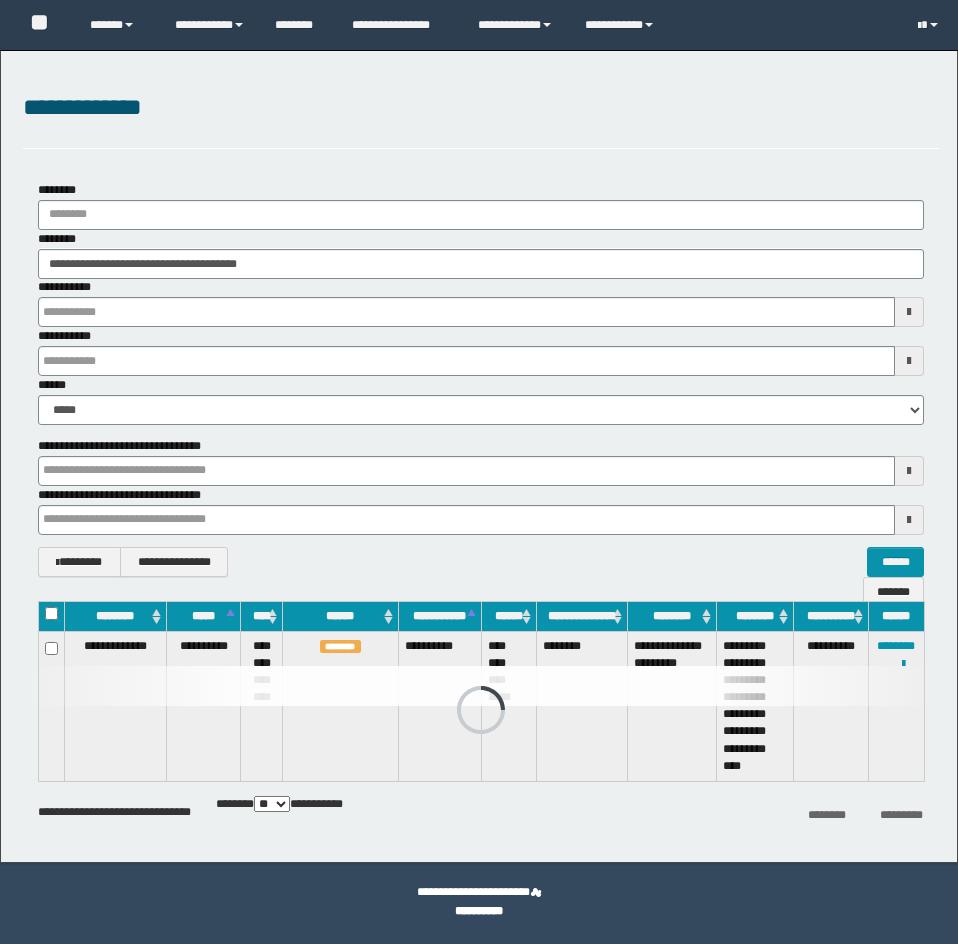 scroll, scrollTop: 0, scrollLeft: 0, axis: both 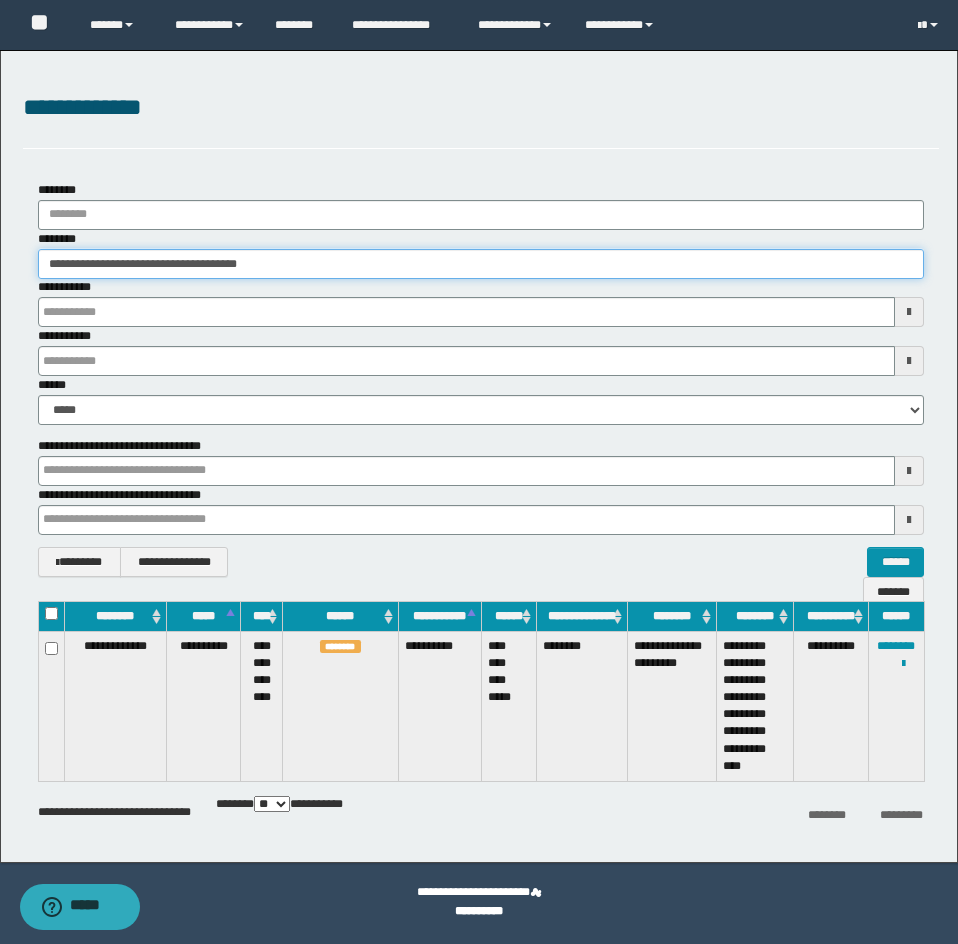 click on "**********" at bounding box center [481, 264] 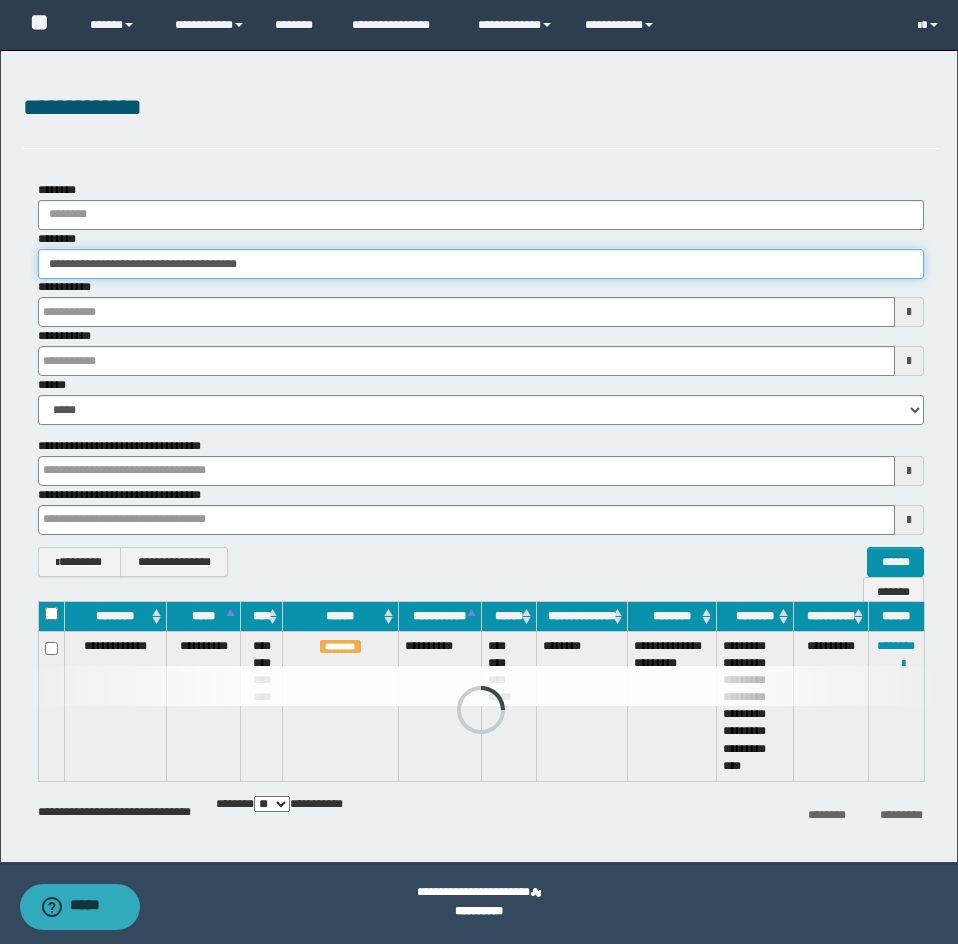 paste on "********" 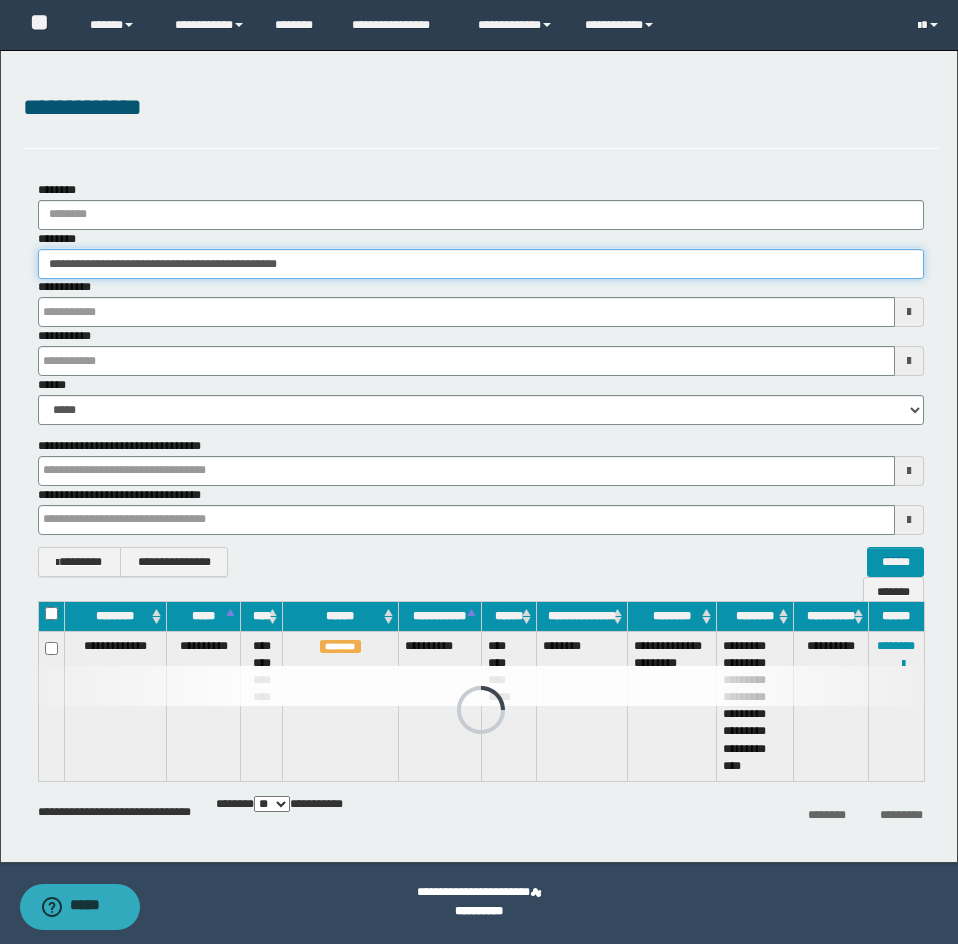 click on "**********" at bounding box center (481, 264) 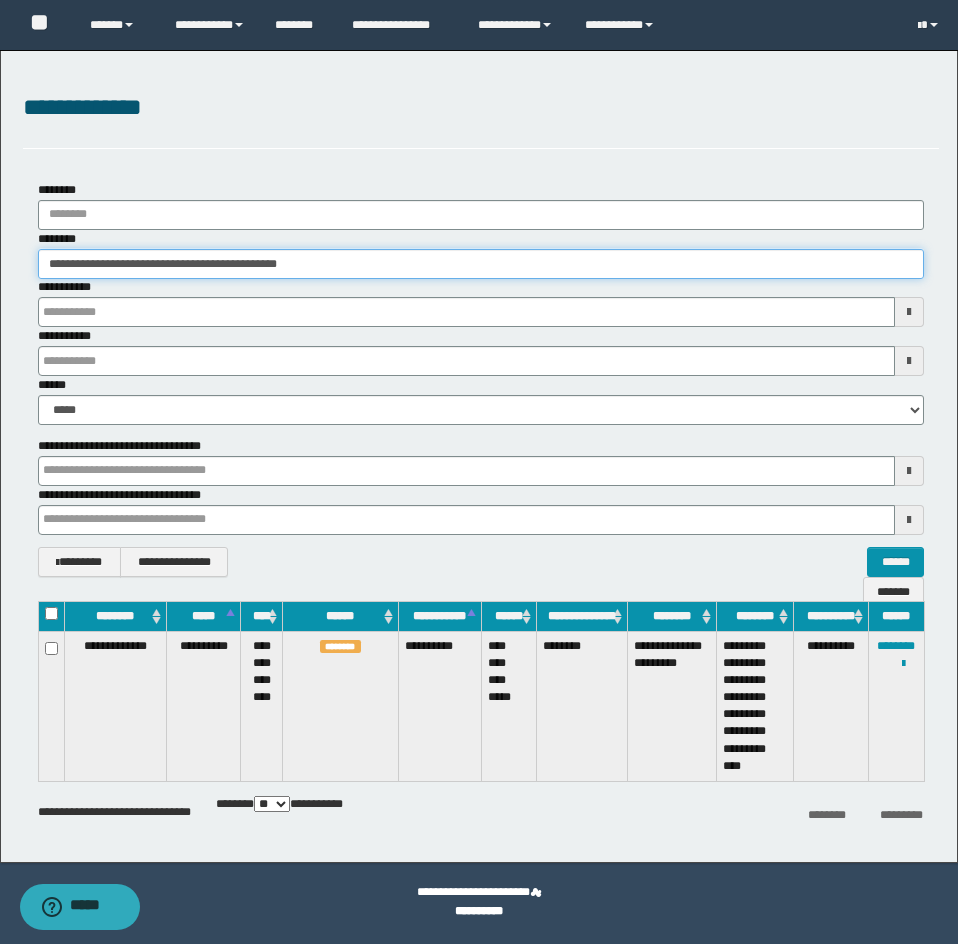 click on "**********" at bounding box center [481, 264] 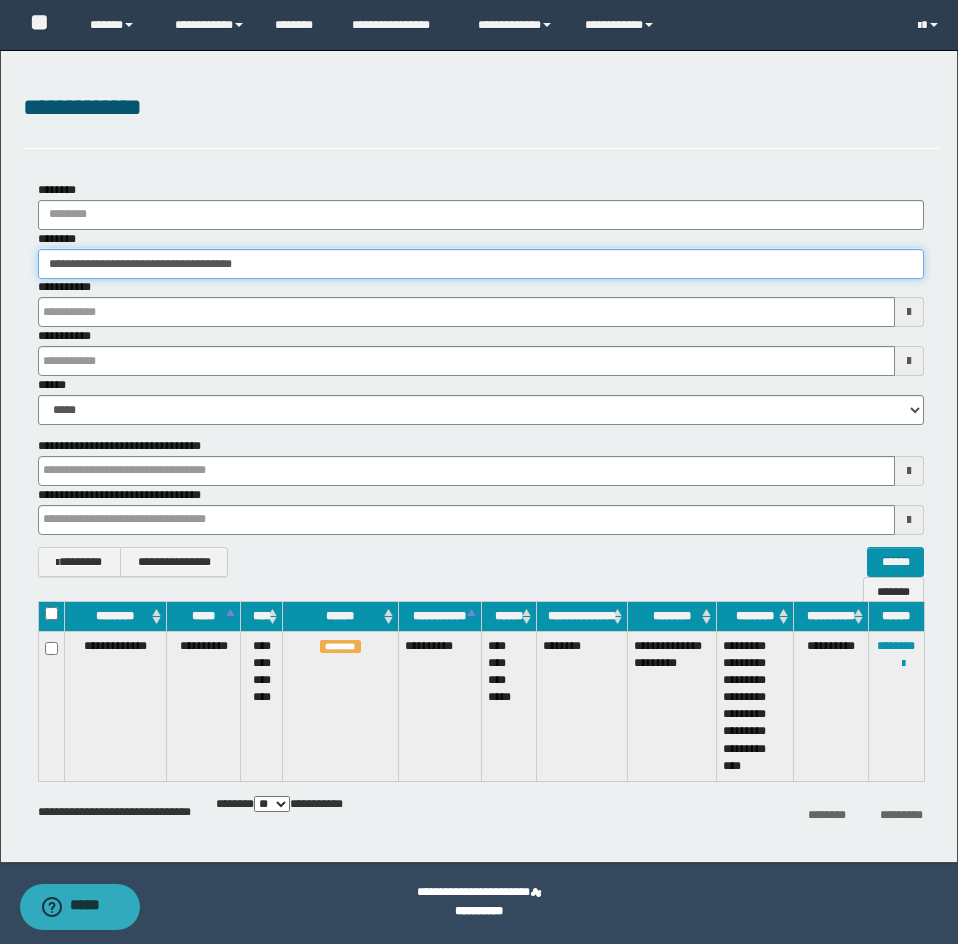 click on "**********" at bounding box center (481, 264) 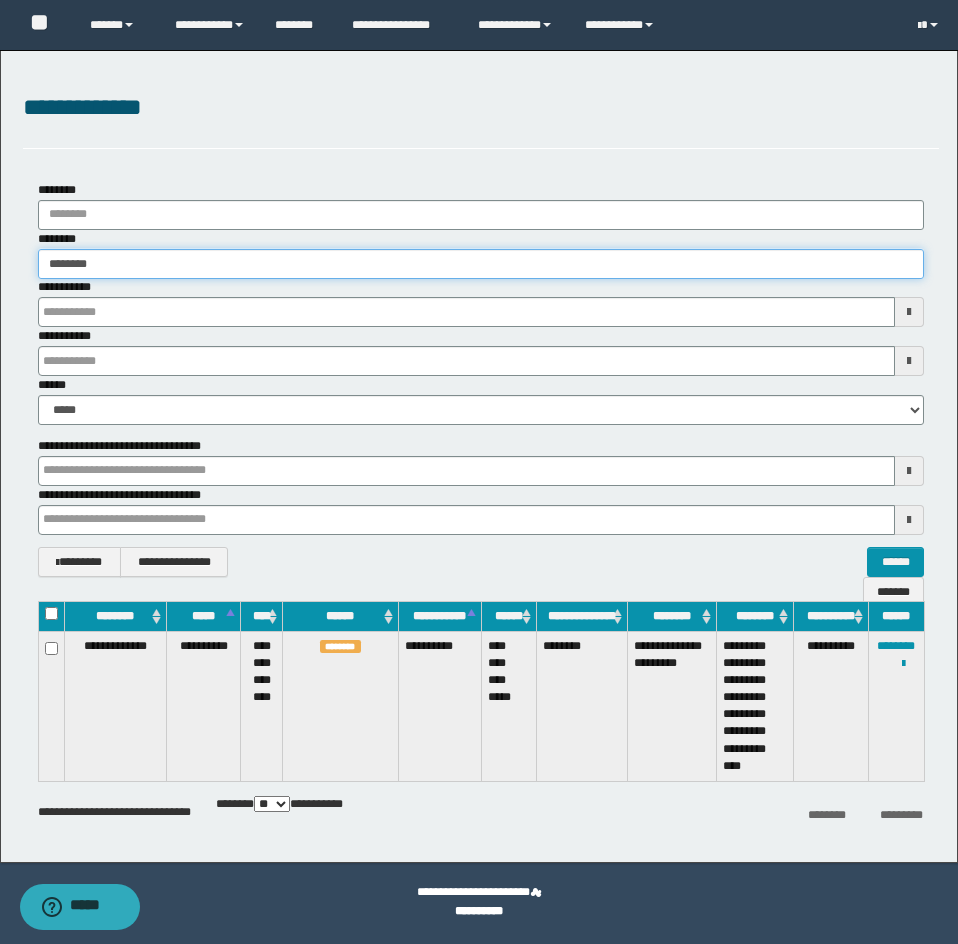 type on "********" 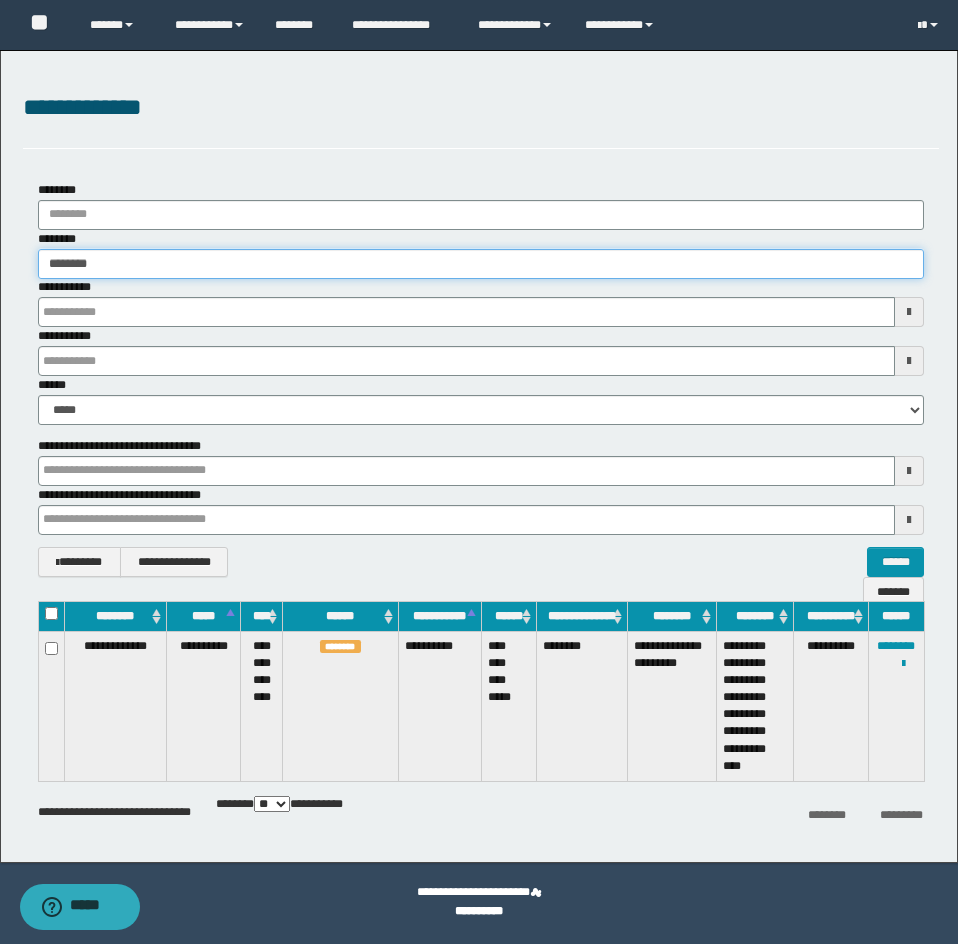 type on "********" 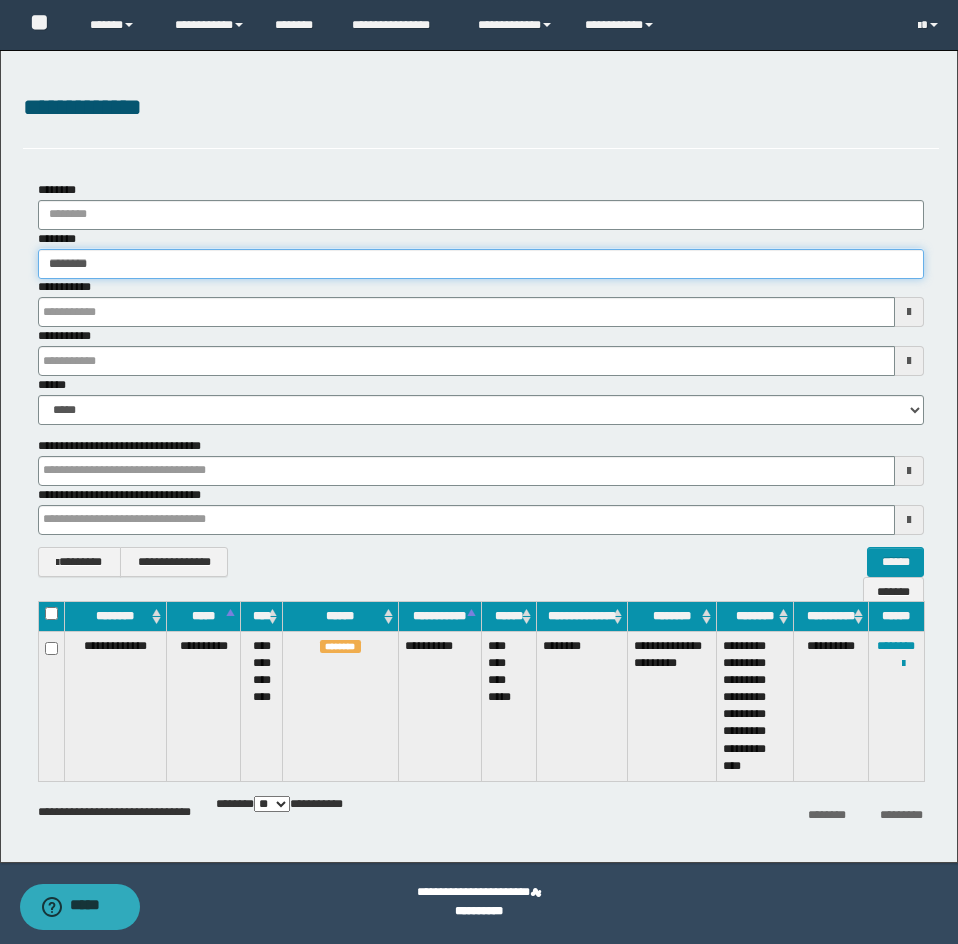 type 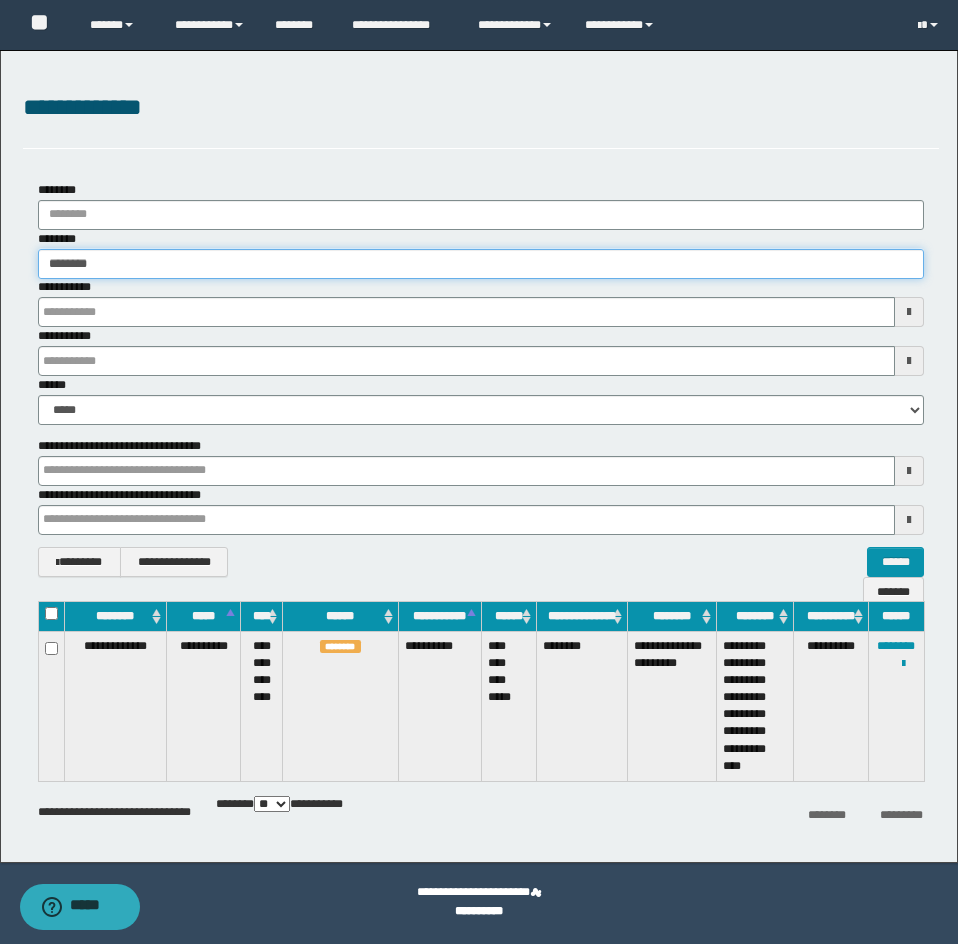 type on "**********" 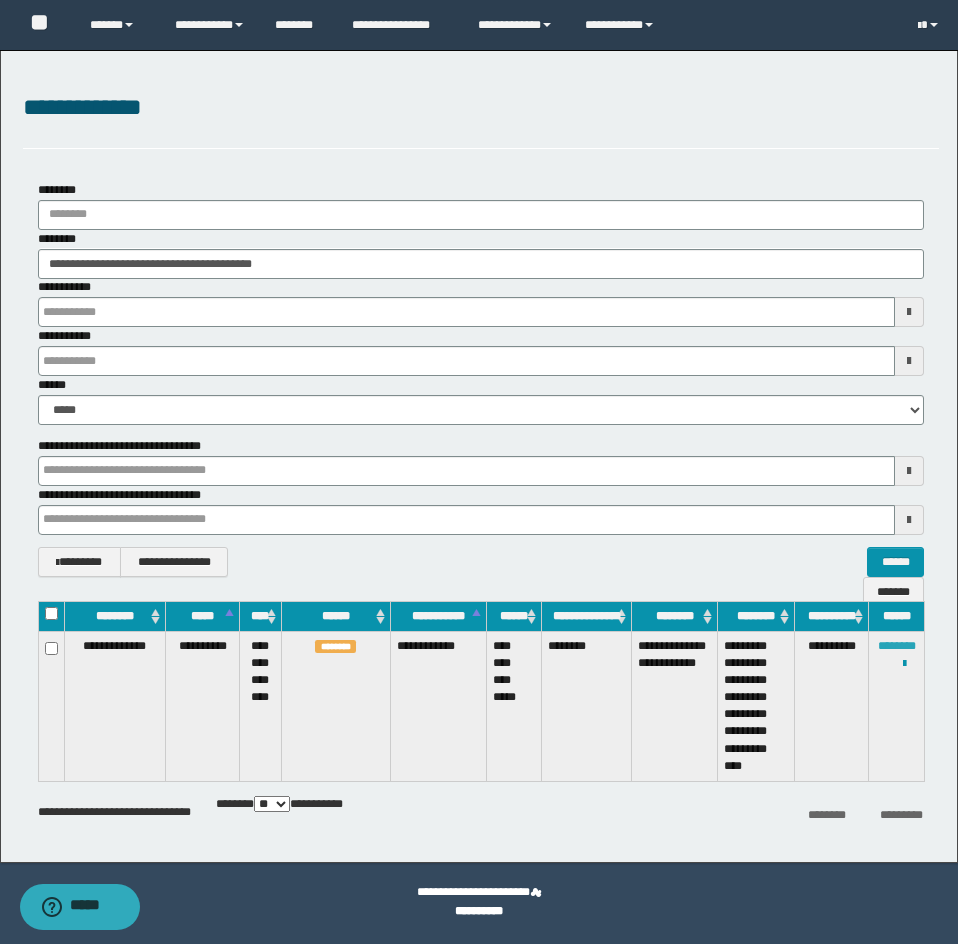 click on "********" at bounding box center (897, 646) 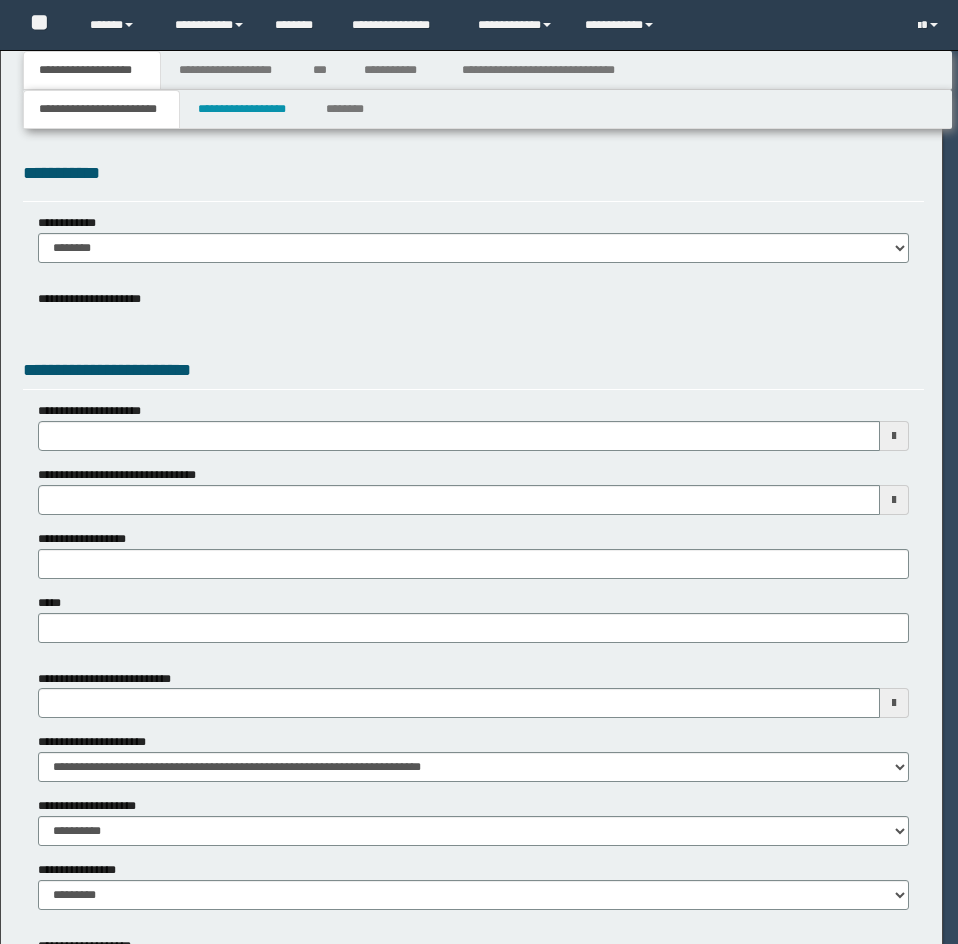 scroll, scrollTop: 0, scrollLeft: 0, axis: both 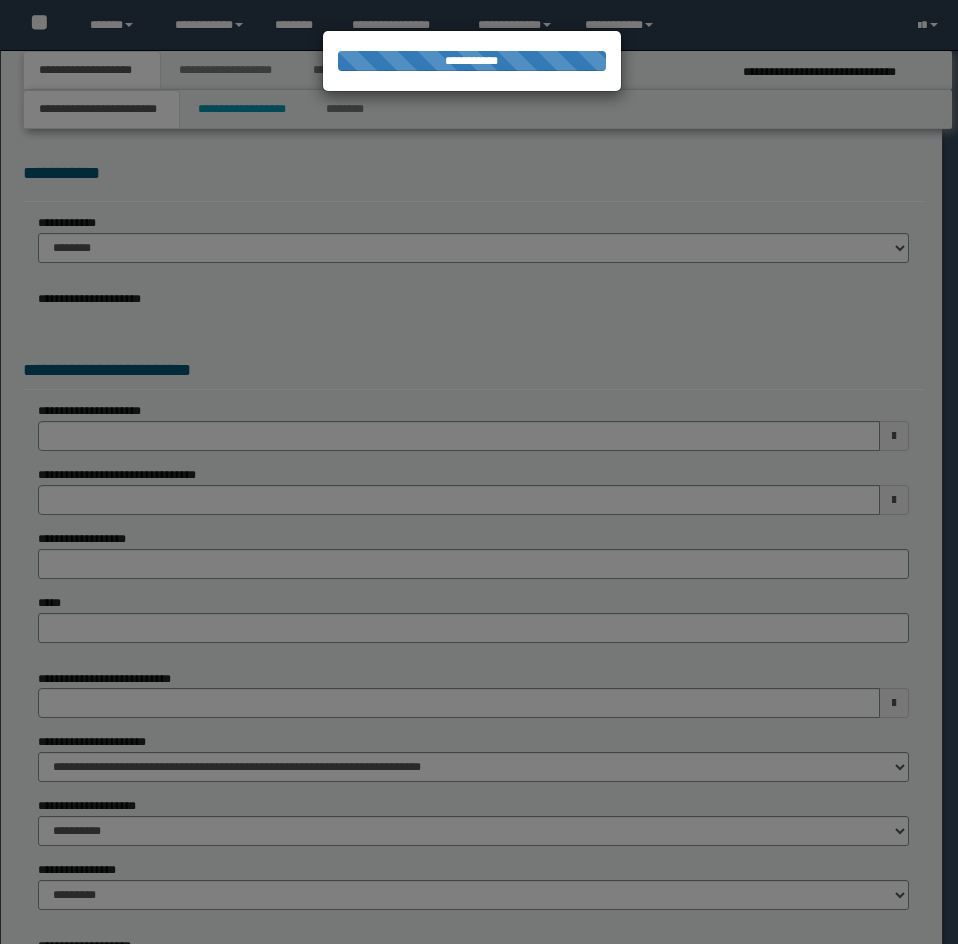 select on "*" 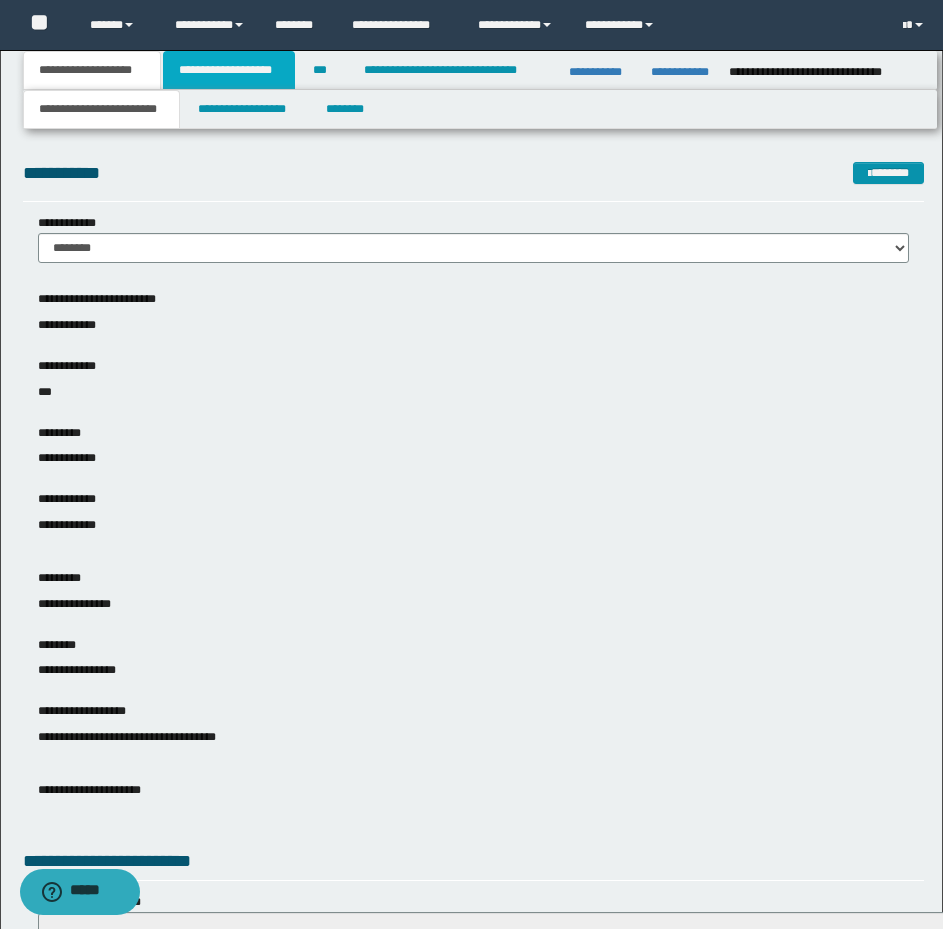 drag, startPoint x: 217, startPoint y: 84, endPoint x: 226, endPoint y: 94, distance: 13.453624 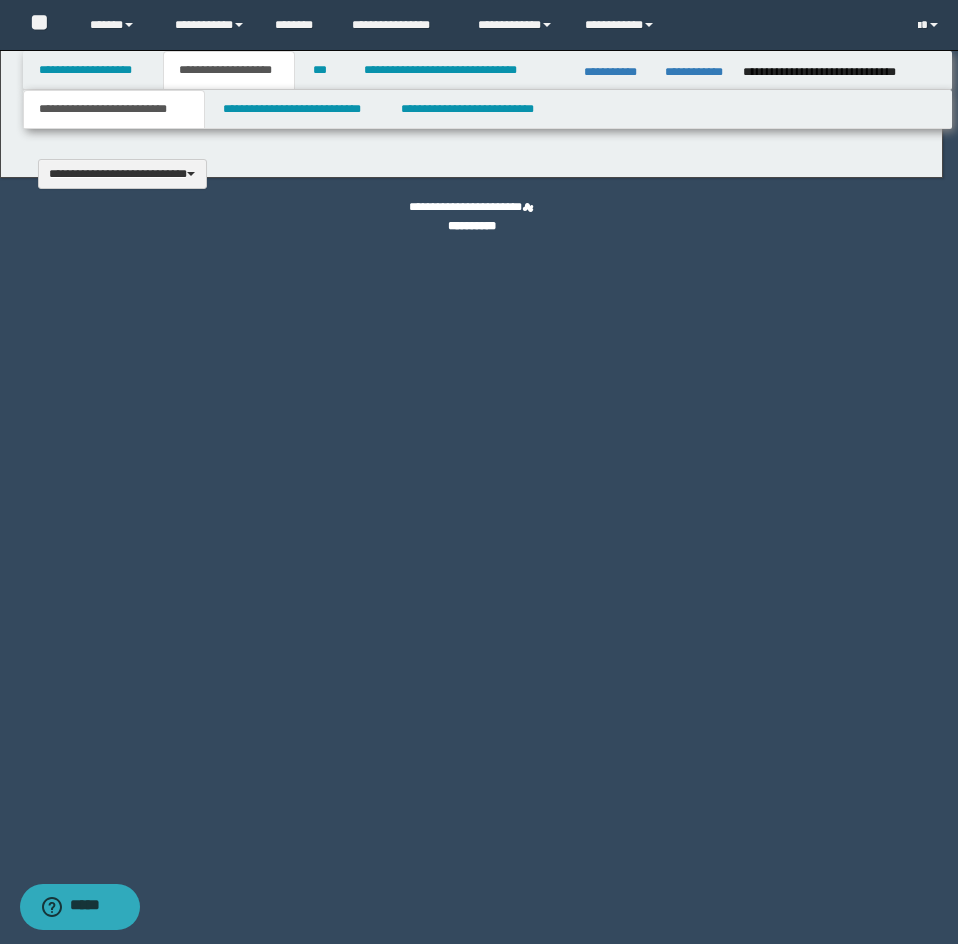 type 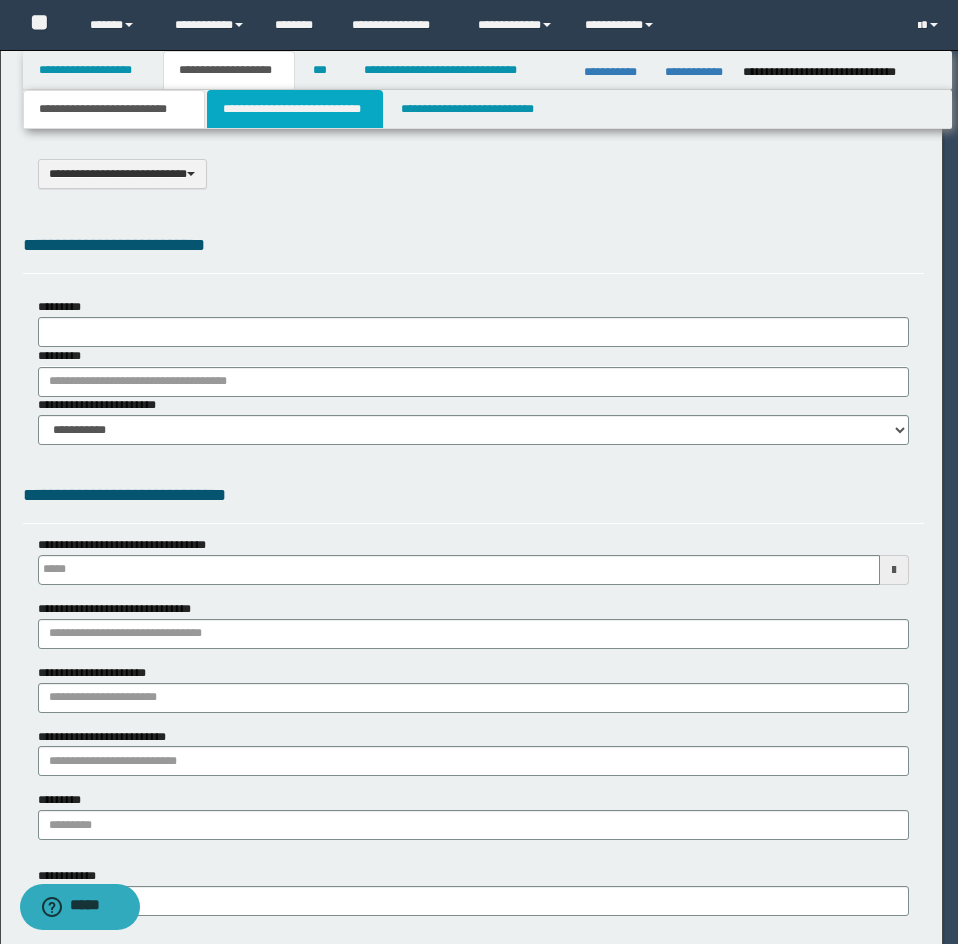 select on "*" 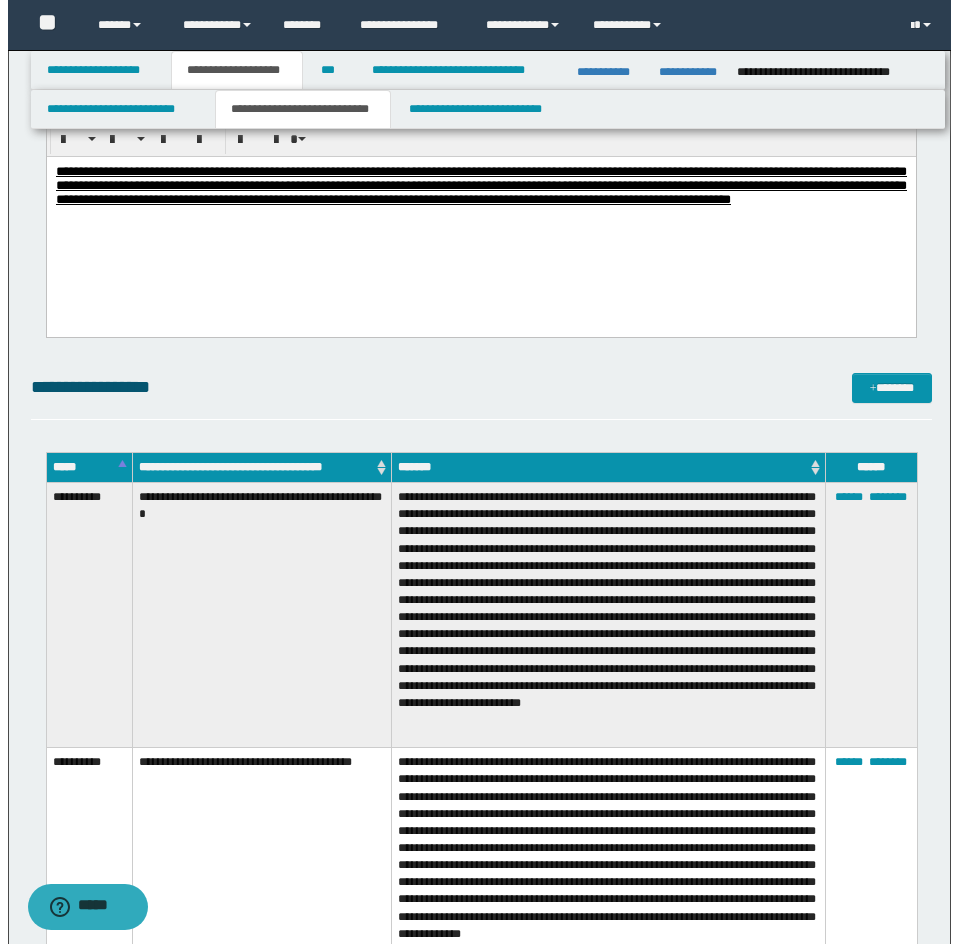 scroll, scrollTop: 3200, scrollLeft: 0, axis: vertical 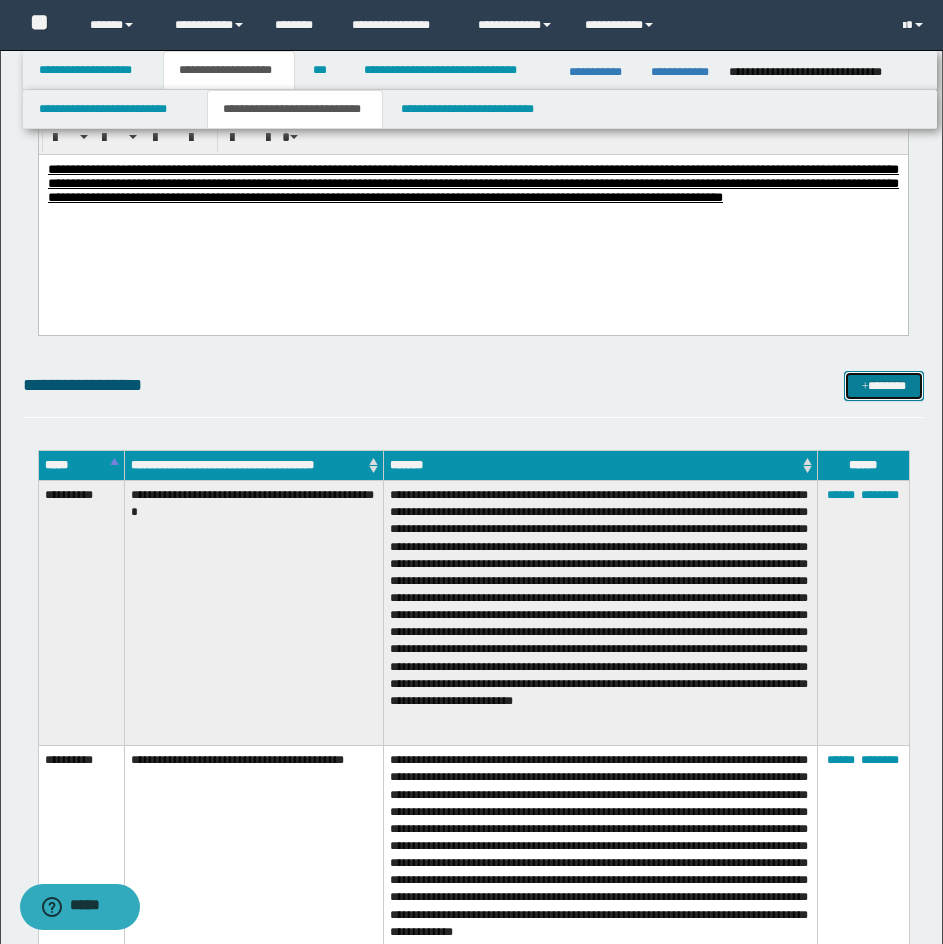 click at bounding box center [865, 387] 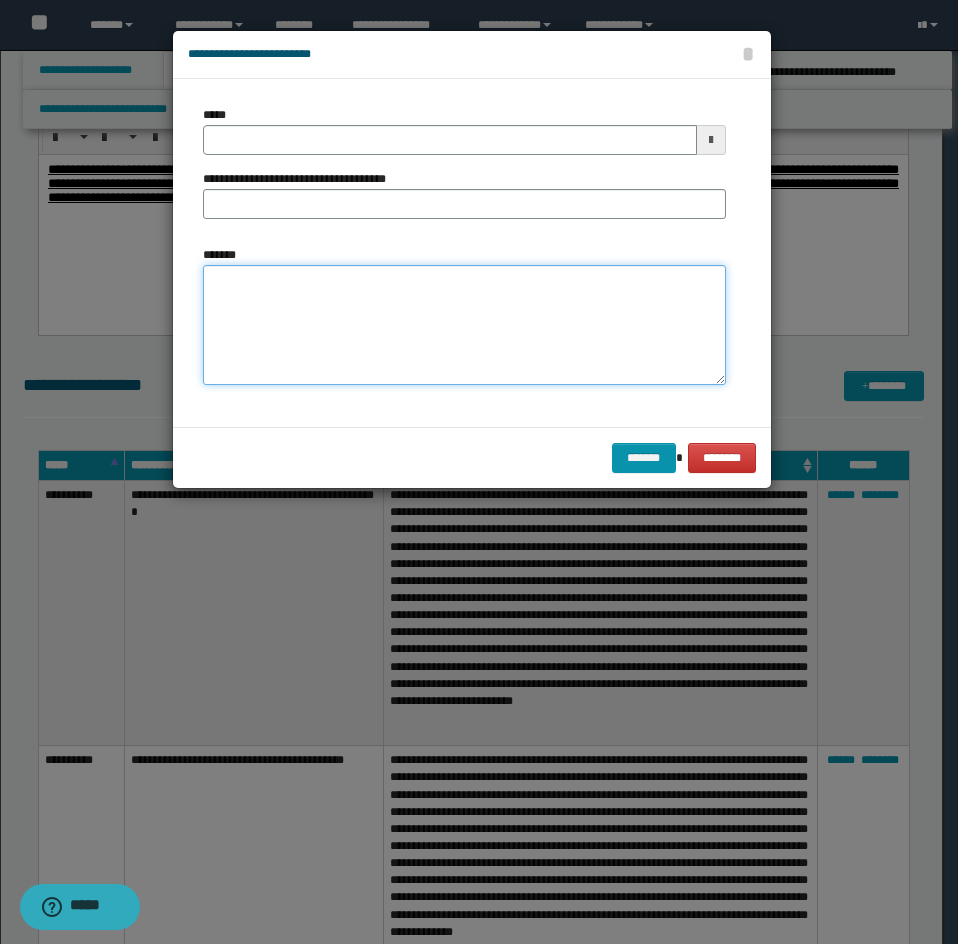 click on "*******" at bounding box center [464, 325] 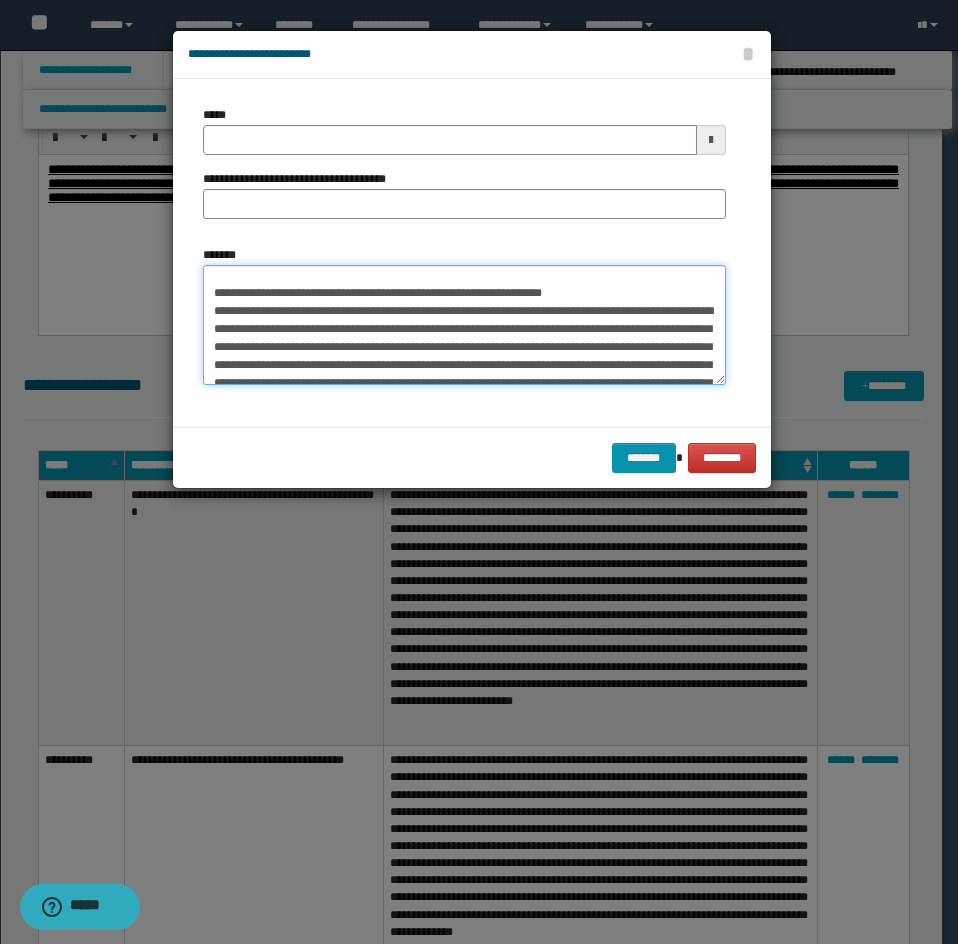 scroll, scrollTop: 0, scrollLeft: 0, axis: both 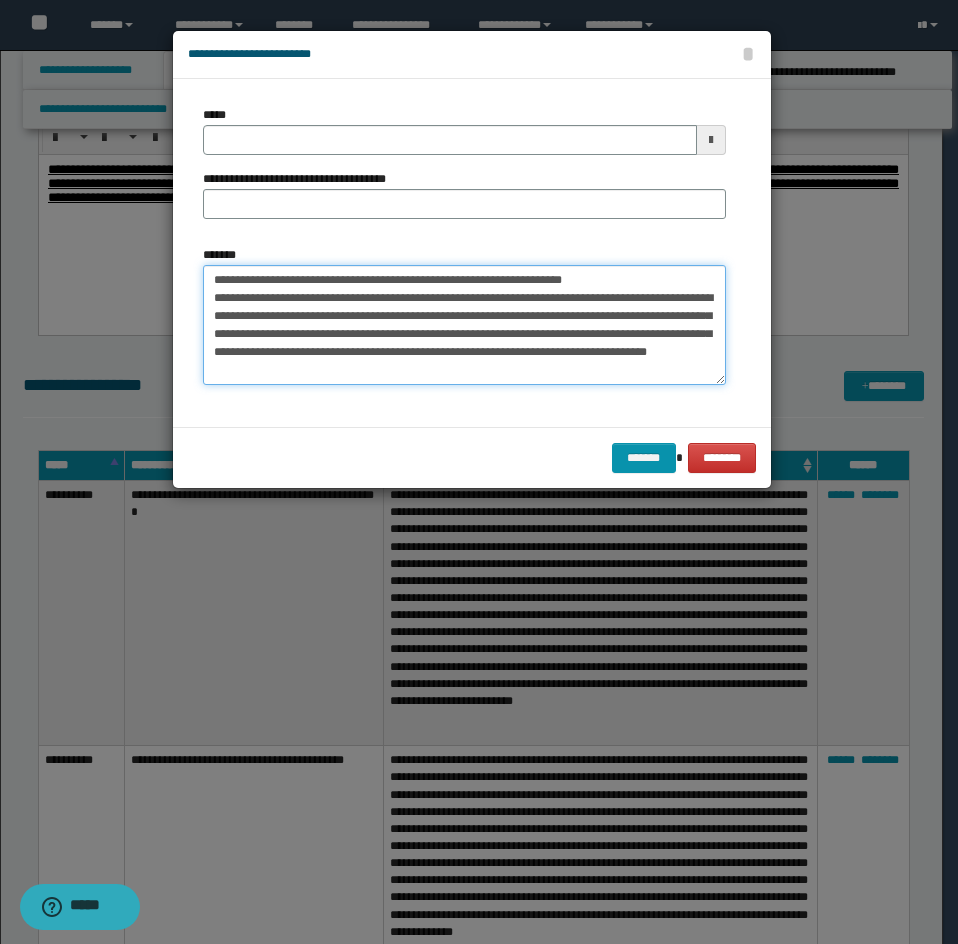 click on "*******" at bounding box center (464, 325) 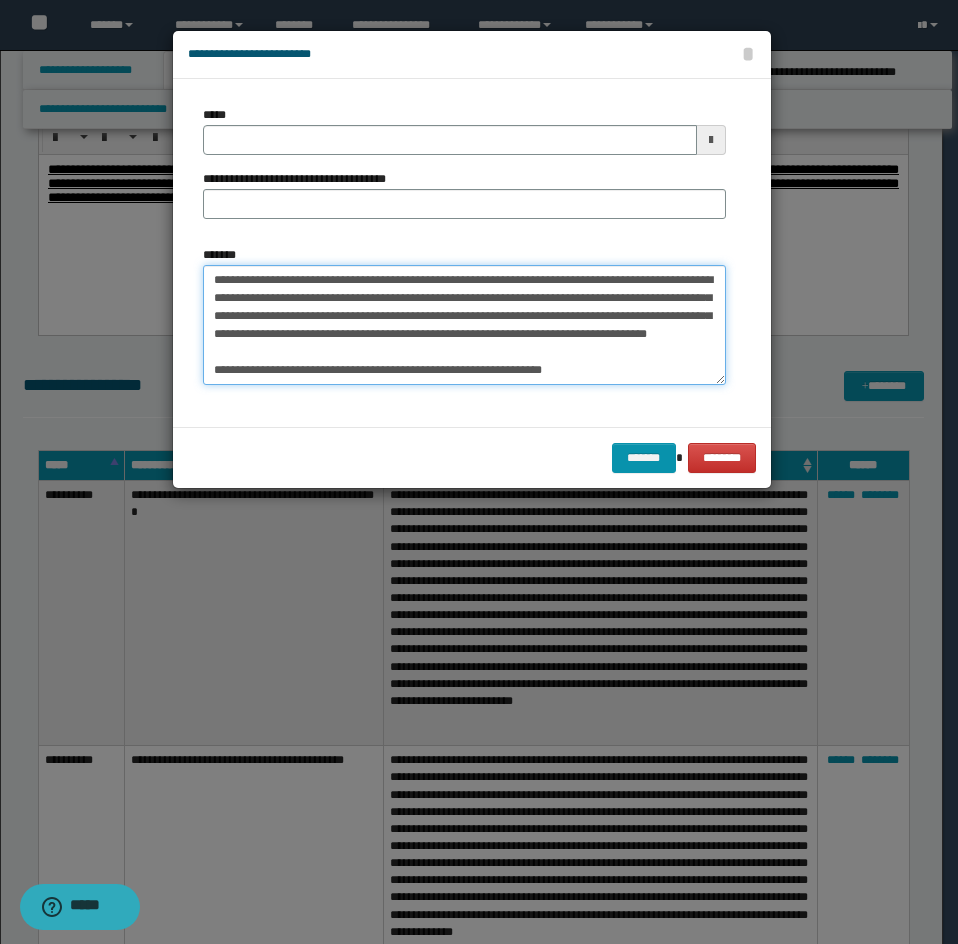 type on "**********" 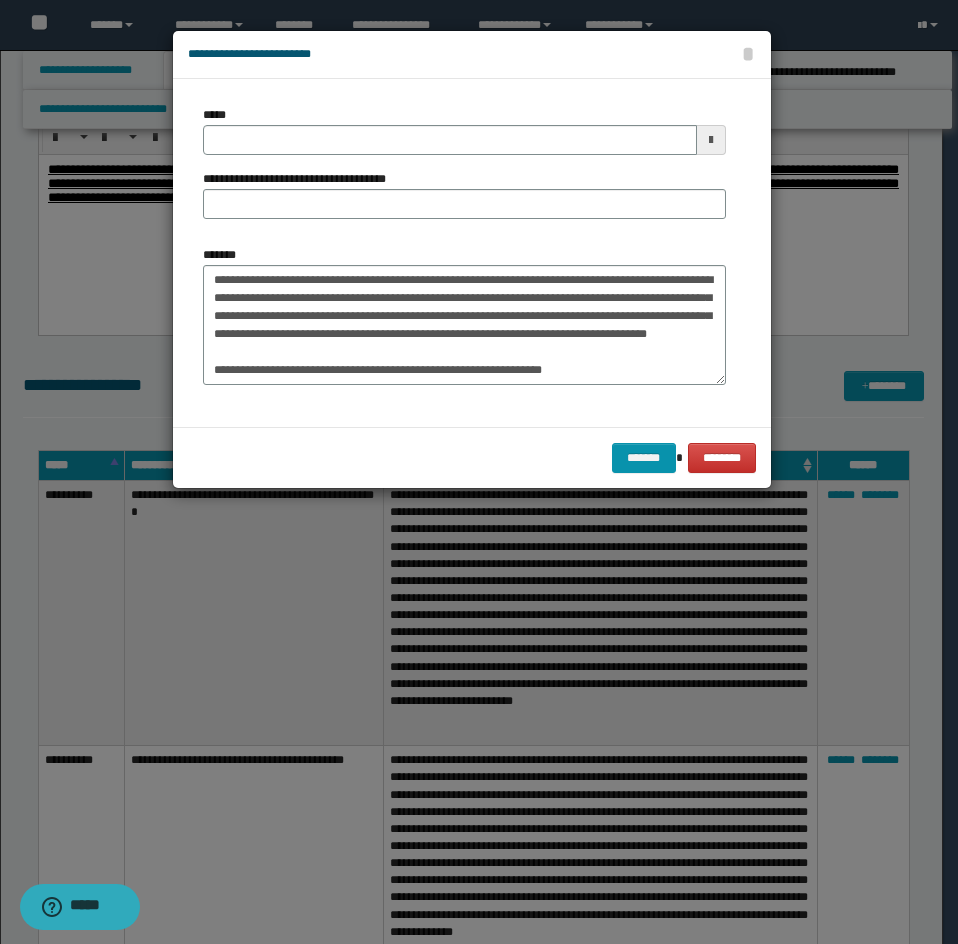 drag, startPoint x: 288, startPoint y: 158, endPoint x: 320, endPoint y: 168, distance: 33.526108 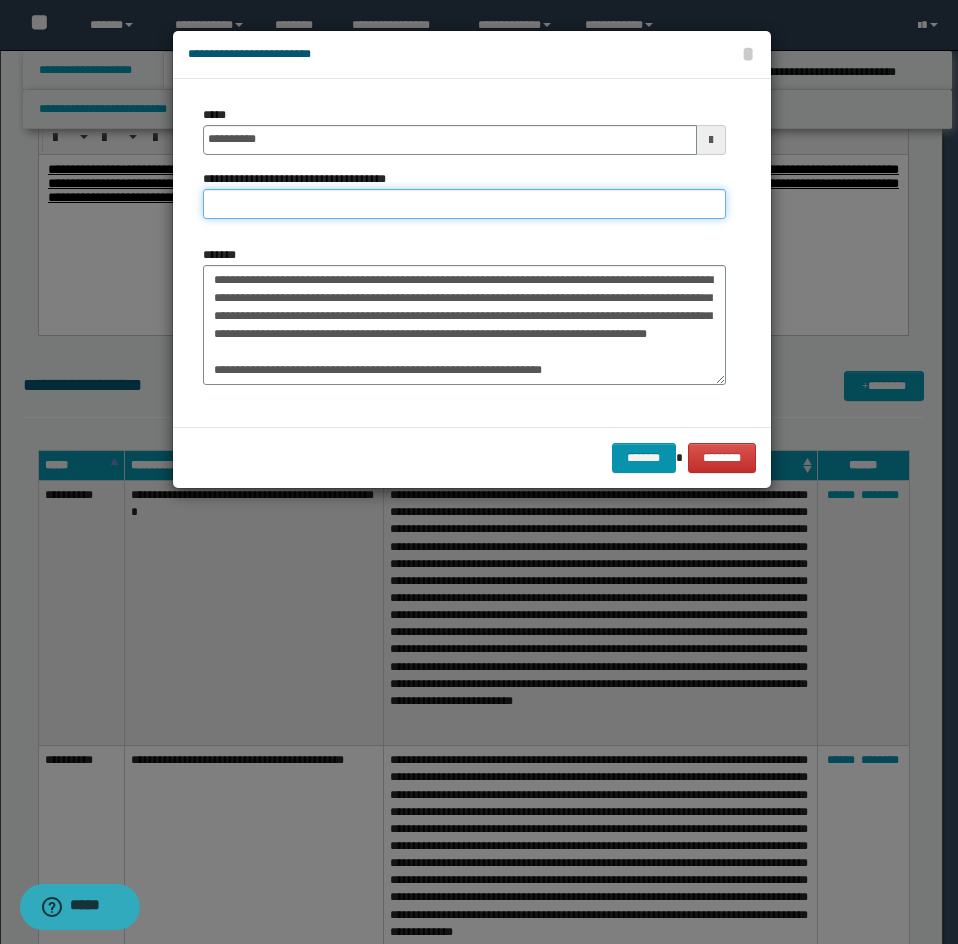 drag, startPoint x: 363, startPoint y: 197, endPoint x: 345, endPoint y: 201, distance: 18.439089 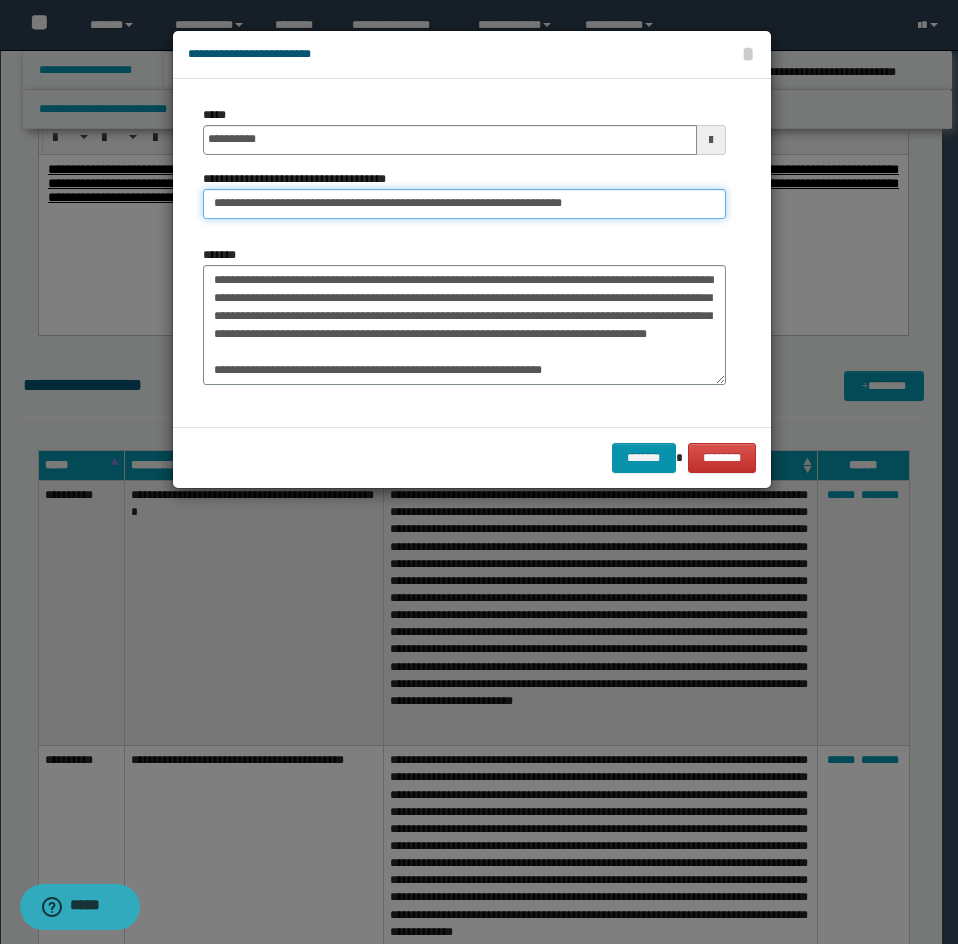 drag, startPoint x: 292, startPoint y: 203, endPoint x: 277, endPoint y: 208, distance: 15.811388 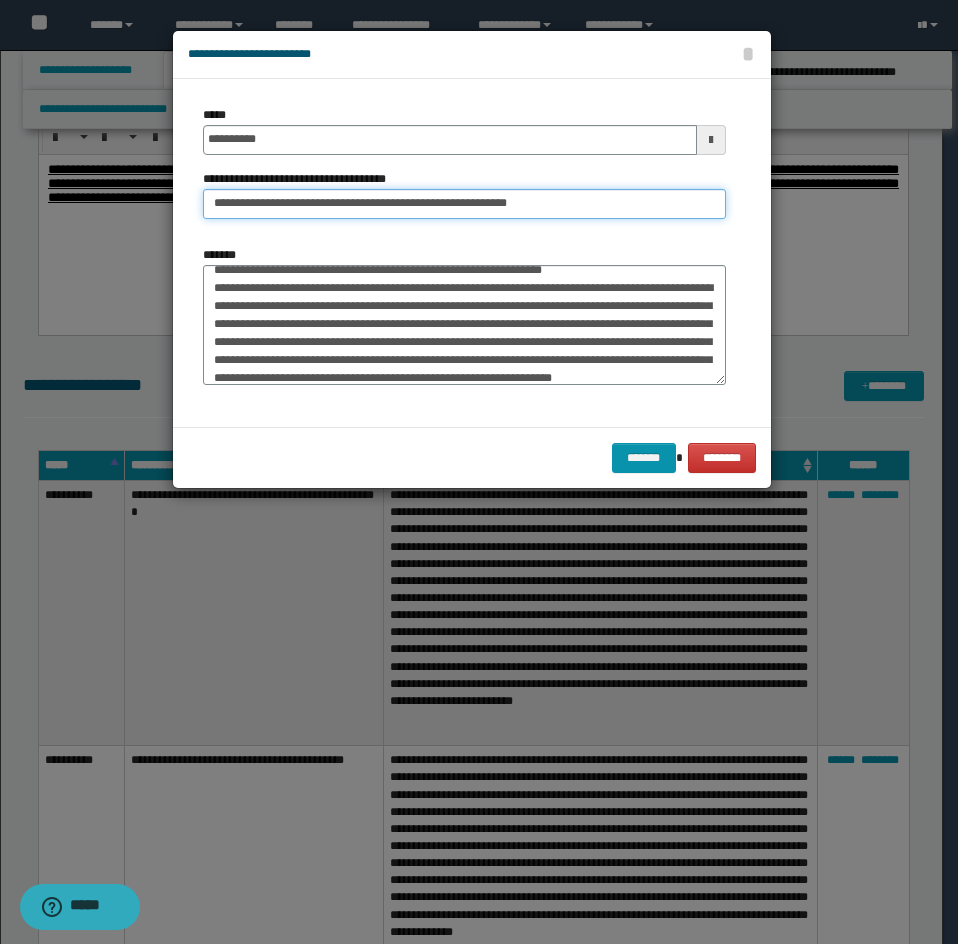 type on "**********" 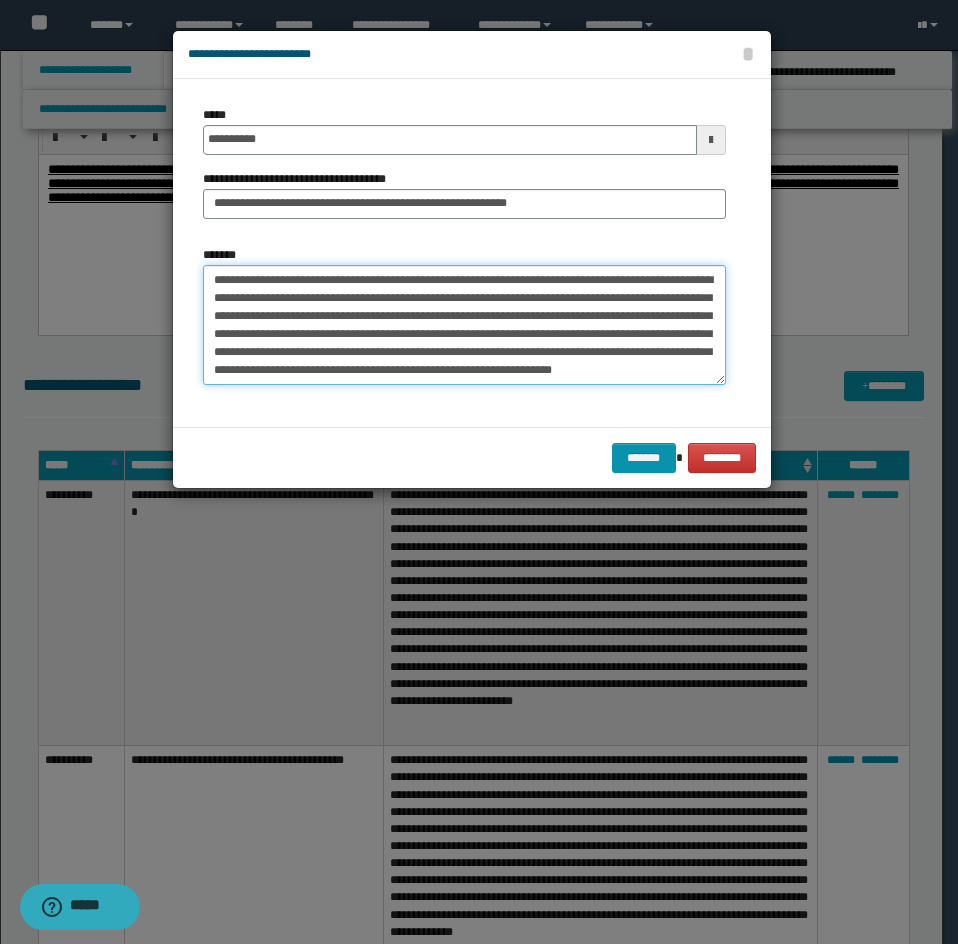 drag, startPoint x: 212, startPoint y: 290, endPoint x: 344, endPoint y: 382, distance: 160.89748 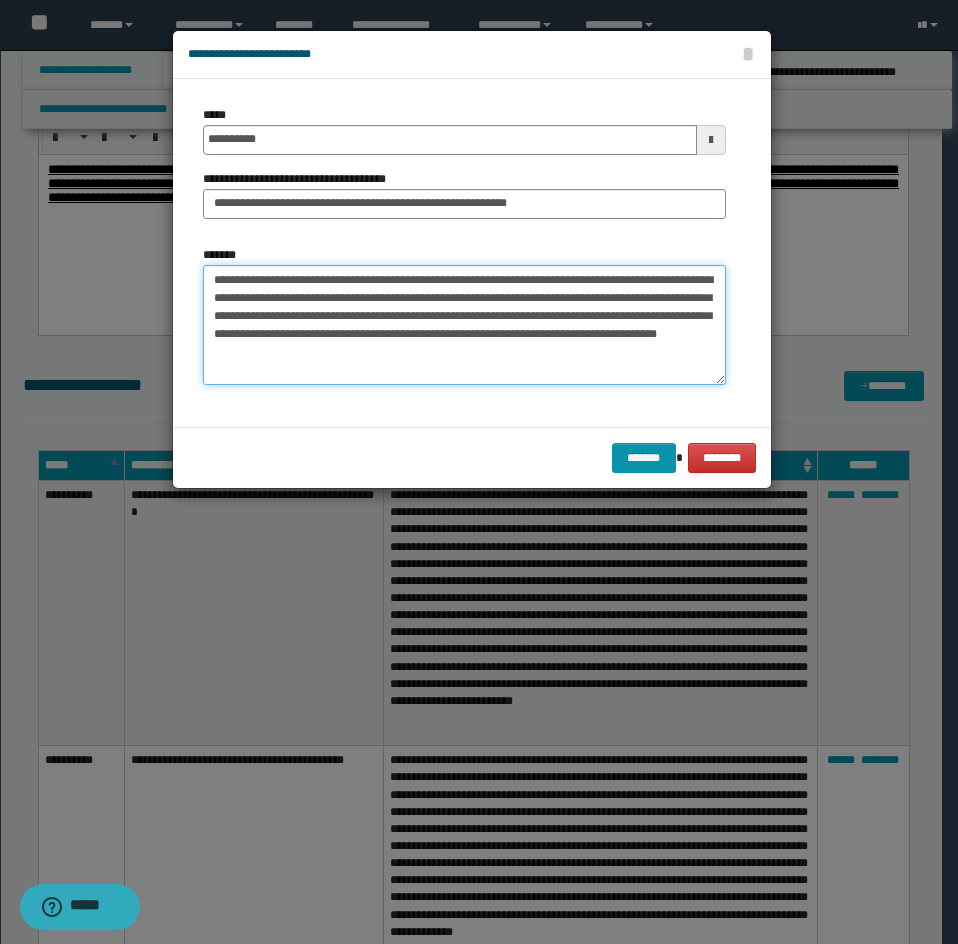 scroll, scrollTop: 18, scrollLeft: 0, axis: vertical 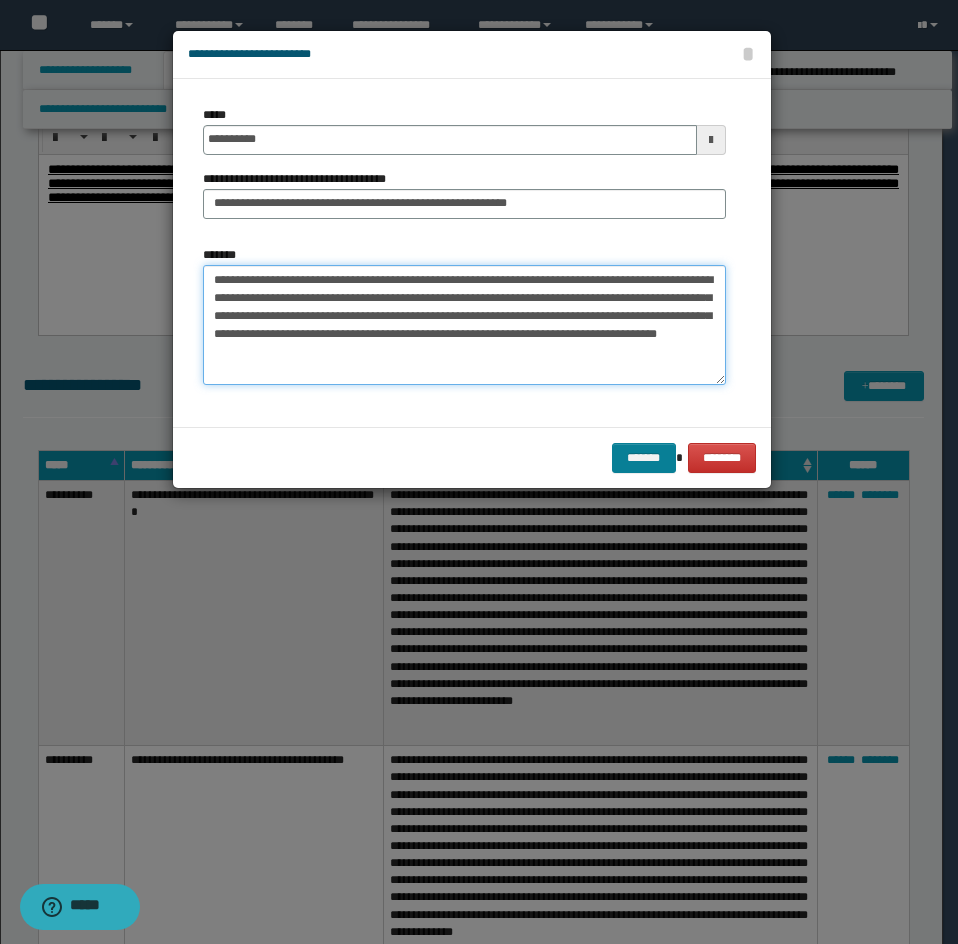type on "**********" 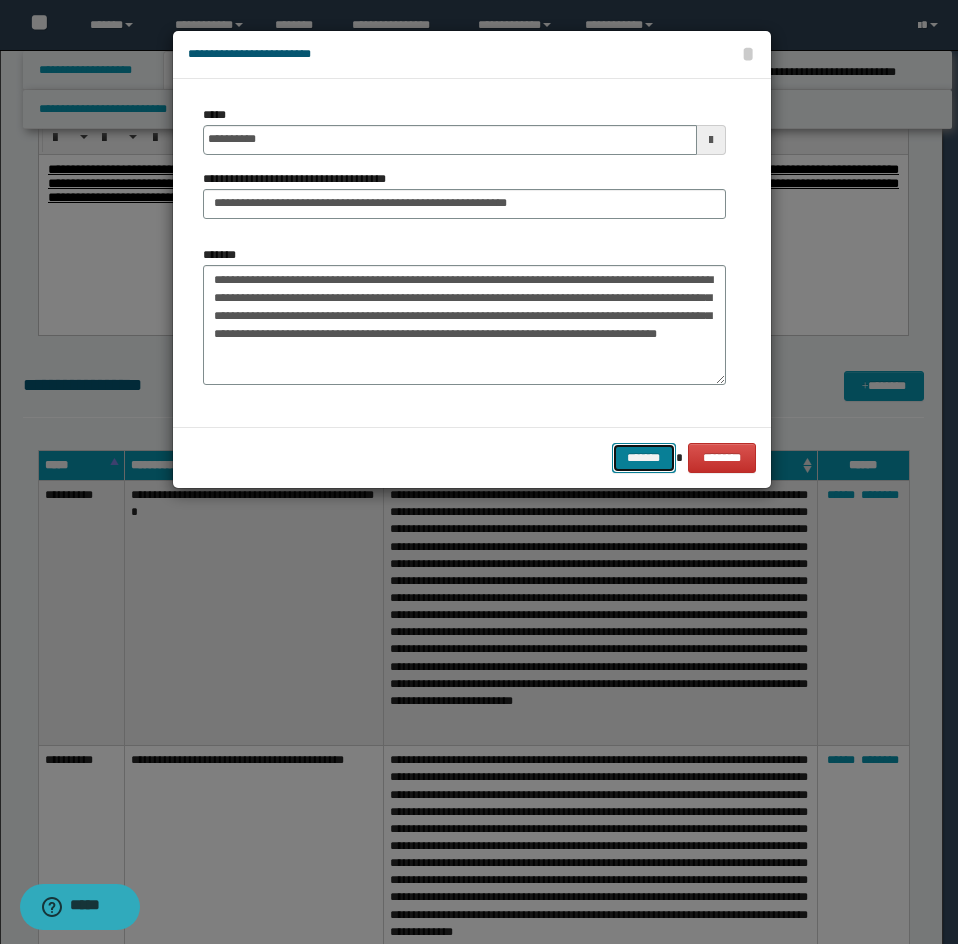 click on "*******" at bounding box center [644, 458] 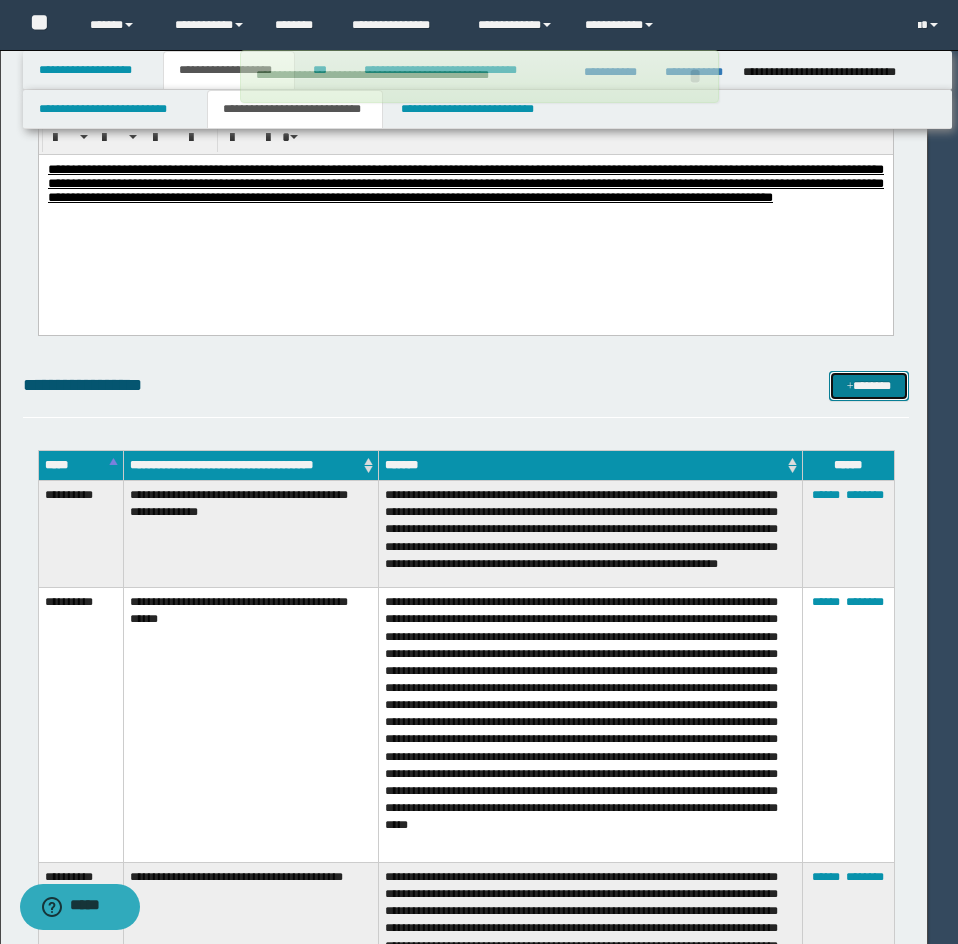 type 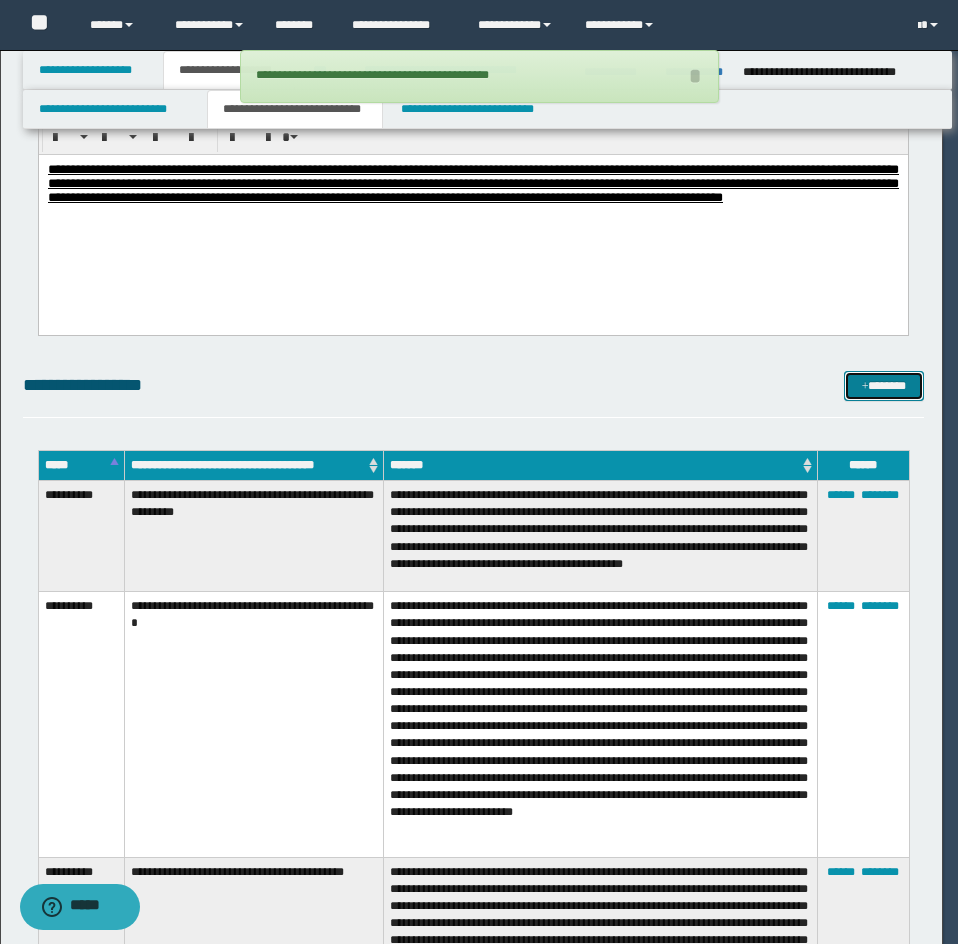 scroll, scrollTop: 0, scrollLeft: 0, axis: both 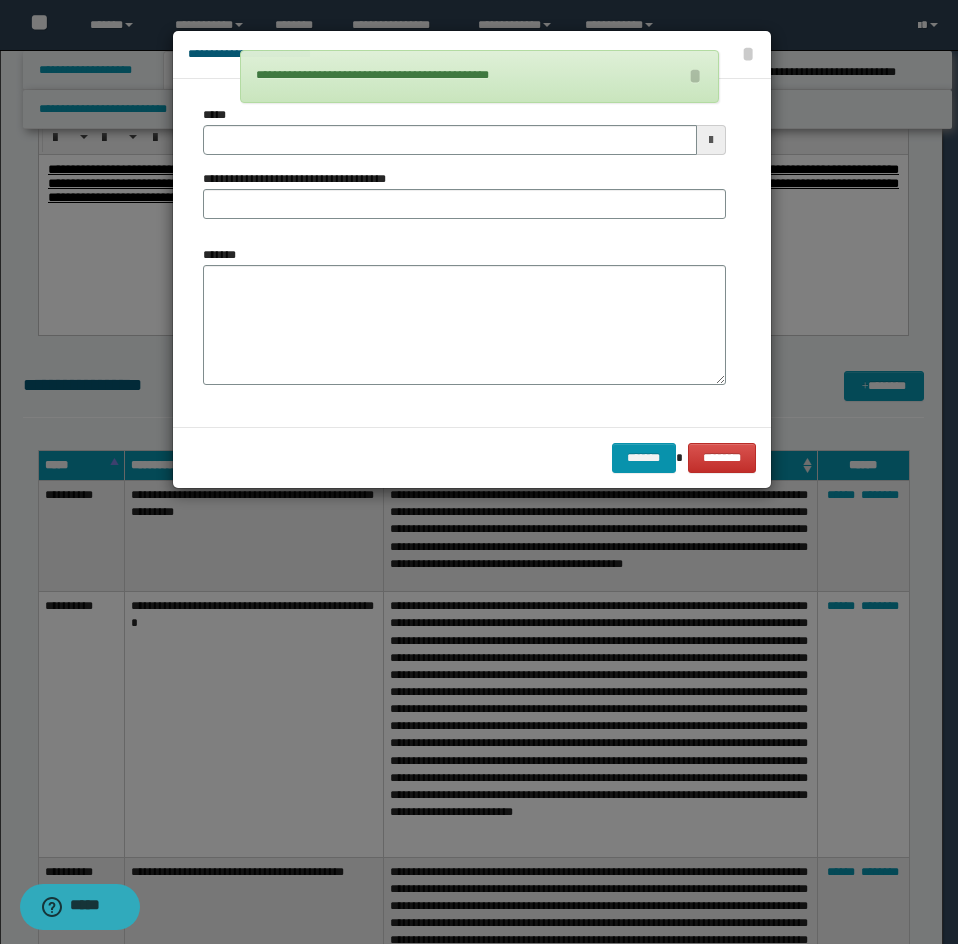 click on "*******" at bounding box center [227, 255] 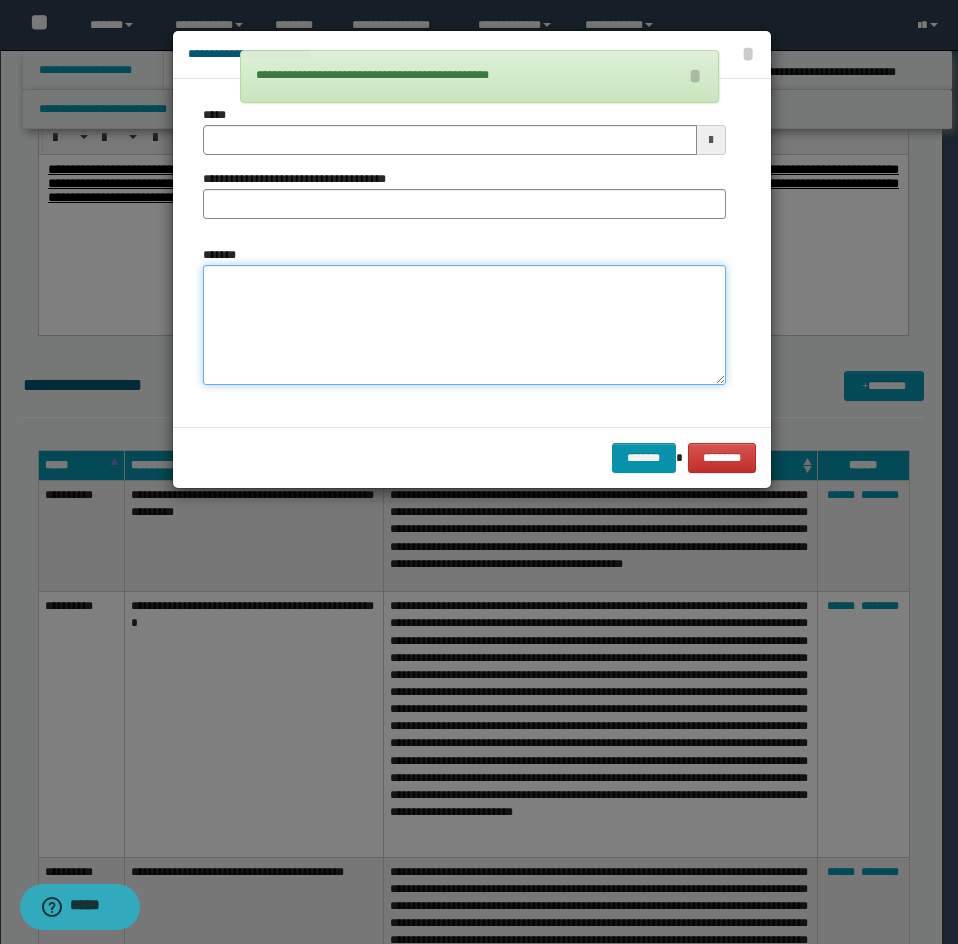 click on "*******" at bounding box center (464, 325) 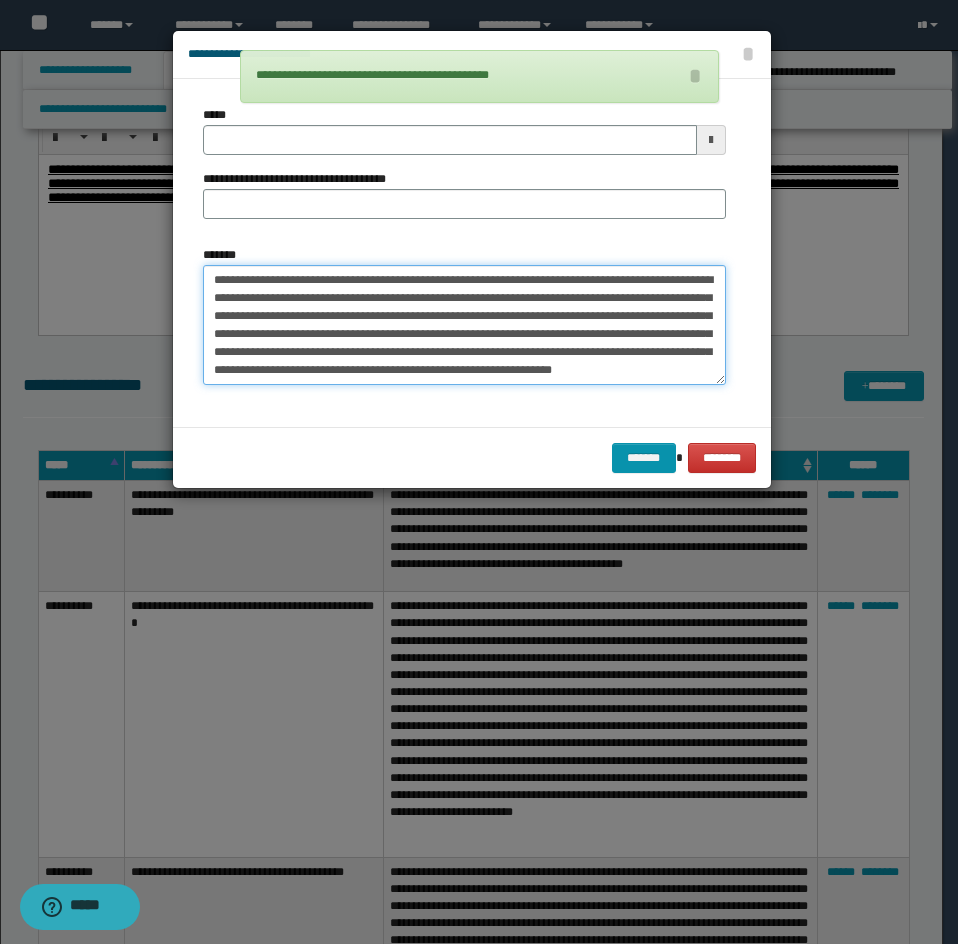 scroll, scrollTop: 0, scrollLeft: 0, axis: both 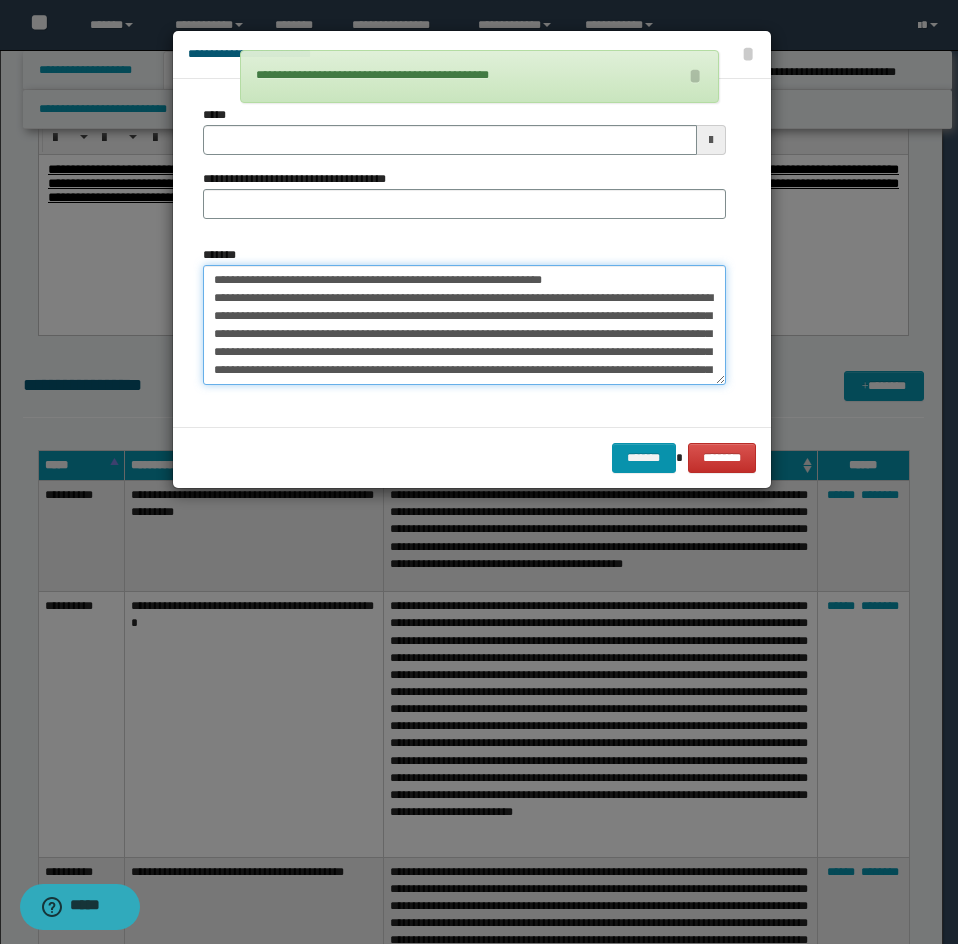 click on "**********" at bounding box center (464, 325) 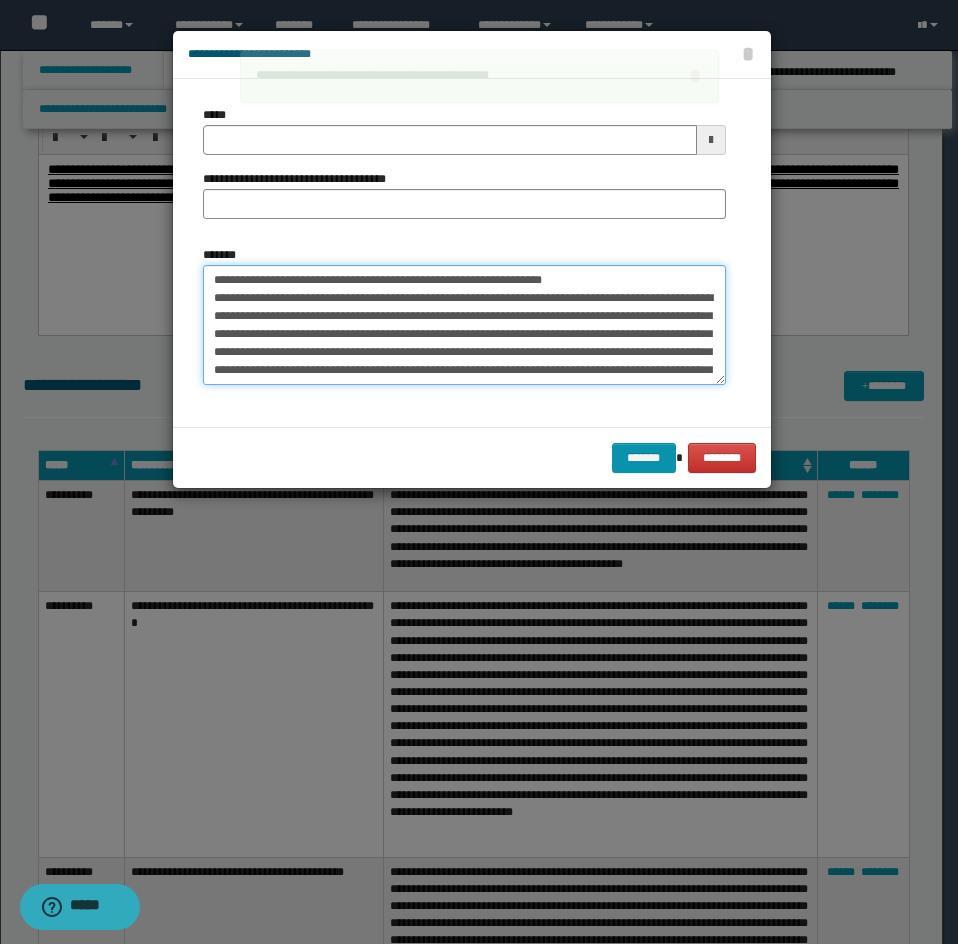 click on "**********" at bounding box center (464, 325) 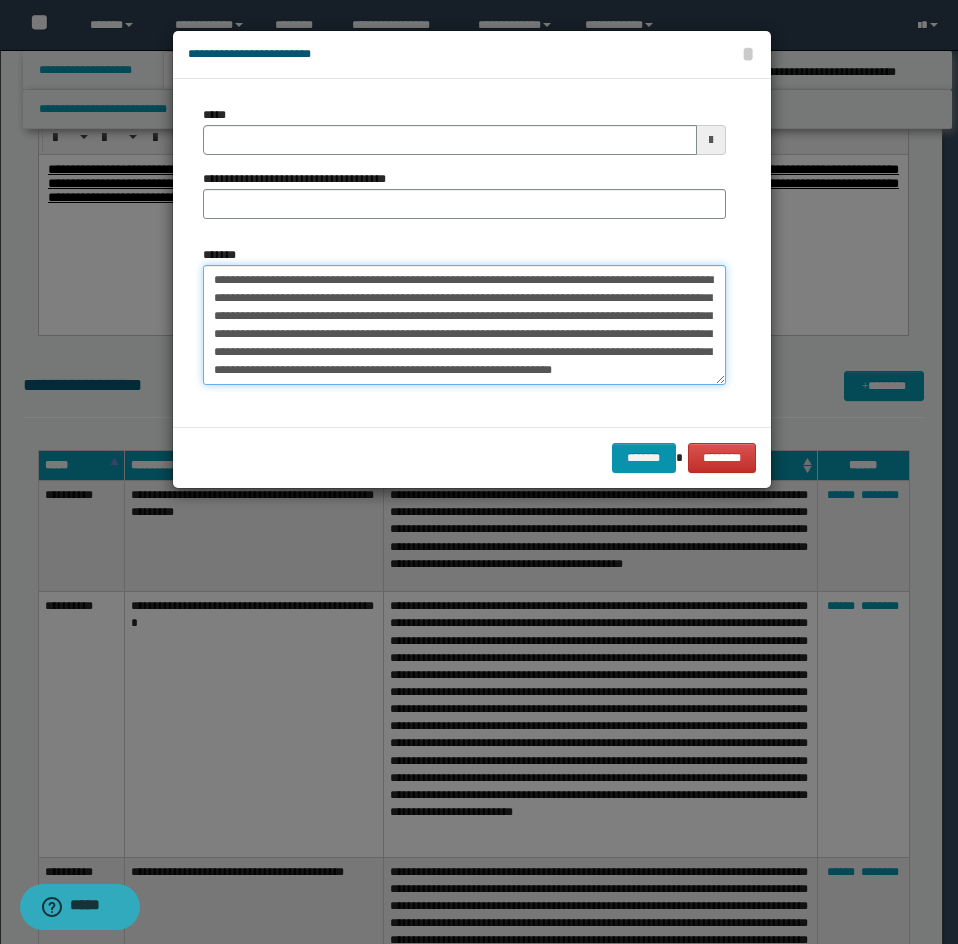type on "**********" 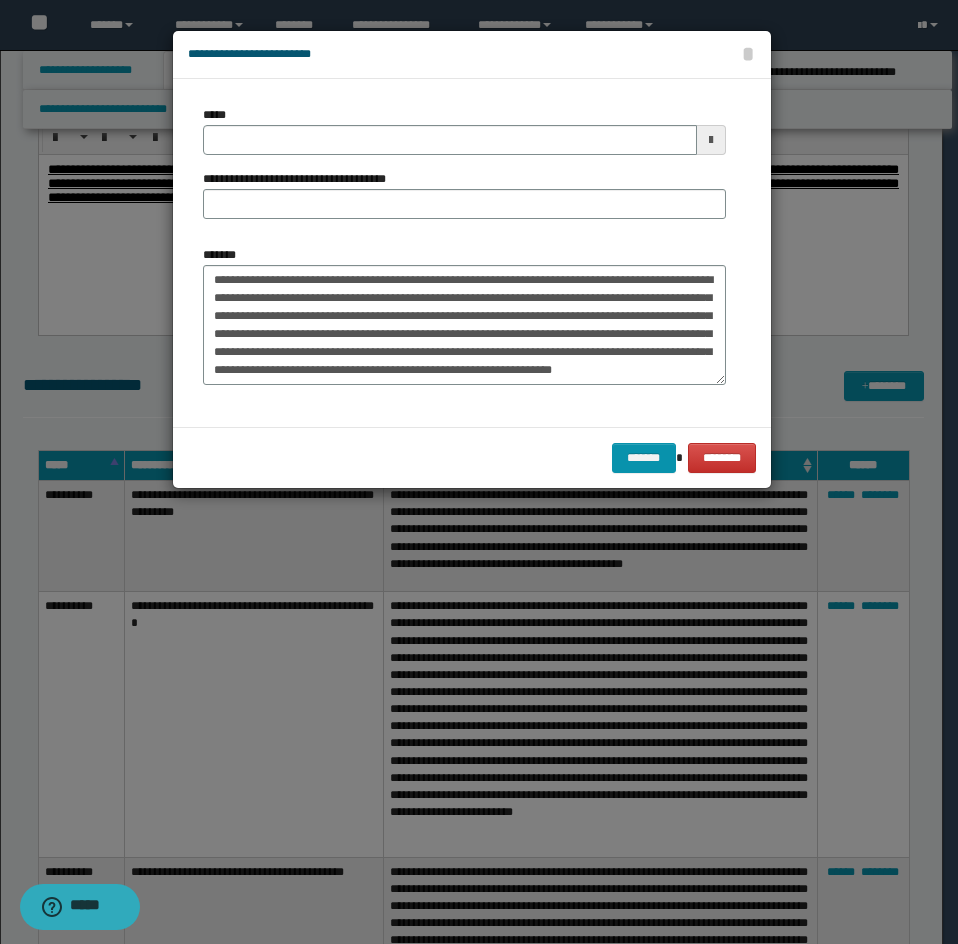 drag, startPoint x: 257, startPoint y: 159, endPoint x: 423, endPoint y: 167, distance: 166.19266 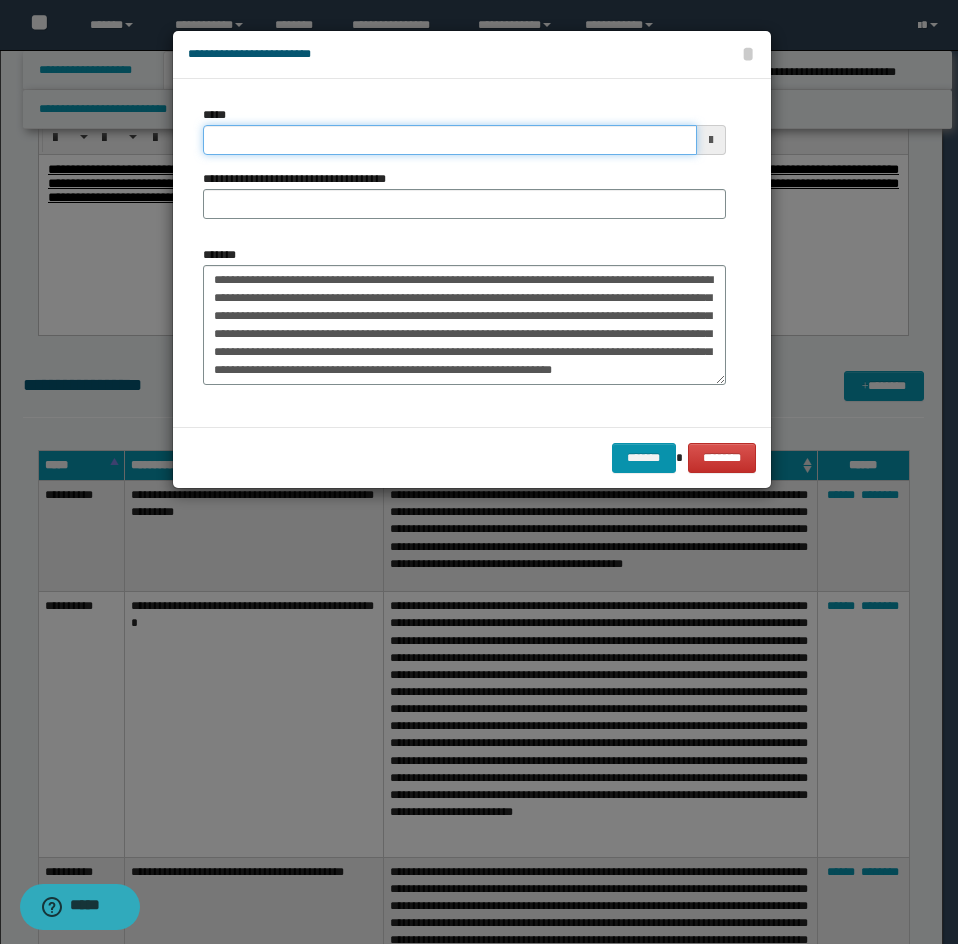 click on "*****" at bounding box center (450, 140) 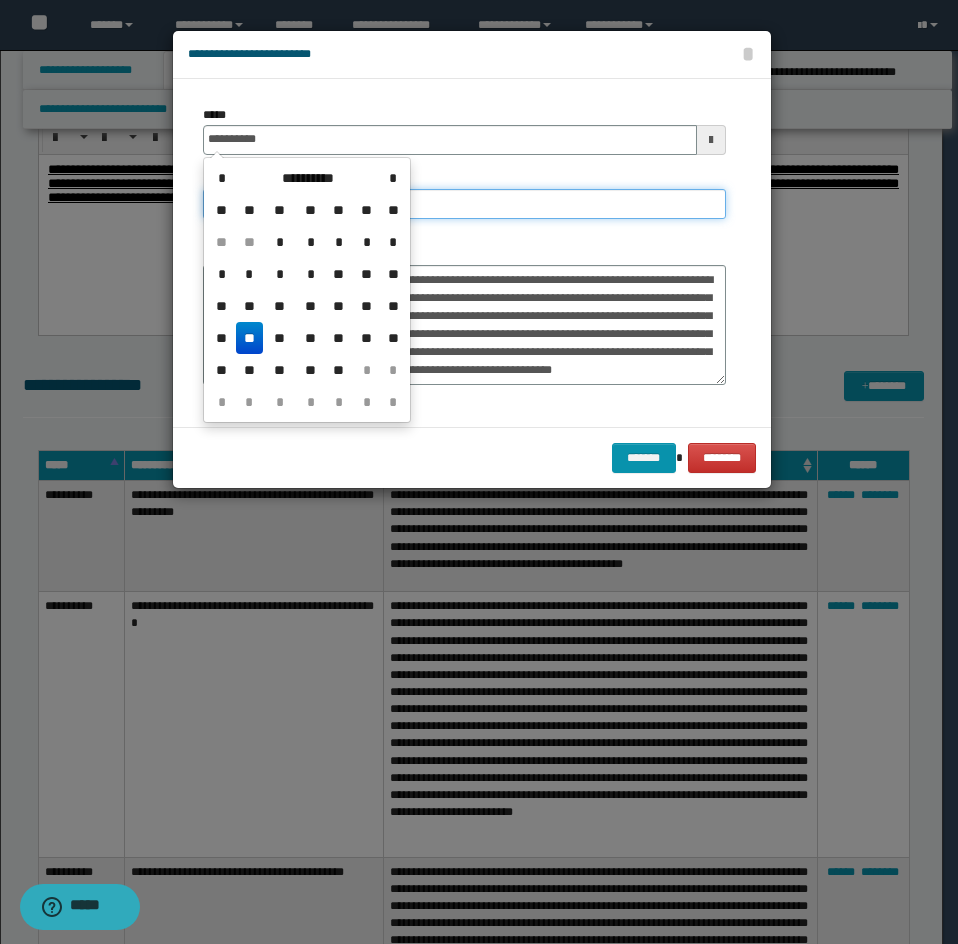 type on "**********" 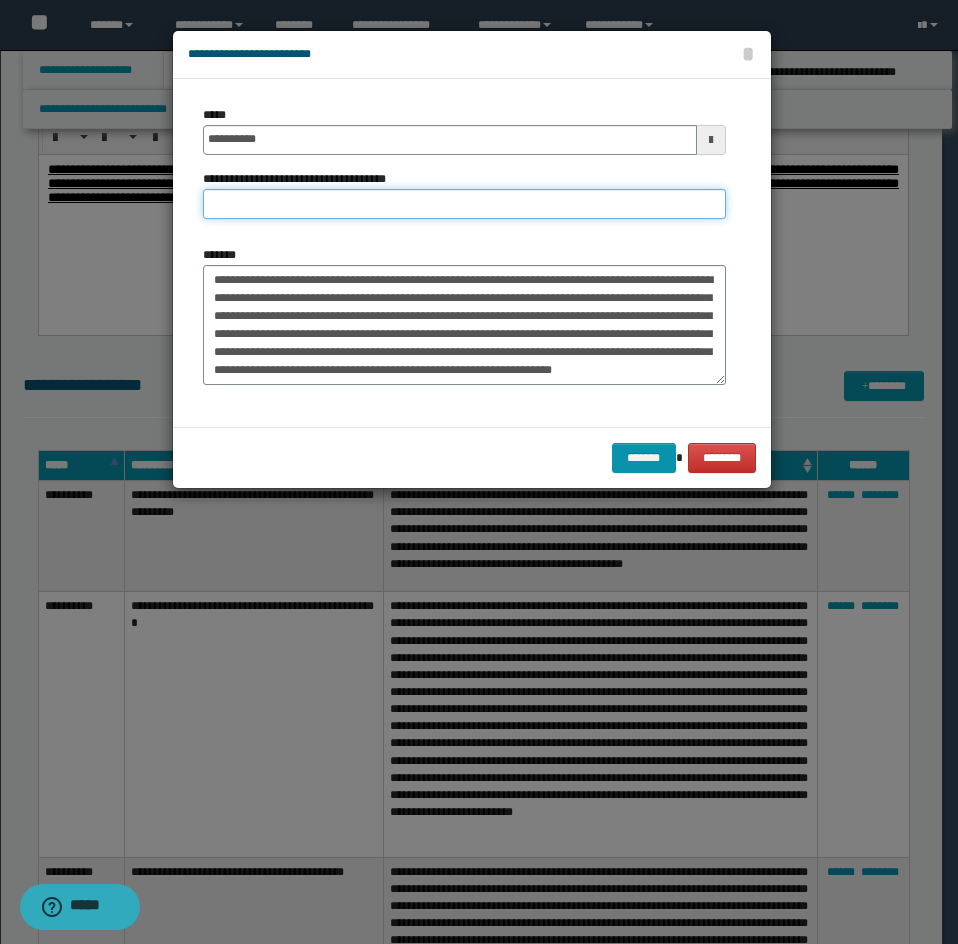 click on "**********" at bounding box center (464, 204) 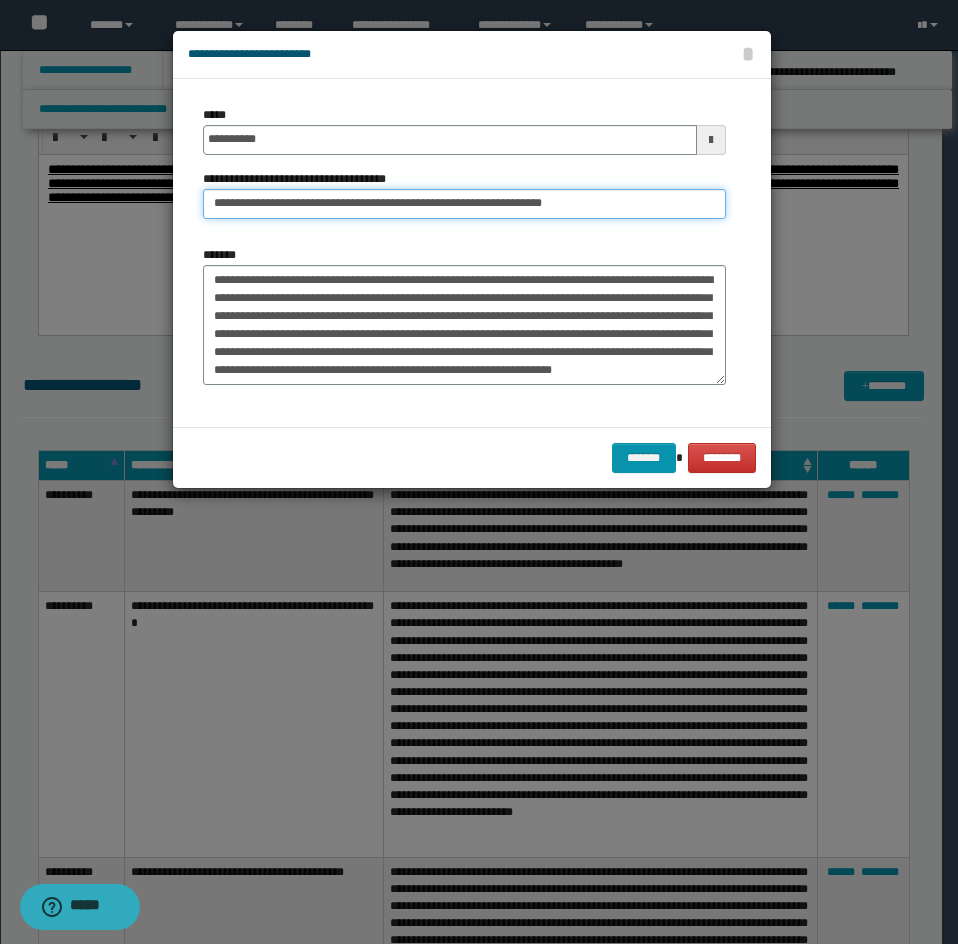 drag, startPoint x: 275, startPoint y: 205, endPoint x: 33, endPoint y: 222, distance: 242.59637 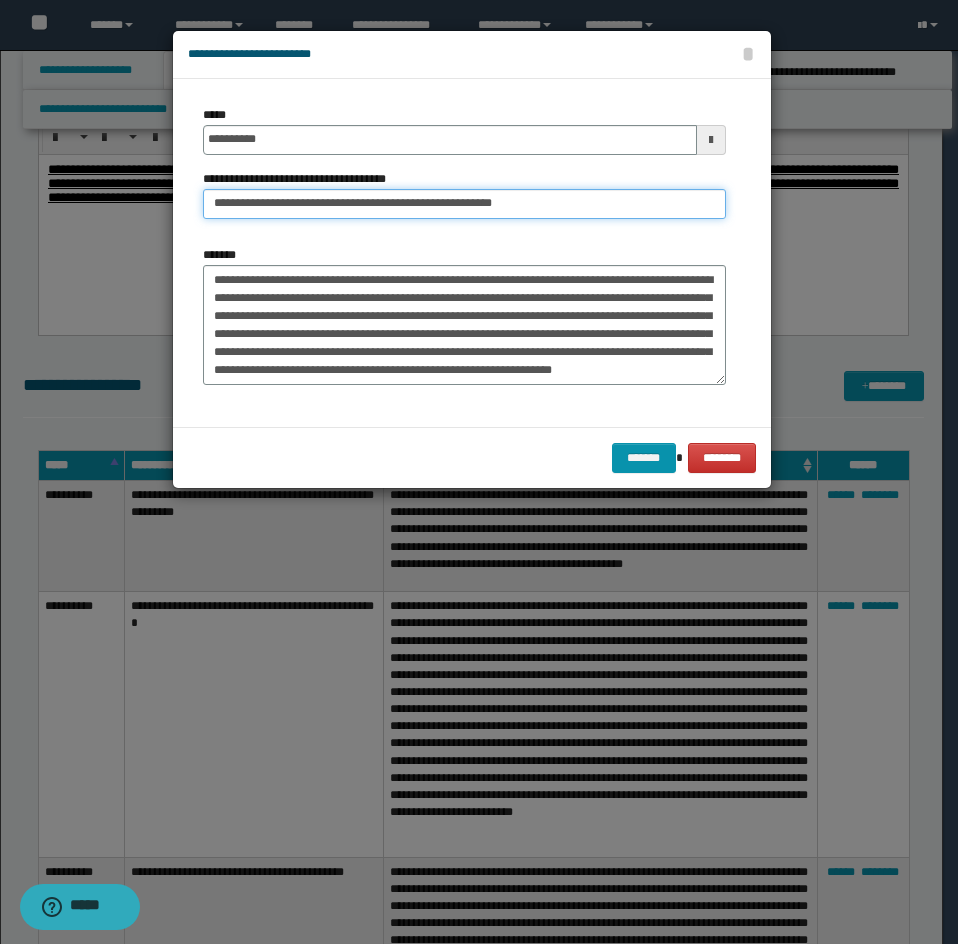 type on "**********" 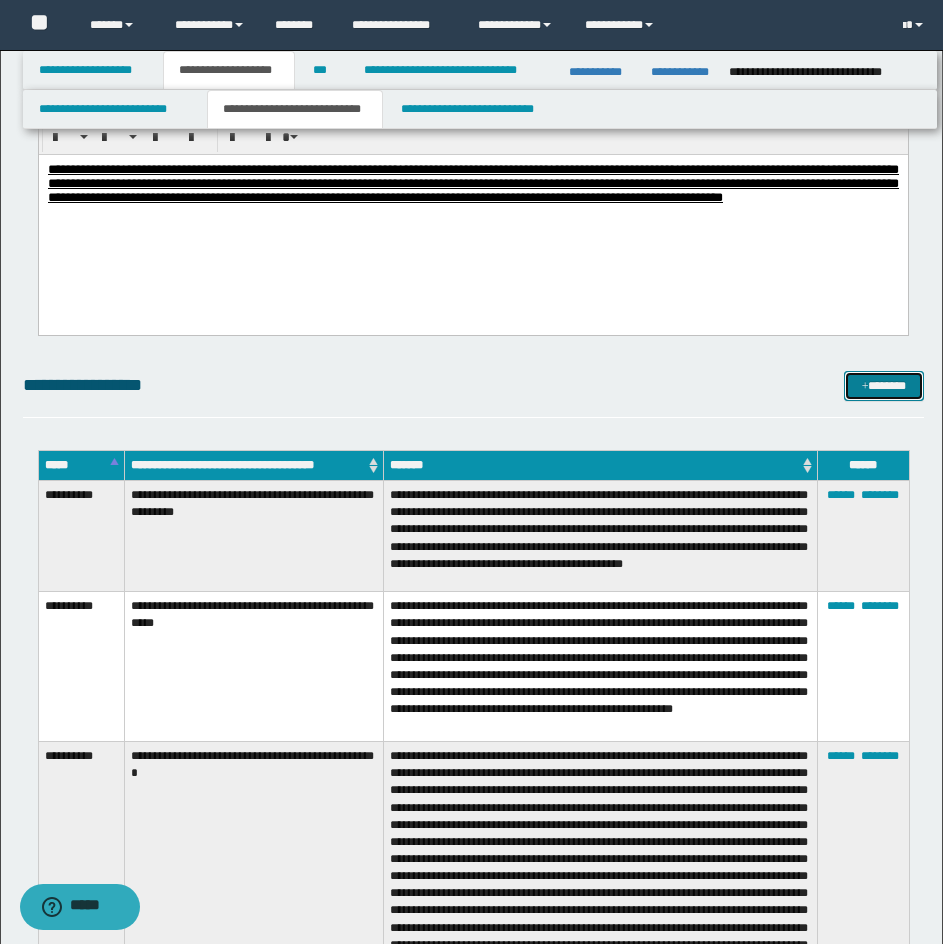drag, startPoint x: 872, startPoint y: 390, endPoint x: 827, endPoint y: 382, distance: 45.705578 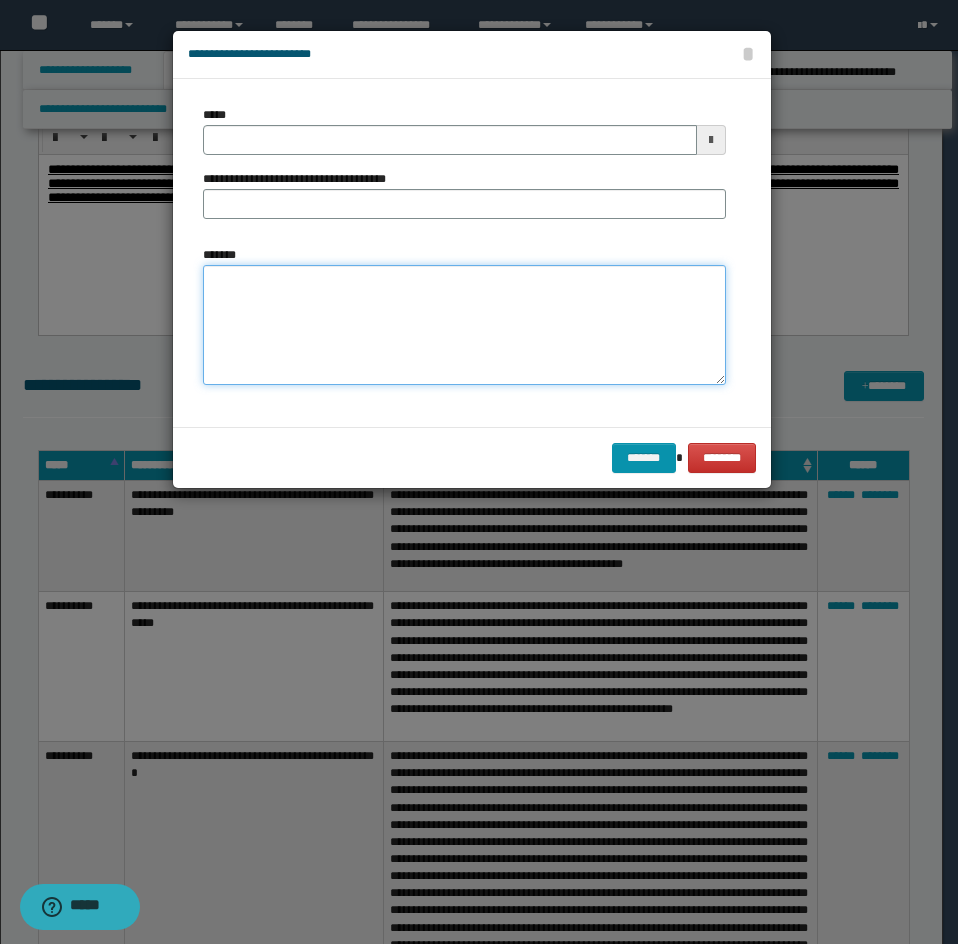 click on "*******" at bounding box center [464, 325] 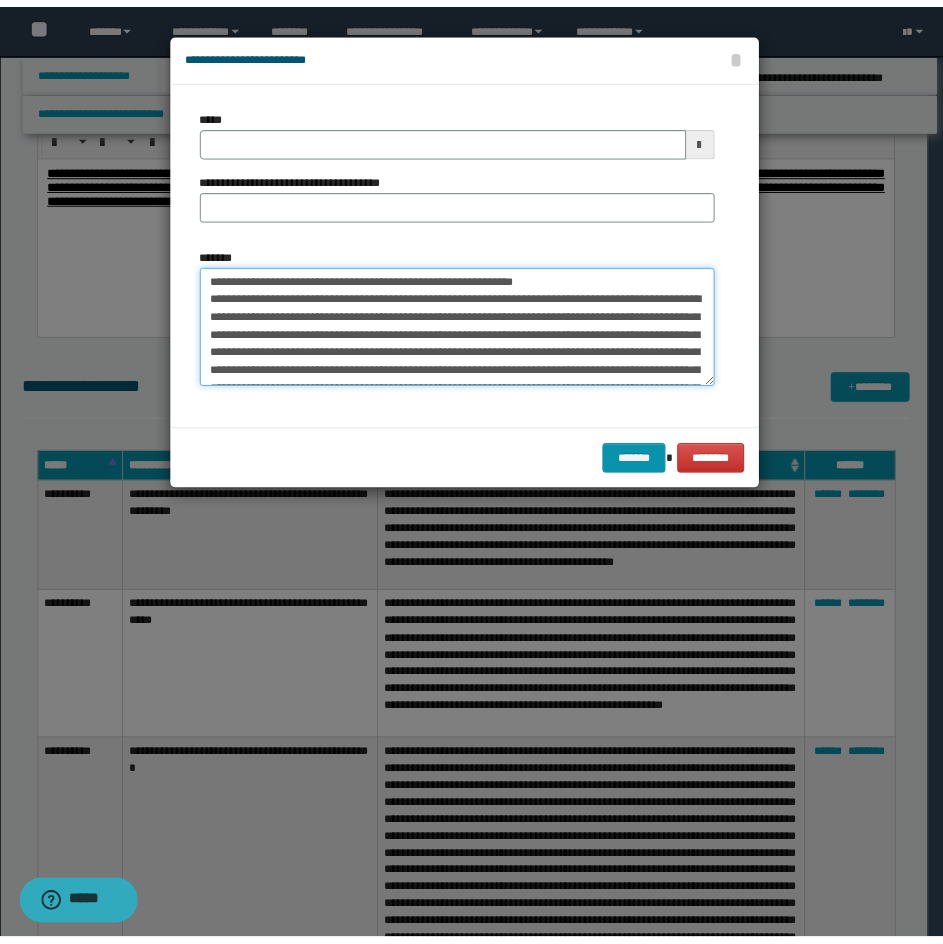 scroll, scrollTop: 0, scrollLeft: 0, axis: both 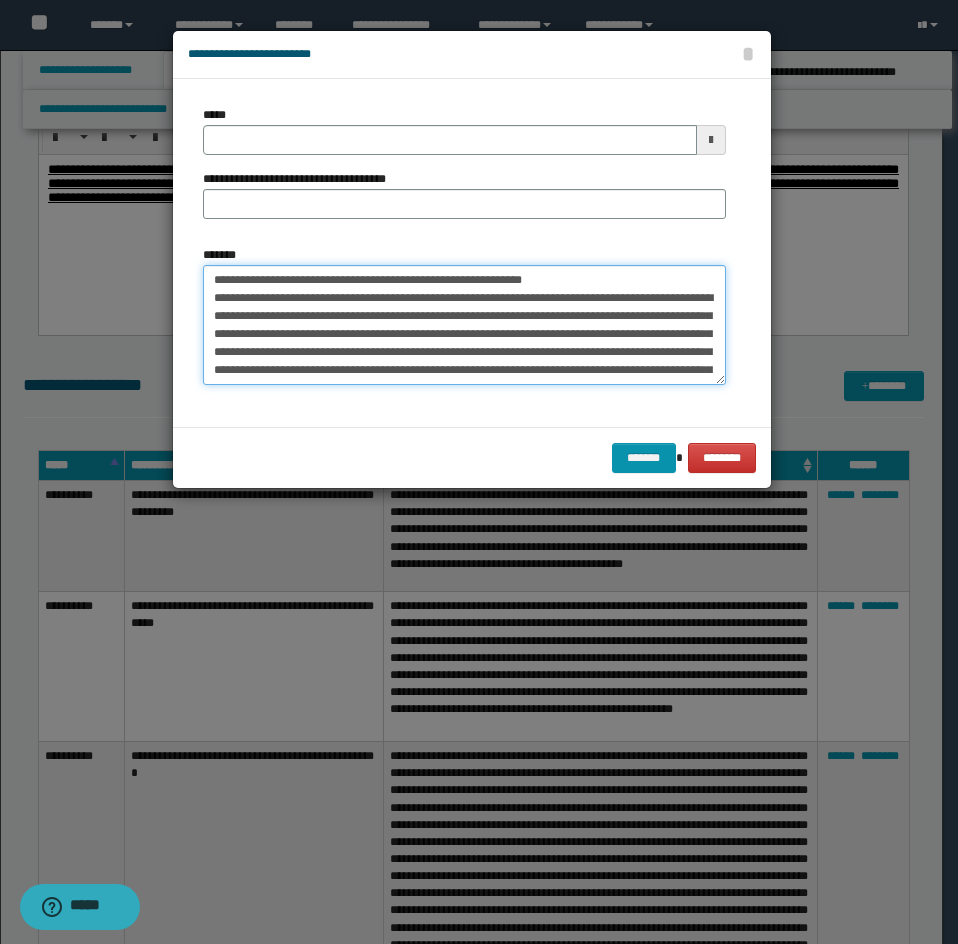 click on "*******" at bounding box center (464, 325) 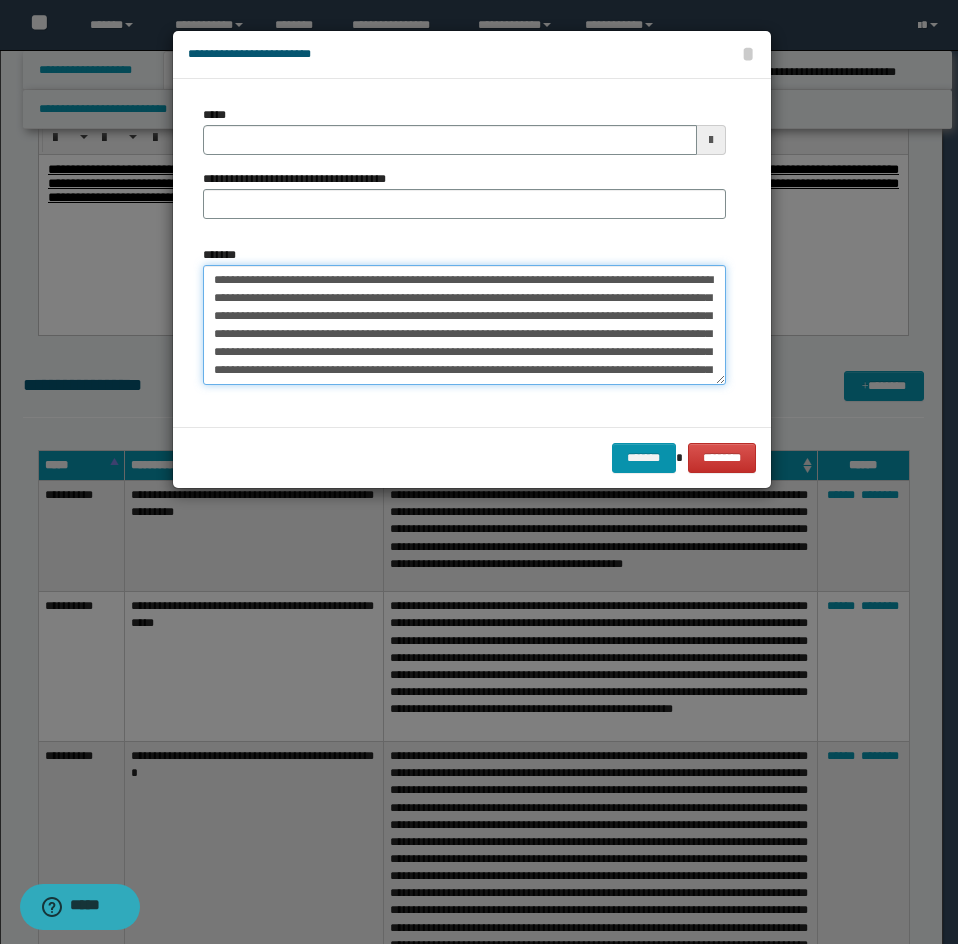 type on "**********" 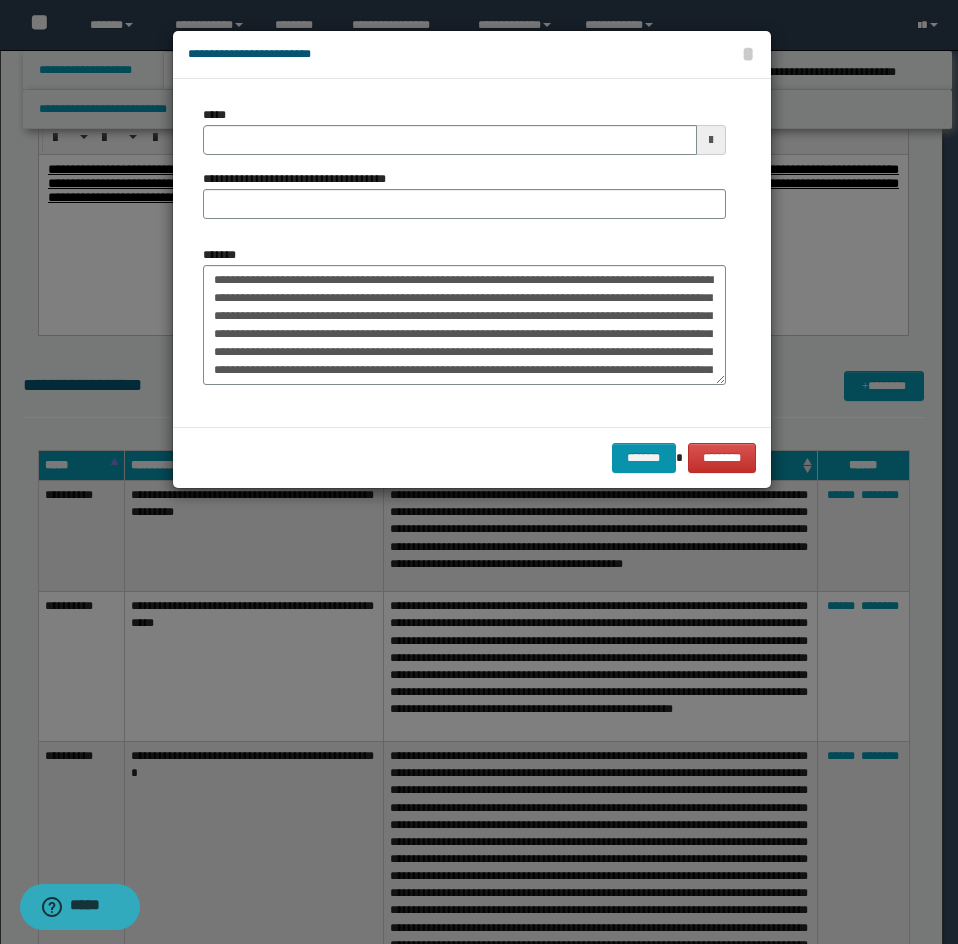 drag, startPoint x: 264, startPoint y: 155, endPoint x: 257, endPoint y: 142, distance: 14.764823 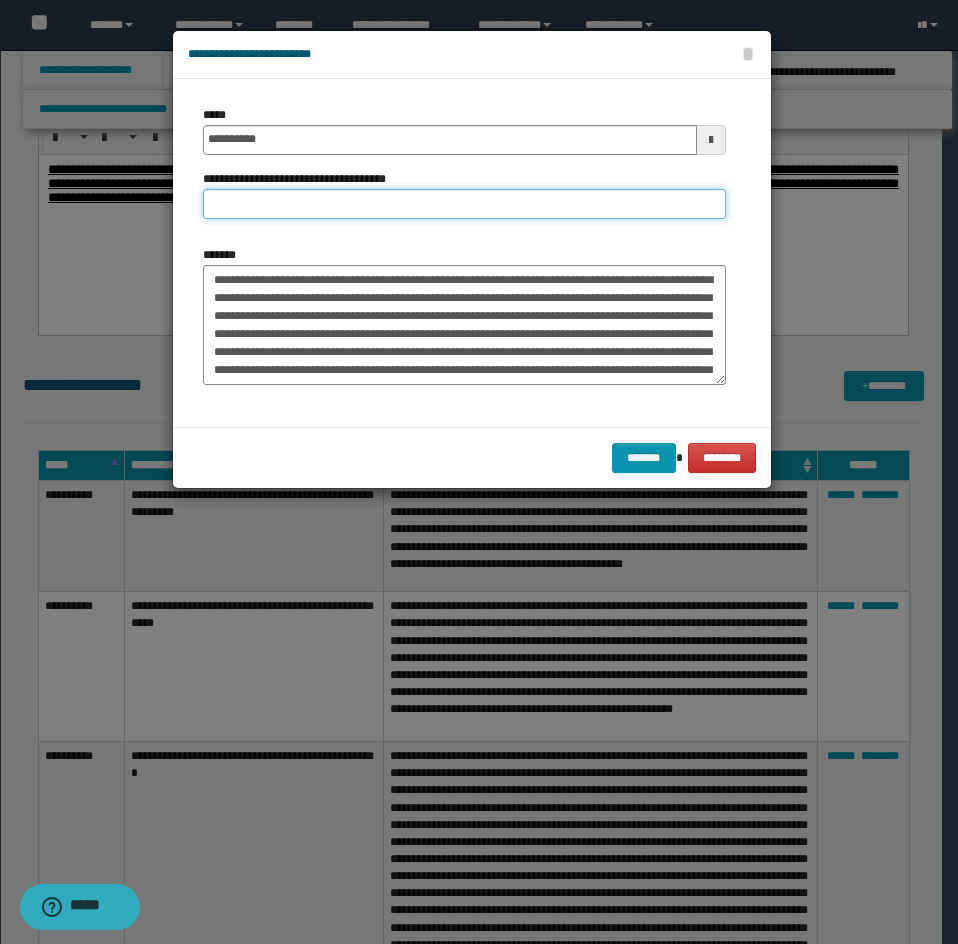 drag, startPoint x: 406, startPoint y: 207, endPoint x: 286, endPoint y: 222, distance: 120.93387 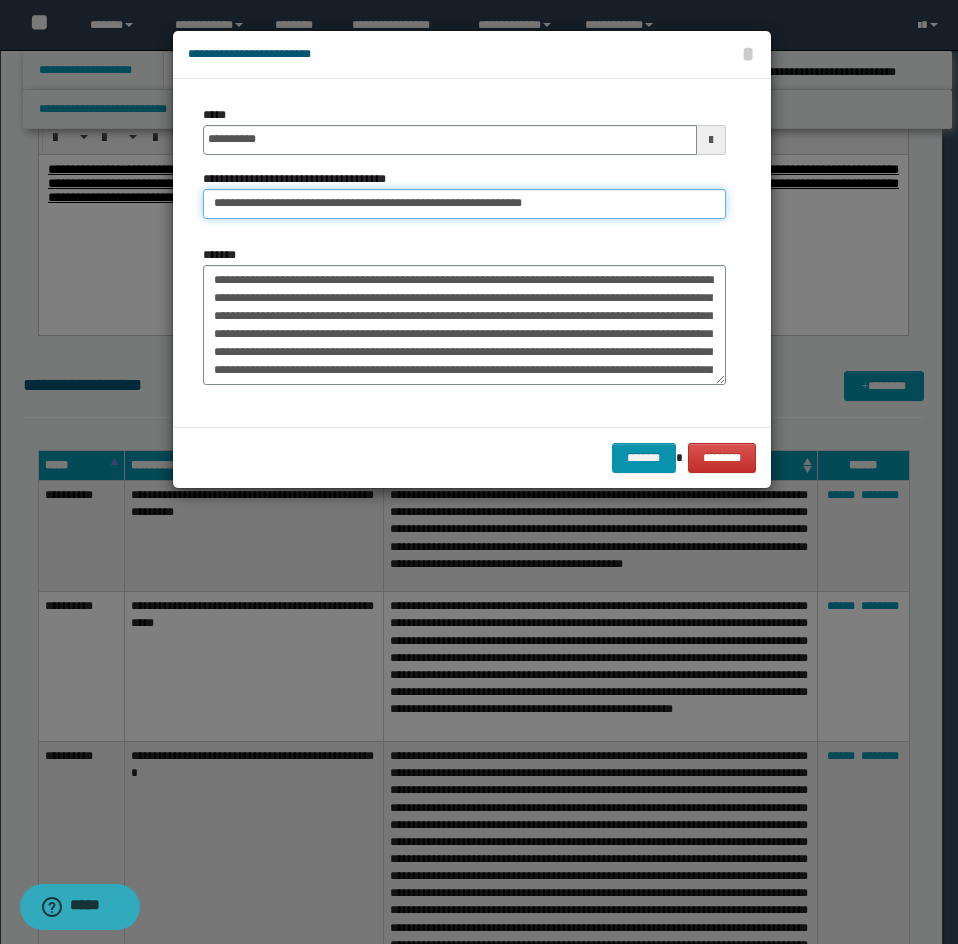 drag, startPoint x: 253, startPoint y: 200, endPoint x: 93, endPoint y: 207, distance: 160.15305 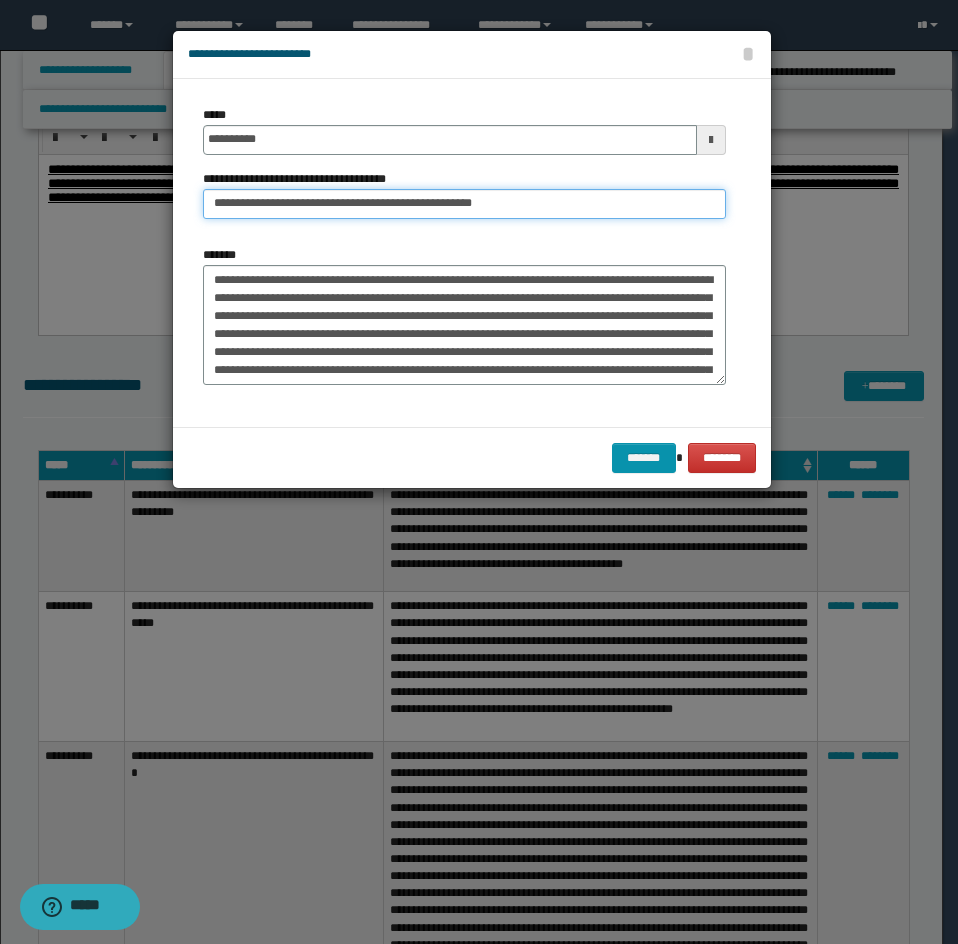 type on "**********" 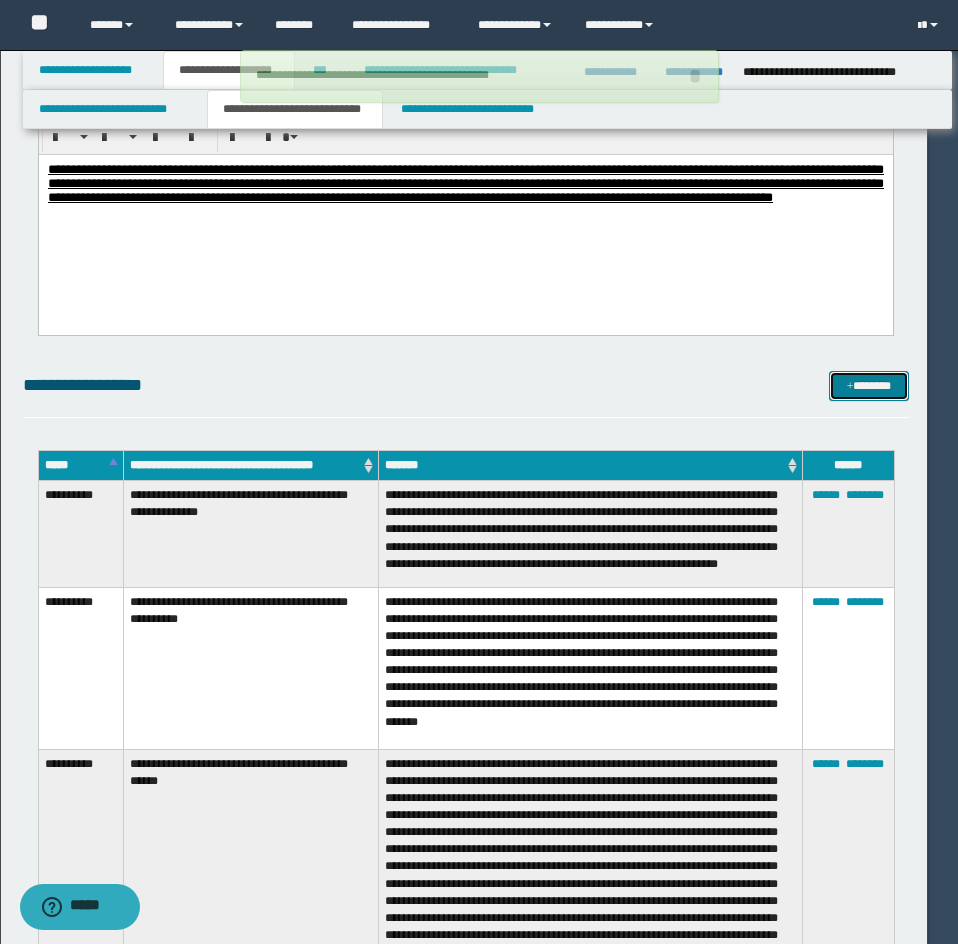 type 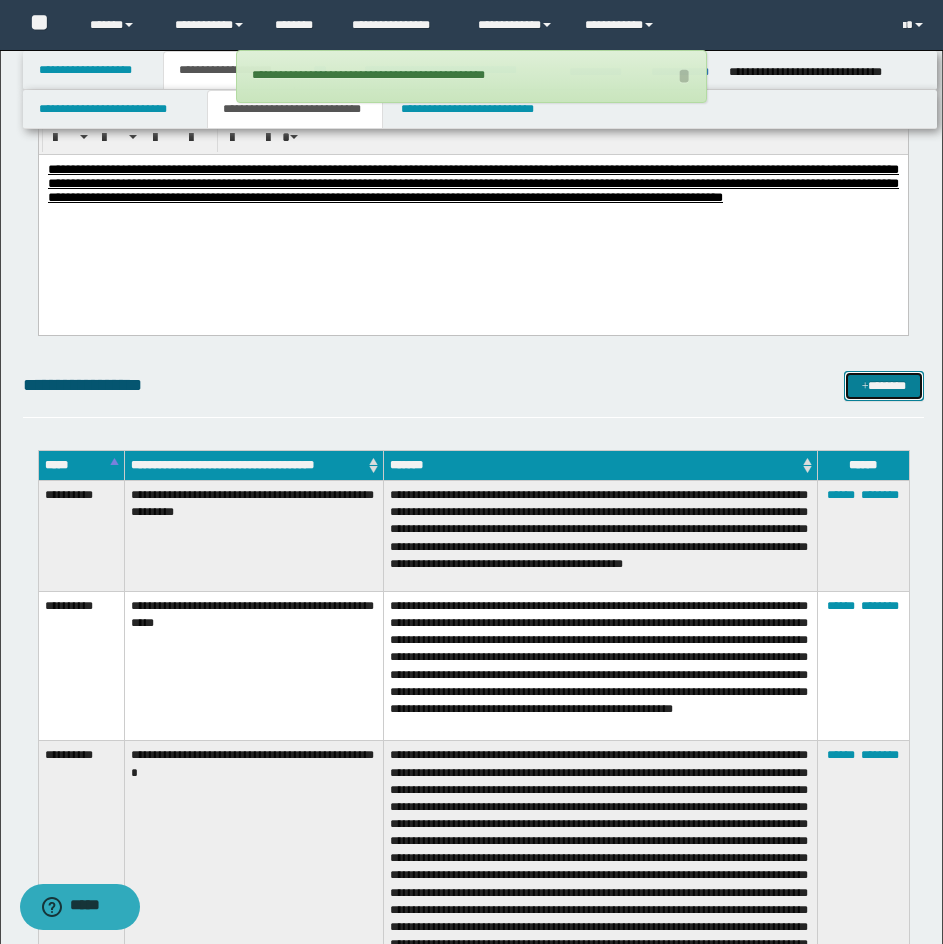 click on "*******" at bounding box center [884, 386] 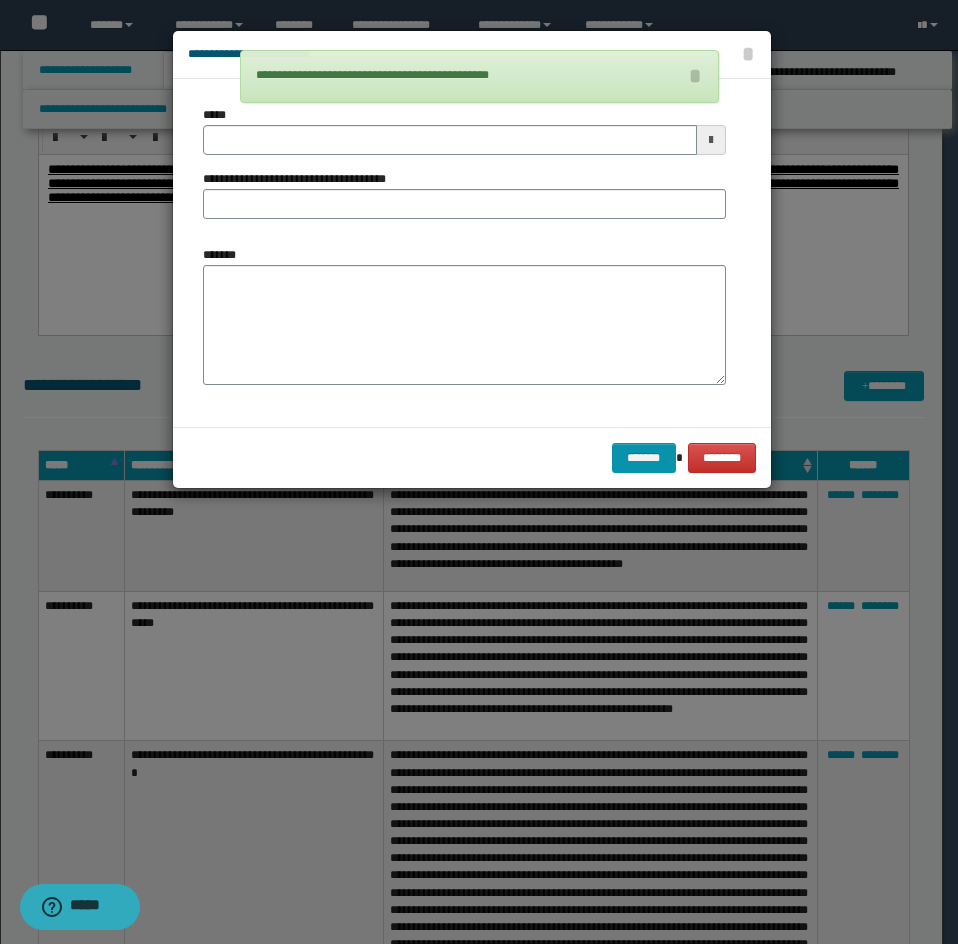 drag, startPoint x: 149, startPoint y: 338, endPoint x: 206, endPoint y: 337, distance: 57.00877 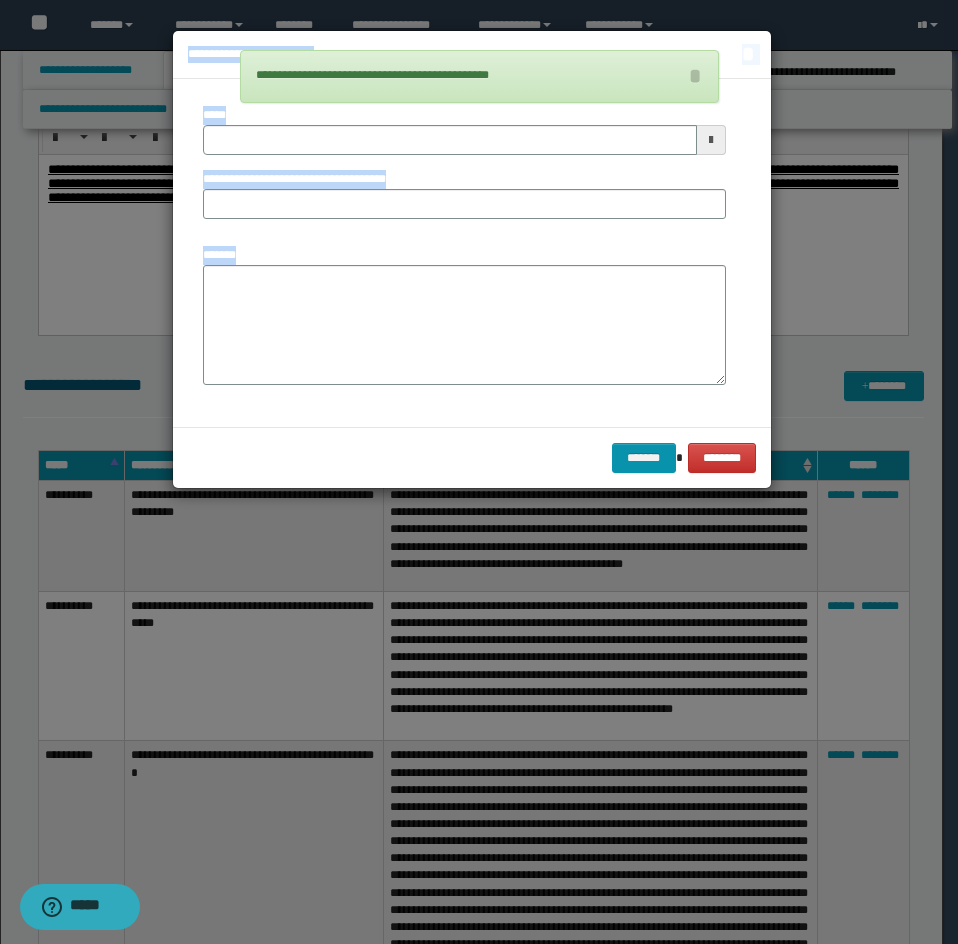 click on "**********" at bounding box center (464, 253) 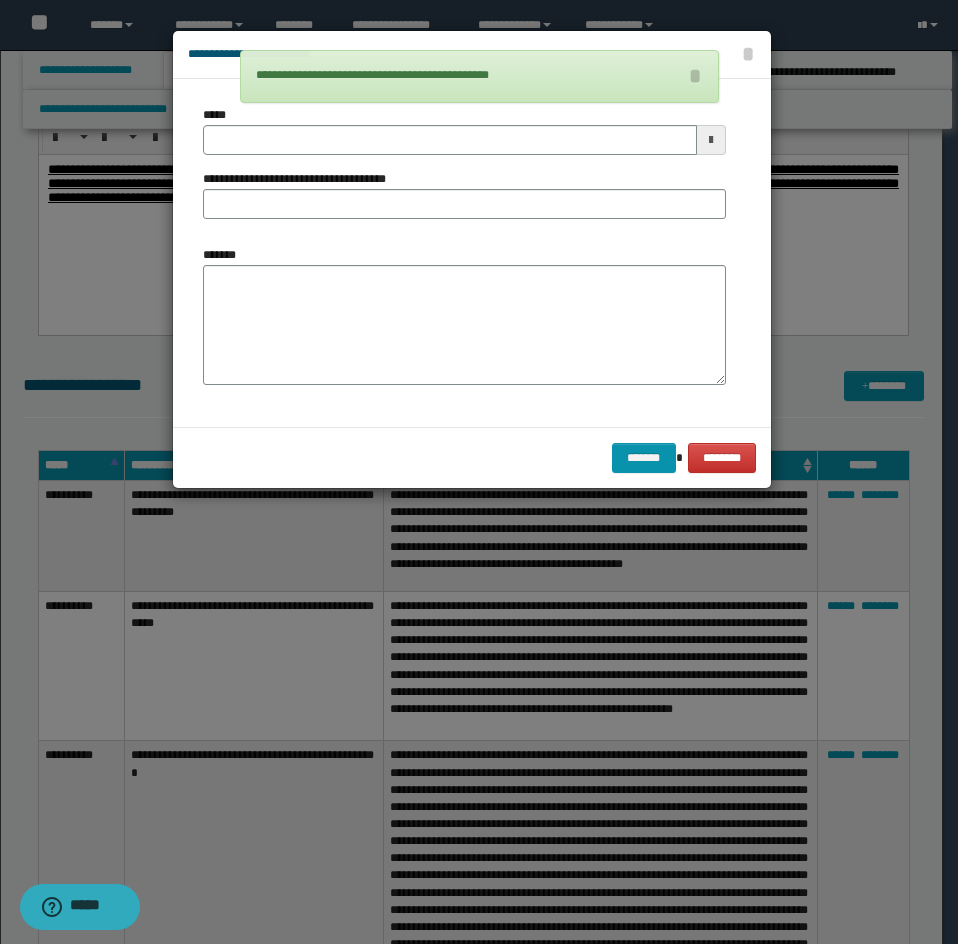 drag, startPoint x: 191, startPoint y: 405, endPoint x: 192, endPoint y: 394, distance: 11.045361 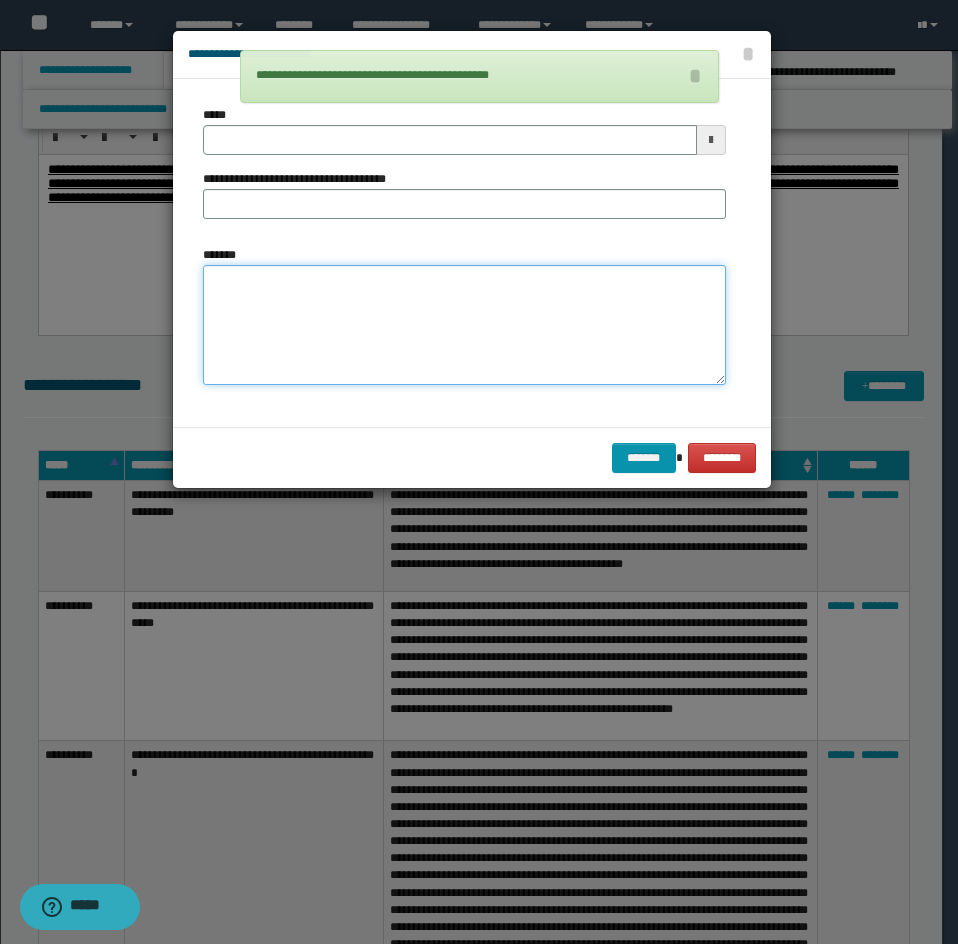 click on "*******" at bounding box center (464, 325) 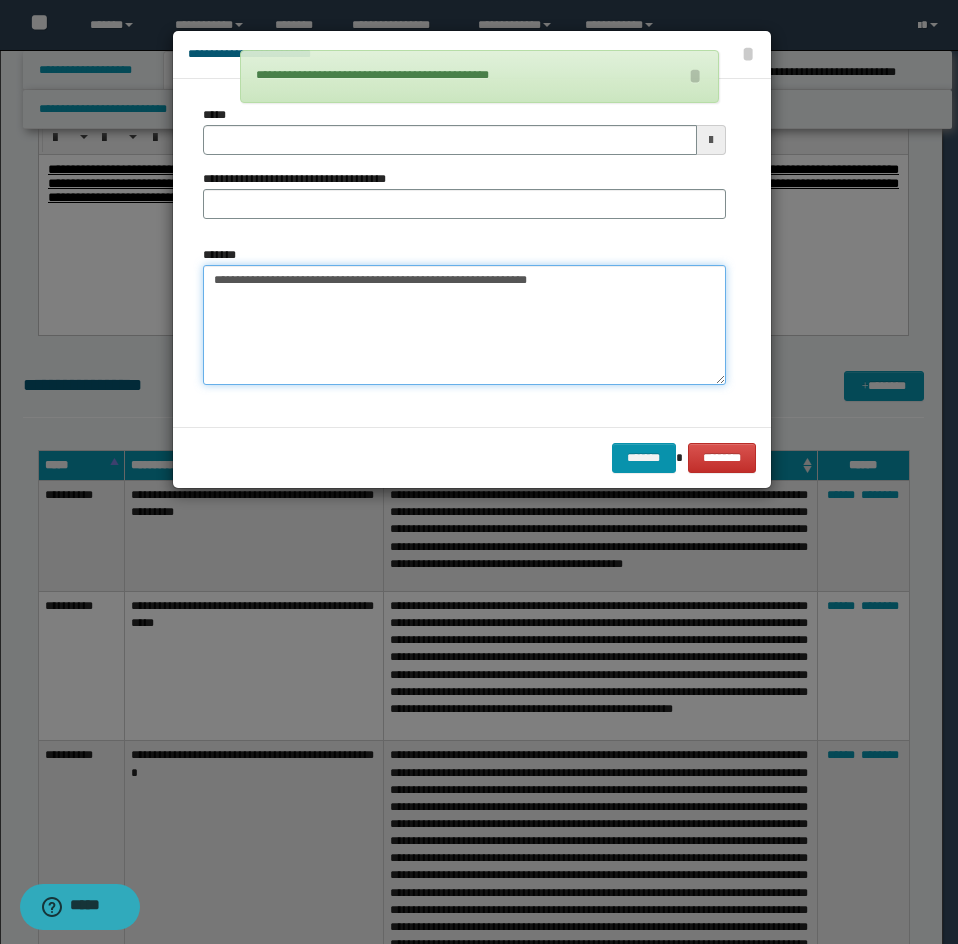 type on "**********" 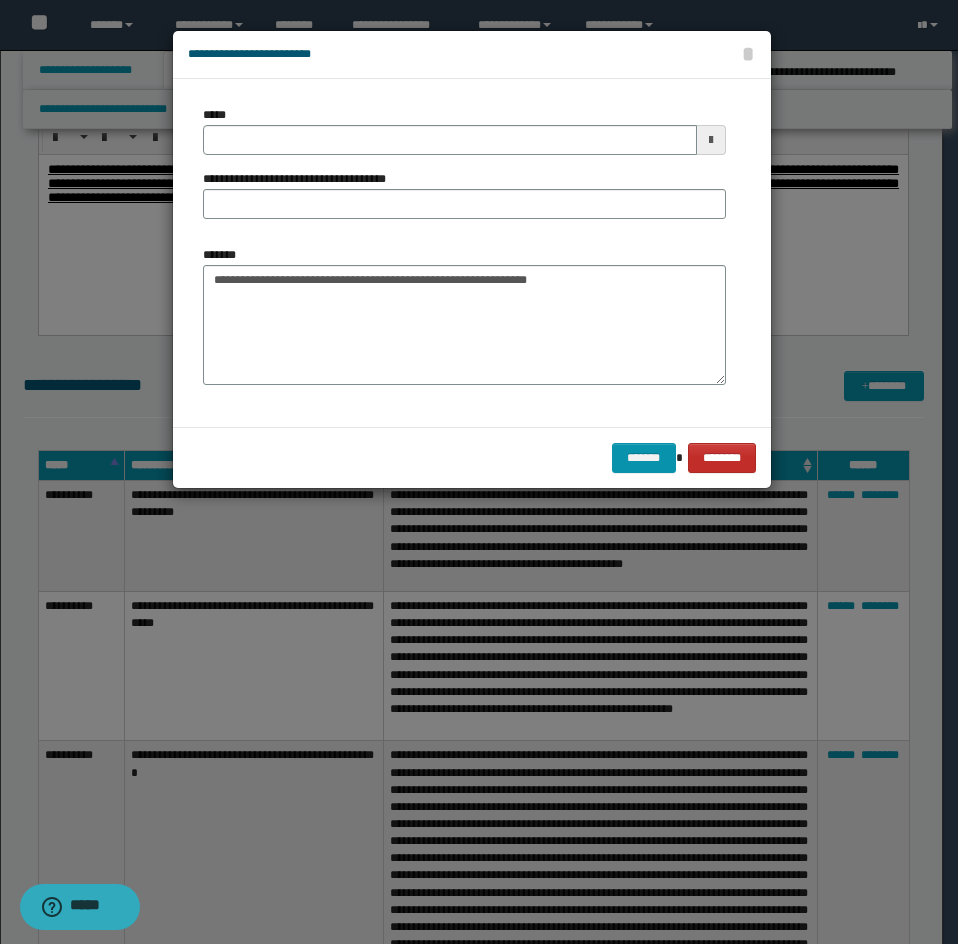 drag, startPoint x: 706, startPoint y: 440, endPoint x: 705, endPoint y: 460, distance: 20.024984 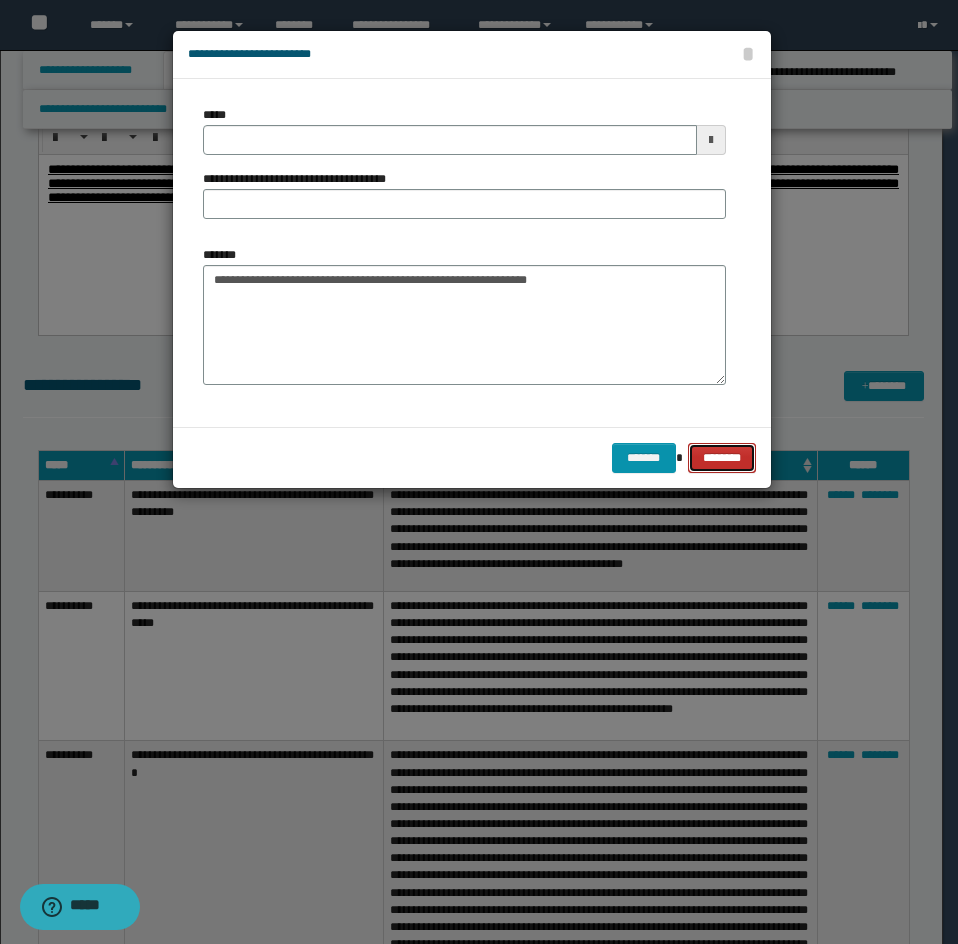 click on "********" at bounding box center [721, 458] 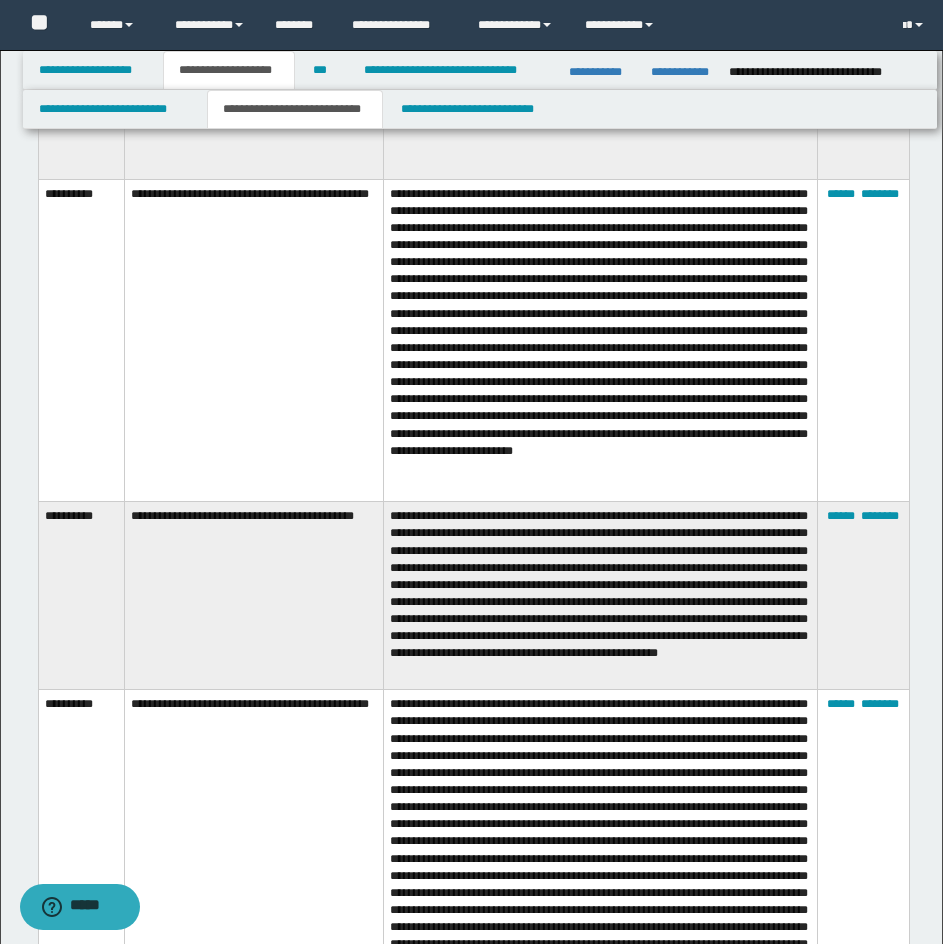 scroll, scrollTop: 4600, scrollLeft: 0, axis: vertical 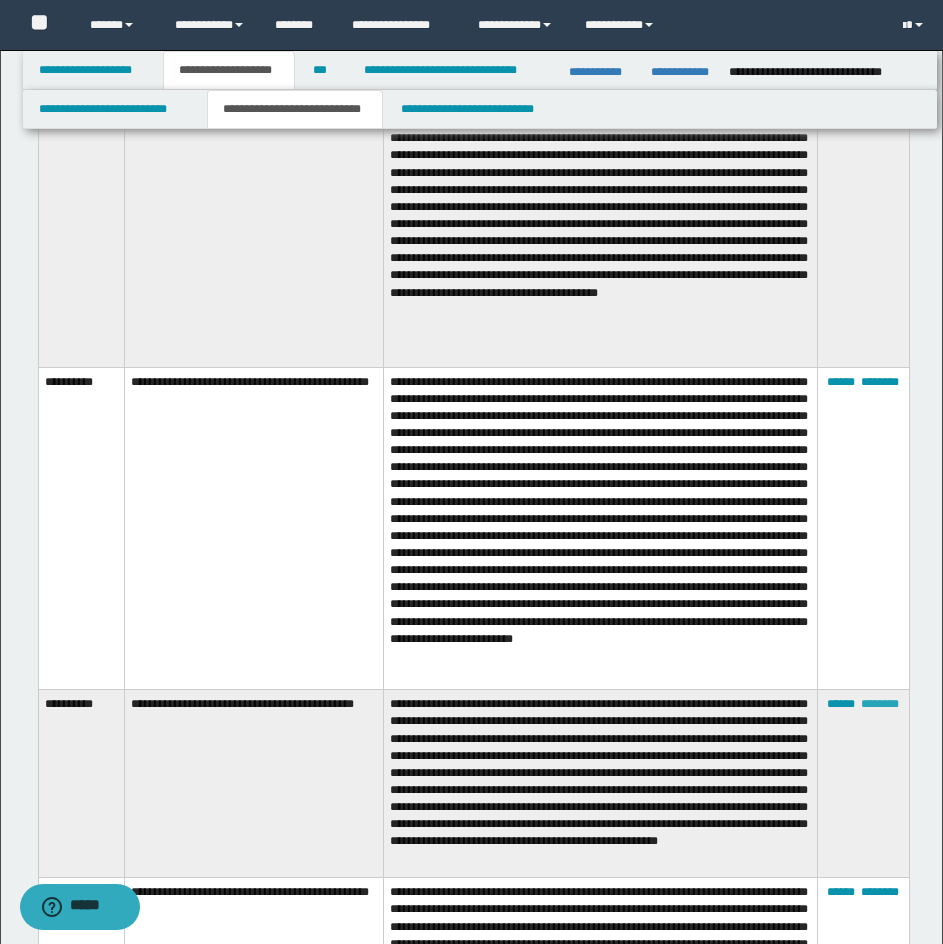 click on "********" at bounding box center (880, 704) 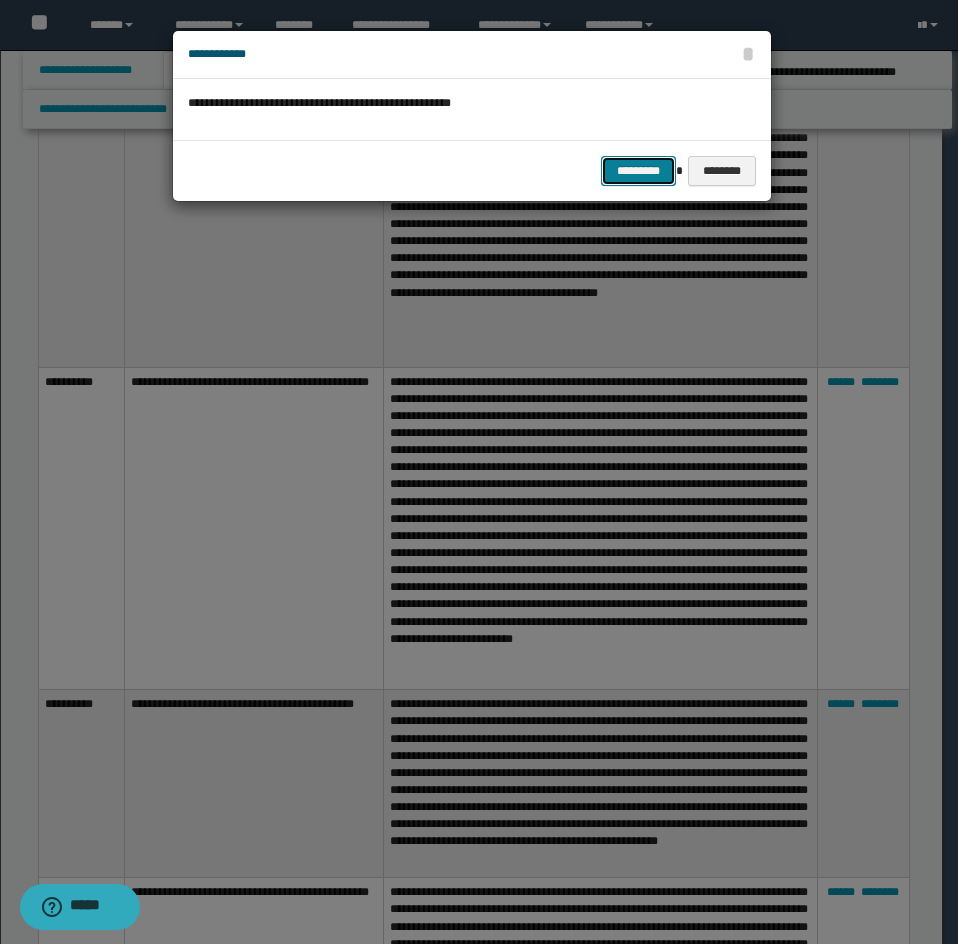drag, startPoint x: 654, startPoint y: 171, endPoint x: 666, endPoint y: 326, distance: 155.46382 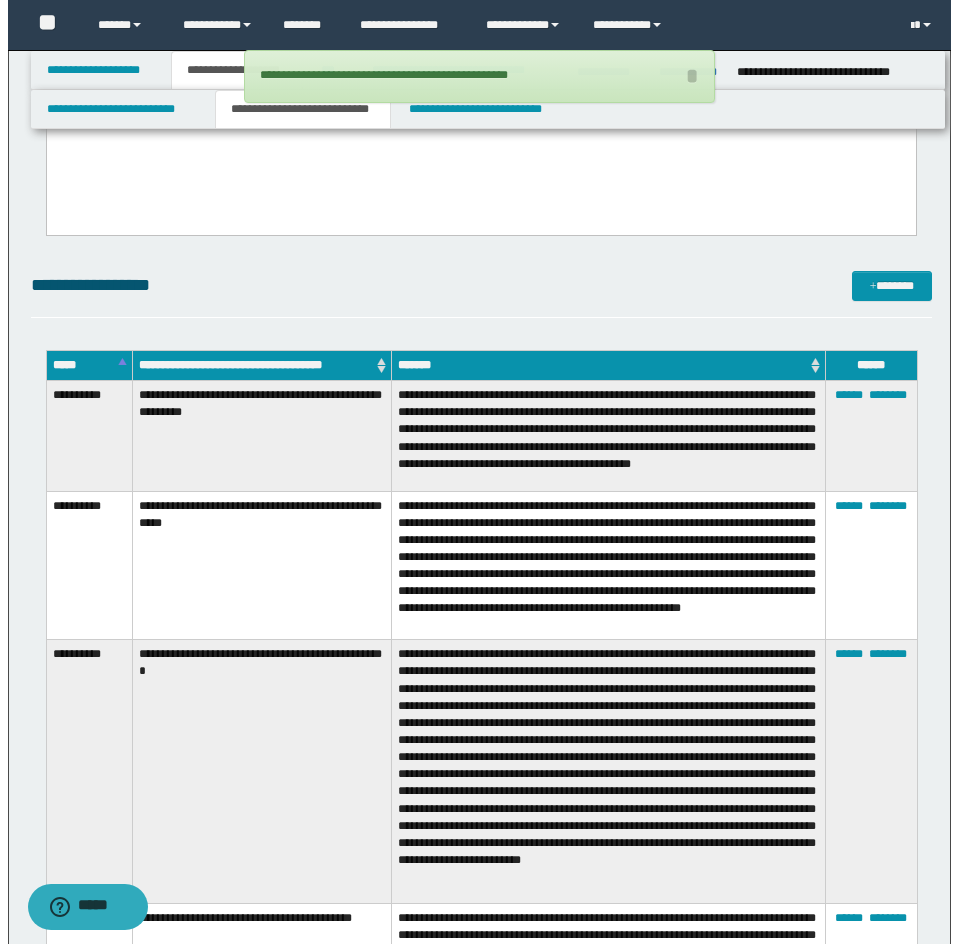 scroll, scrollTop: 3100, scrollLeft: 0, axis: vertical 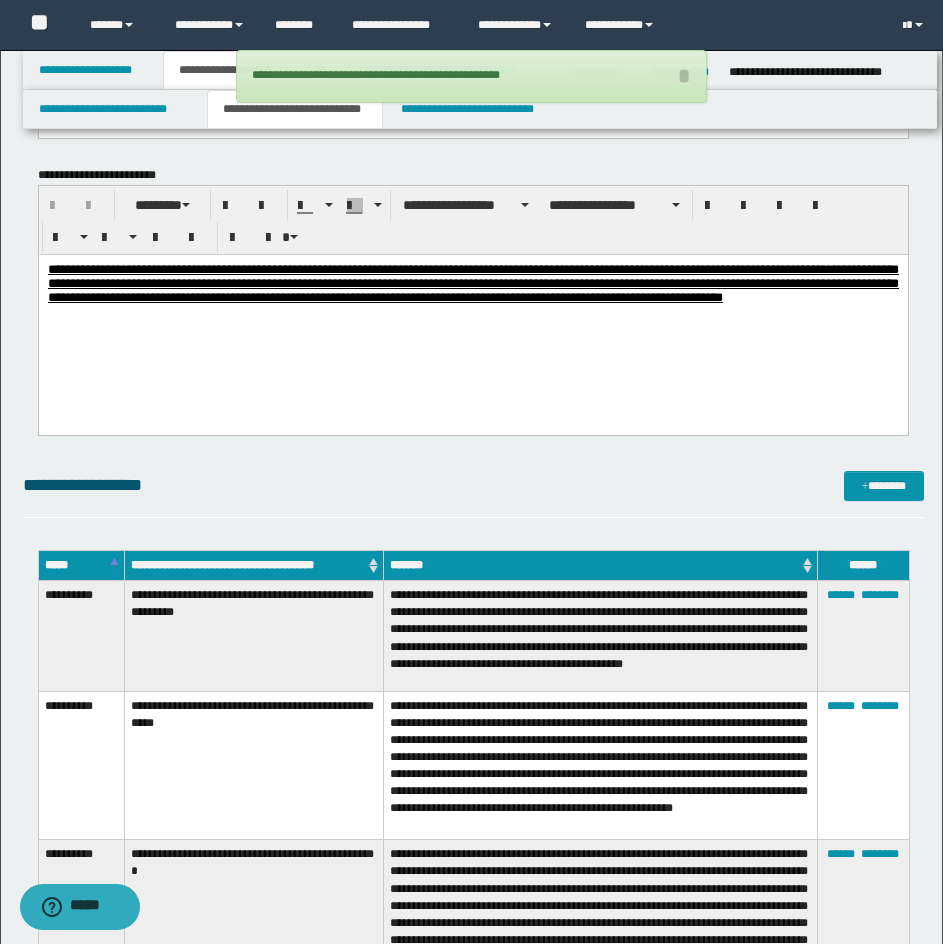 click on "**********" at bounding box center [473, 1739] 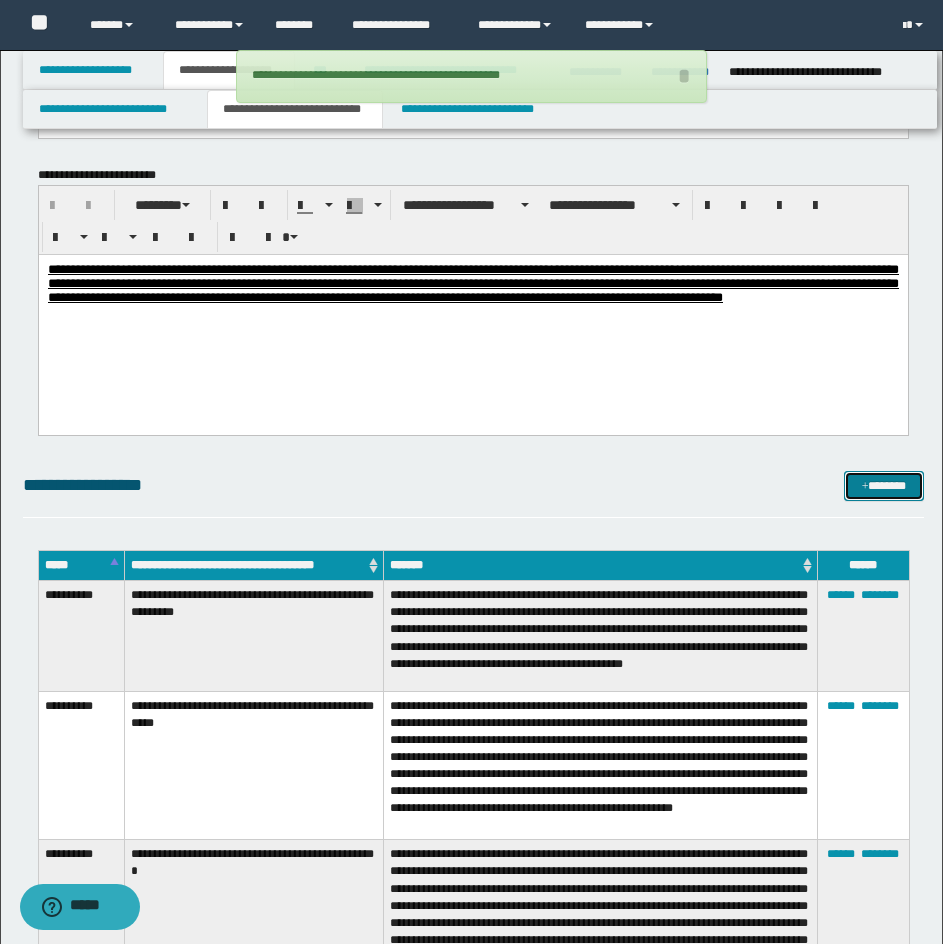 drag, startPoint x: 862, startPoint y: 488, endPoint x: 385, endPoint y: 658, distance: 506.38818 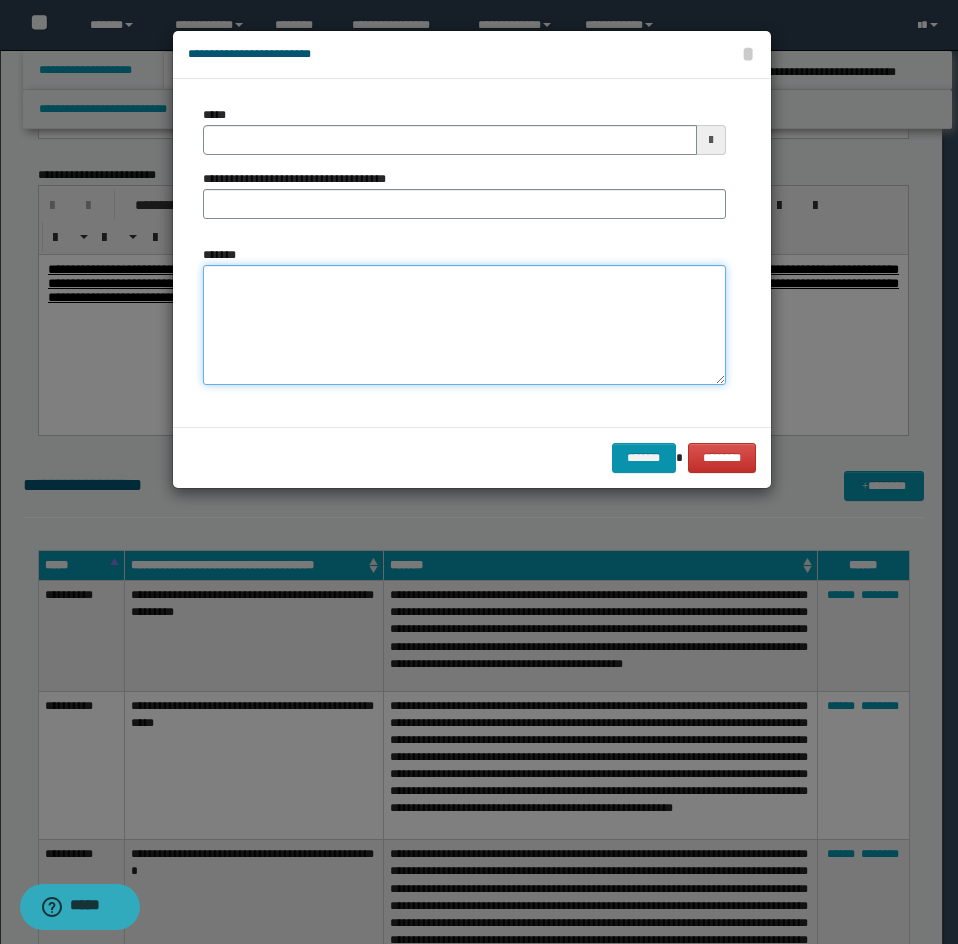 click on "*******" at bounding box center (464, 325) 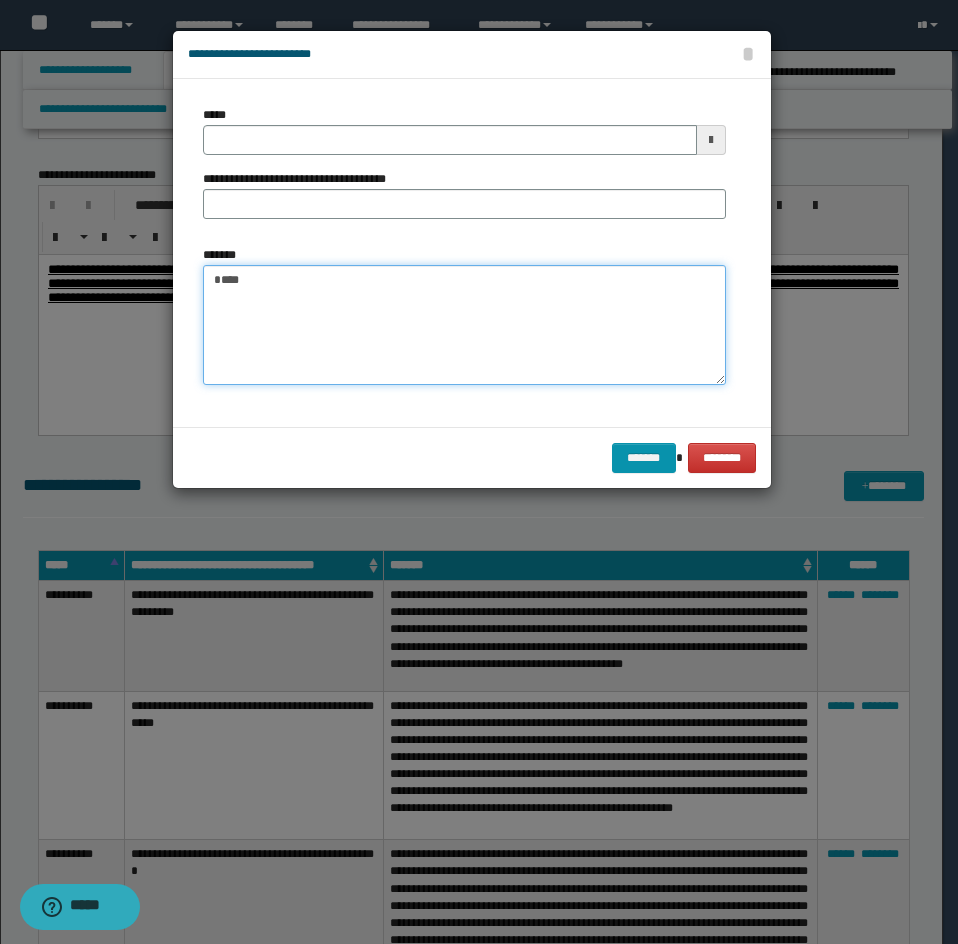 click on "***" at bounding box center (464, 325) 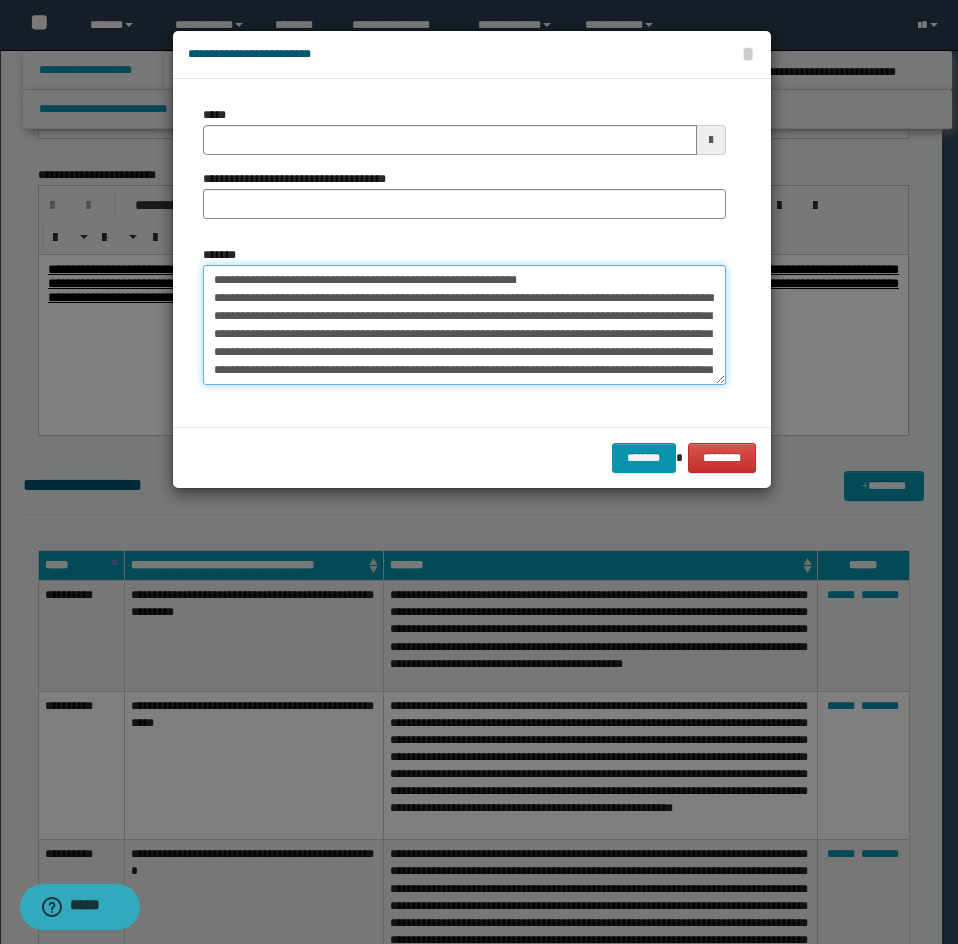 click on "*******" at bounding box center [464, 325] 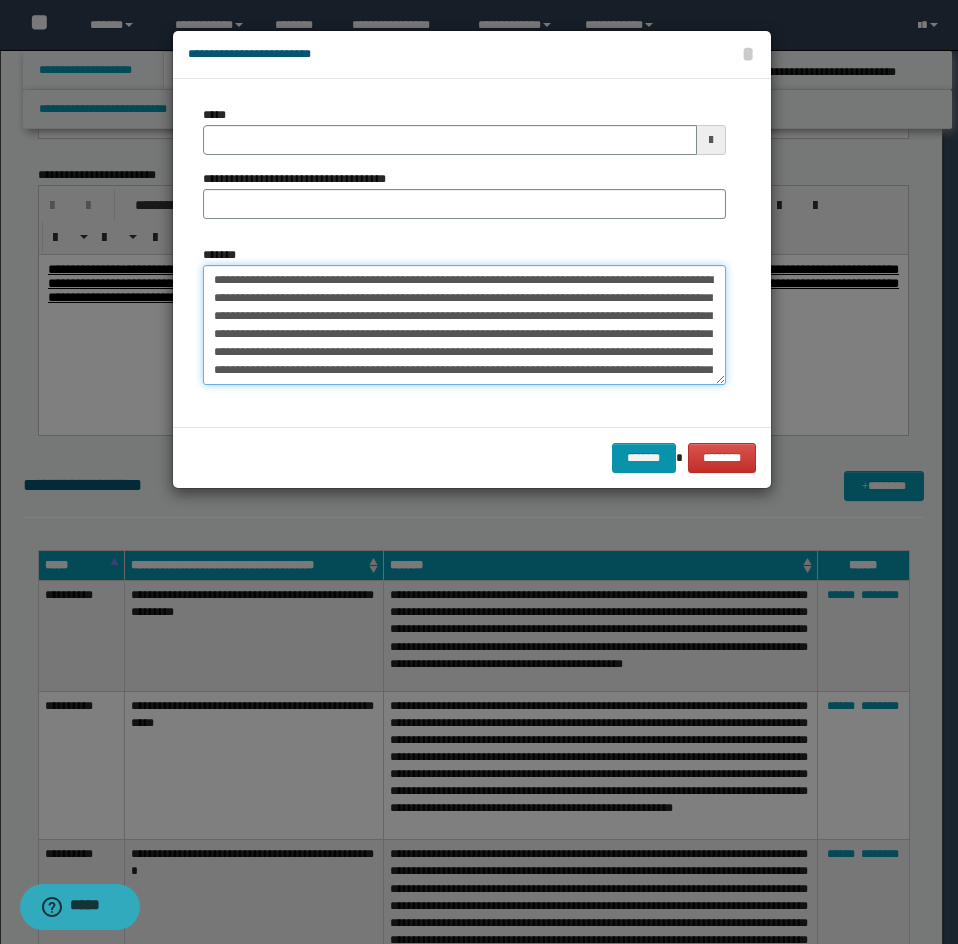 type 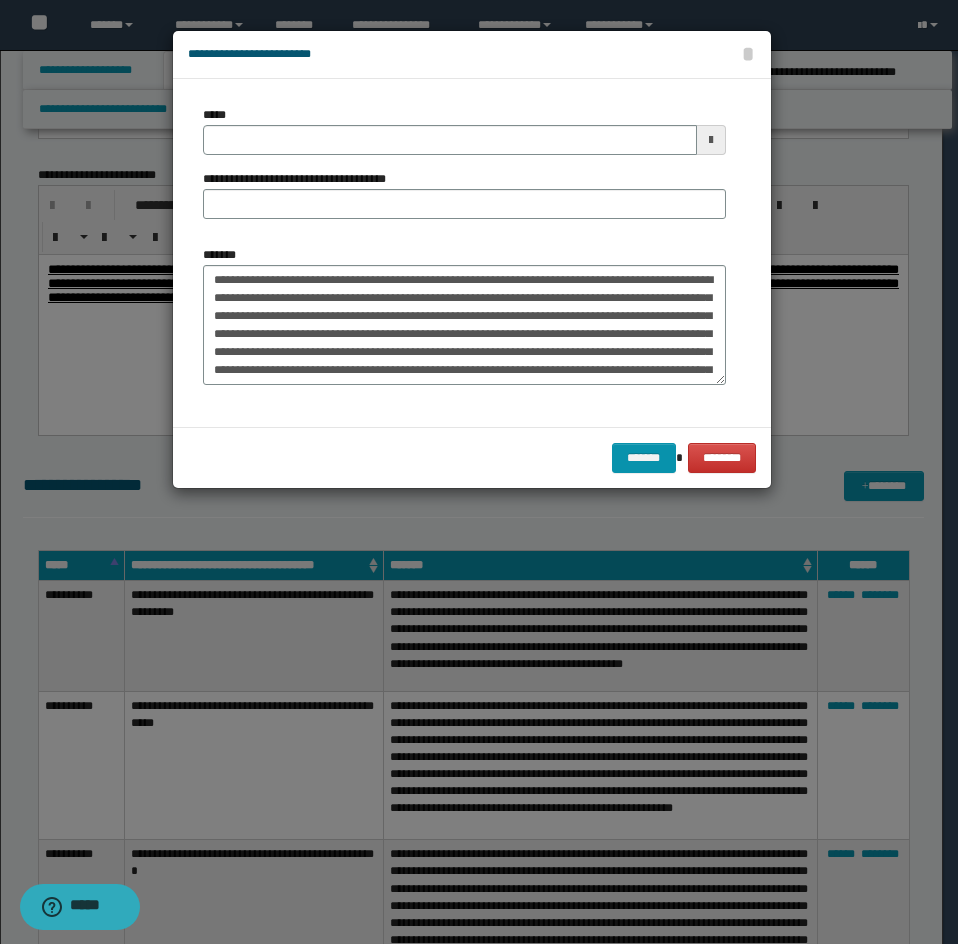 click on "**********" at bounding box center [472, 253] 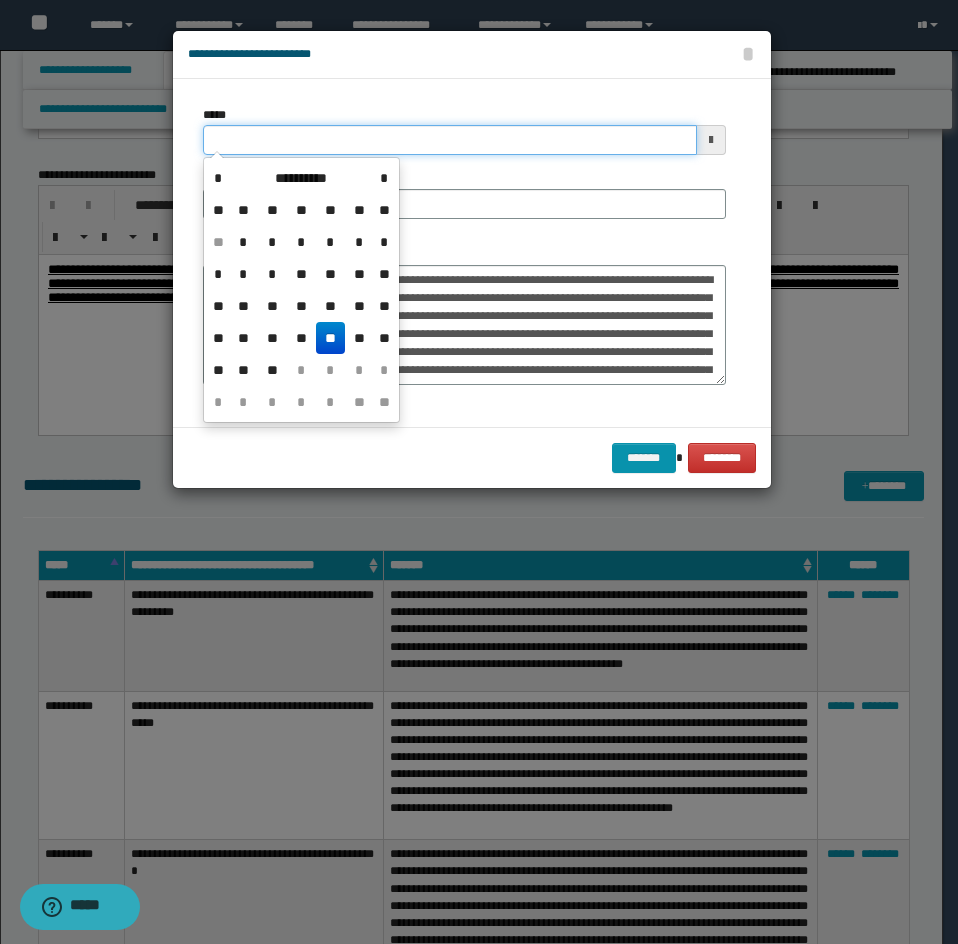 click on "*****" at bounding box center (450, 140) 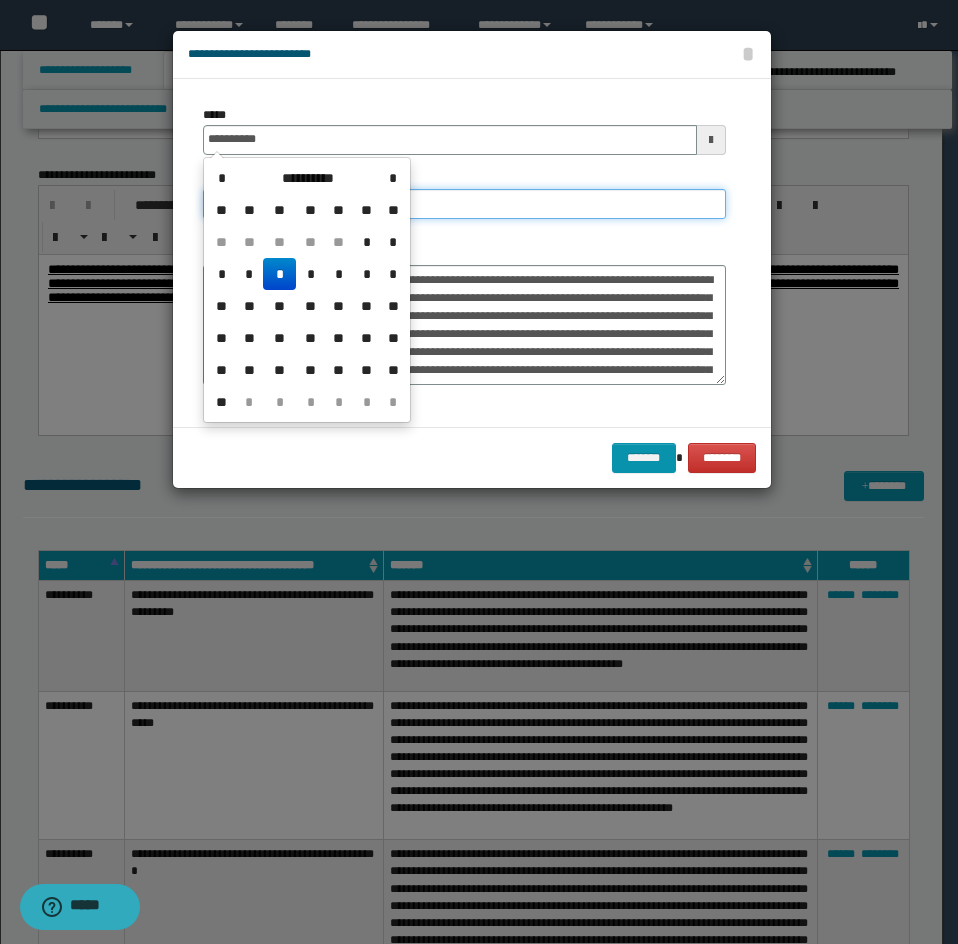 type on "**********" 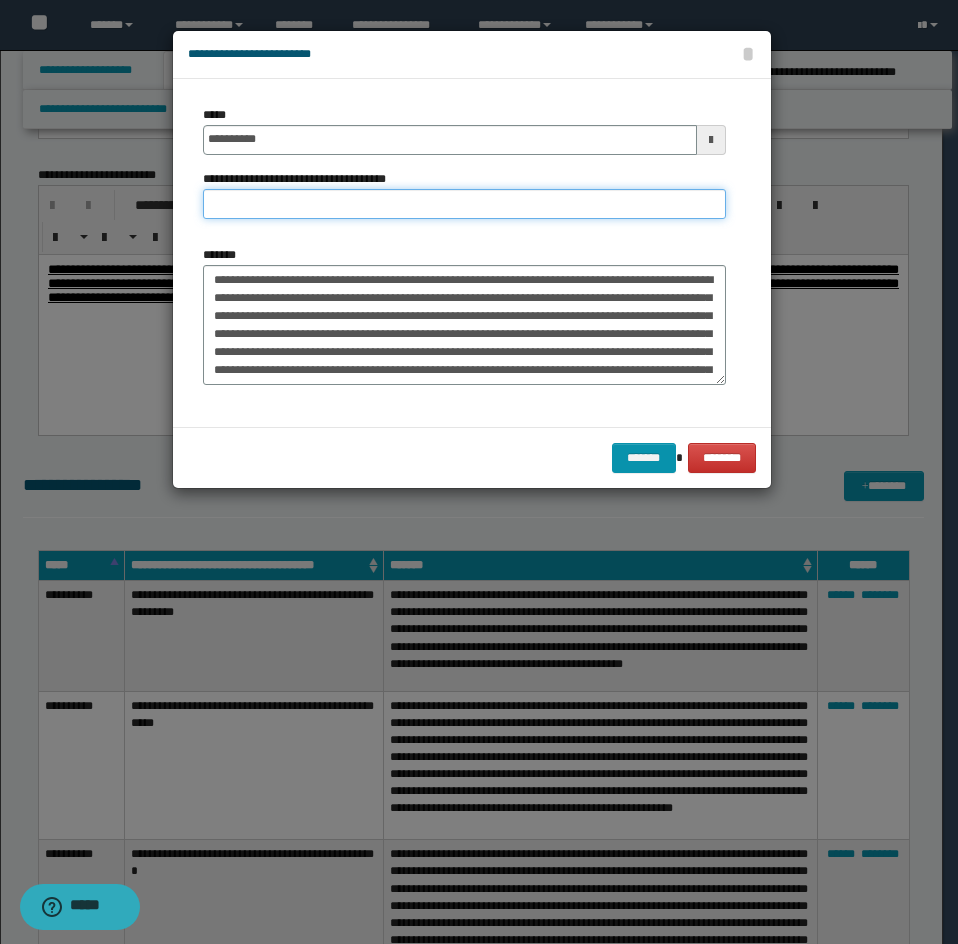 paste on "**********" 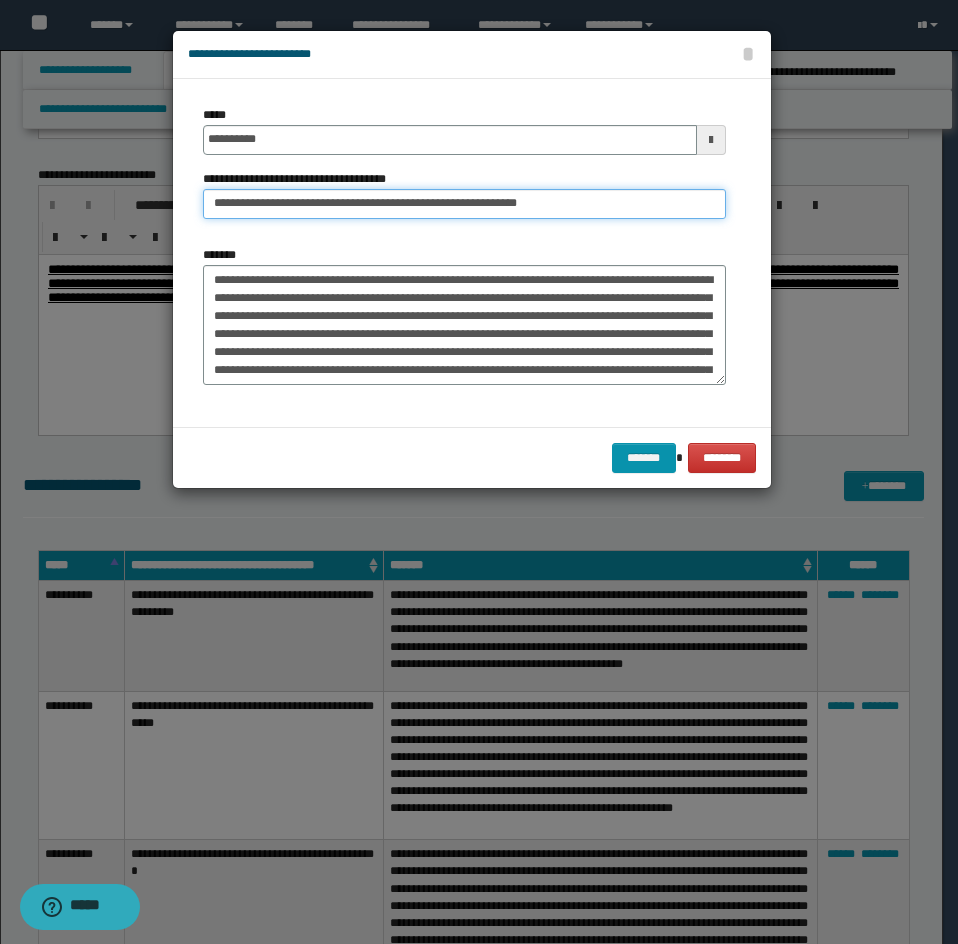drag, startPoint x: 287, startPoint y: 206, endPoint x: 206, endPoint y: 198, distance: 81.394104 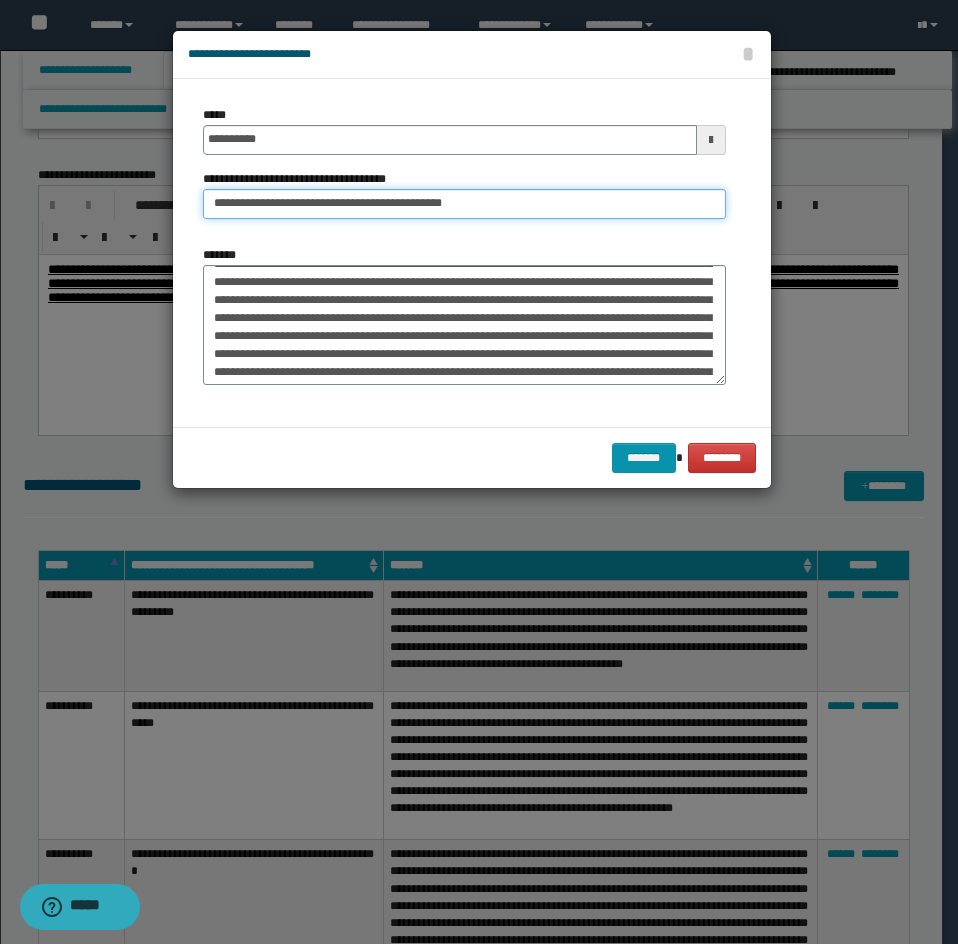 type on "**********" 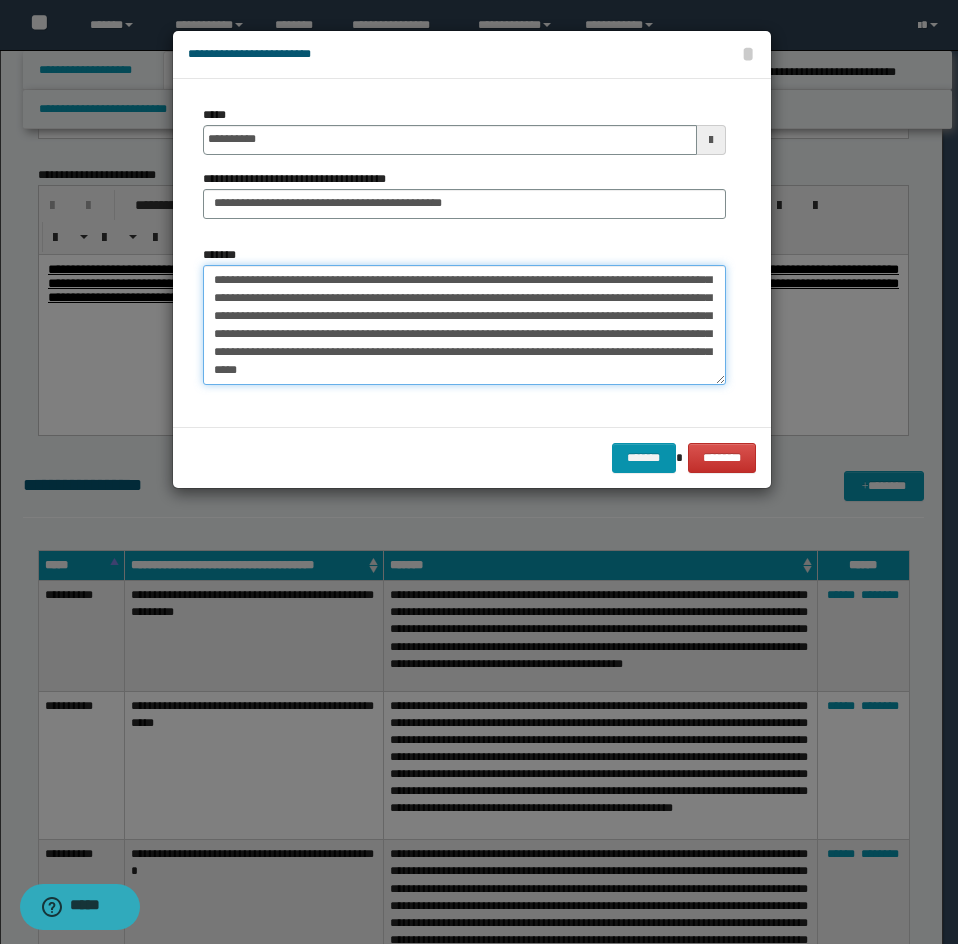 drag, startPoint x: 209, startPoint y: 280, endPoint x: 348, endPoint y: 401, distance: 184.28781 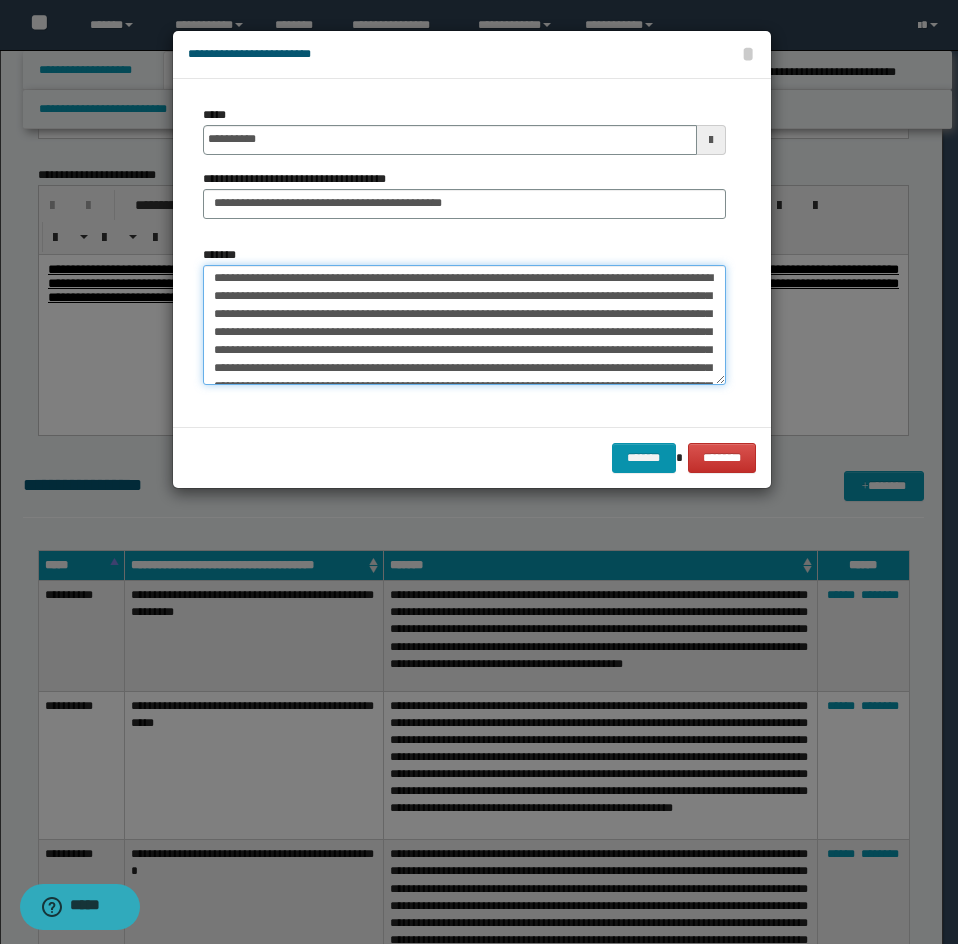 scroll, scrollTop: 0, scrollLeft: 0, axis: both 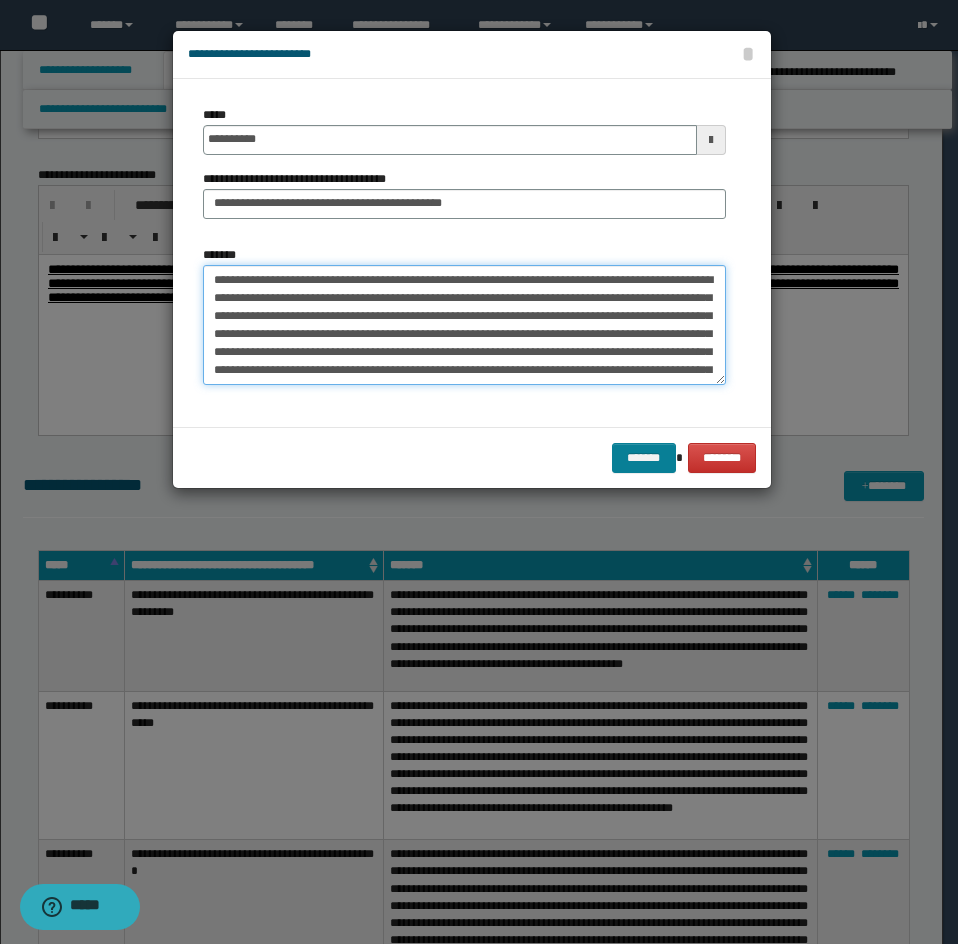 type on "**********" 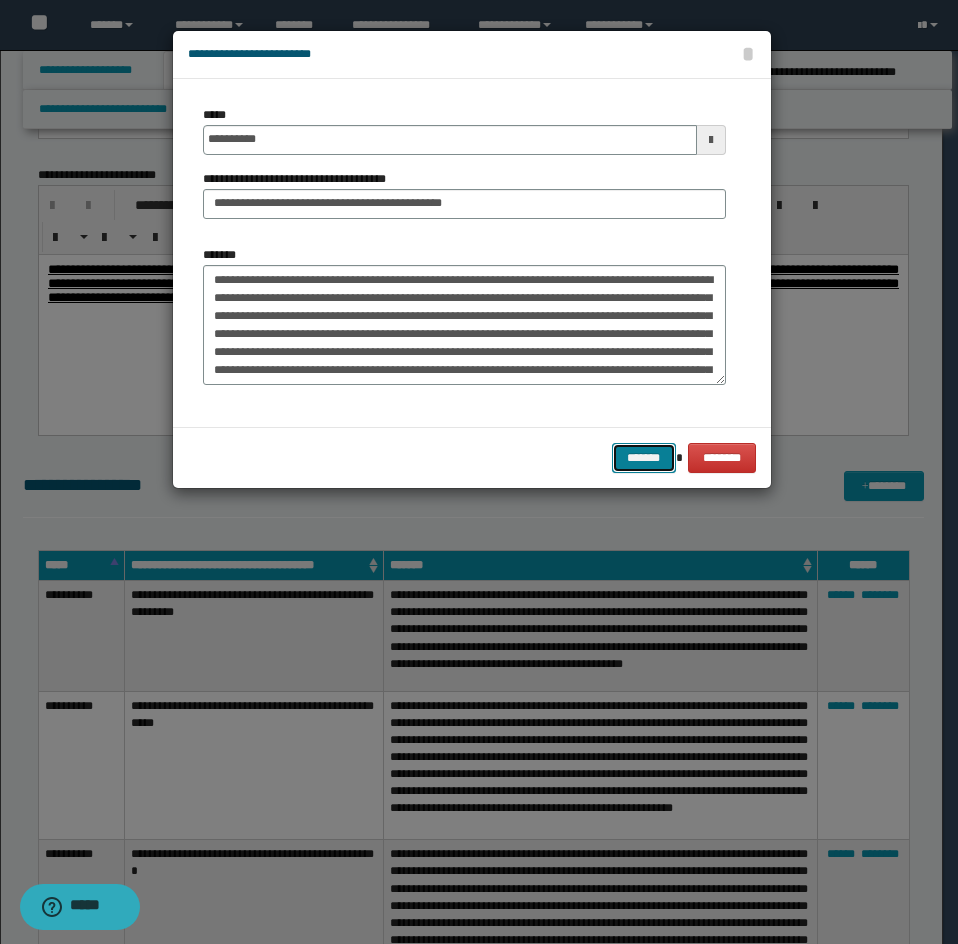 drag, startPoint x: 632, startPoint y: 444, endPoint x: 697, endPoint y: 474, distance: 71.5891 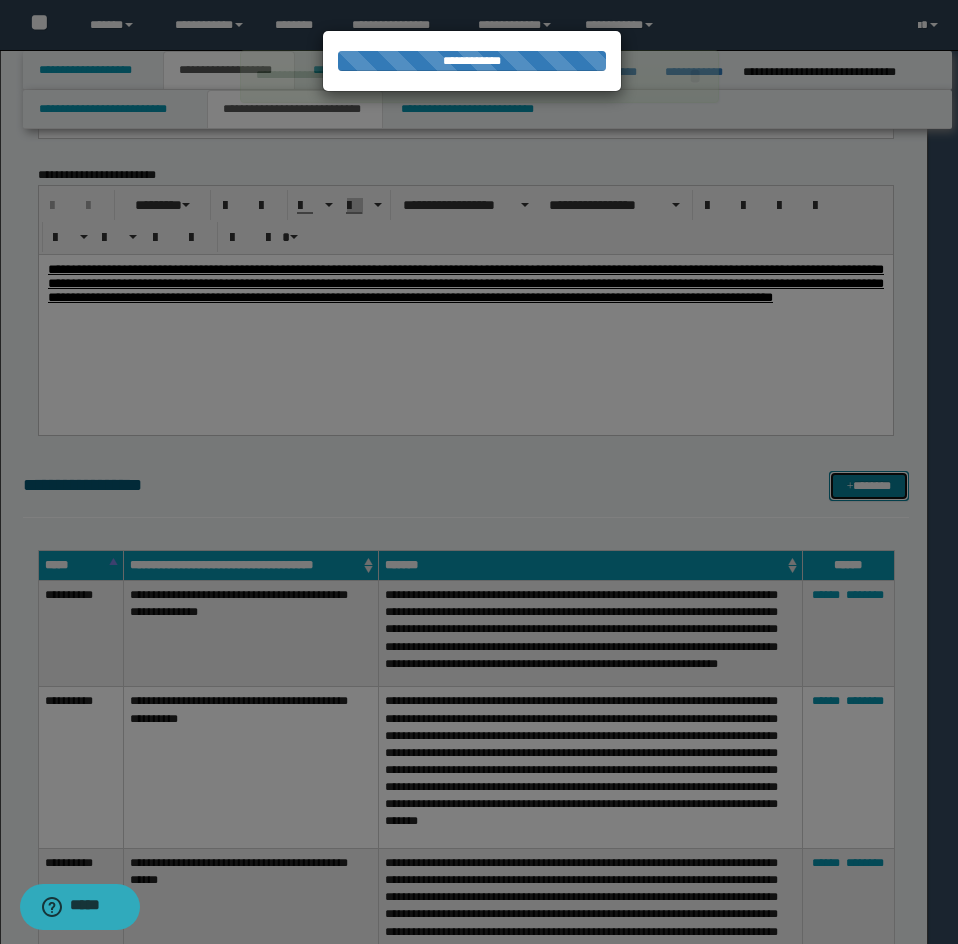 type 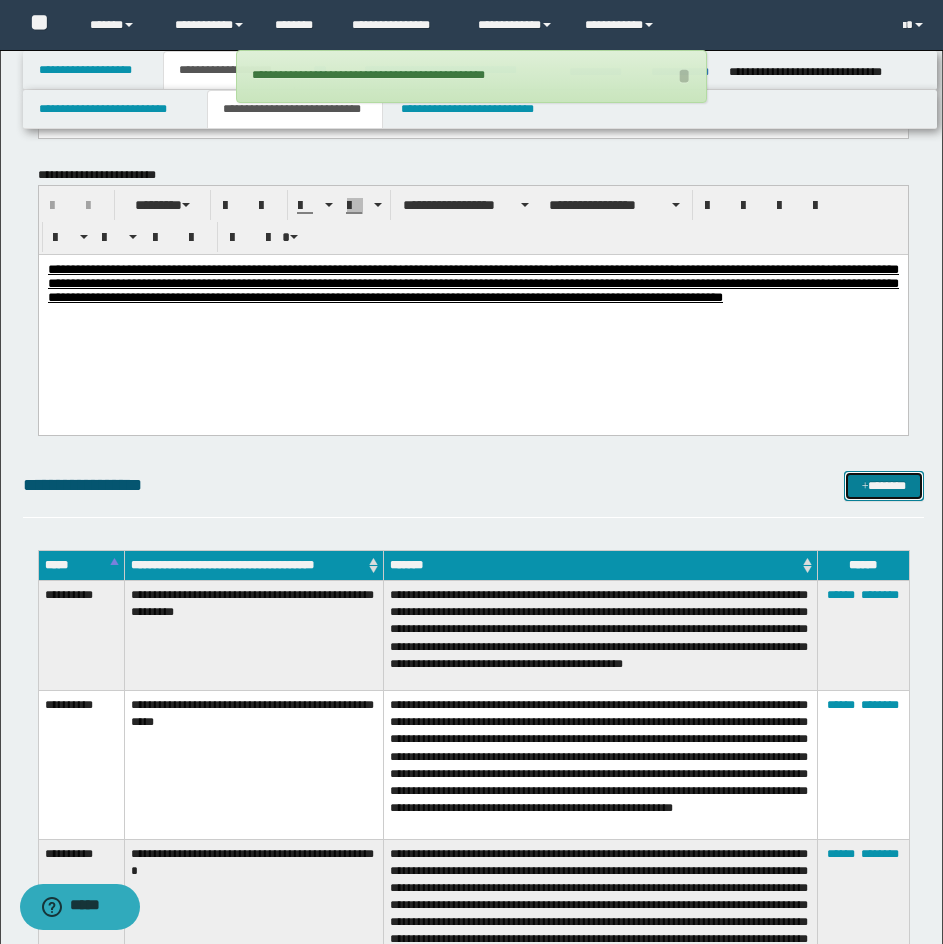 click on "*******" at bounding box center (884, 486) 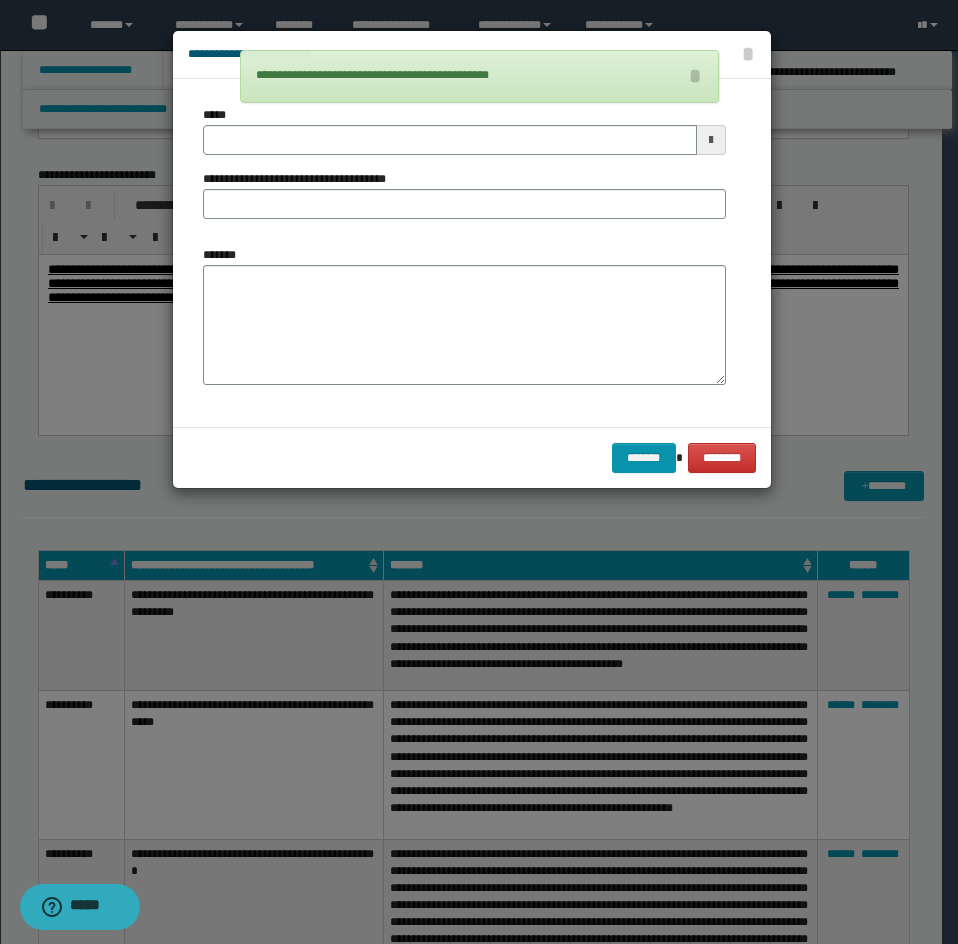 drag, startPoint x: 254, startPoint y: 255, endPoint x: 273, endPoint y: 267, distance: 22.472204 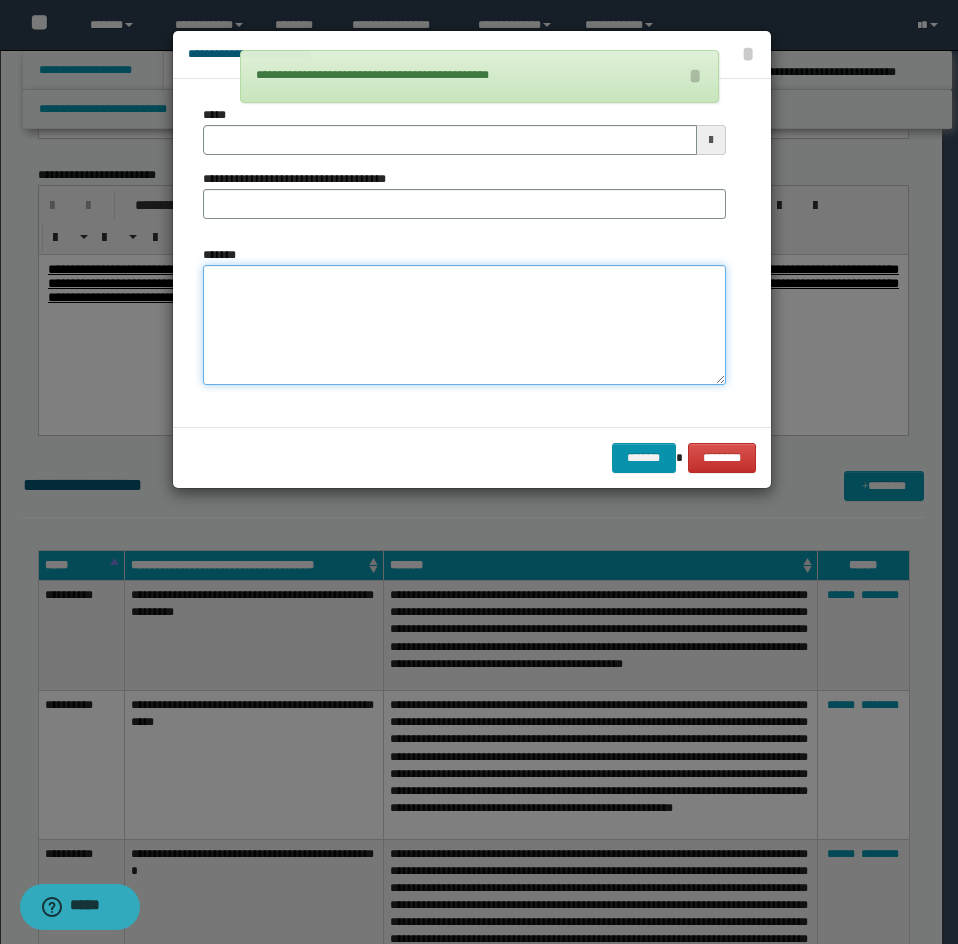 click on "*******" at bounding box center (464, 325) 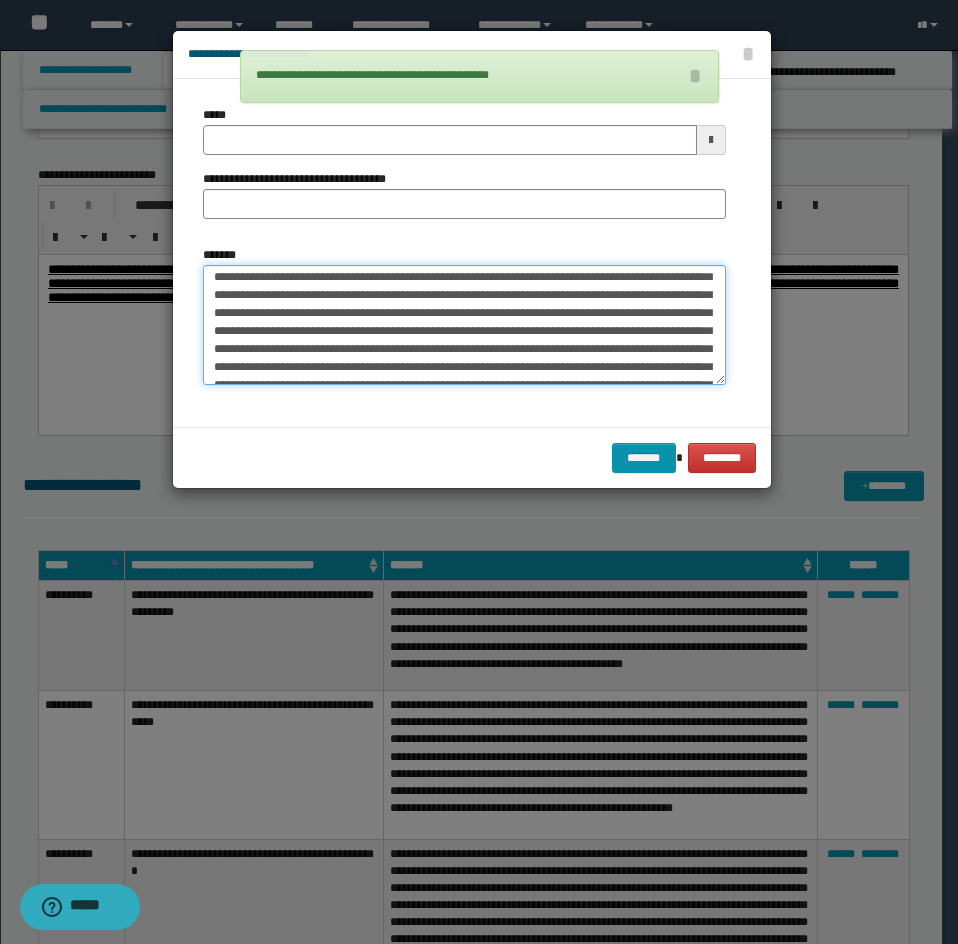 scroll, scrollTop: 0, scrollLeft: 0, axis: both 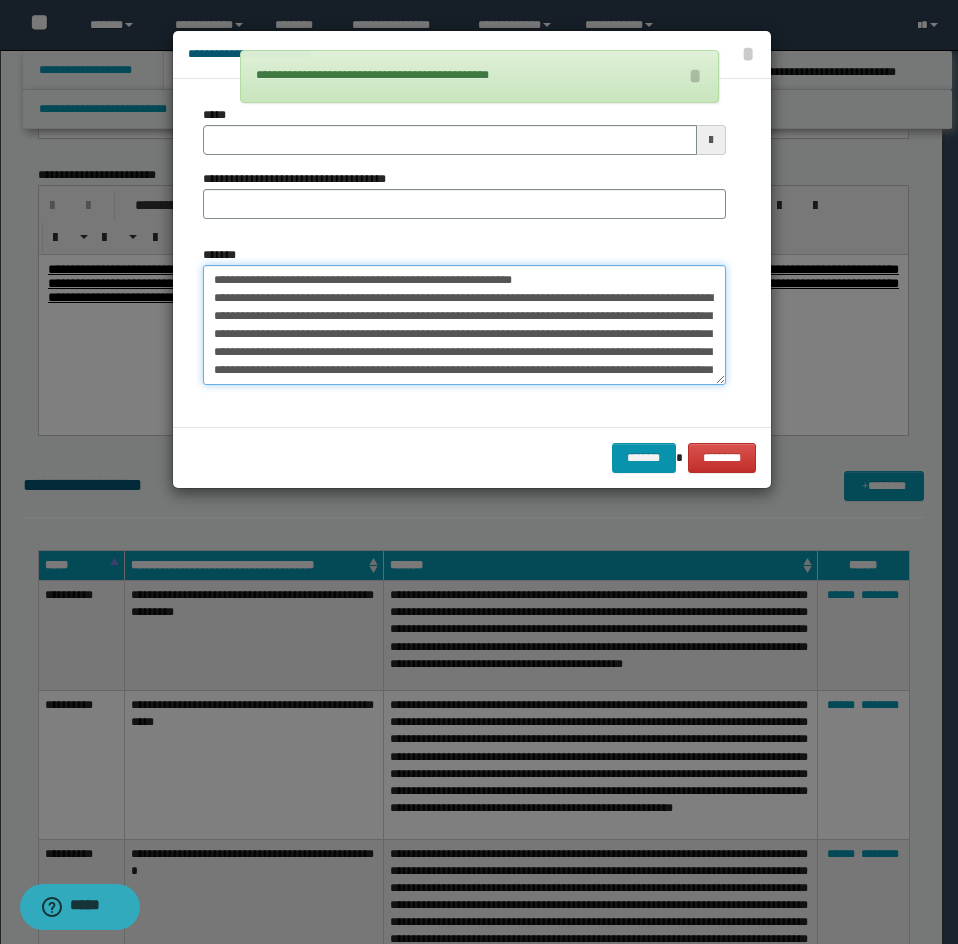 click on "*******" at bounding box center [464, 325] 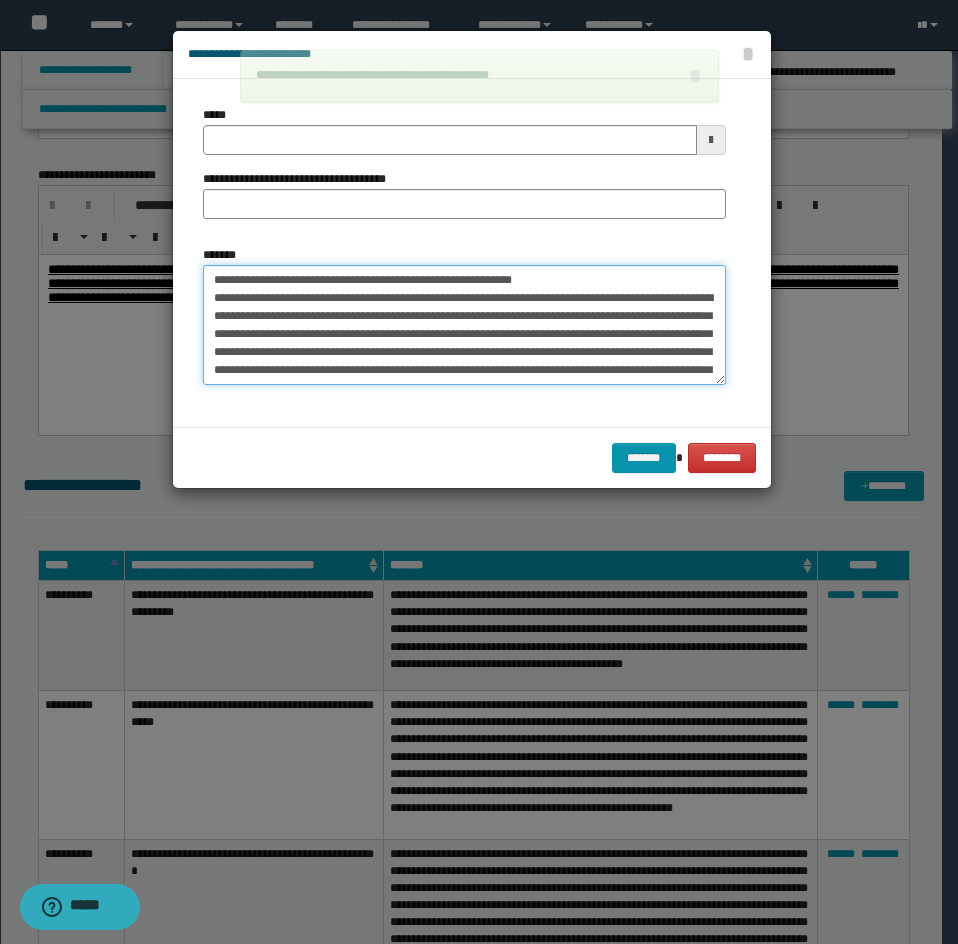 click on "*******" at bounding box center [464, 325] 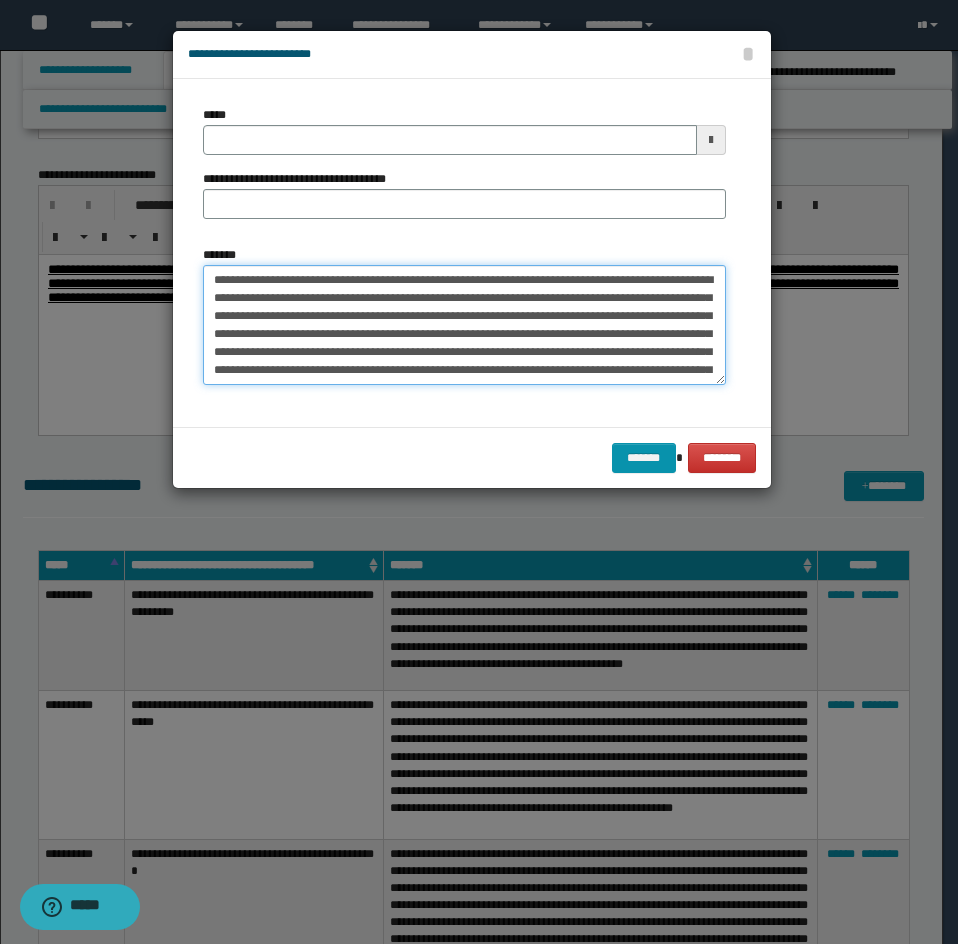 type 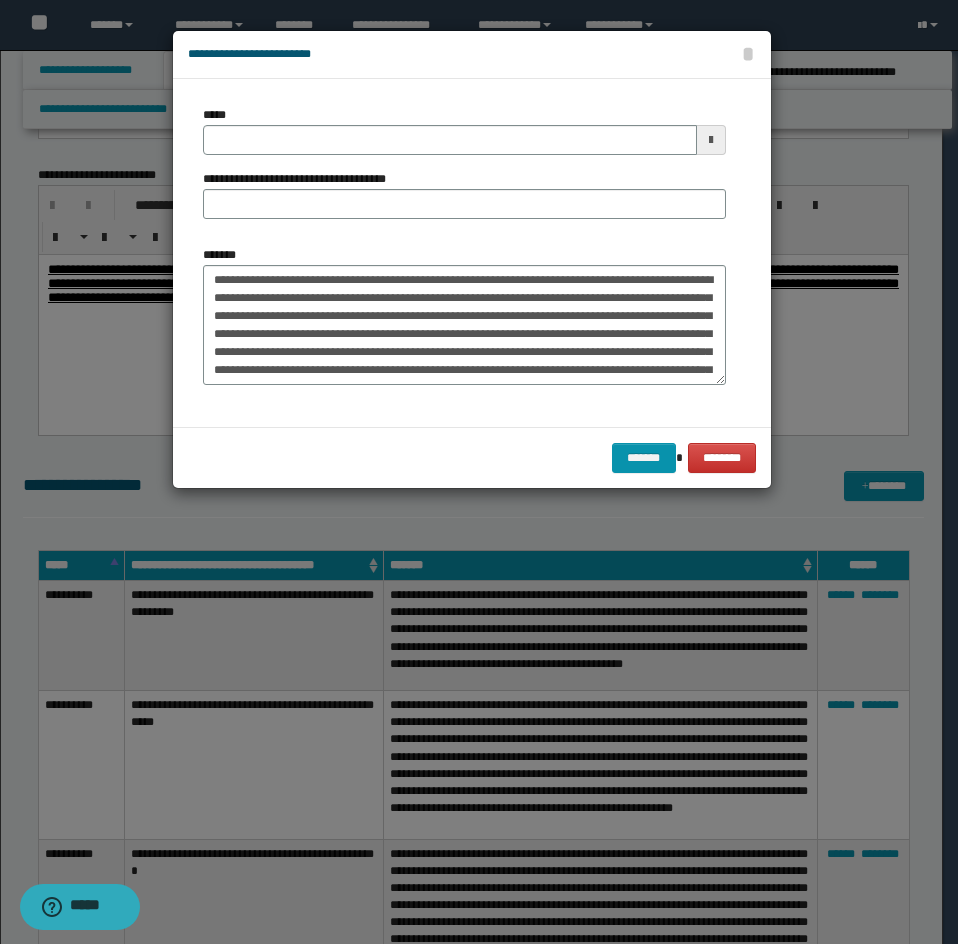 drag, startPoint x: 287, startPoint y: 113, endPoint x: 447, endPoint y: 175, distance: 171.59254 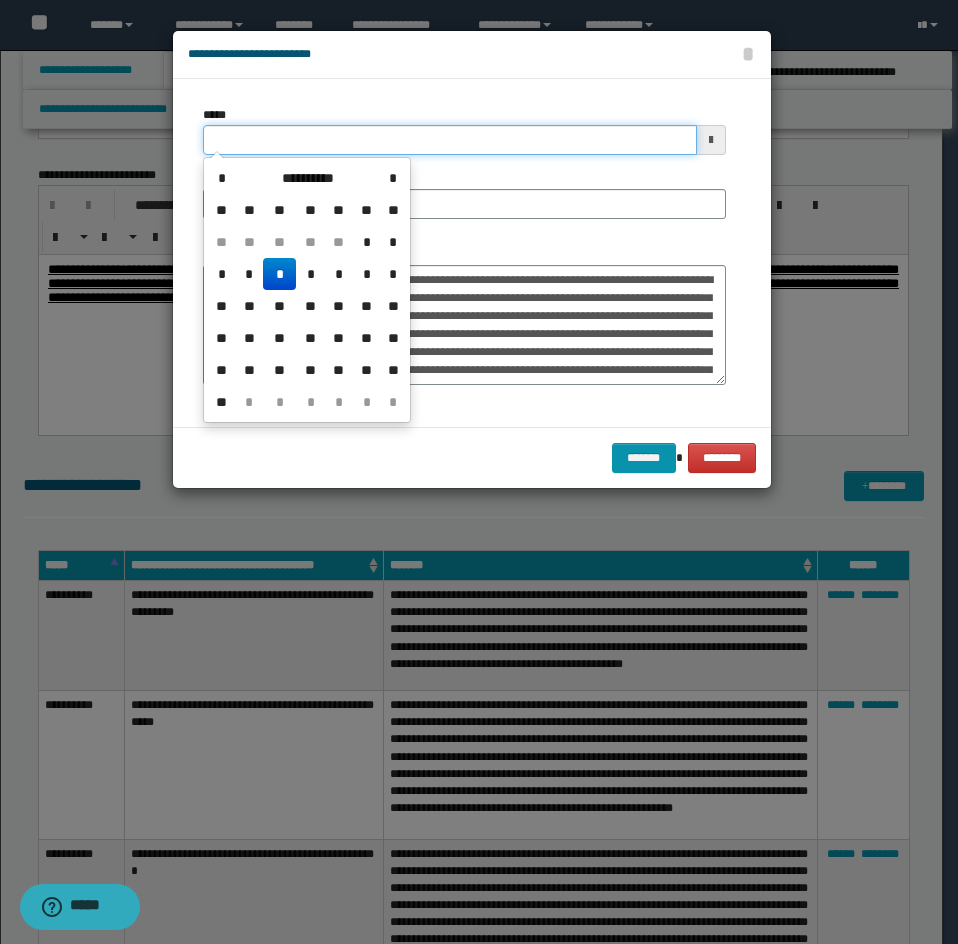 click on "*****" at bounding box center (450, 140) 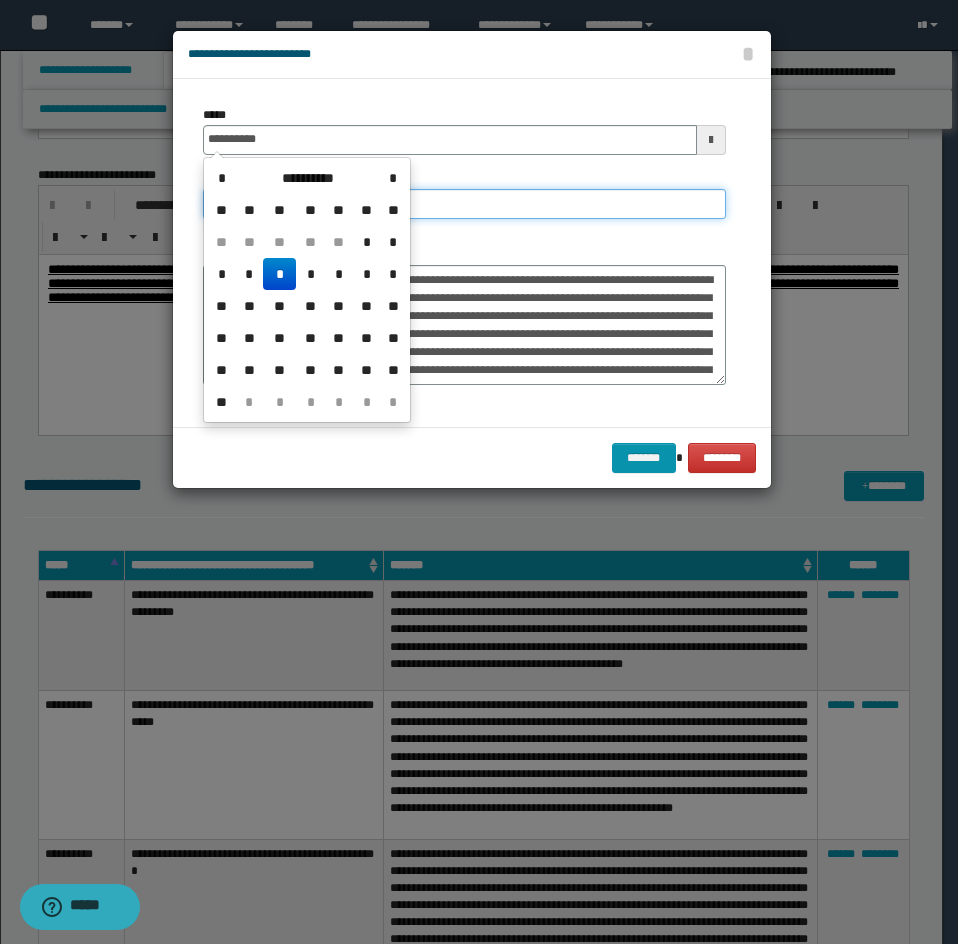 type on "**********" 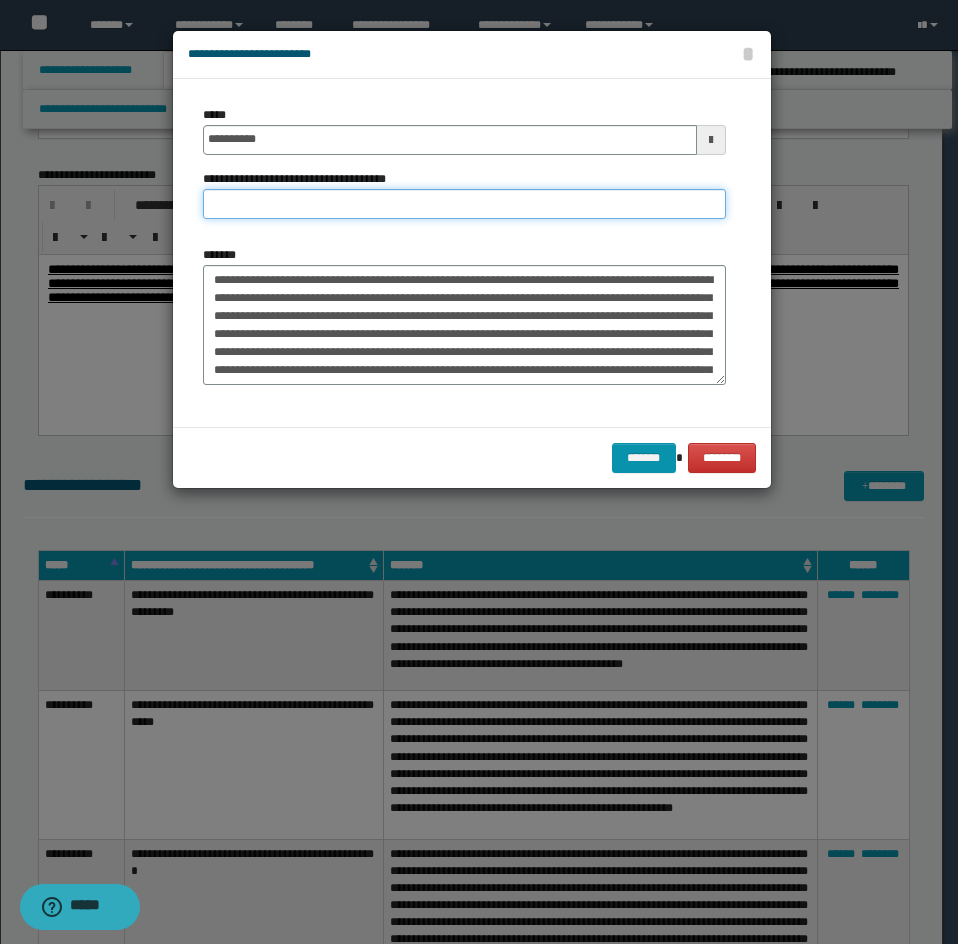 paste on "**********" 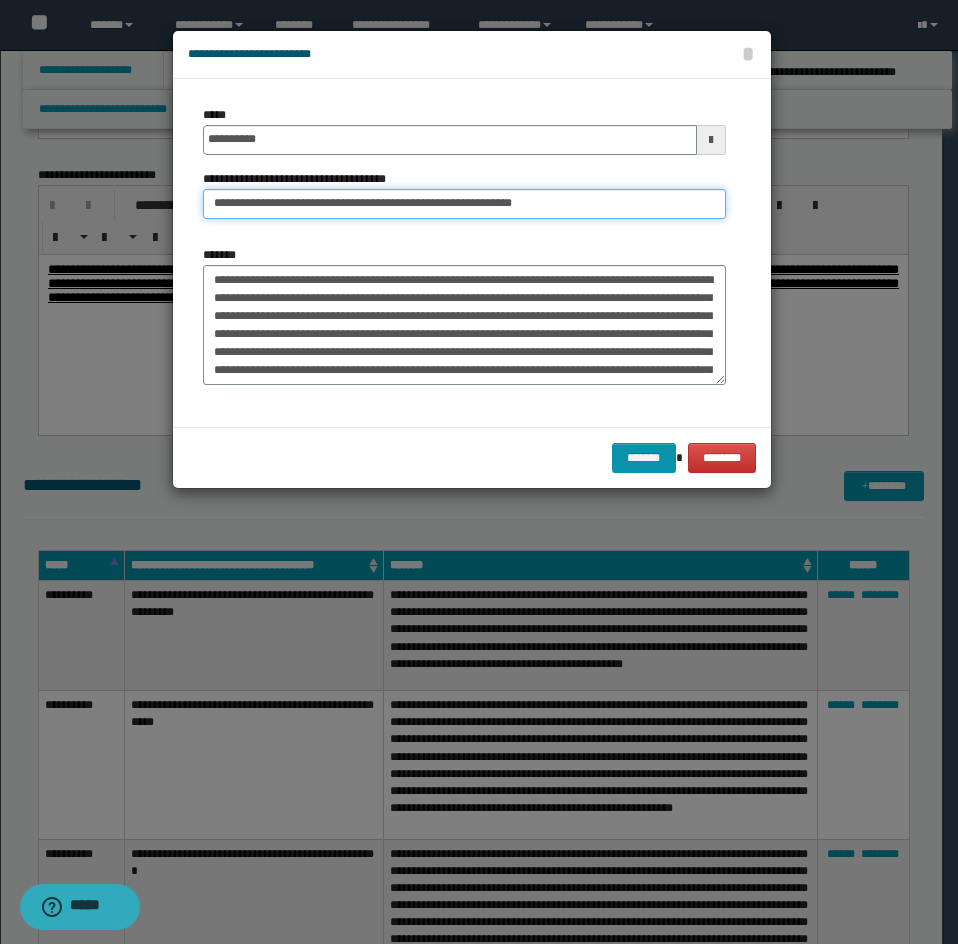 click on "**********" at bounding box center (464, 204) 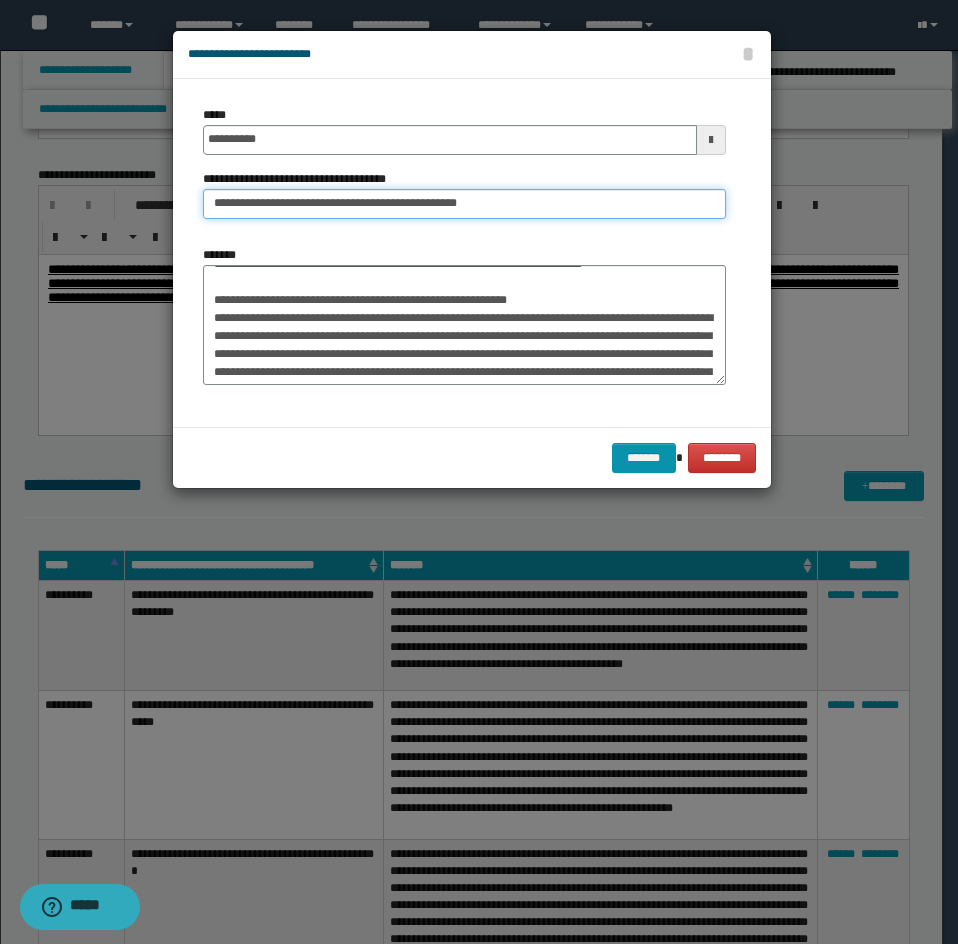 type on "**********" 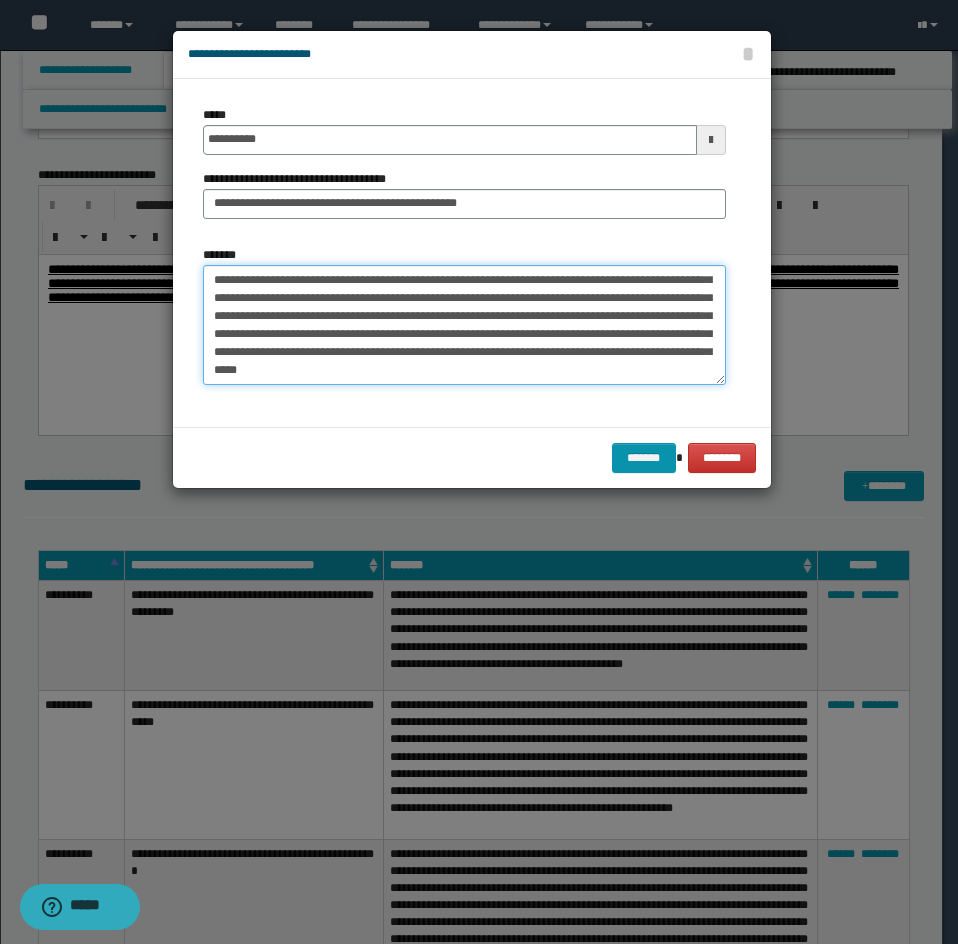 drag, startPoint x: 216, startPoint y: 356, endPoint x: 261, endPoint y: 394, distance: 58.898216 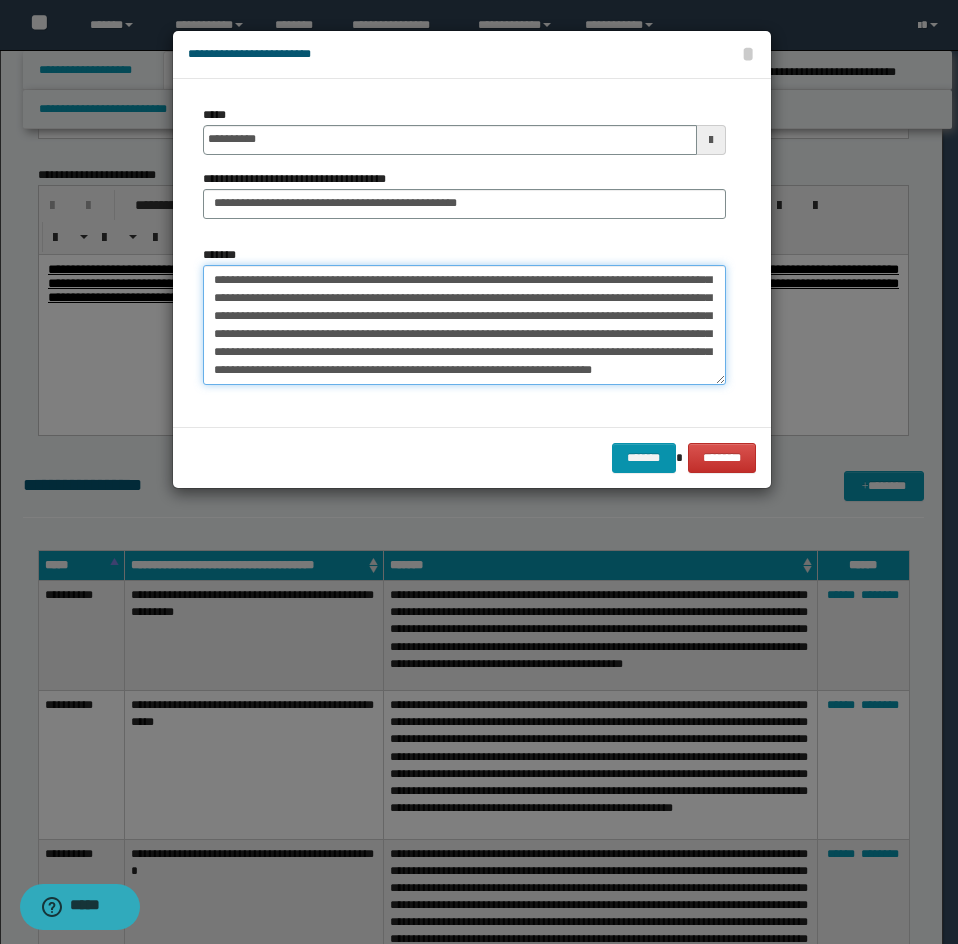 scroll, scrollTop: 324, scrollLeft: 0, axis: vertical 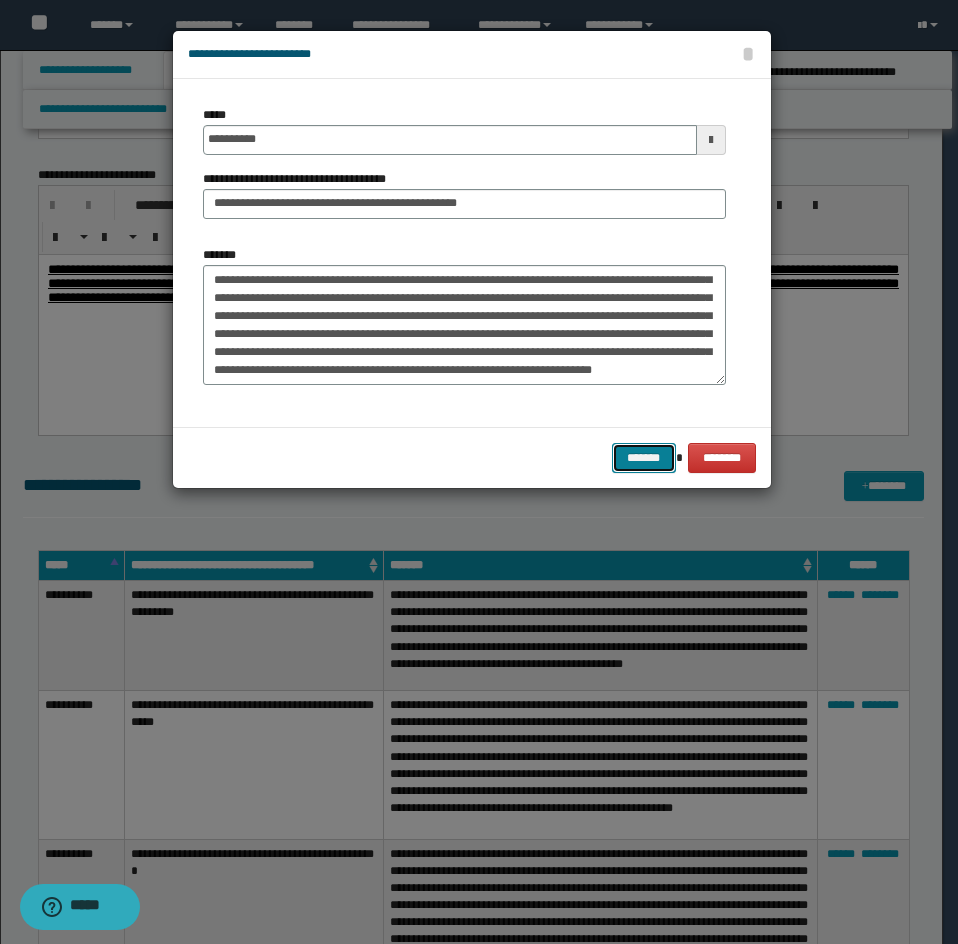 click on "*******" at bounding box center [644, 458] 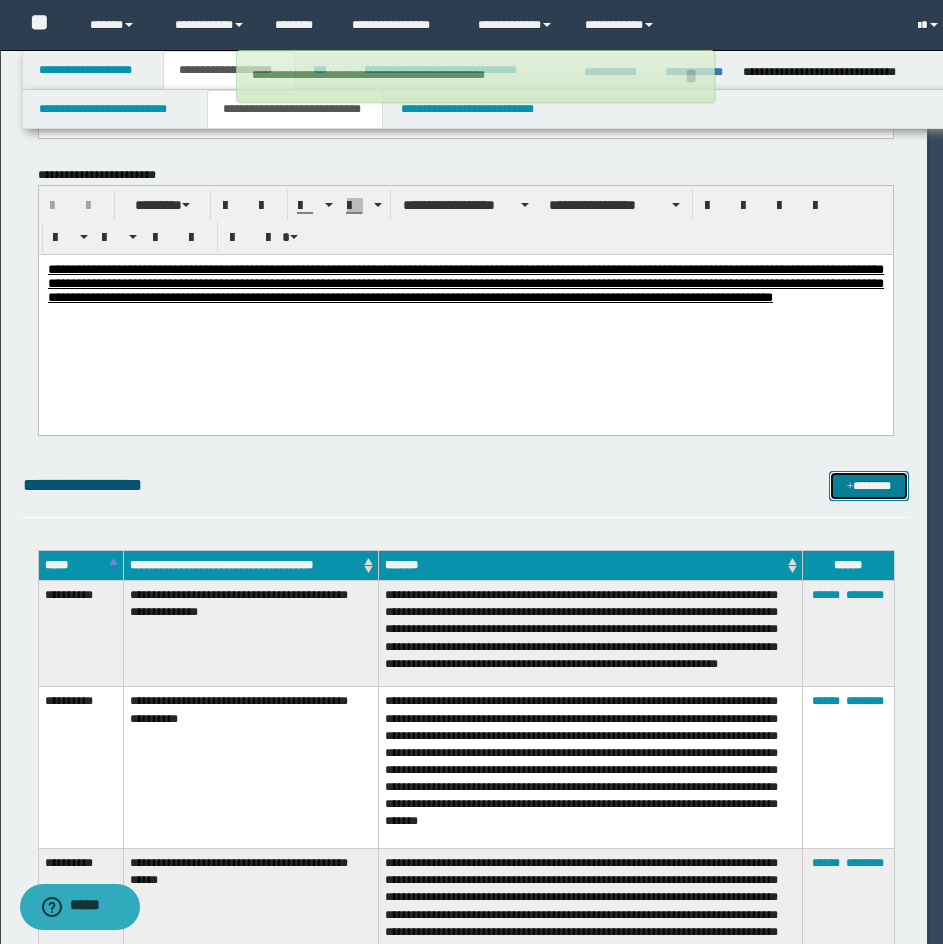 click on "*******" at bounding box center [869, 486] 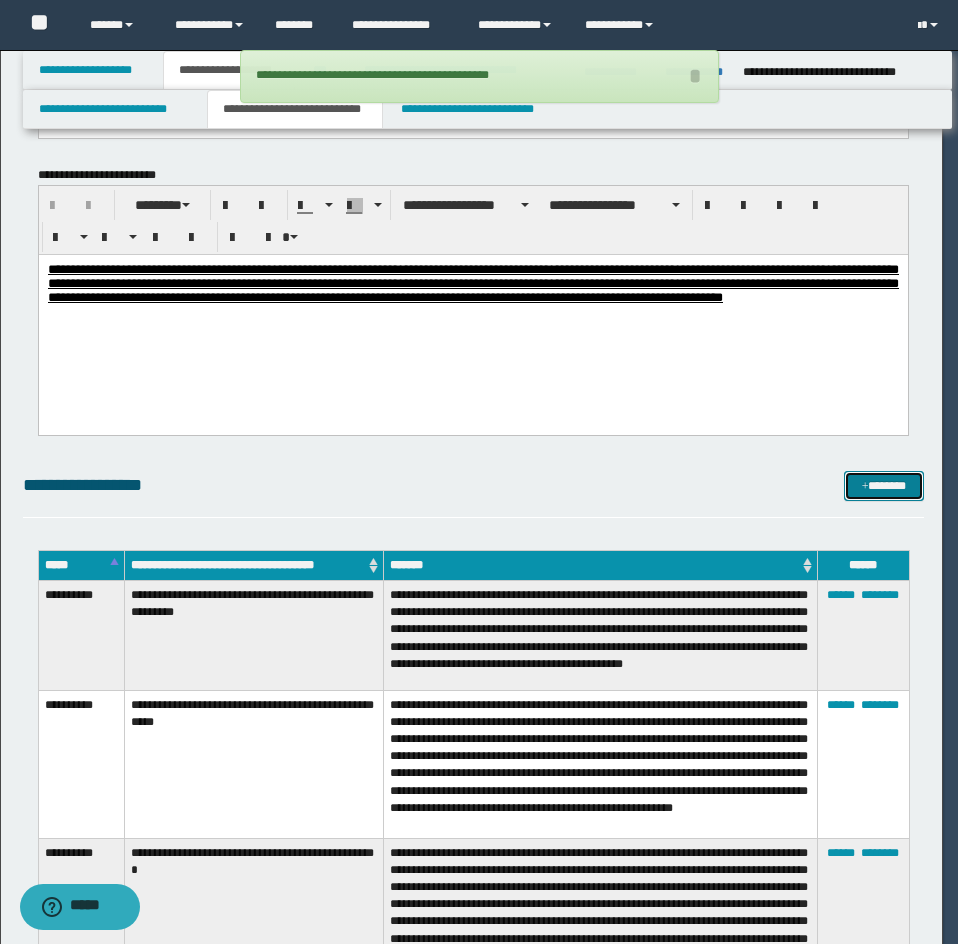 scroll, scrollTop: 0, scrollLeft: 0, axis: both 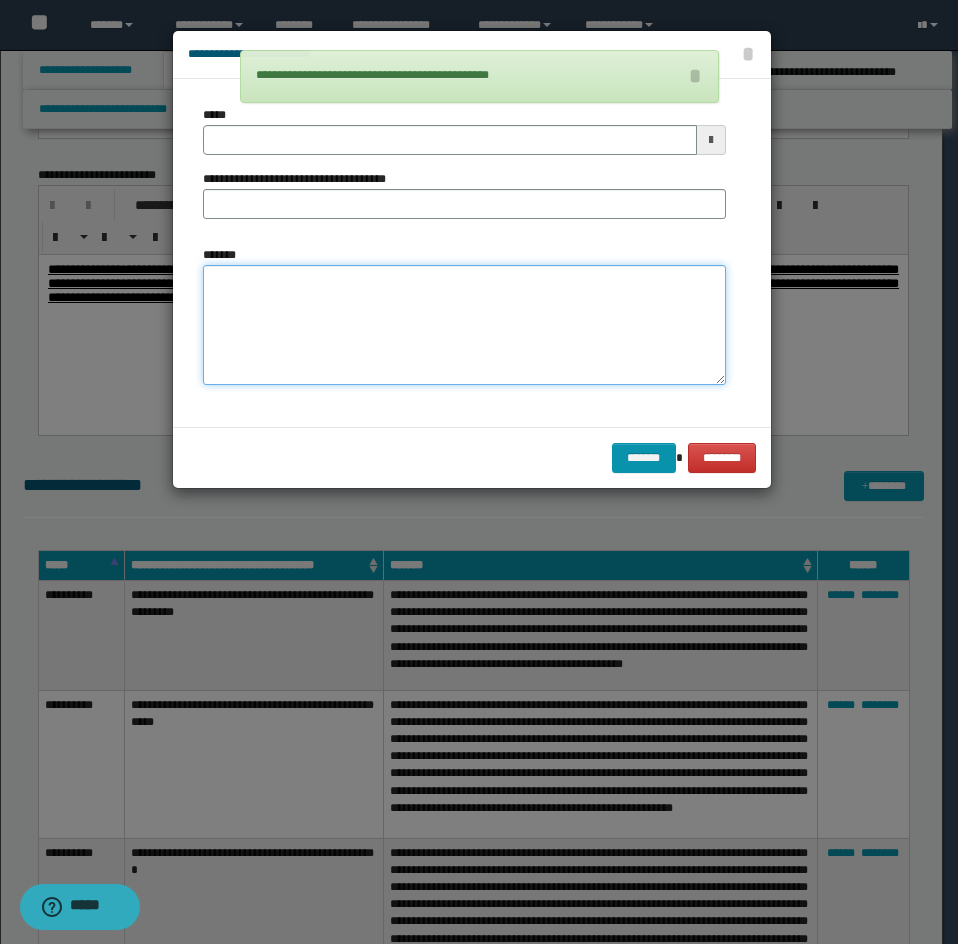 drag, startPoint x: 355, startPoint y: 347, endPoint x: 347, endPoint y: 337, distance: 12.806249 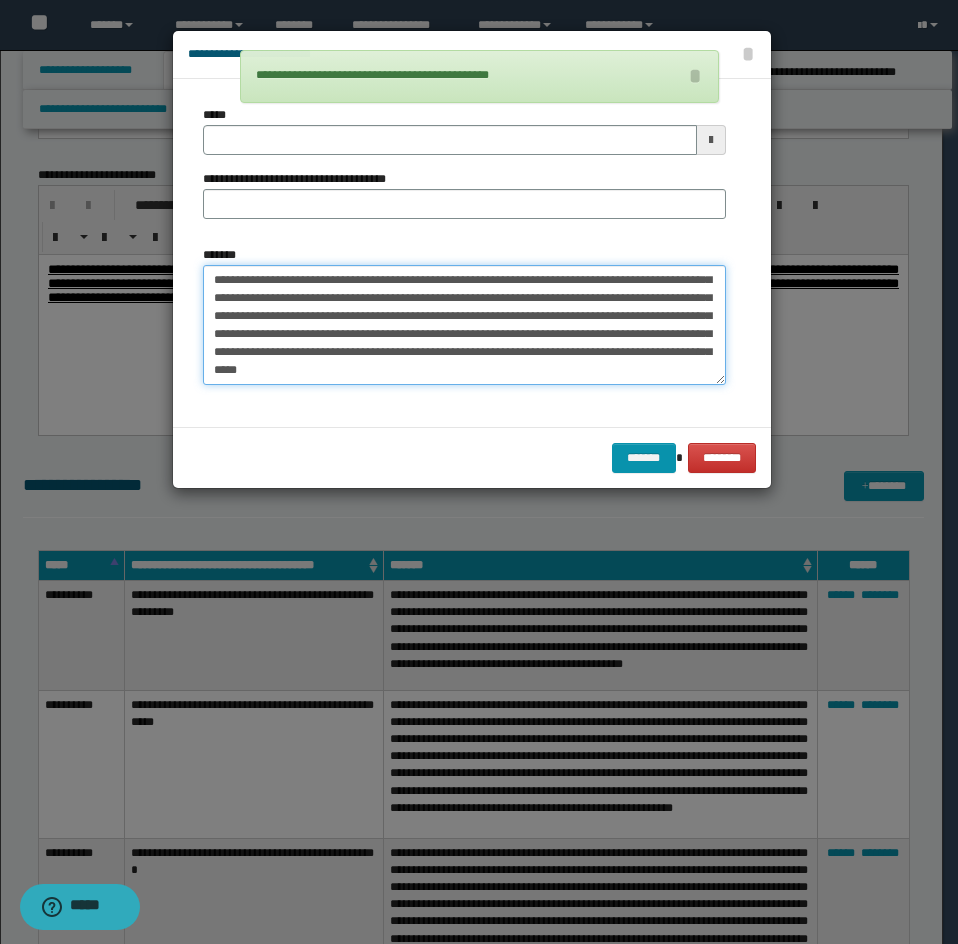 scroll, scrollTop: 0, scrollLeft: 0, axis: both 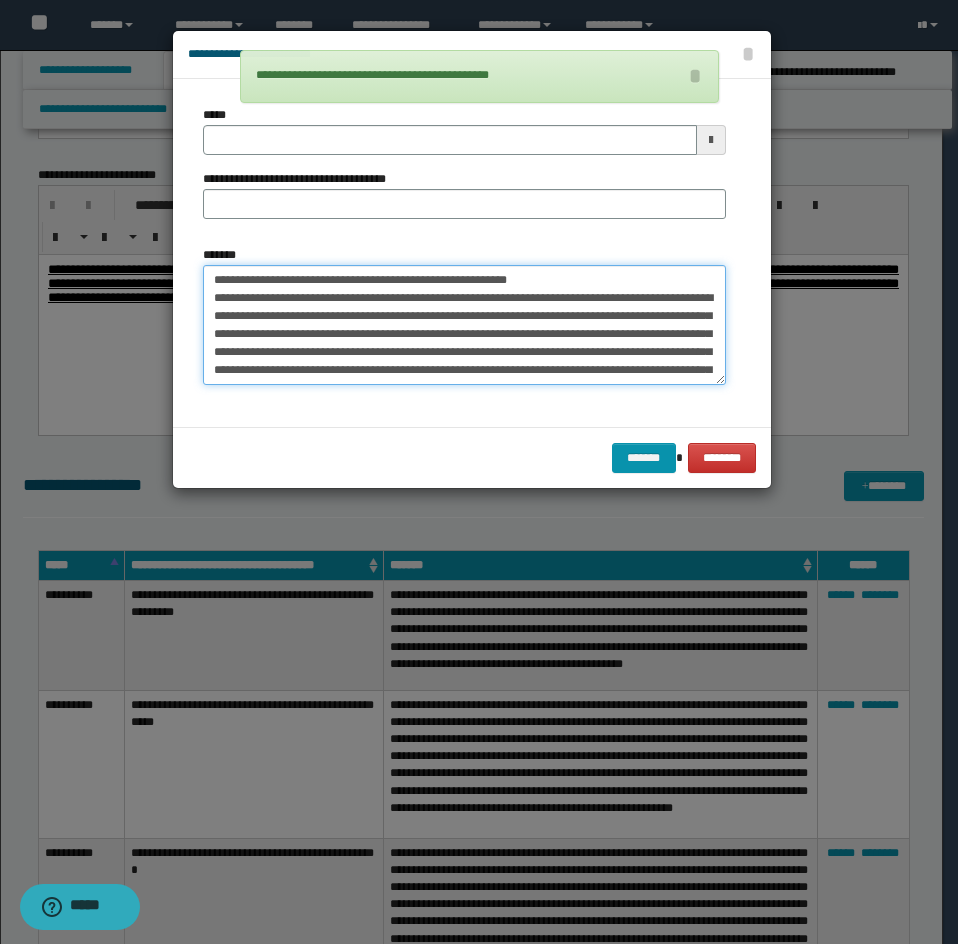 click on "**********" at bounding box center (464, 325) 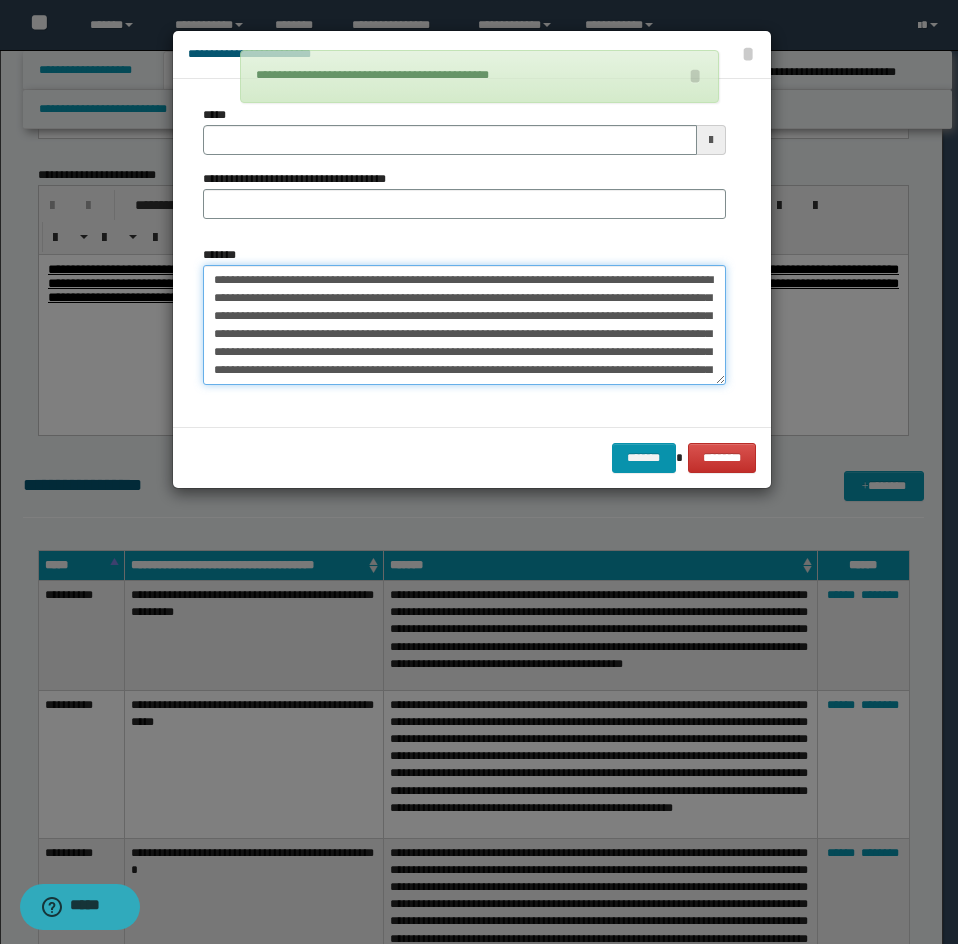 type 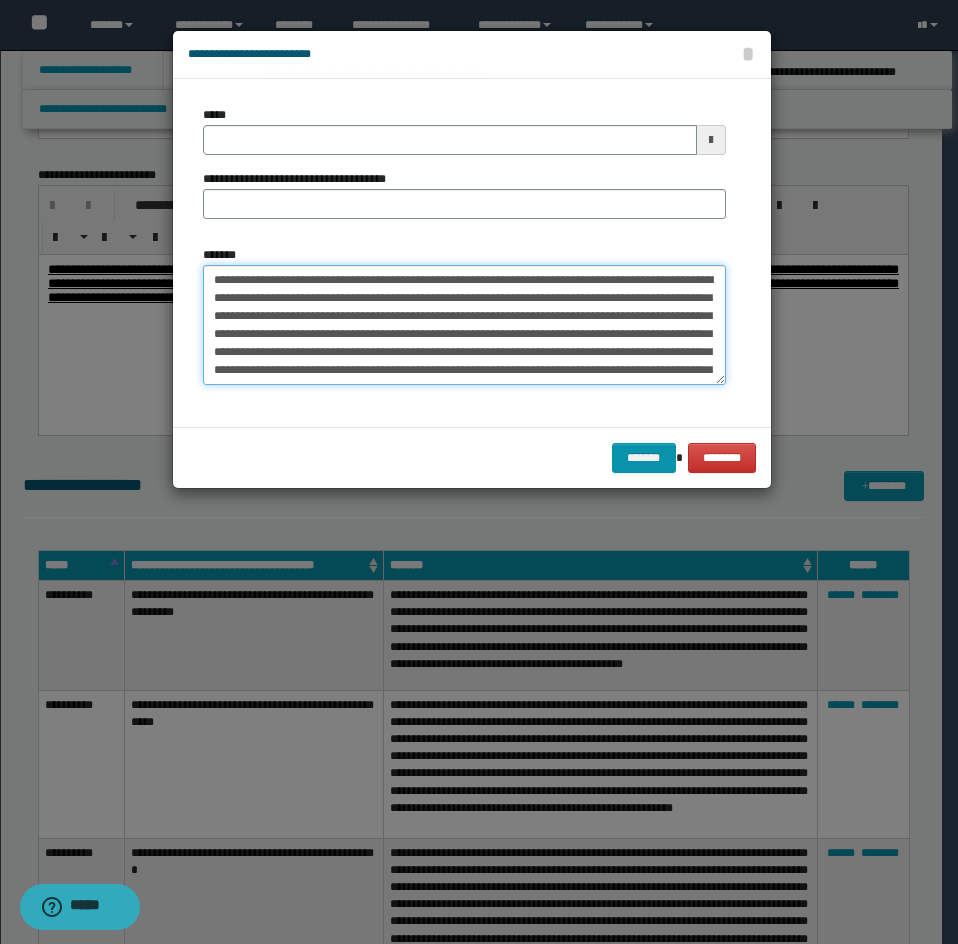 type on "**********" 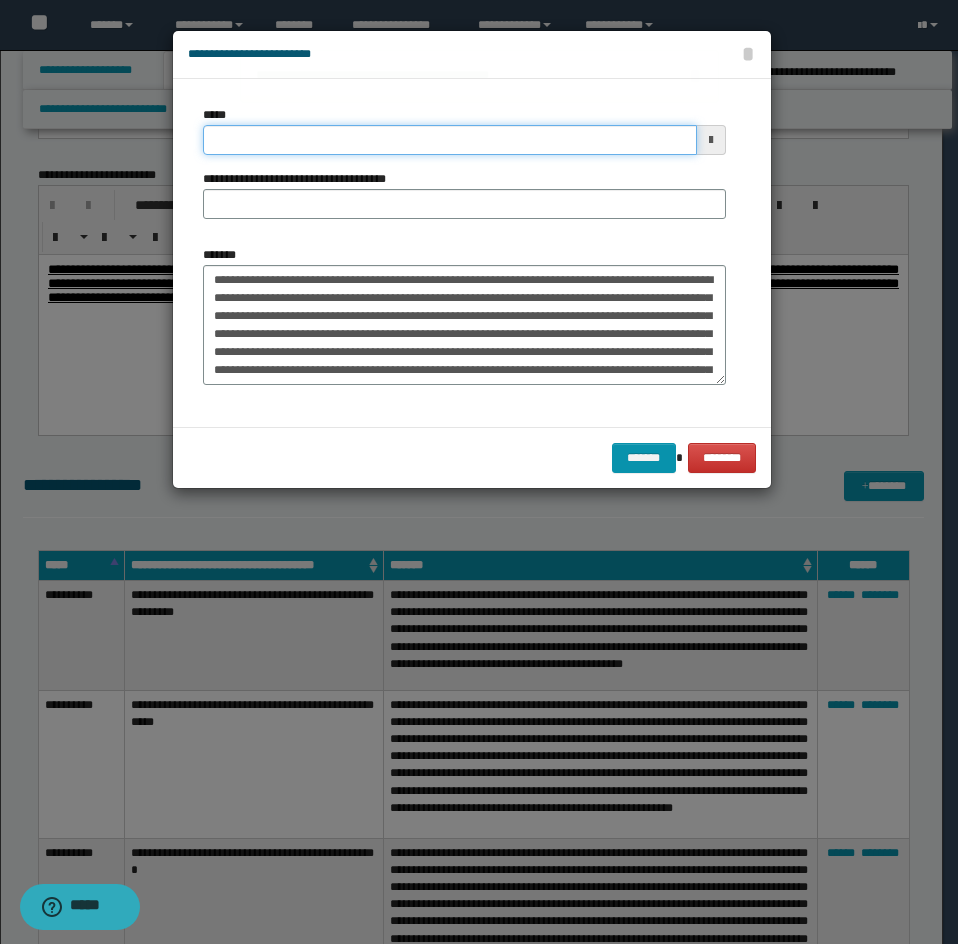 click on "*****" at bounding box center [450, 140] 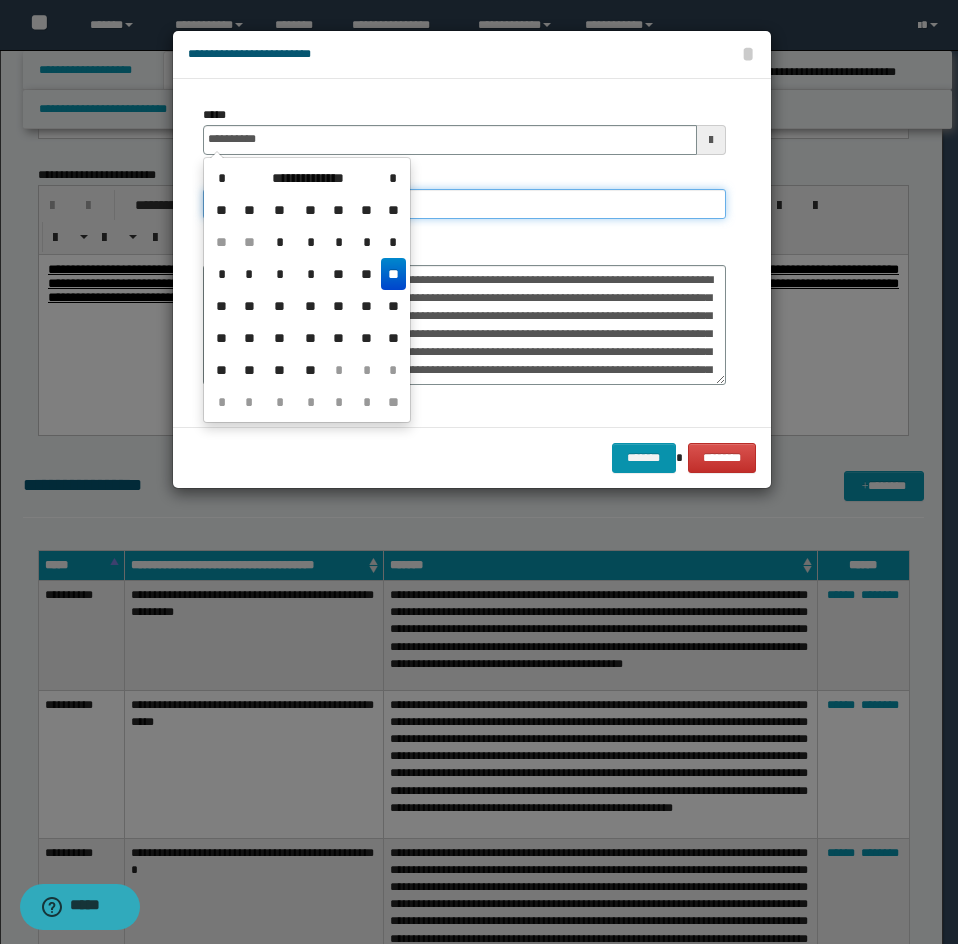 type on "**********" 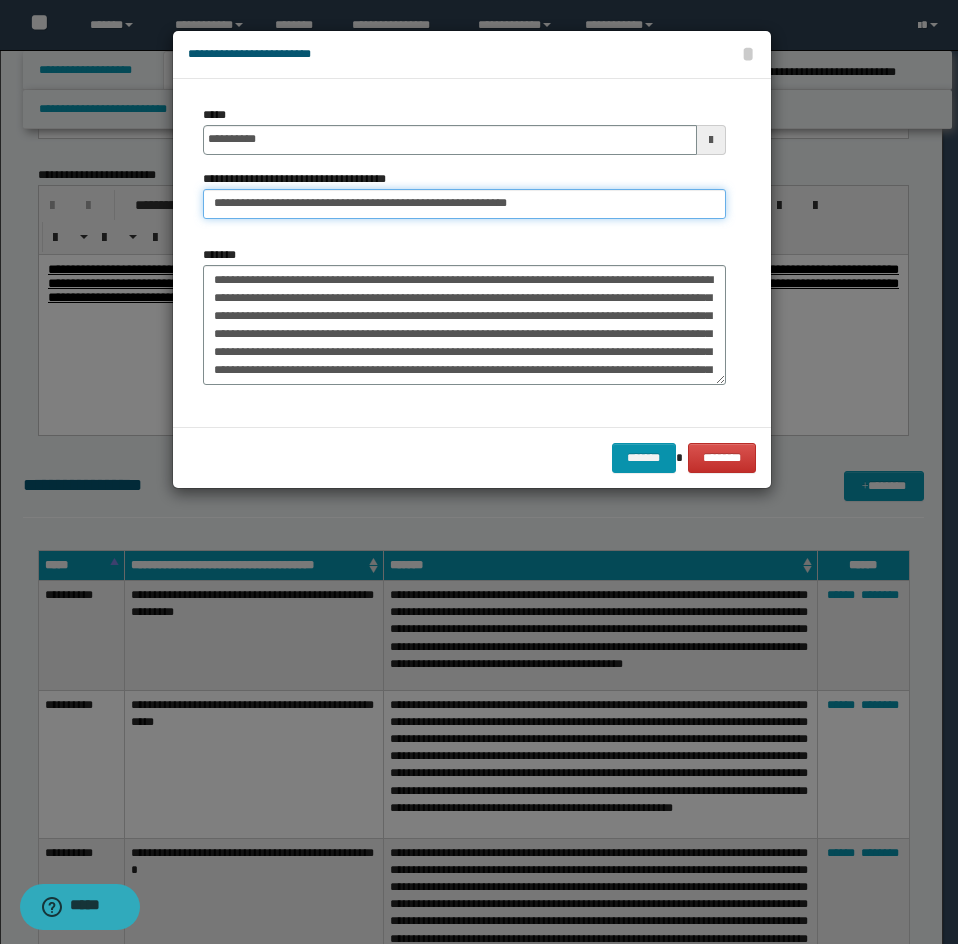 drag, startPoint x: 290, startPoint y: 201, endPoint x: 58, endPoint y: 196, distance: 232.05388 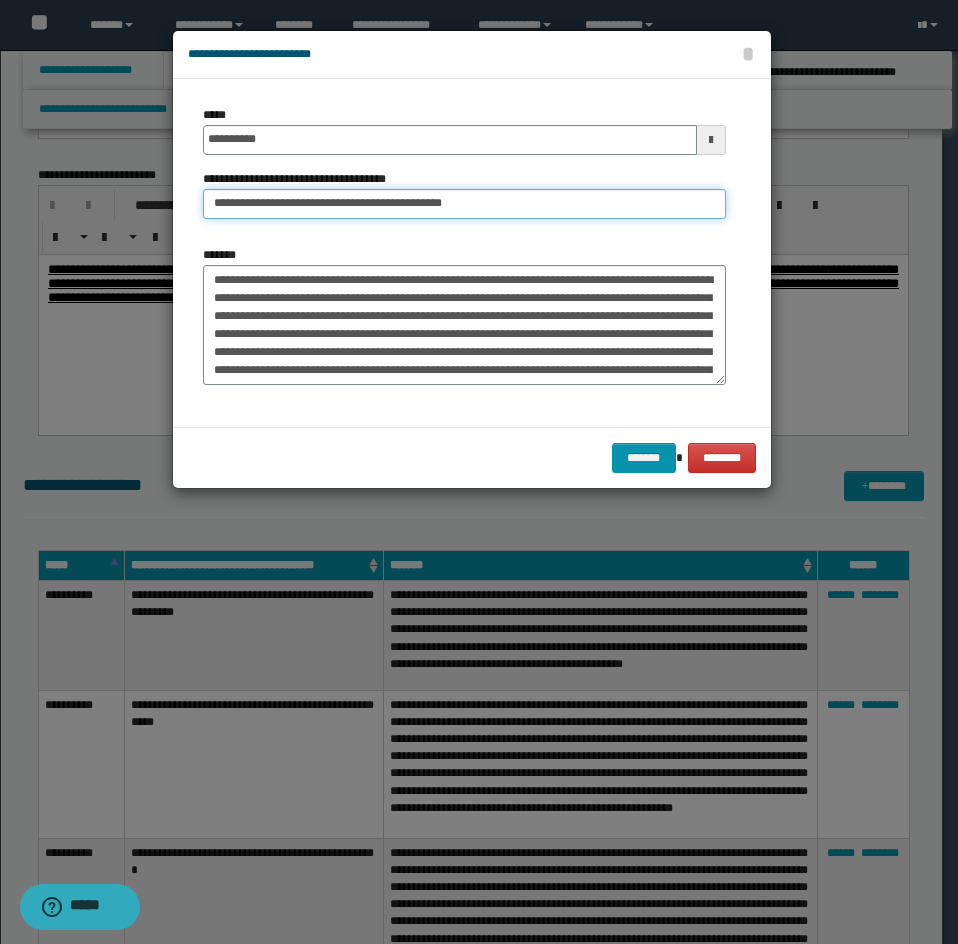 type on "**********" 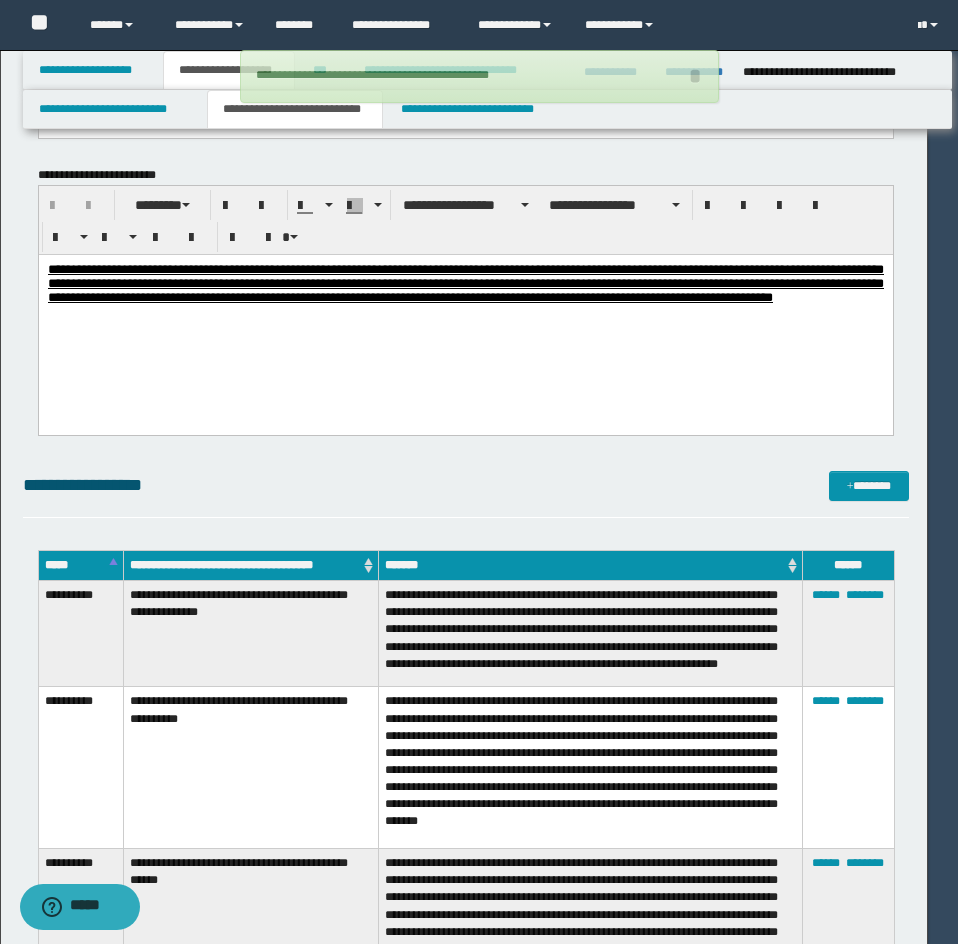 type 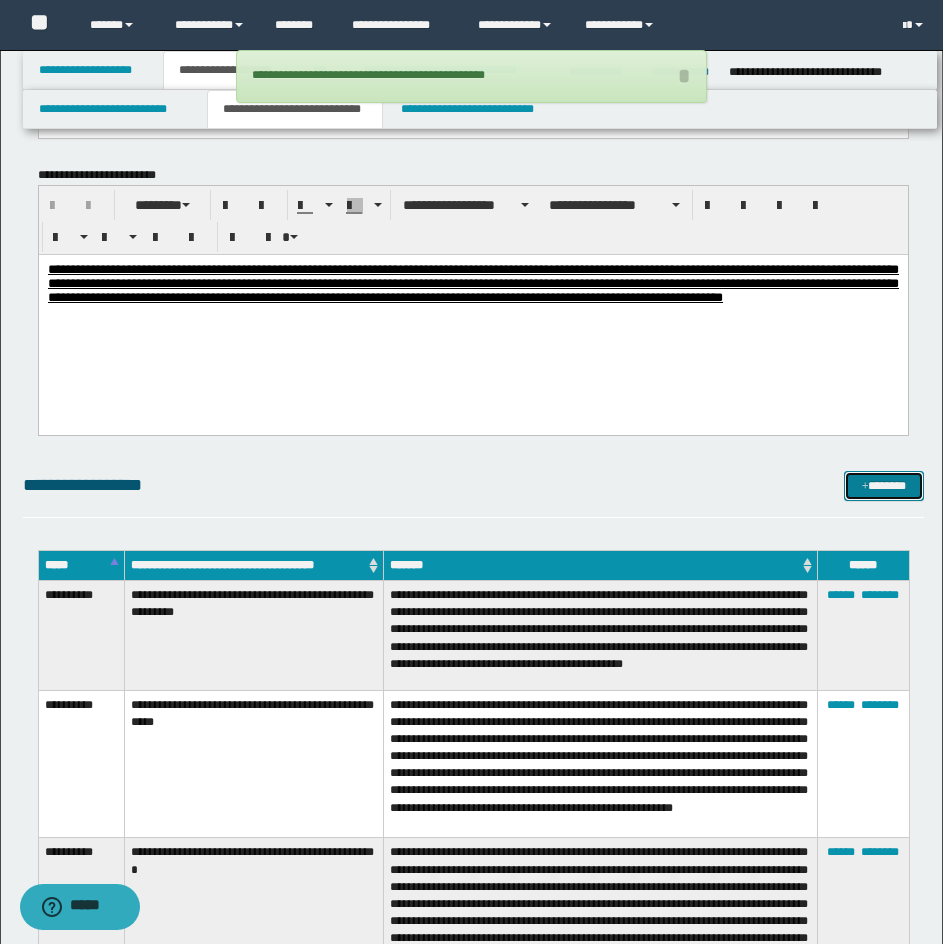 click on "*******" at bounding box center [884, 486] 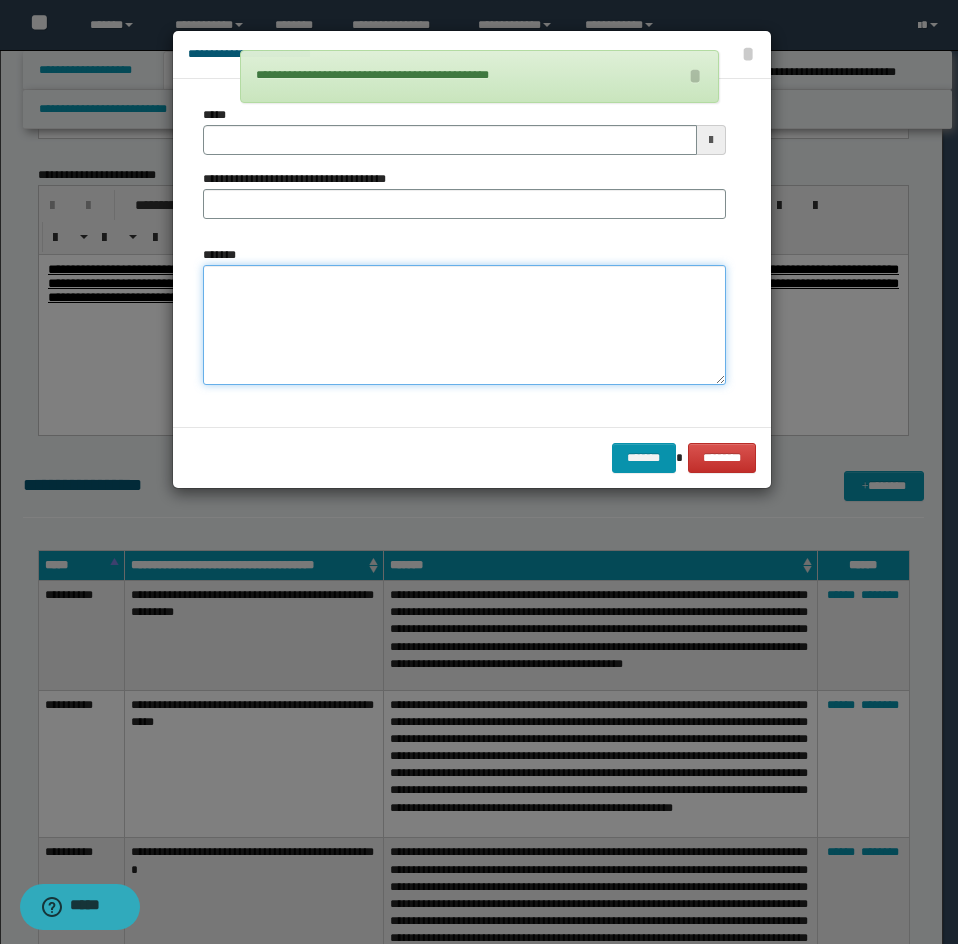 click on "*******" at bounding box center (464, 325) 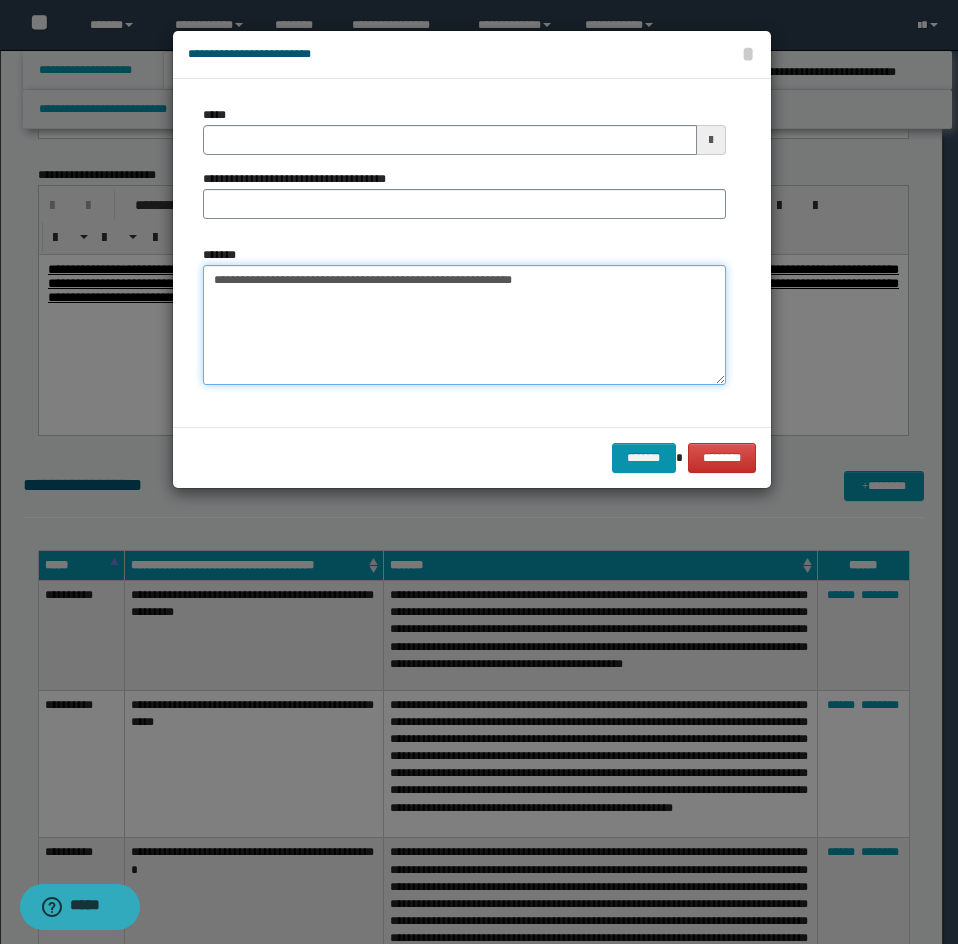 click on "**********" at bounding box center [464, 325] 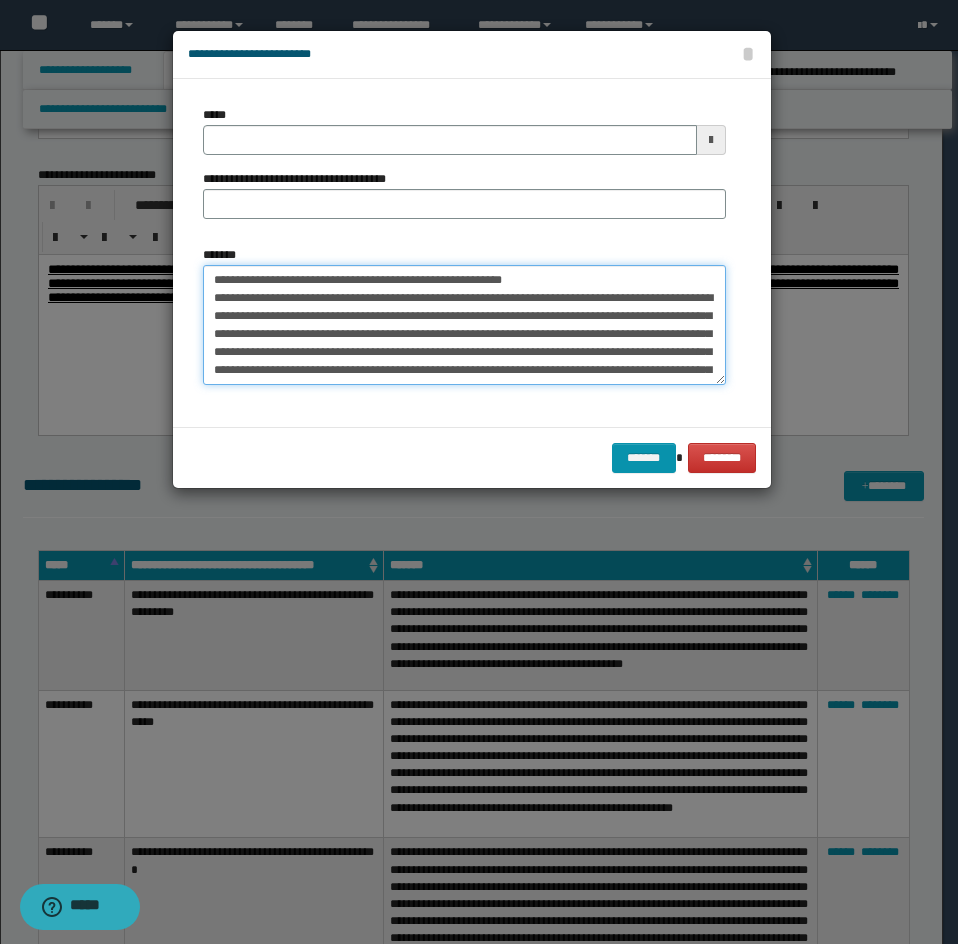 click on "*******" at bounding box center (464, 325) 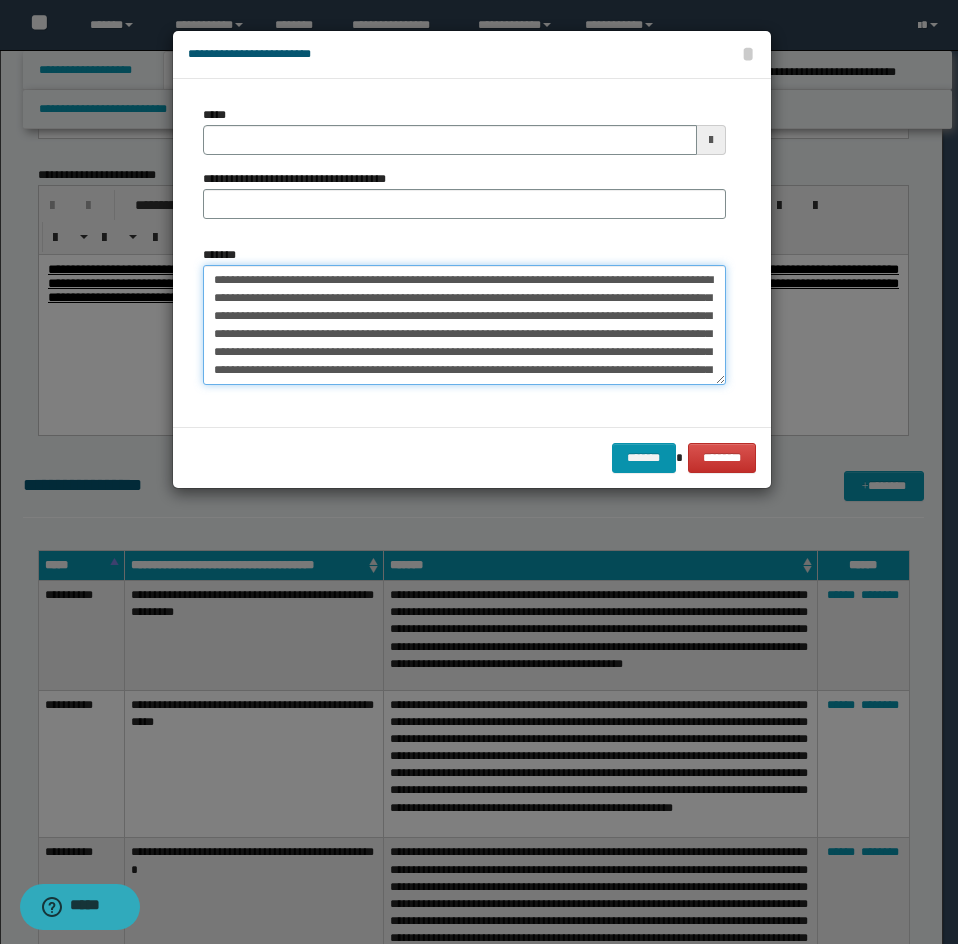 type on "**********" 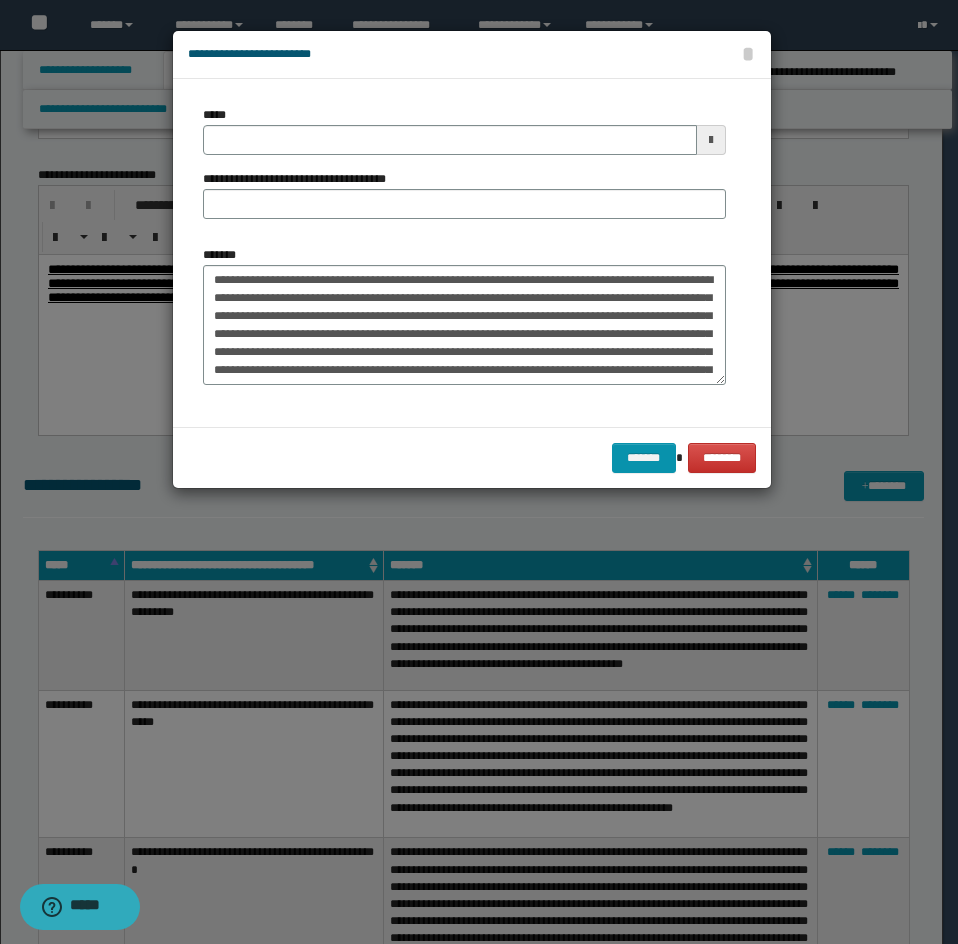 click on "**********" at bounding box center [472, 253] 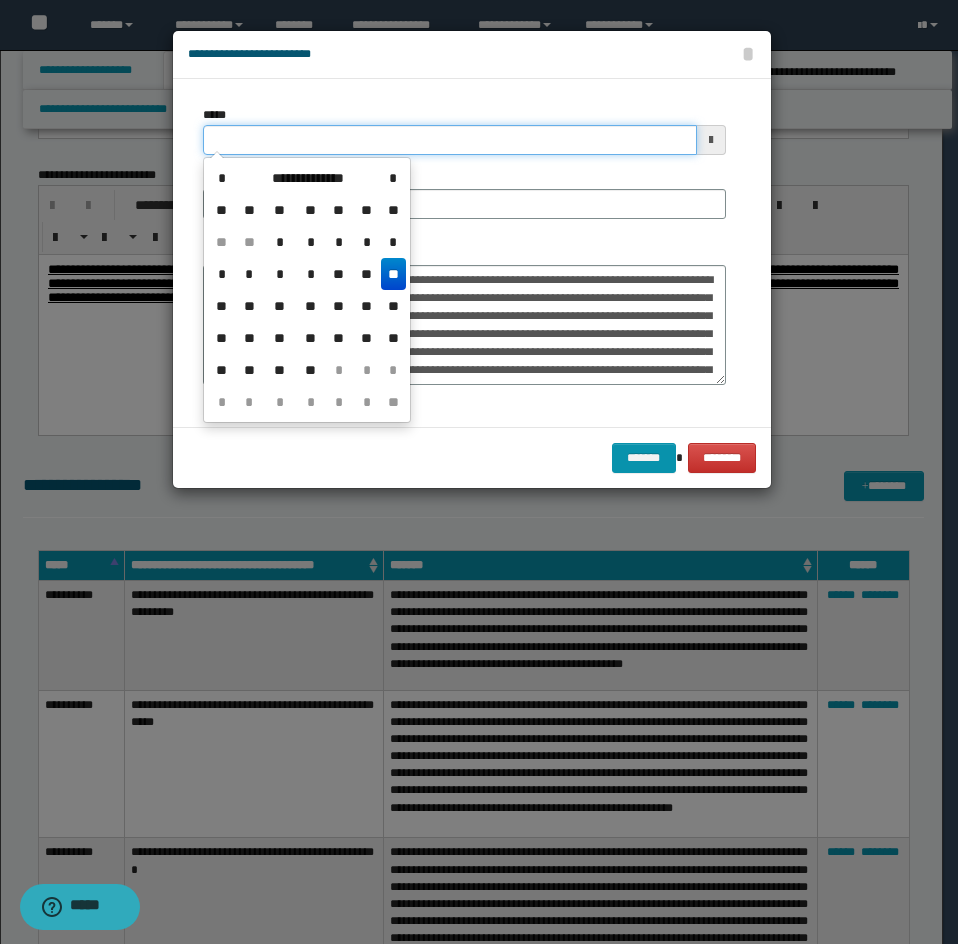 drag, startPoint x: 264, startPoint y: 142, endPoint x: 402, endPoint y: 212, distance: 154.7385 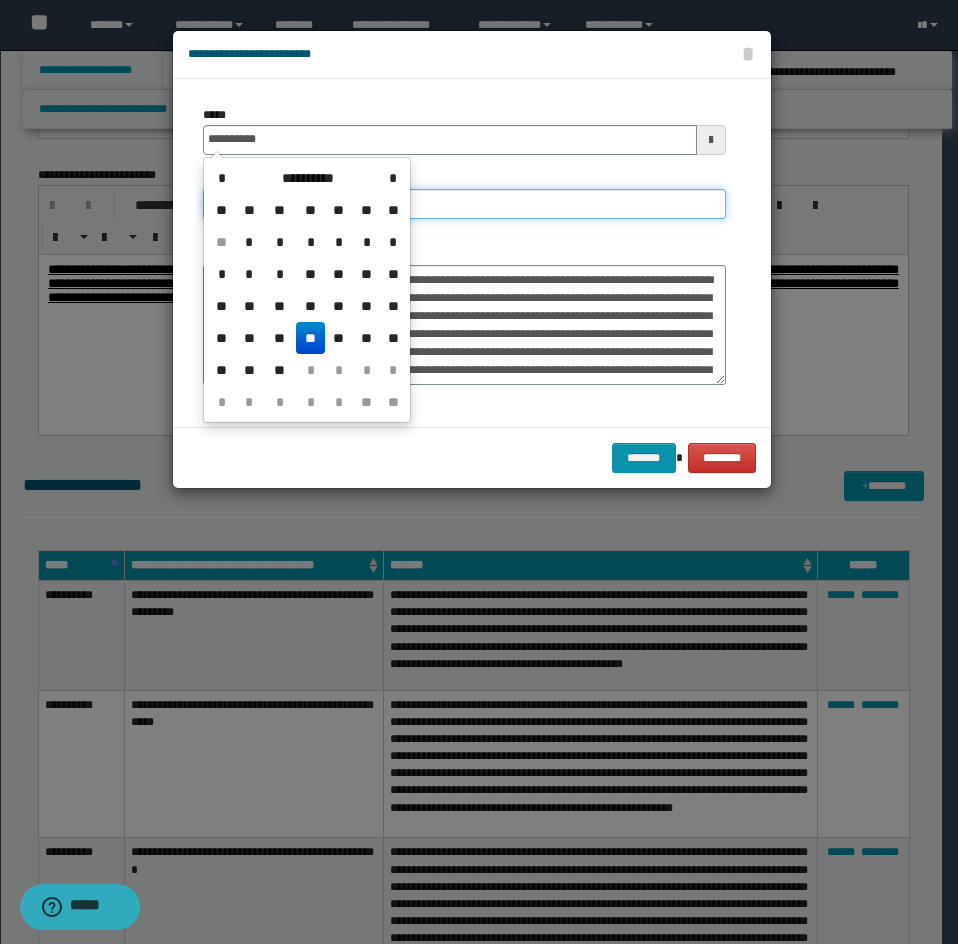 type on "**********" 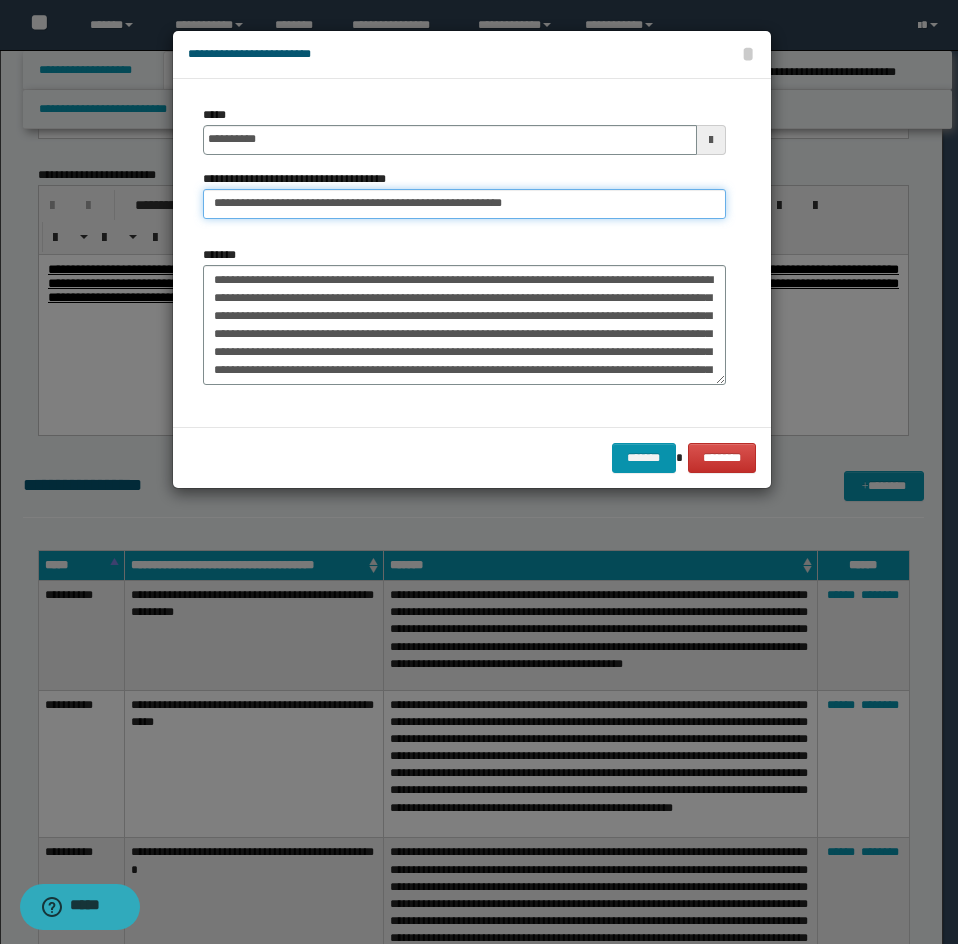 drag, startPoint x: 278, startPoint y: 200, endPoint x: 163, endPoint y: 203, distance: 115.03912 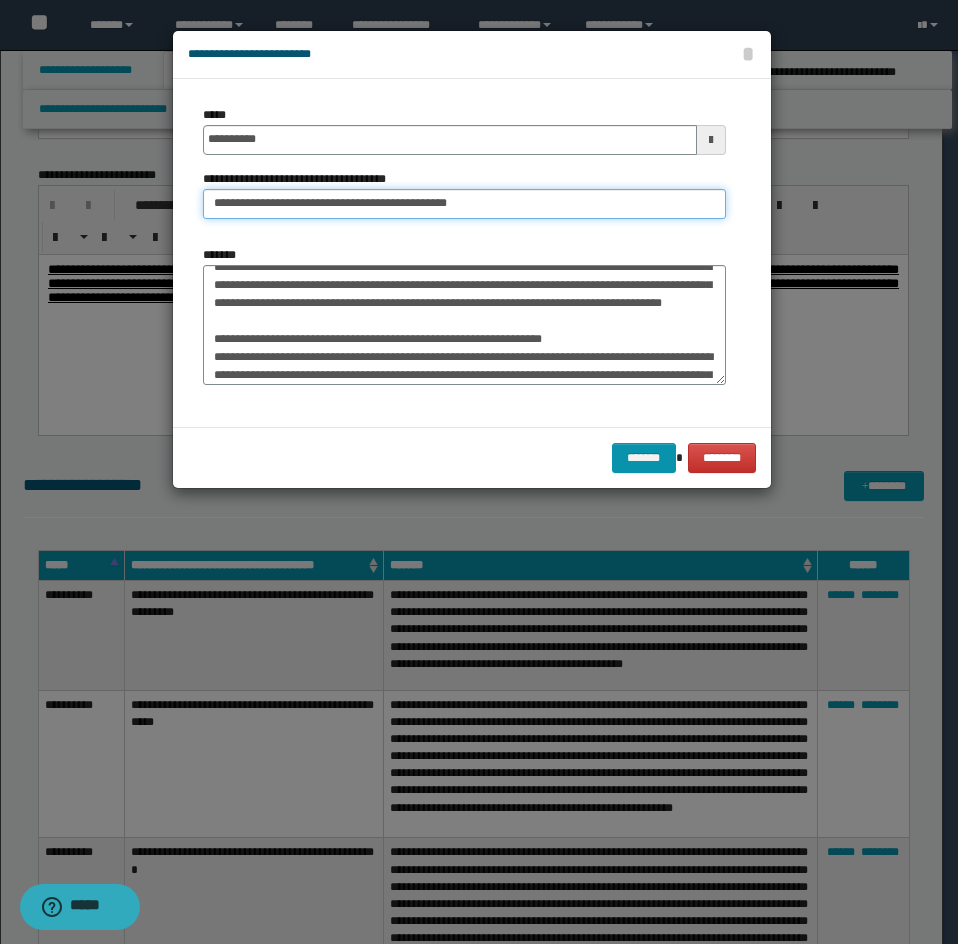 scroll, scrollTop: 400, scrollLeft: 0, axis: vertical 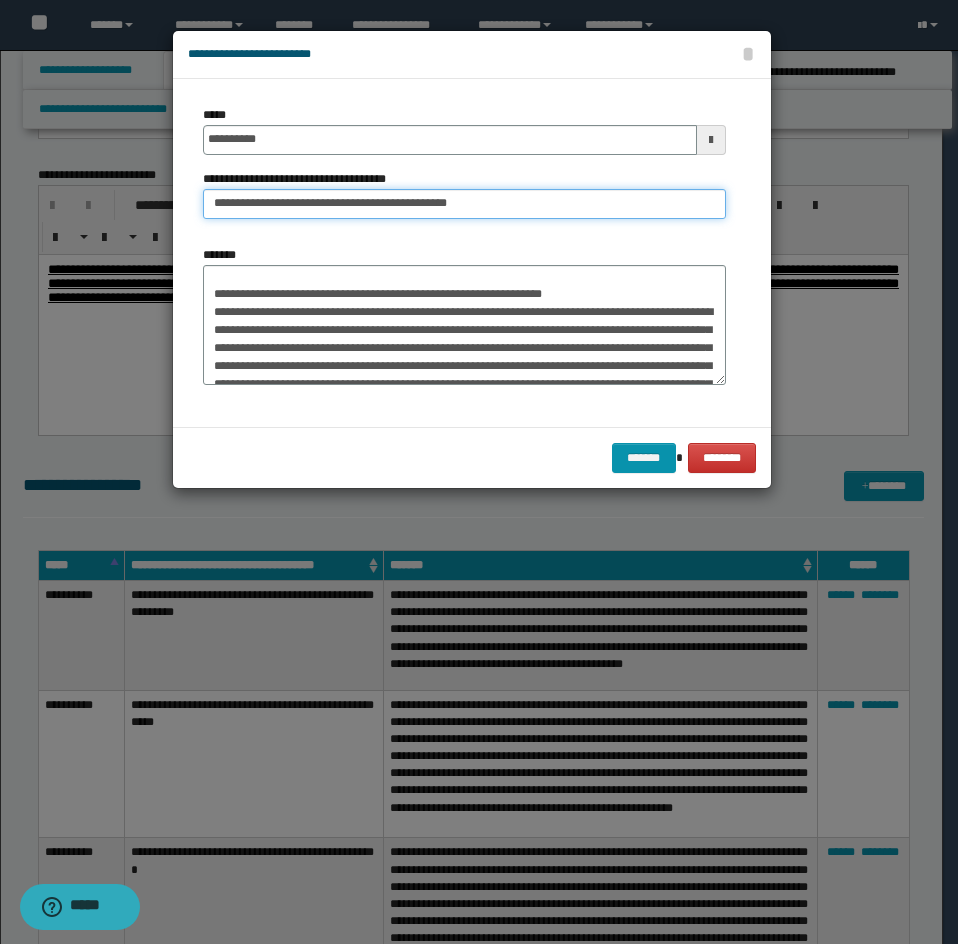 type on "**********" 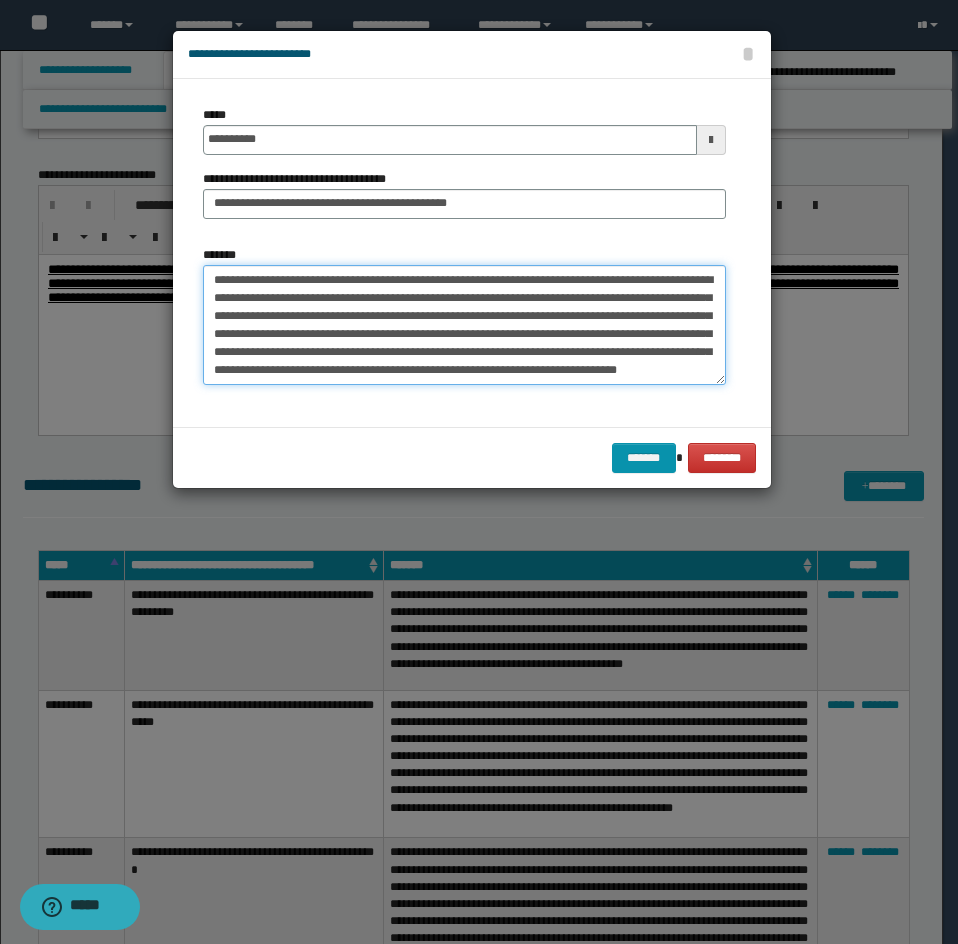 drag, startPoint x: 209, startPoint y: 369, endPoint x: 313, endPoint y: 390, distance: 106.09901 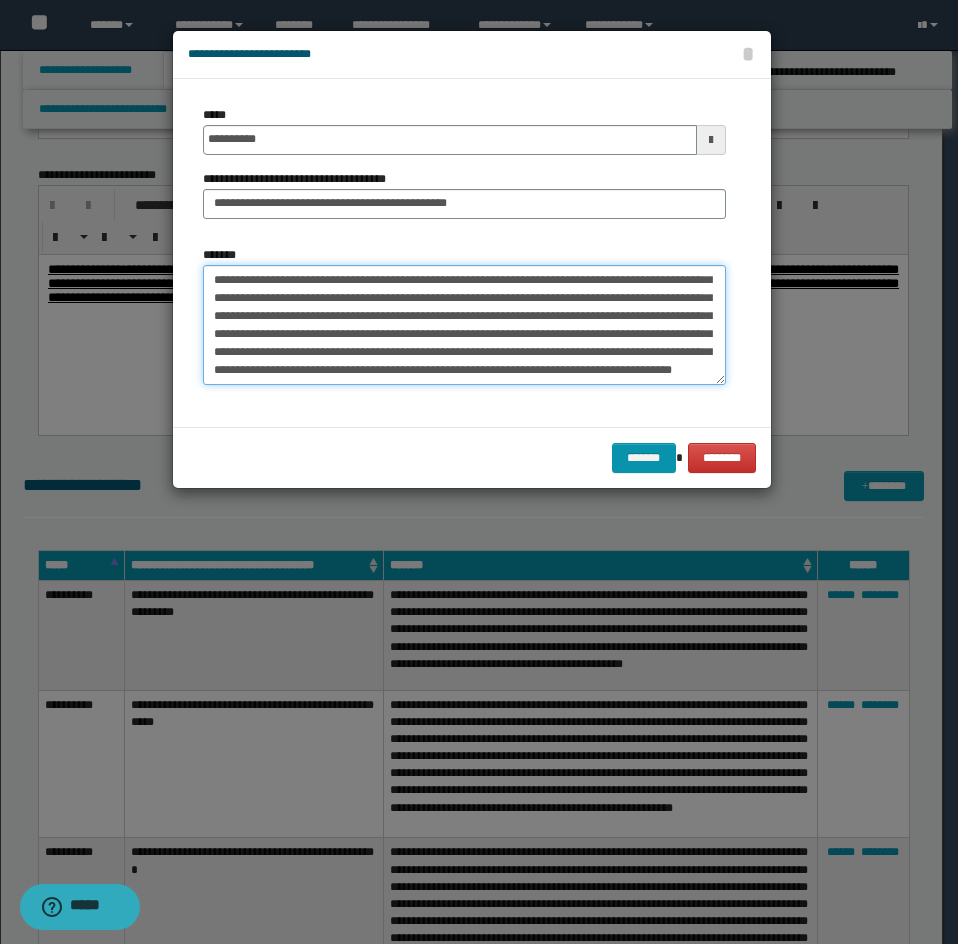 scroll, scrollTop: 396, scrollLeft: 0, axis: vertical 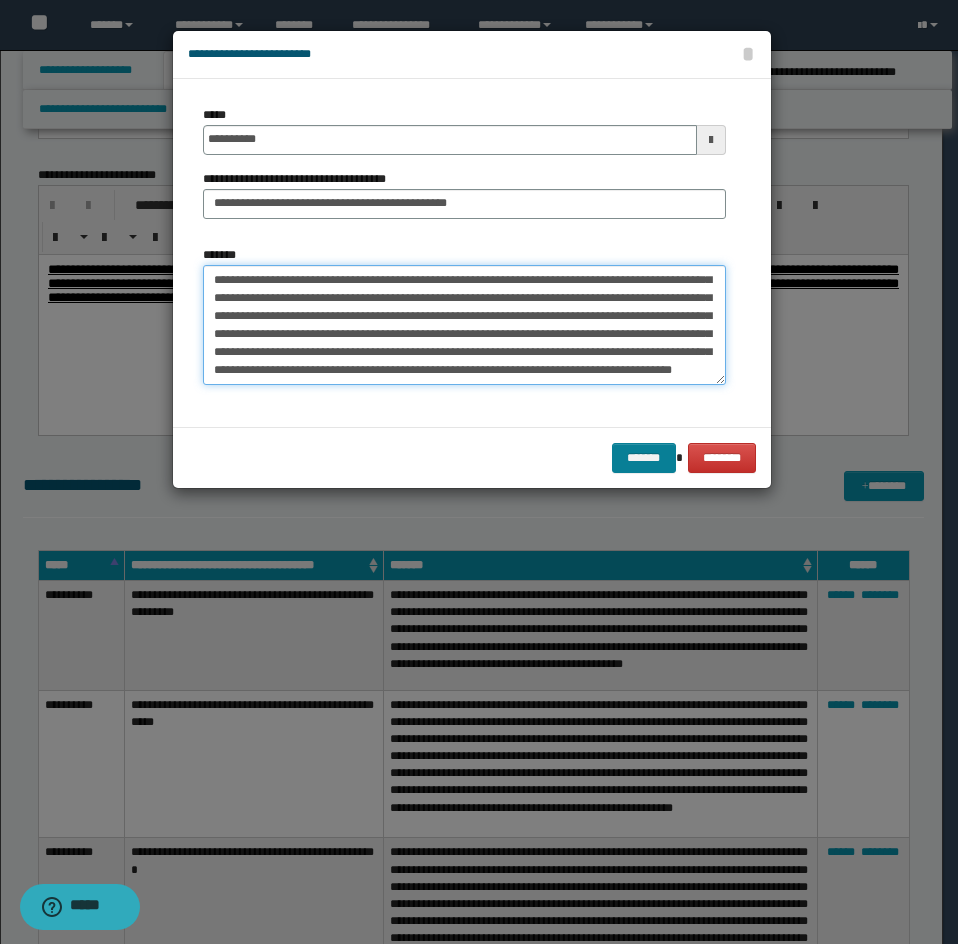 type on "**********" 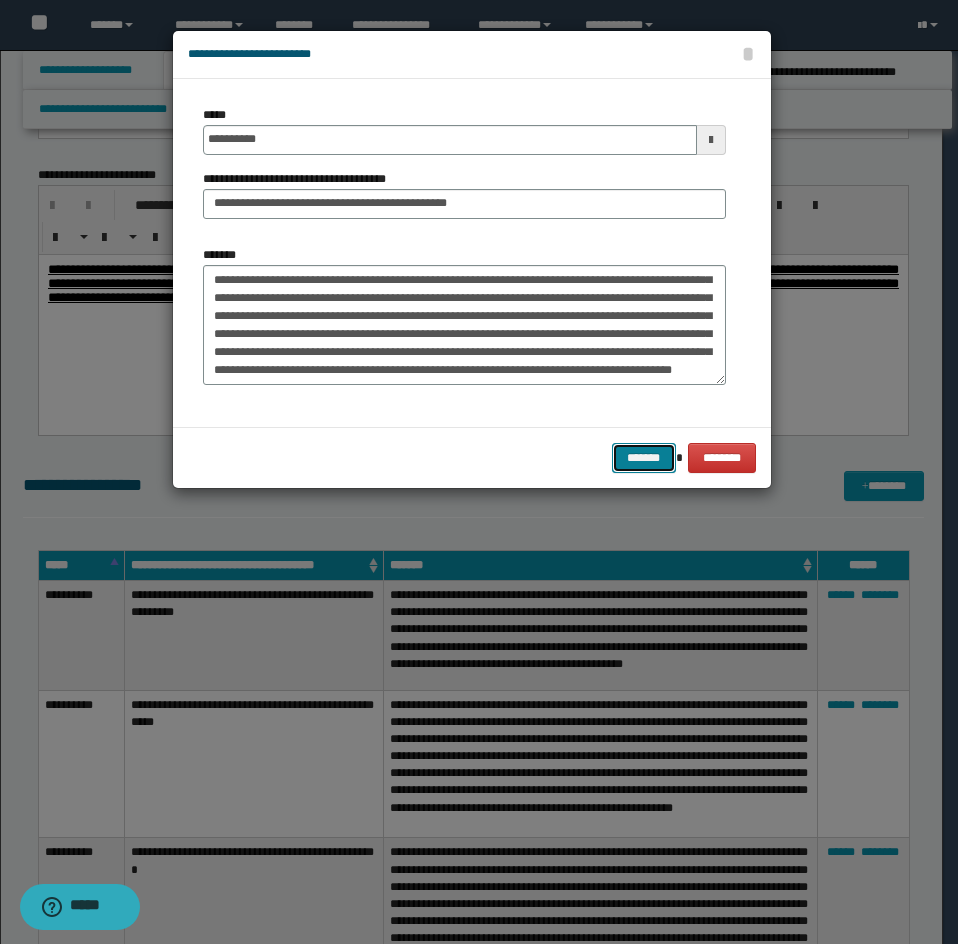 click on "*******" at bounding box center [644, 458] 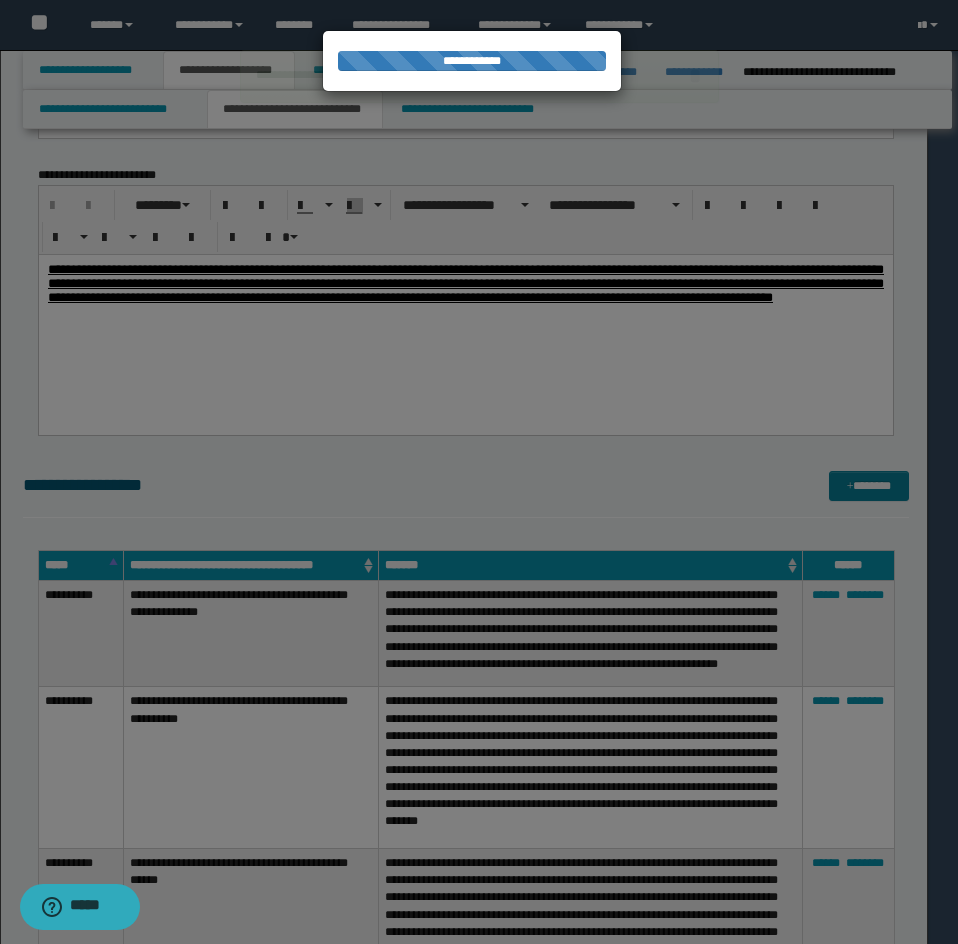 type 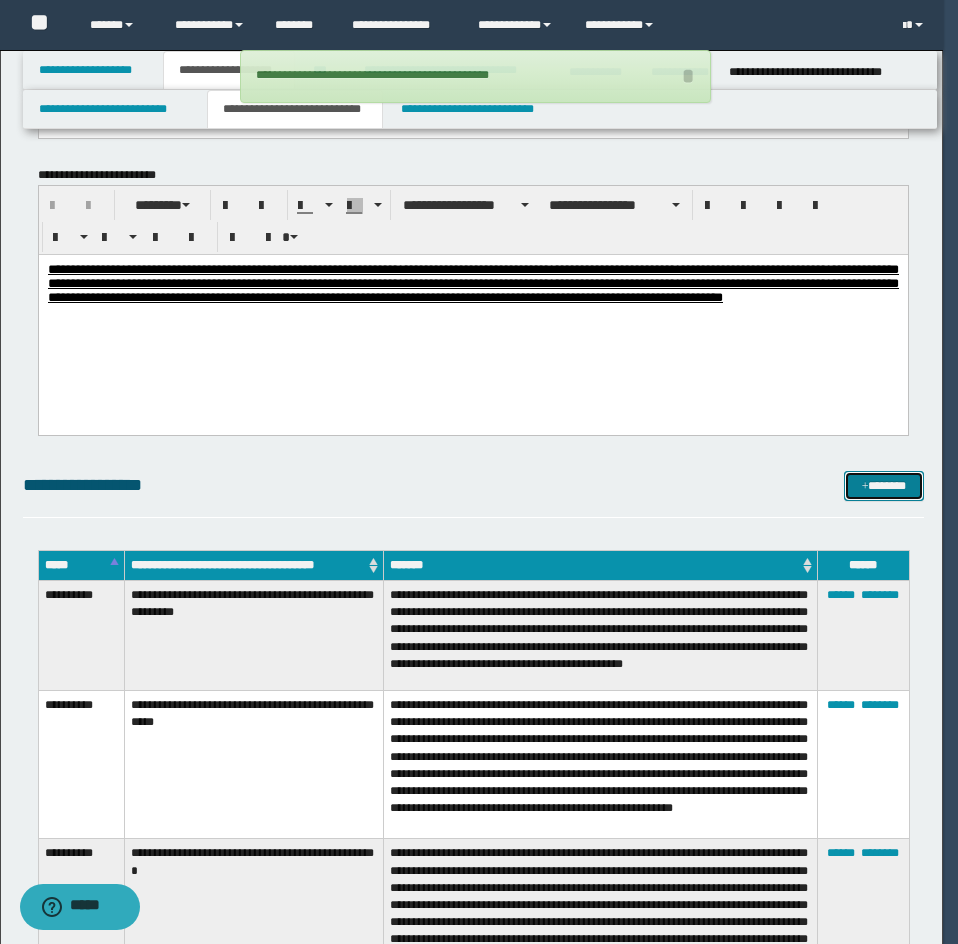 click at bounding box center (865, 487) 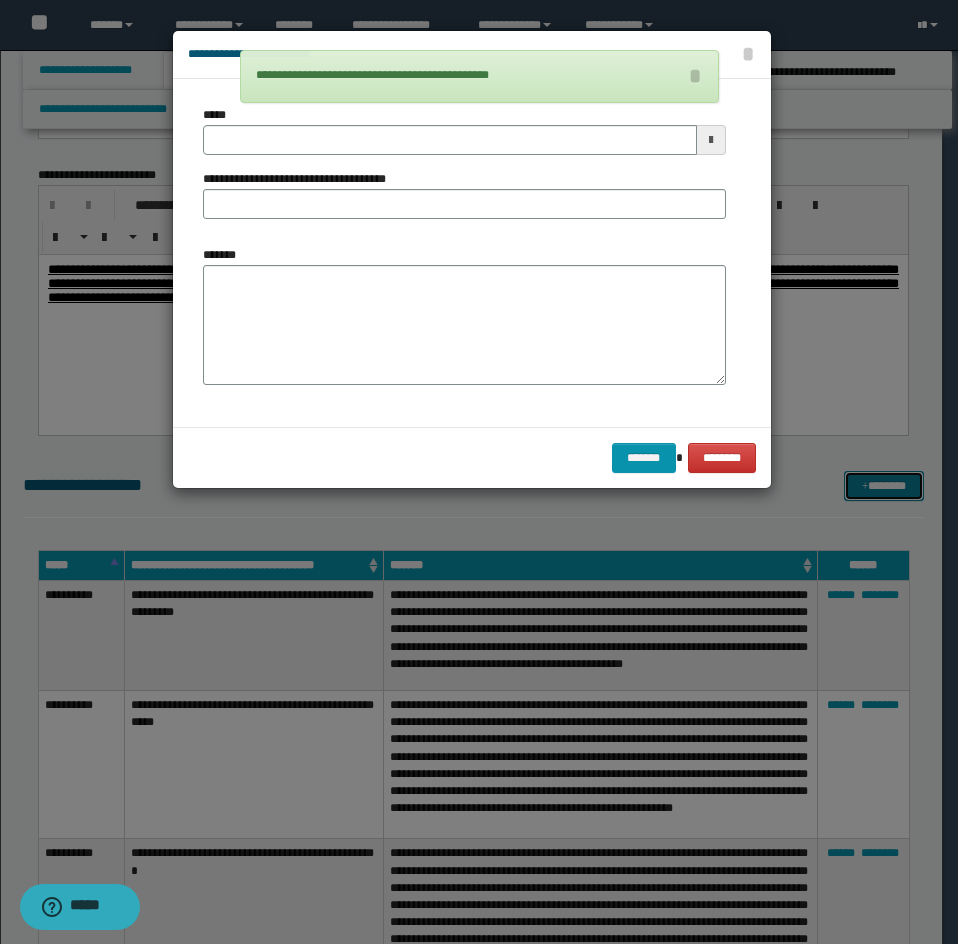 scroll, scrollTop: 0, scrollLeft: 0, axis: both 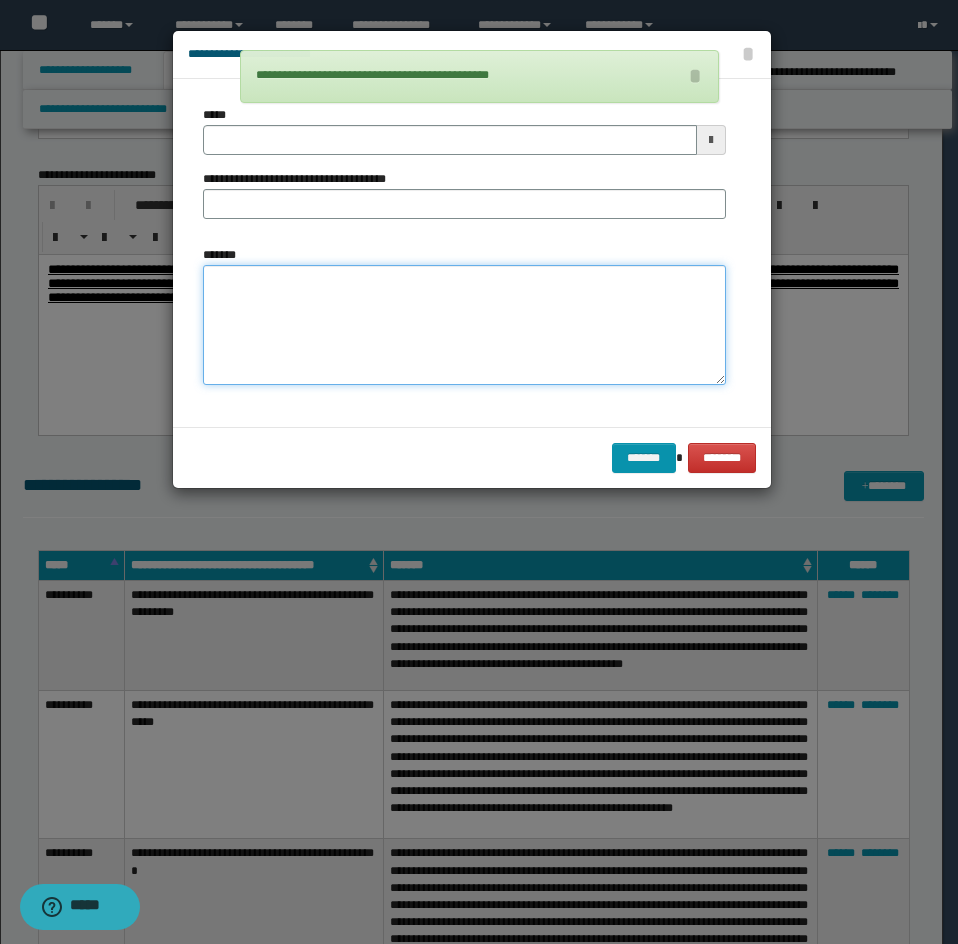 click on "*******" at bounding box center [464, 325] 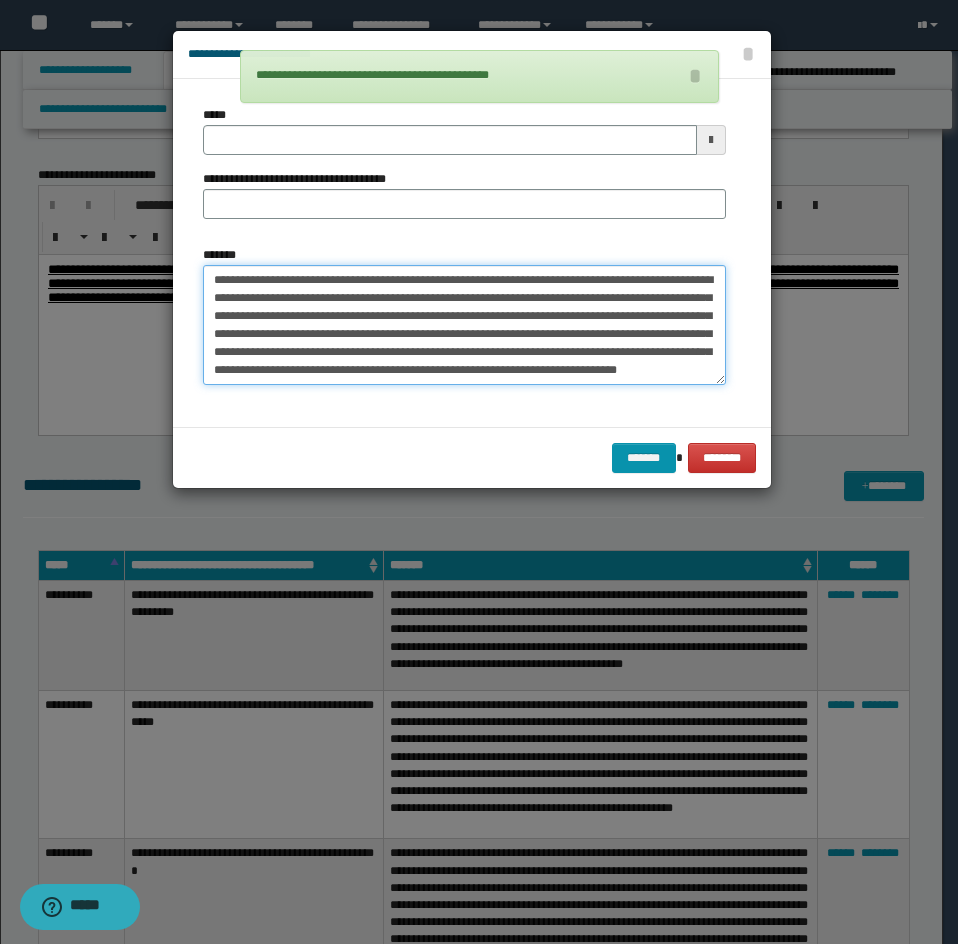 scroll, scrollTop: 0, scrollLeft: 0, axis: both 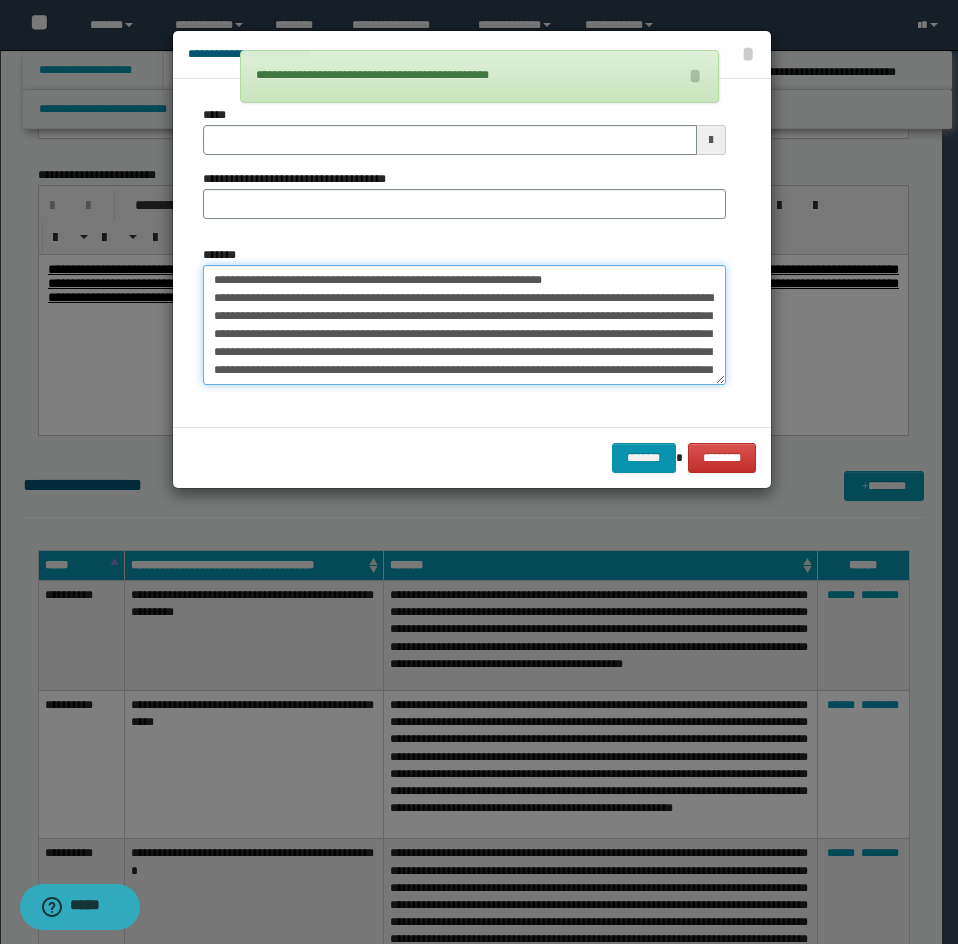 drag, startPoint x: 372, startPoint y: 299, endPoint x: 362, endPoint y: 291, distance: 12.806249 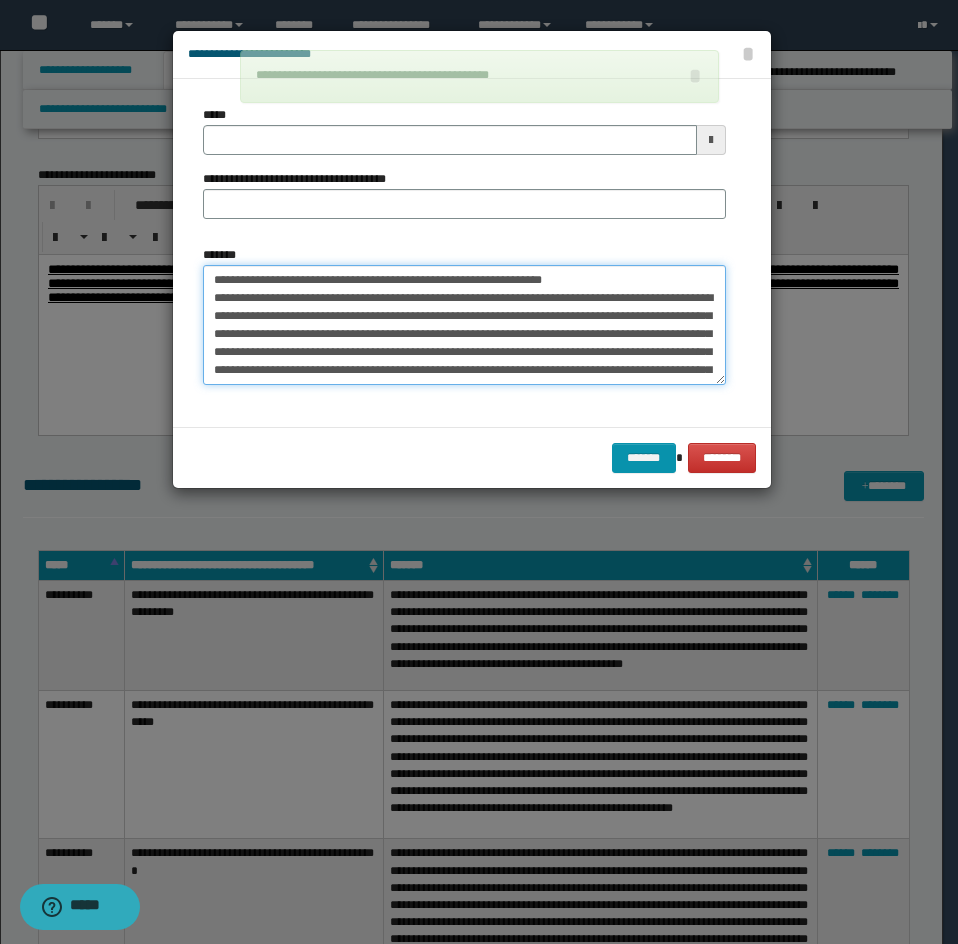 type on "**********" 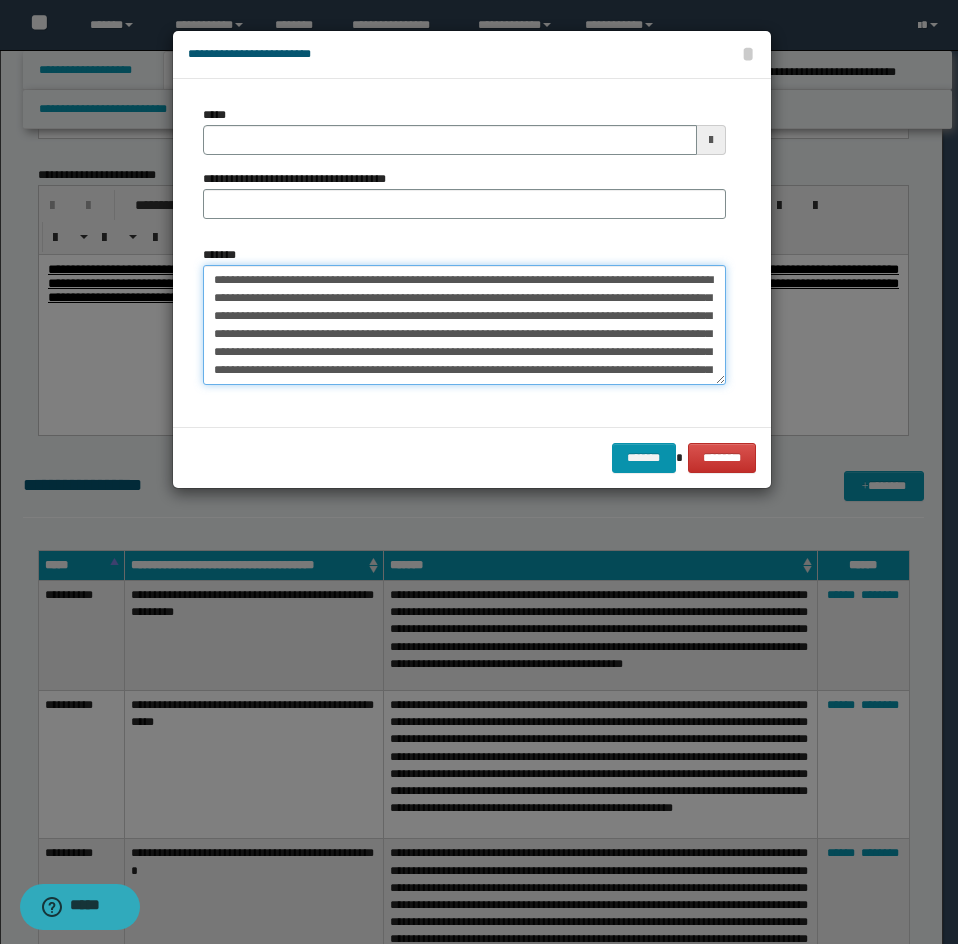 type 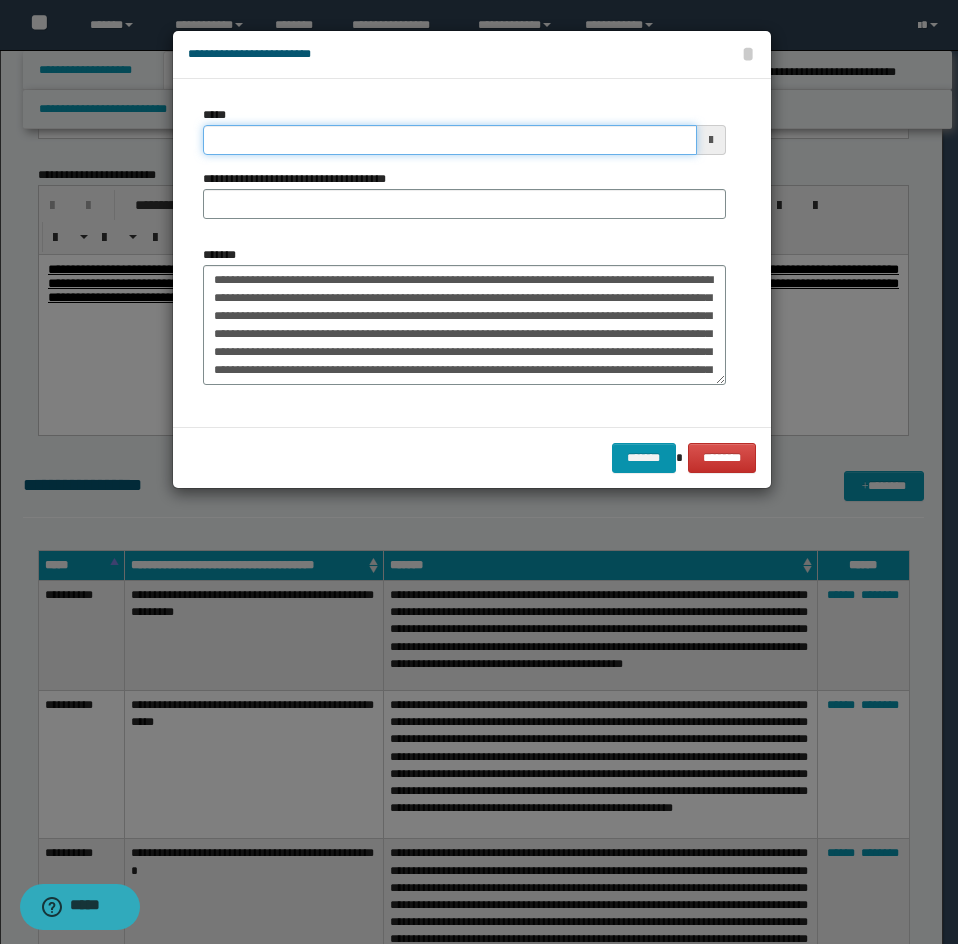 click on "*****" at bounding box center (450, 140) 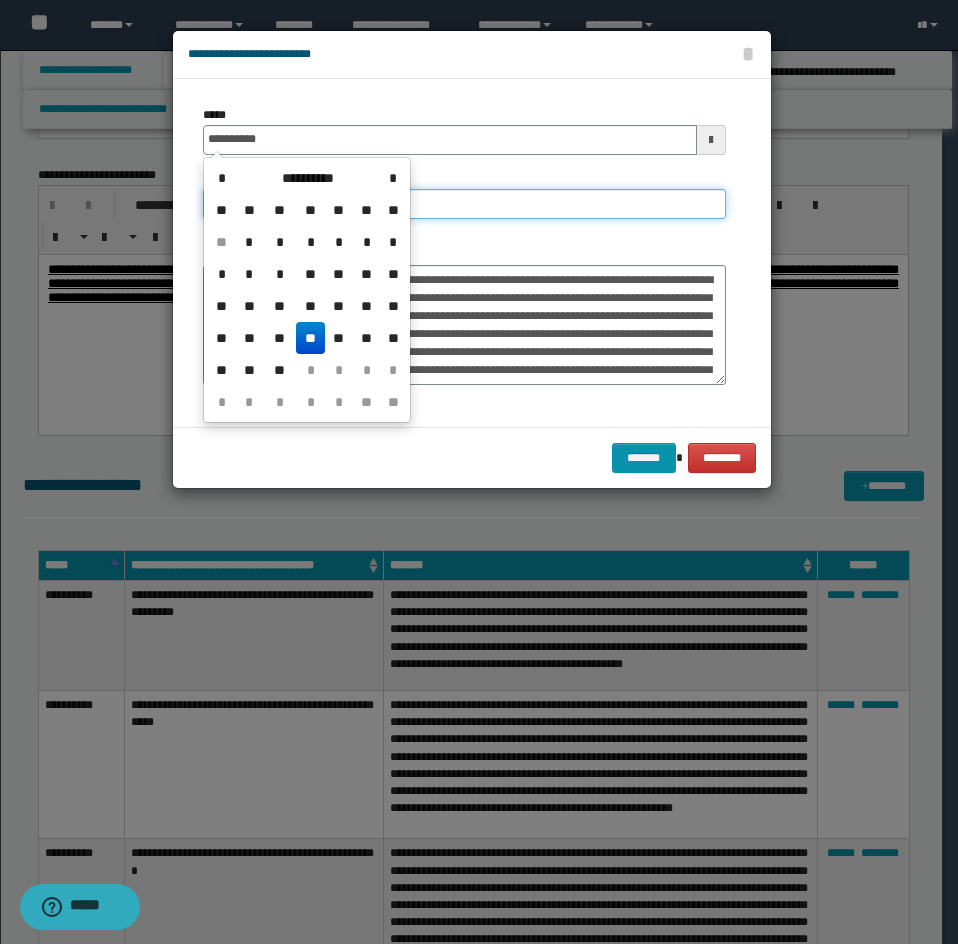 type on "**********" 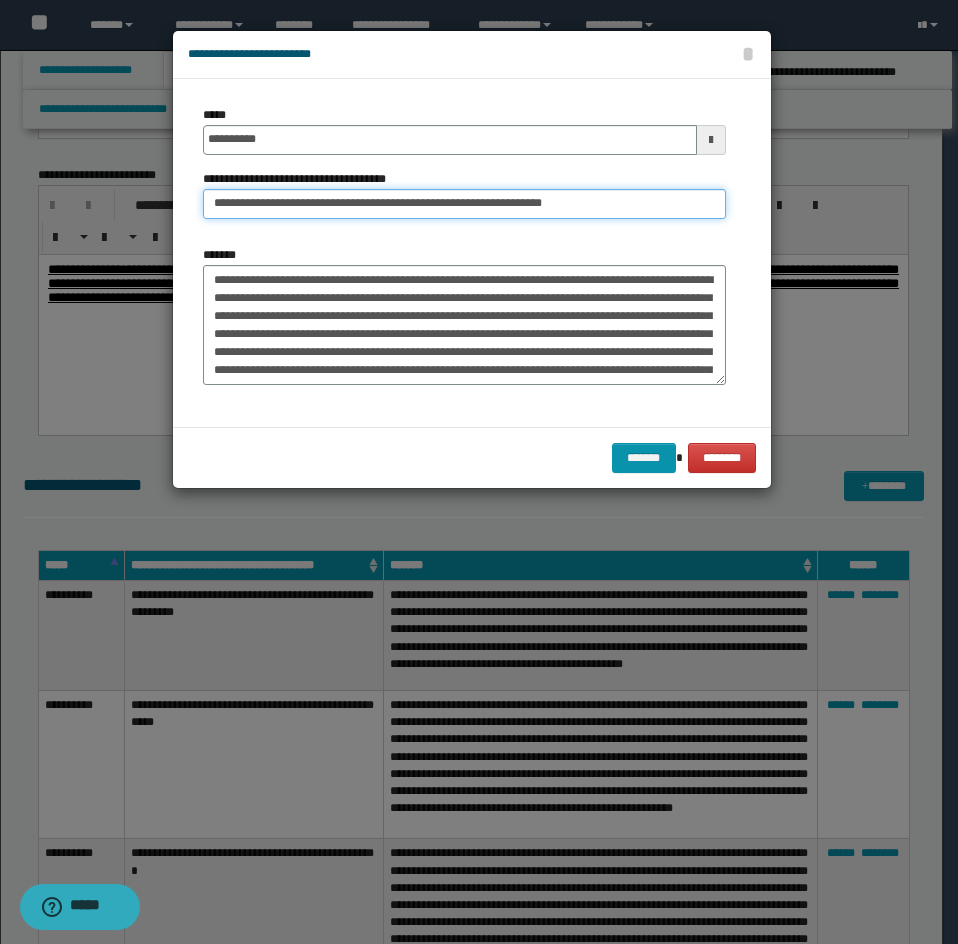 drag, startPoint x: 276, startPoint y: 205, endPoint x: 94, endPoint y: 207, distance: 182.01099 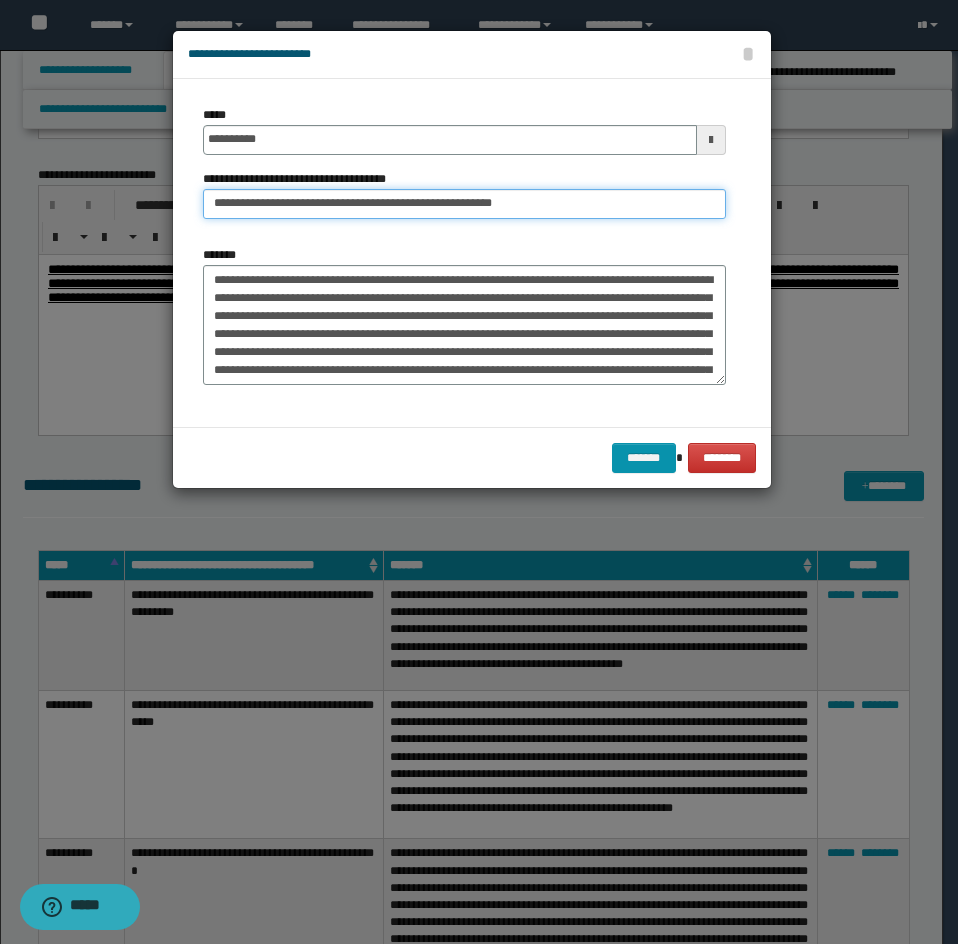 type on "**********" 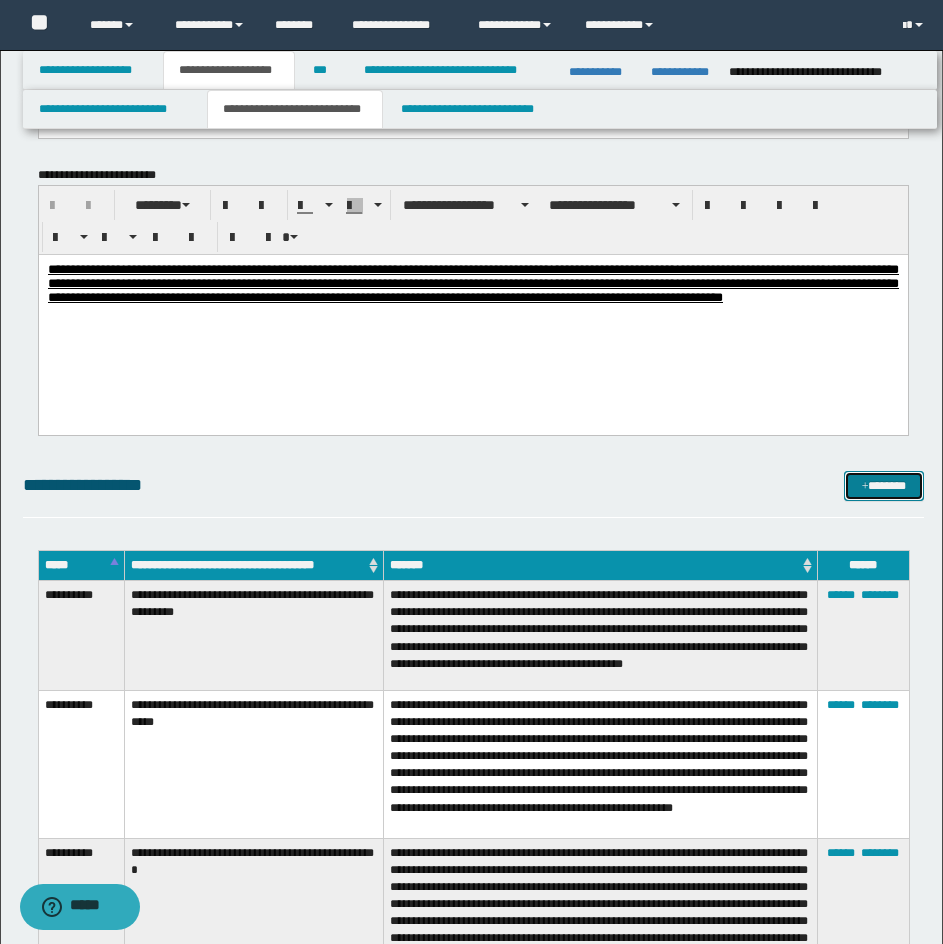 click on "*******" at bounding box center (884, 486) 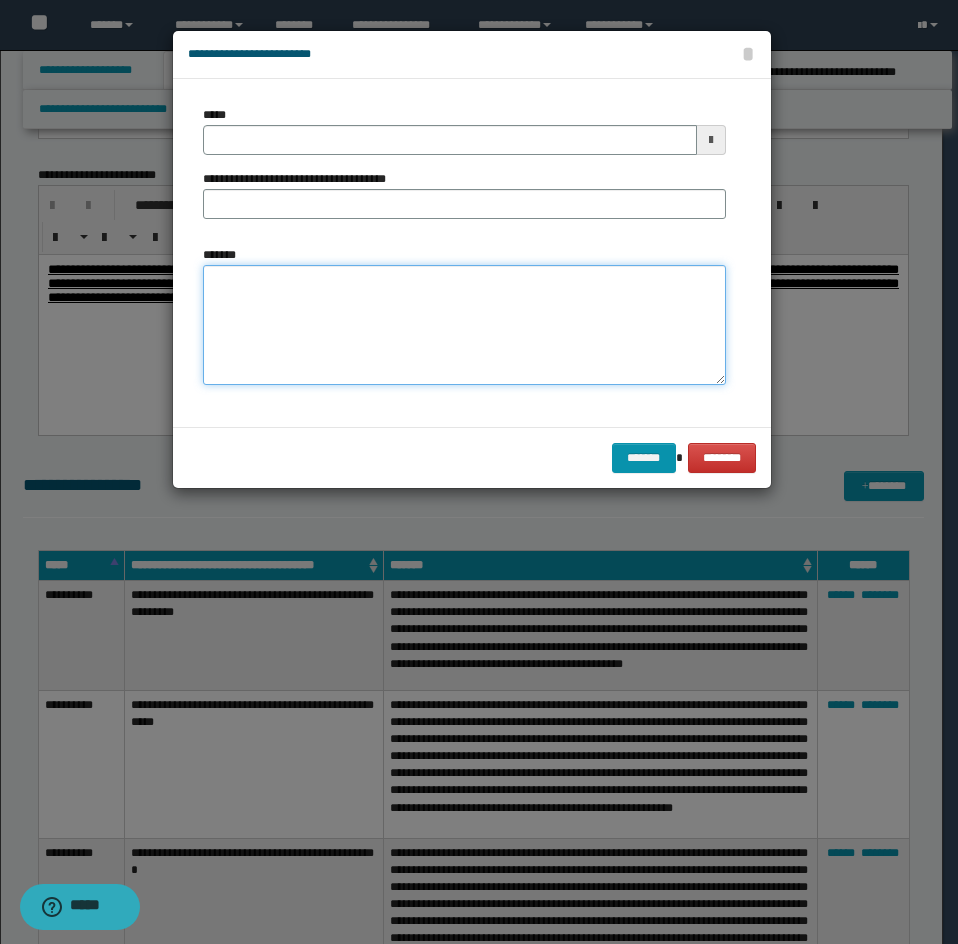 click on "*******" at bounding box center [464, 325] 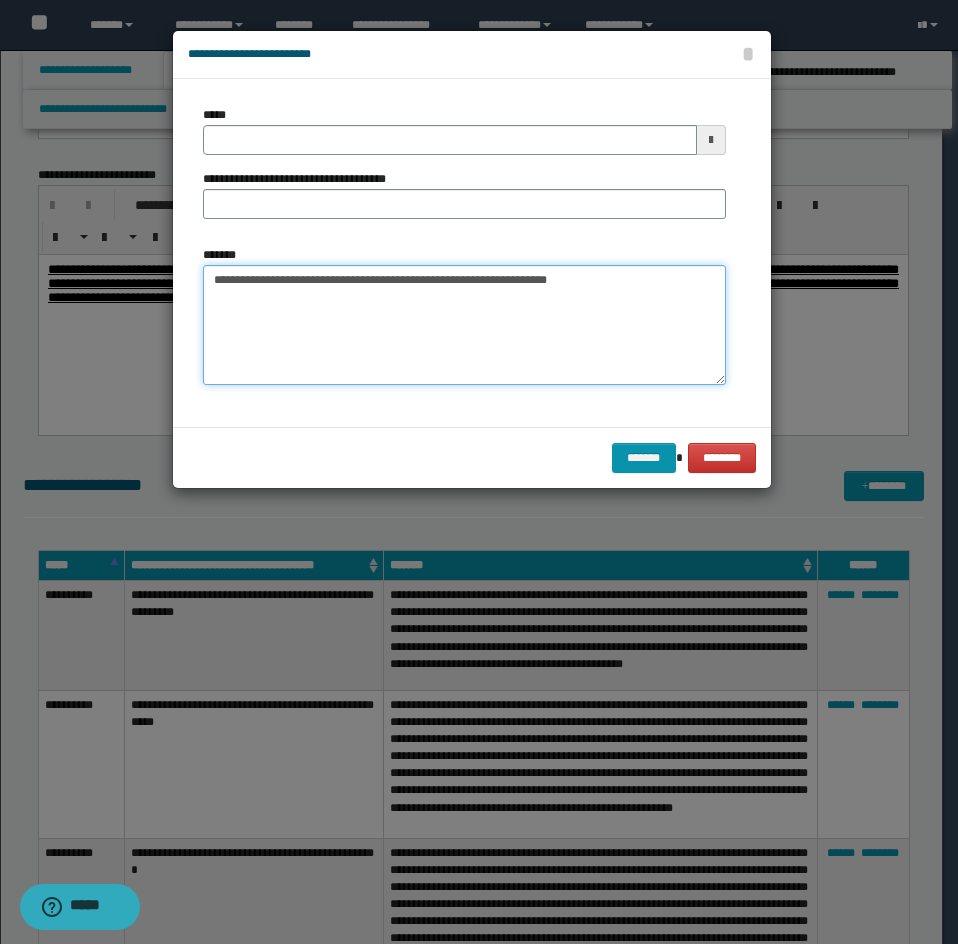 drag, startPoint x: 331, startPoint y: 300, endPoint x: 313, endPoint y: 279, distance: 27.658634 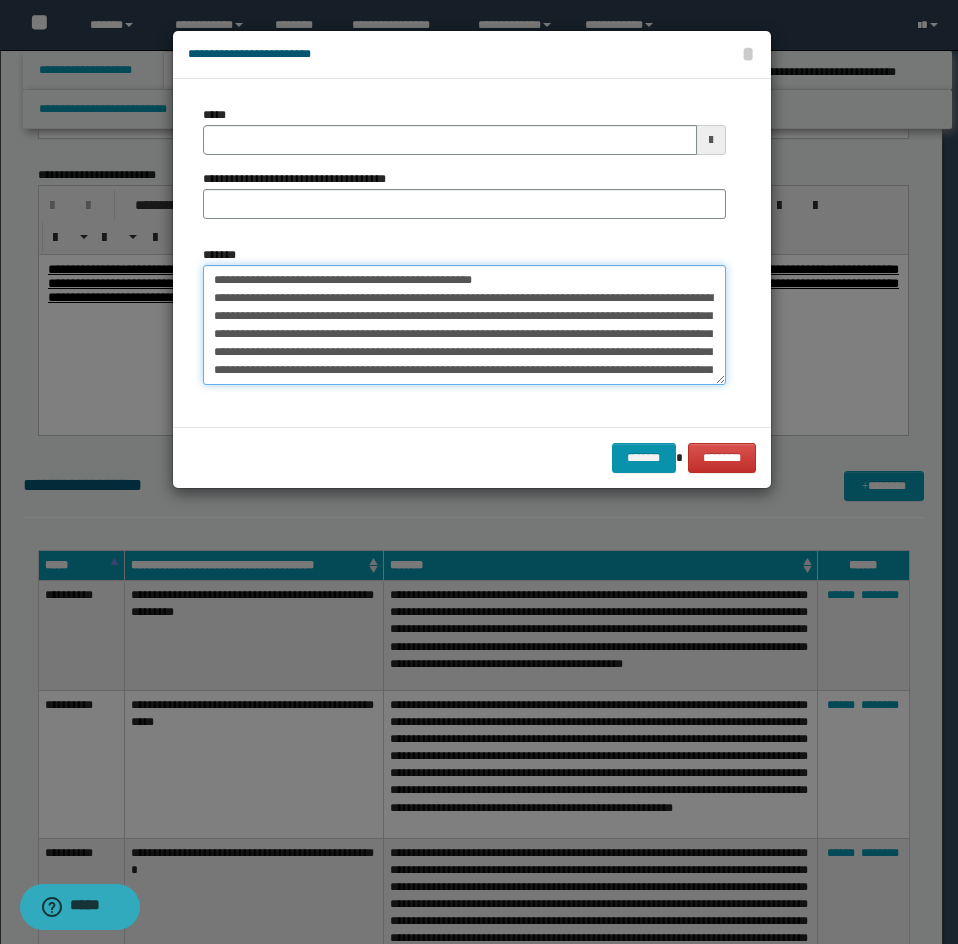 click on "*******" at bounding box center [464, 325] 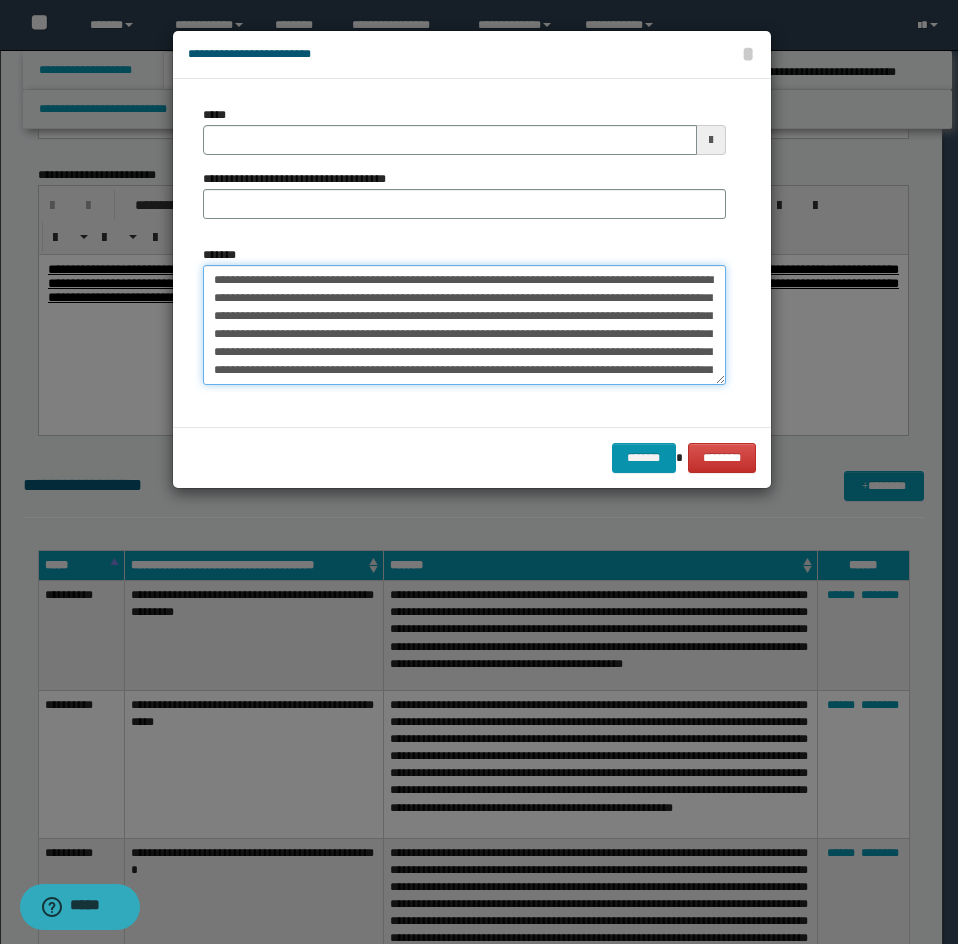type 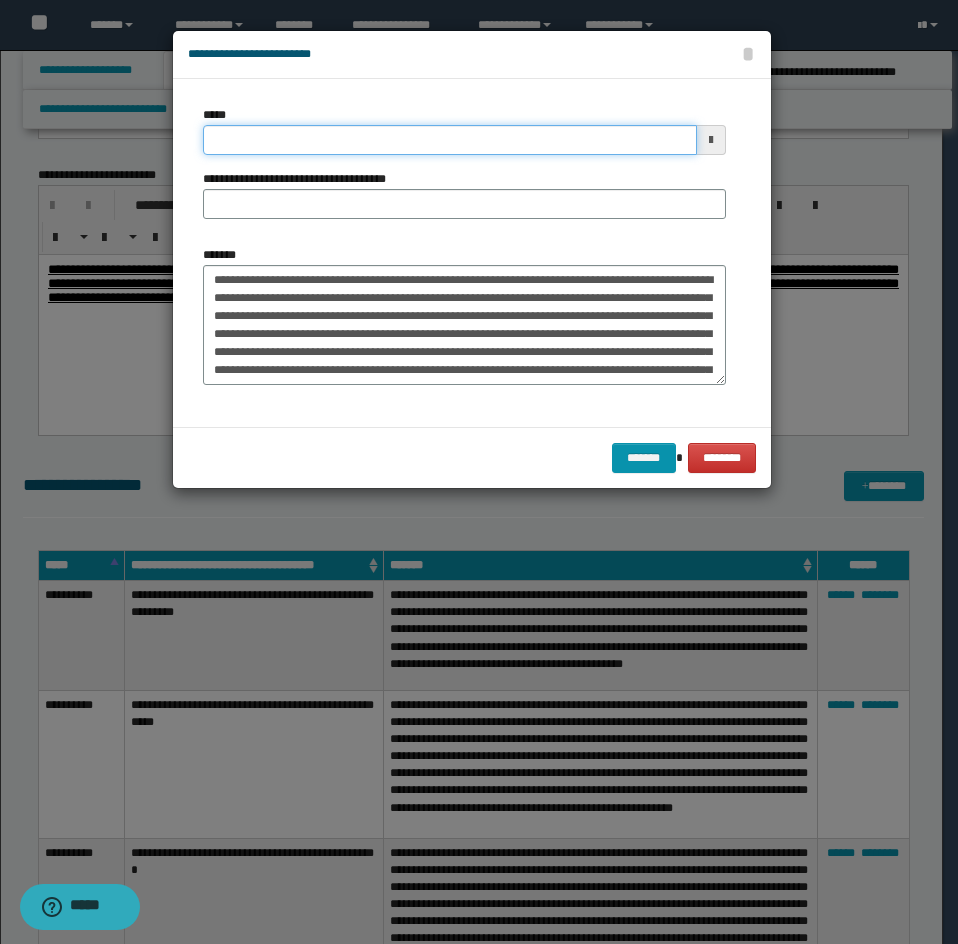 drag, startPoint x: 297, startPoint y: 142, endPoint x: 413, endPoint y: 195, distance: 127.53431 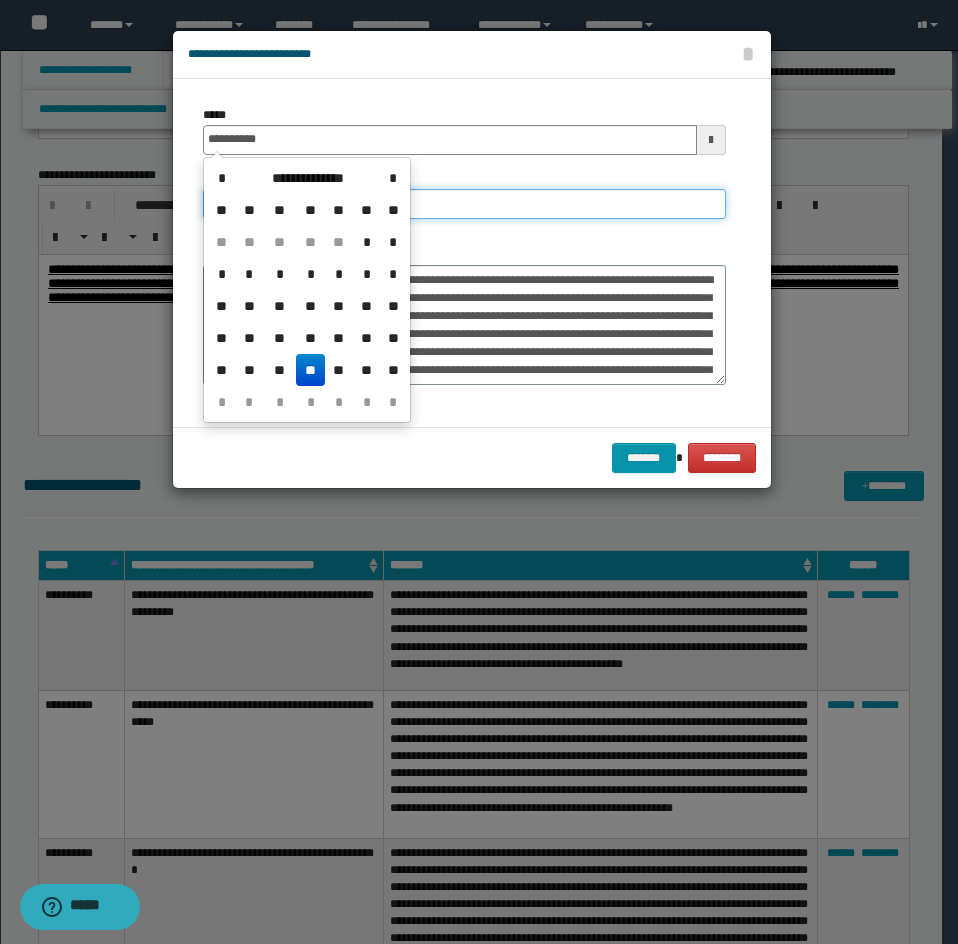 type on "**********" 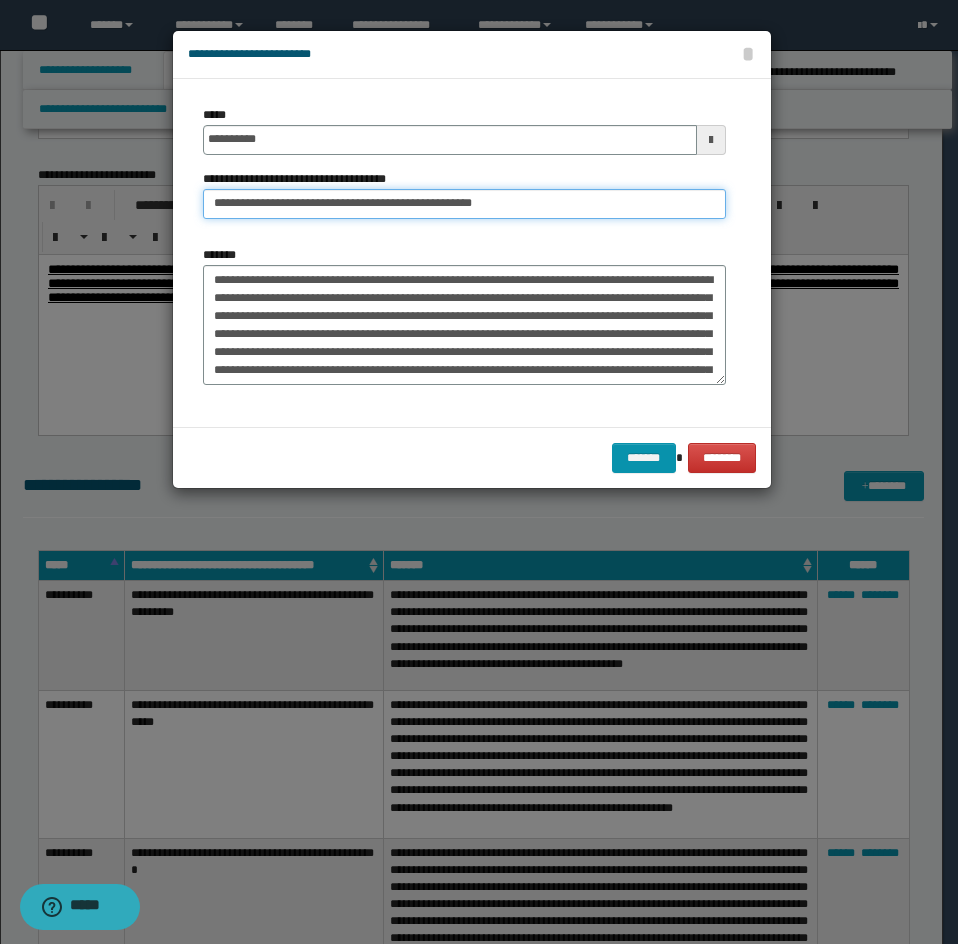 drag, startPoint x: 203, startPoint y: 207, endPoint x: 104, endPoint y: 199, distance: 99.32271 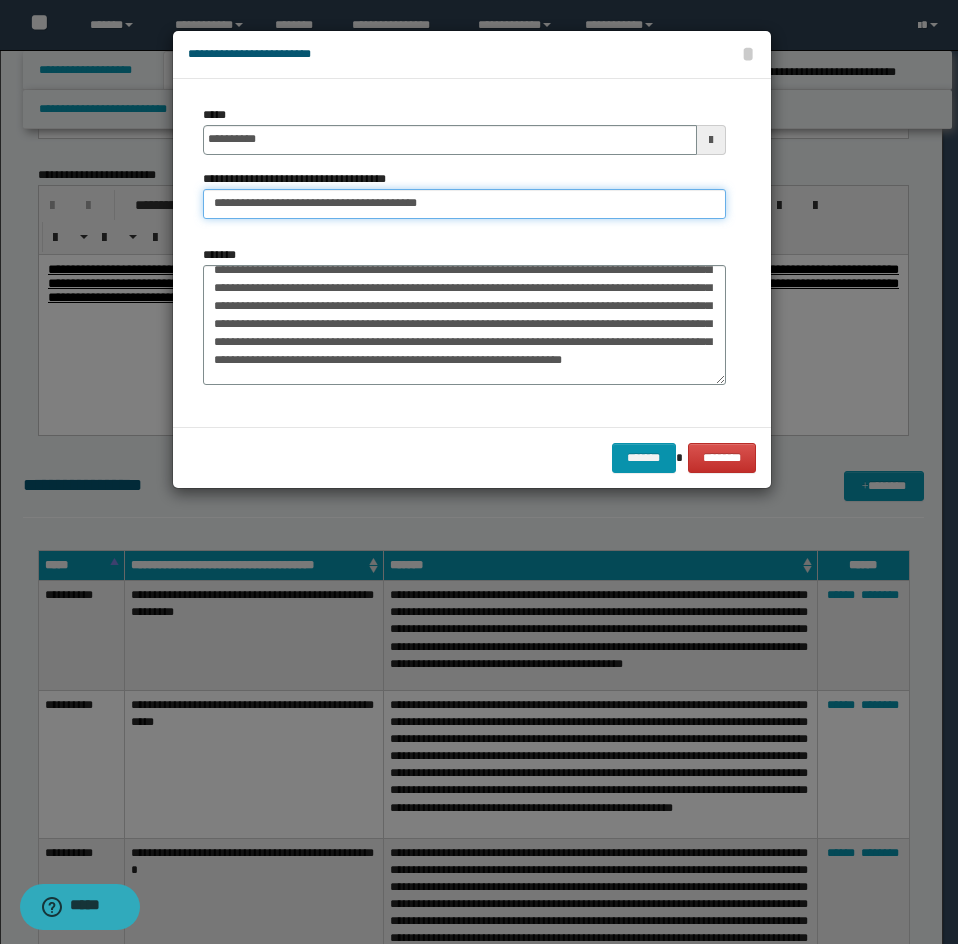 scroll, scrollTop: 200, scrollLeft: 0, axis: vertical 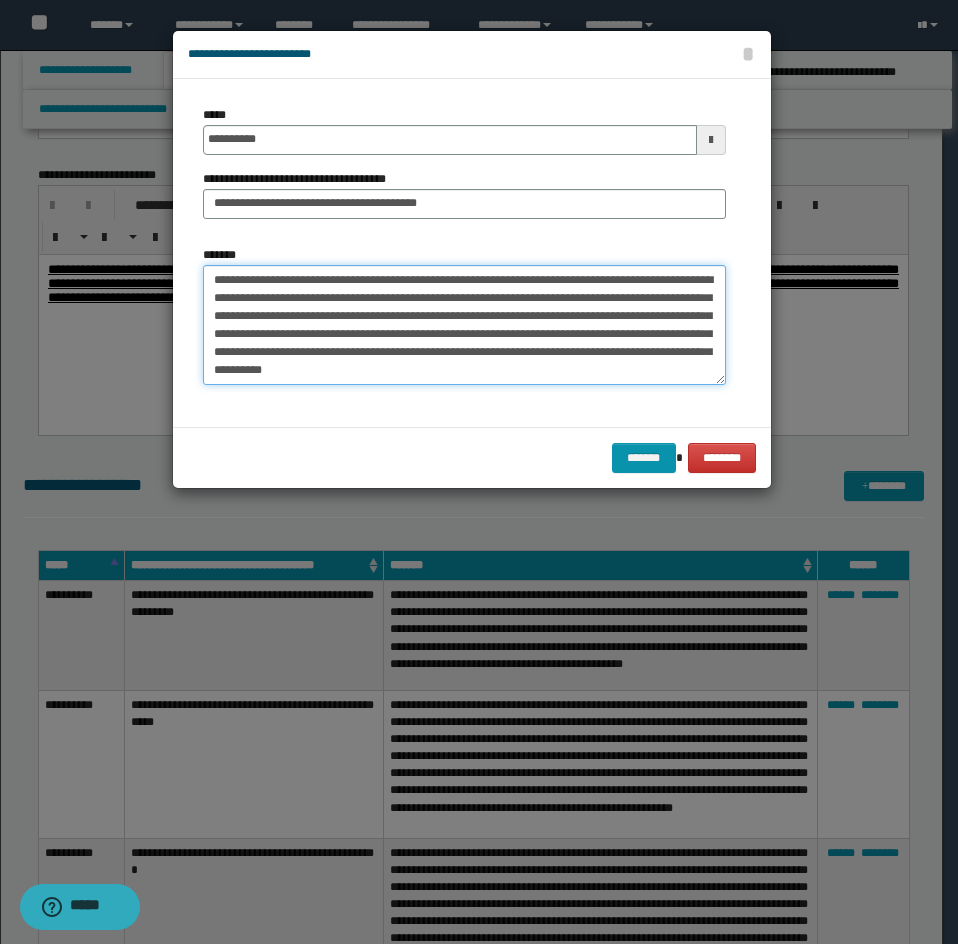 drag, startPoint x: 207, startPoint y: 378, endPoint x: 243, endPoint y: 388, distance: 37.363083 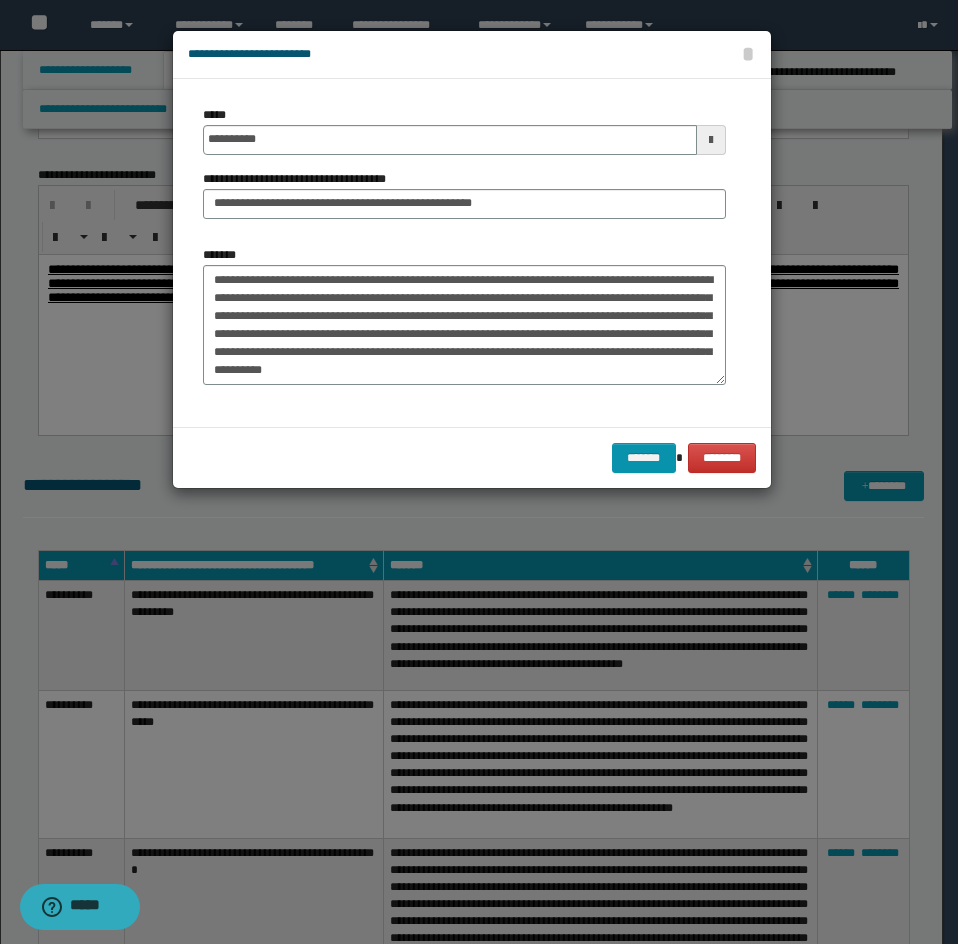click on "**********" at bounding box center (464, 170) 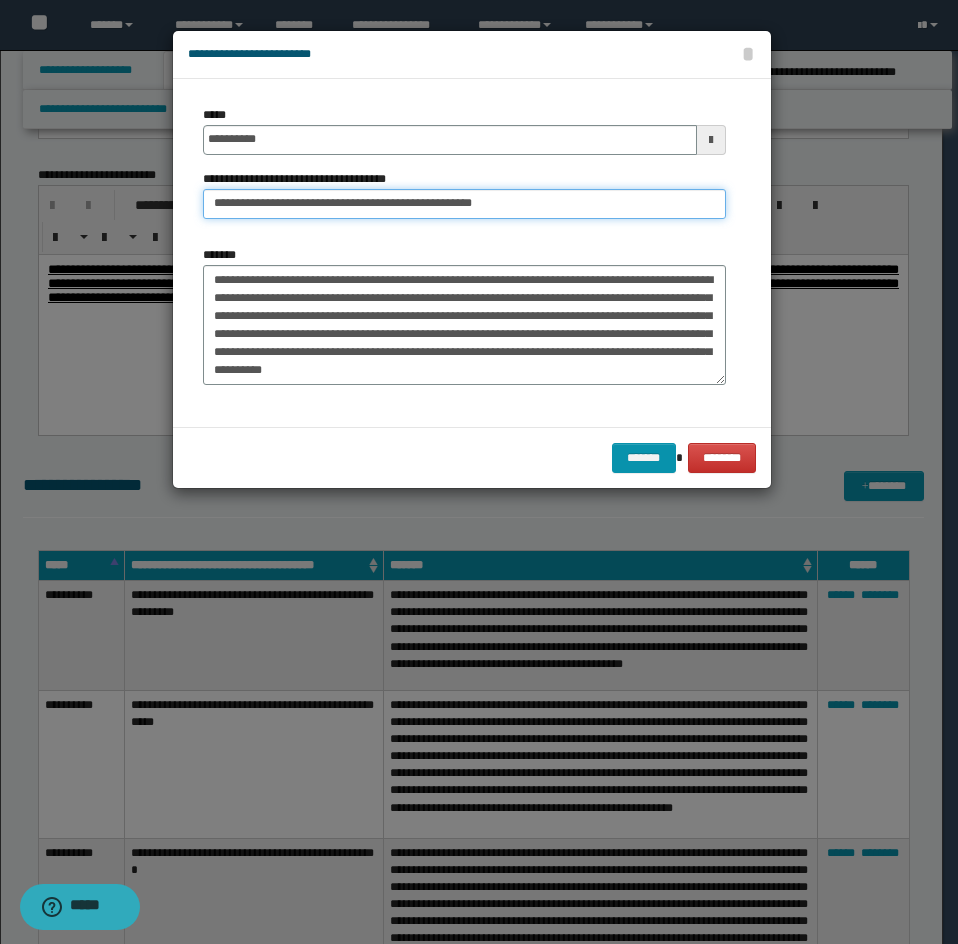 drag, startPoint x: 280, startPoint y: 208, endPoint x: 94, endPoint y: 246, distance: 189.84204 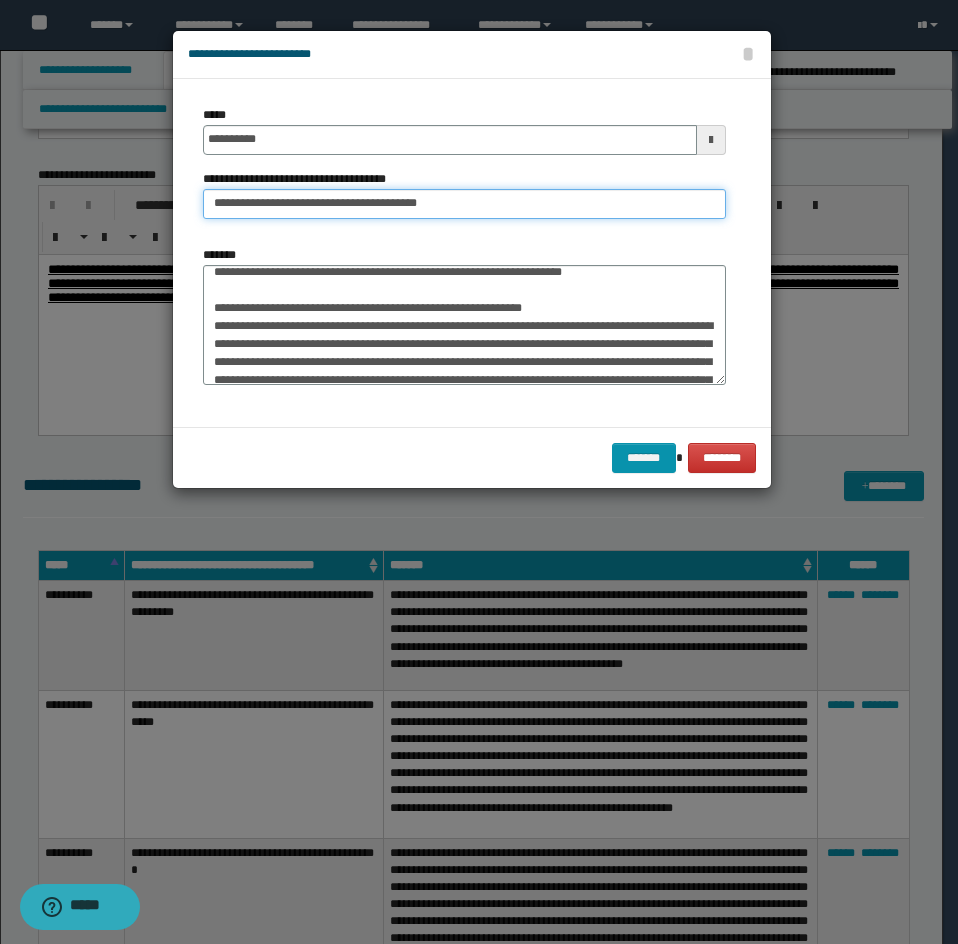type on "**********" 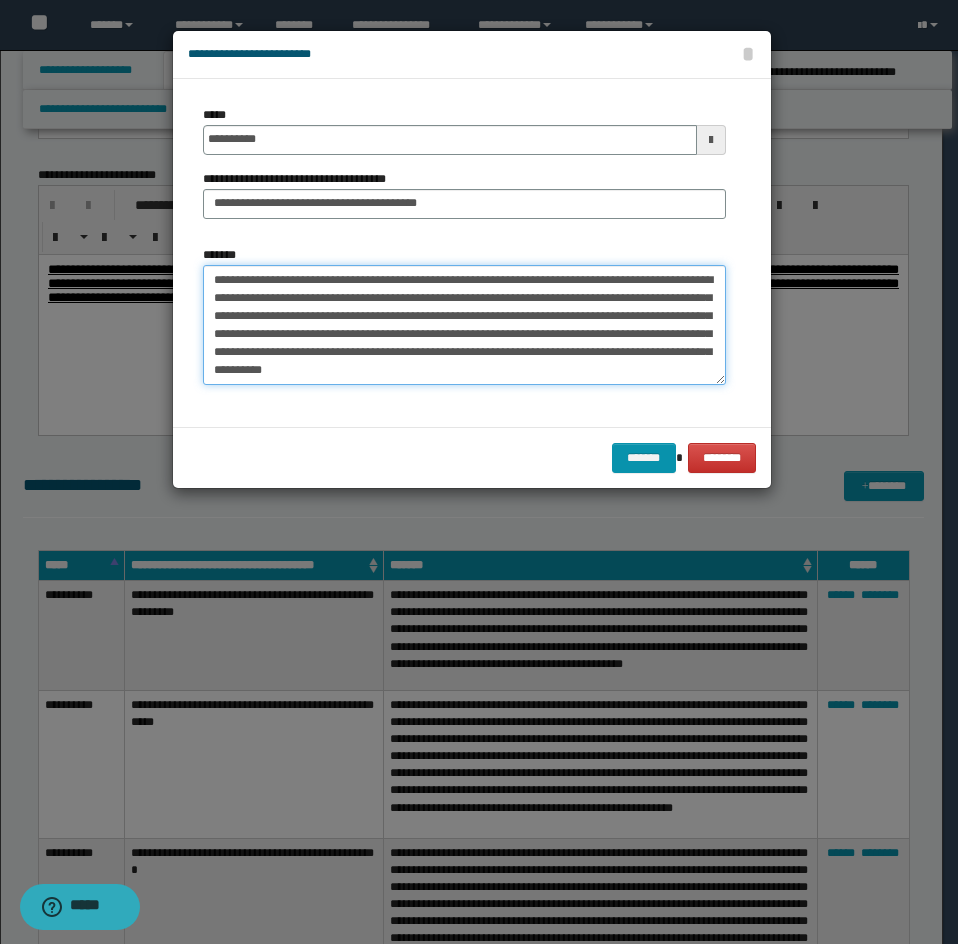 drag, startPoint x: 208, startPoint y: 339, endPoint x: 348, endPoint y: 401, distance: 153.11433 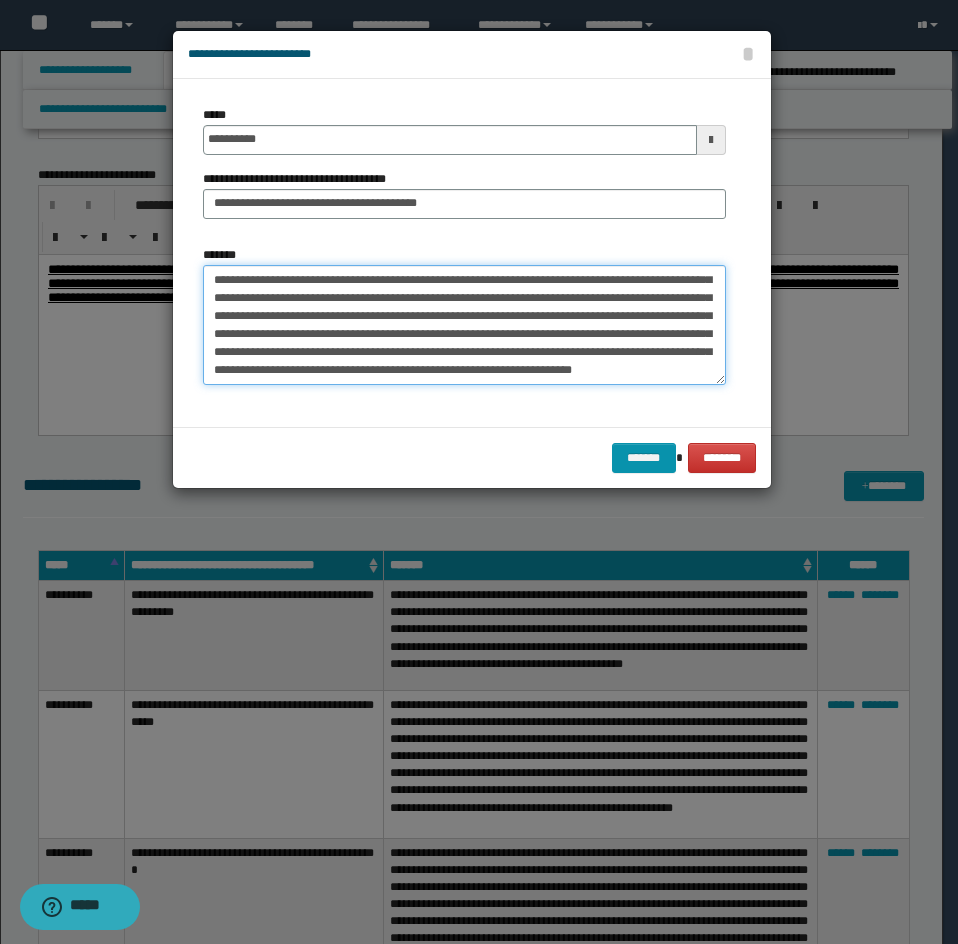 scroll, scrollTop: 216, scrollLeft: 0, axis: vertical 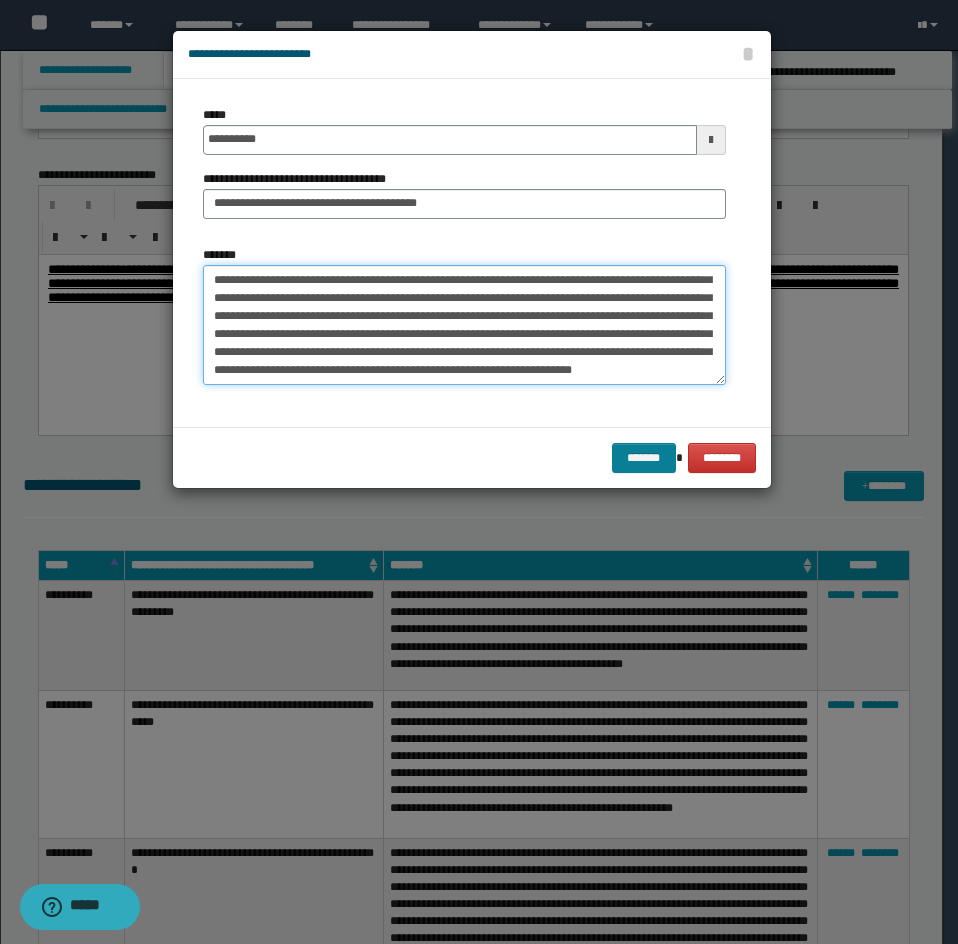 type on "**********" 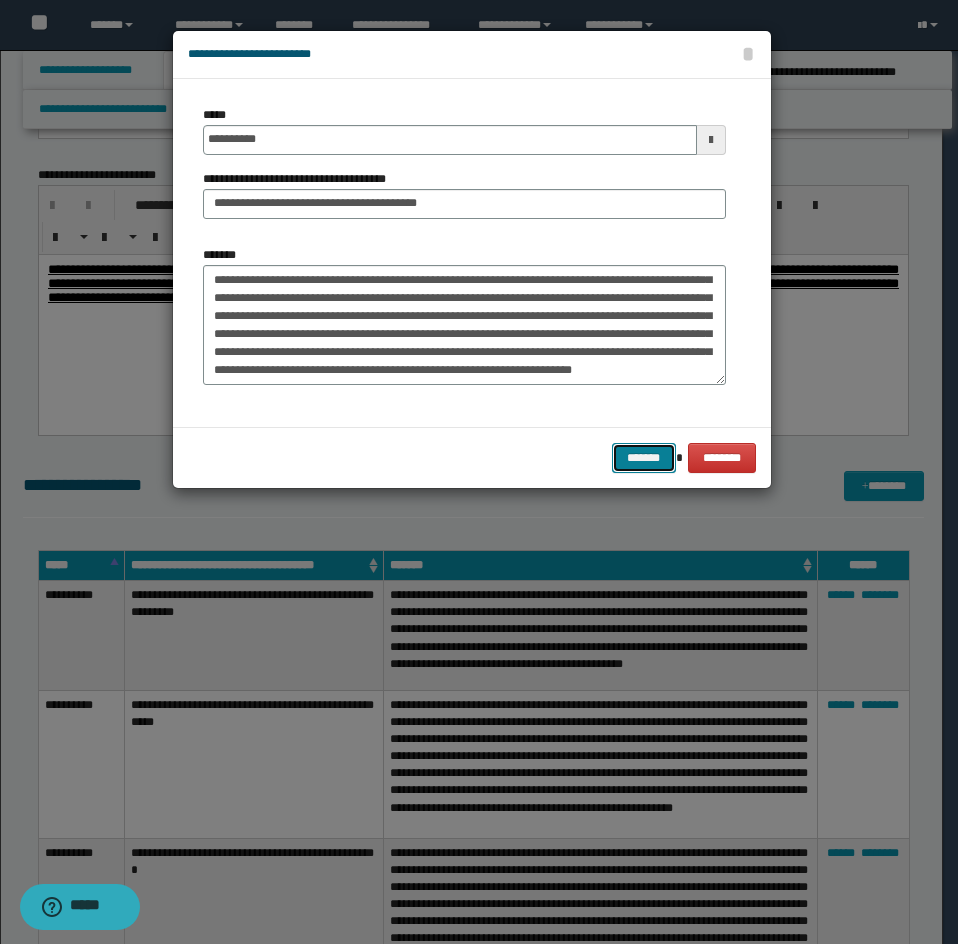 click on "*******" at bounding box center [644, 458] 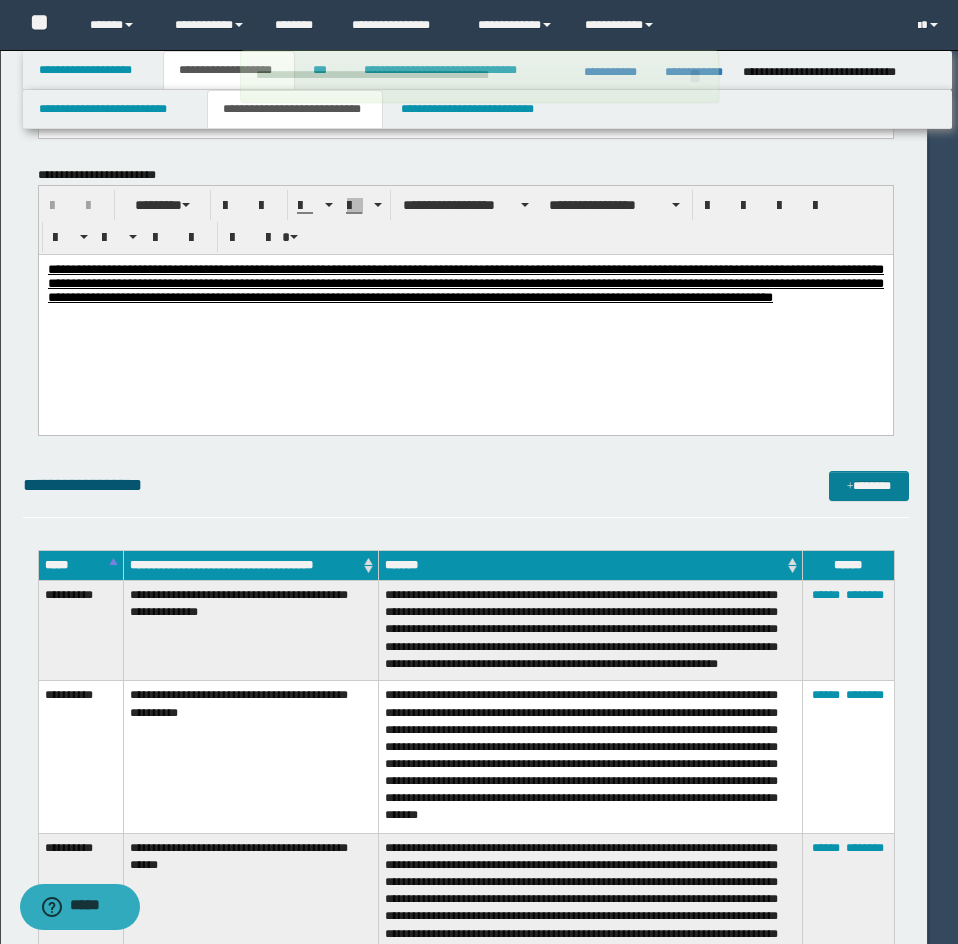 type 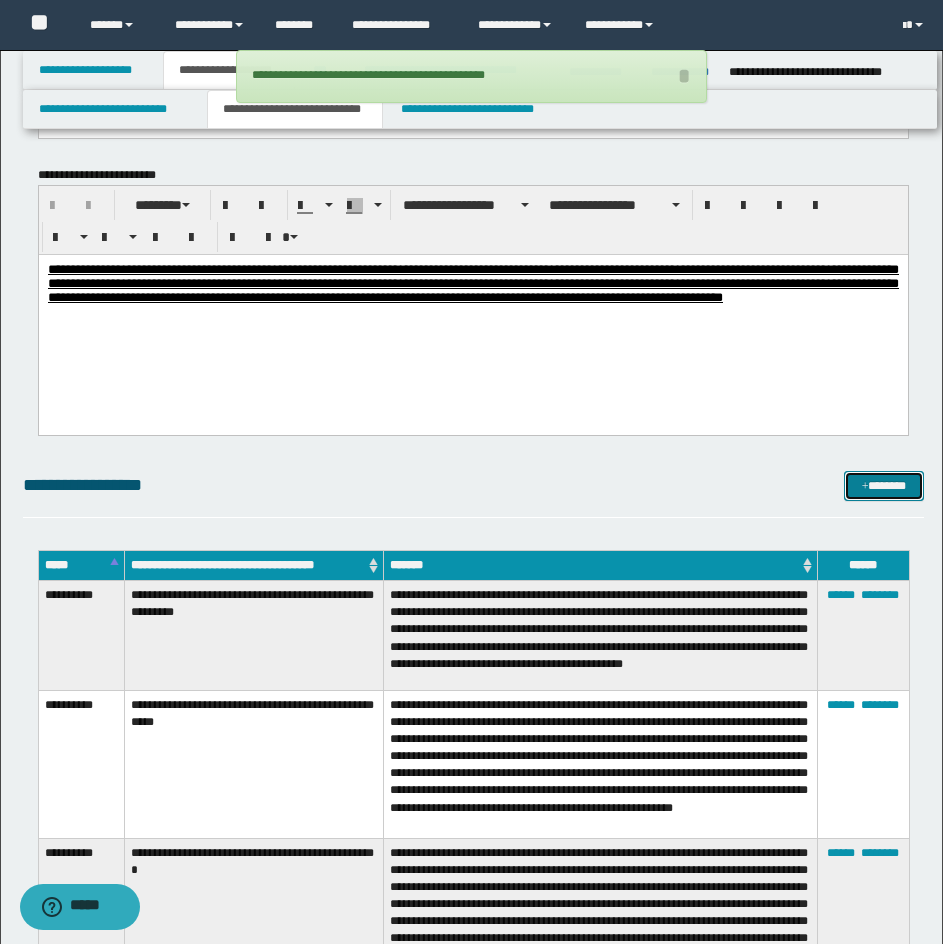 click on "*******" at bounding box center [884, 486] 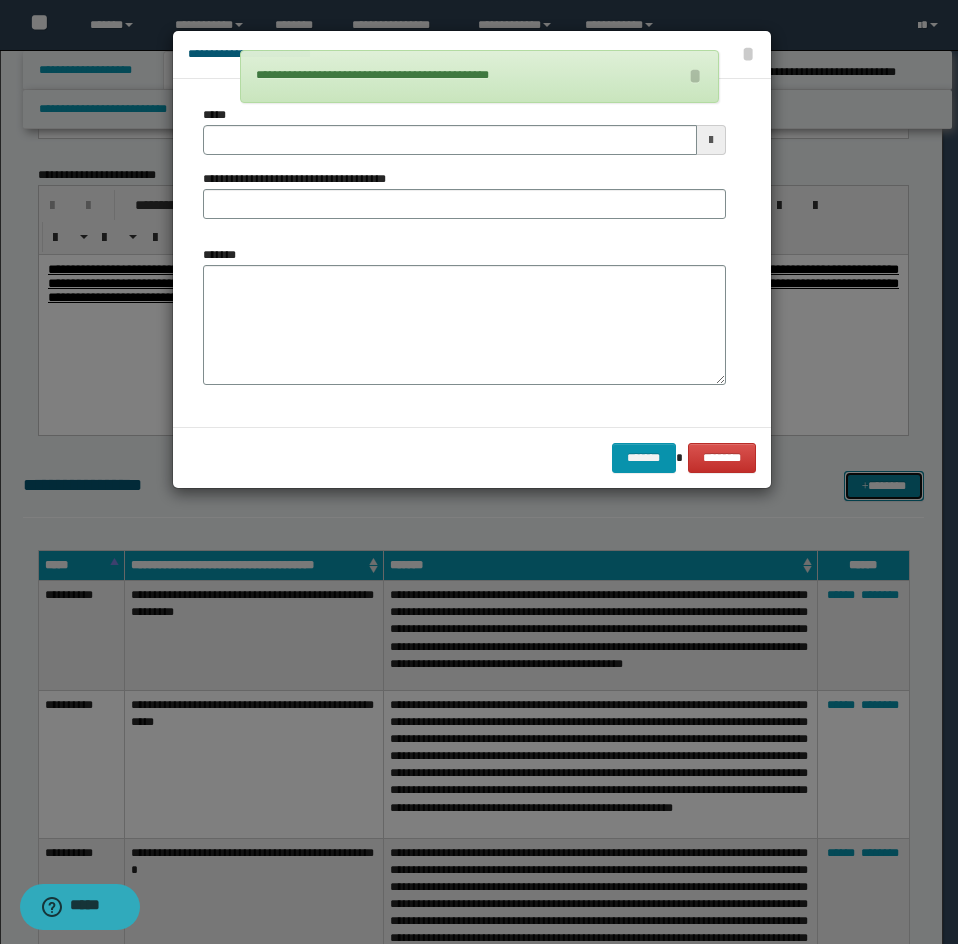 scroll, scrollTop: 0, scrollLeft: 0, axis: both 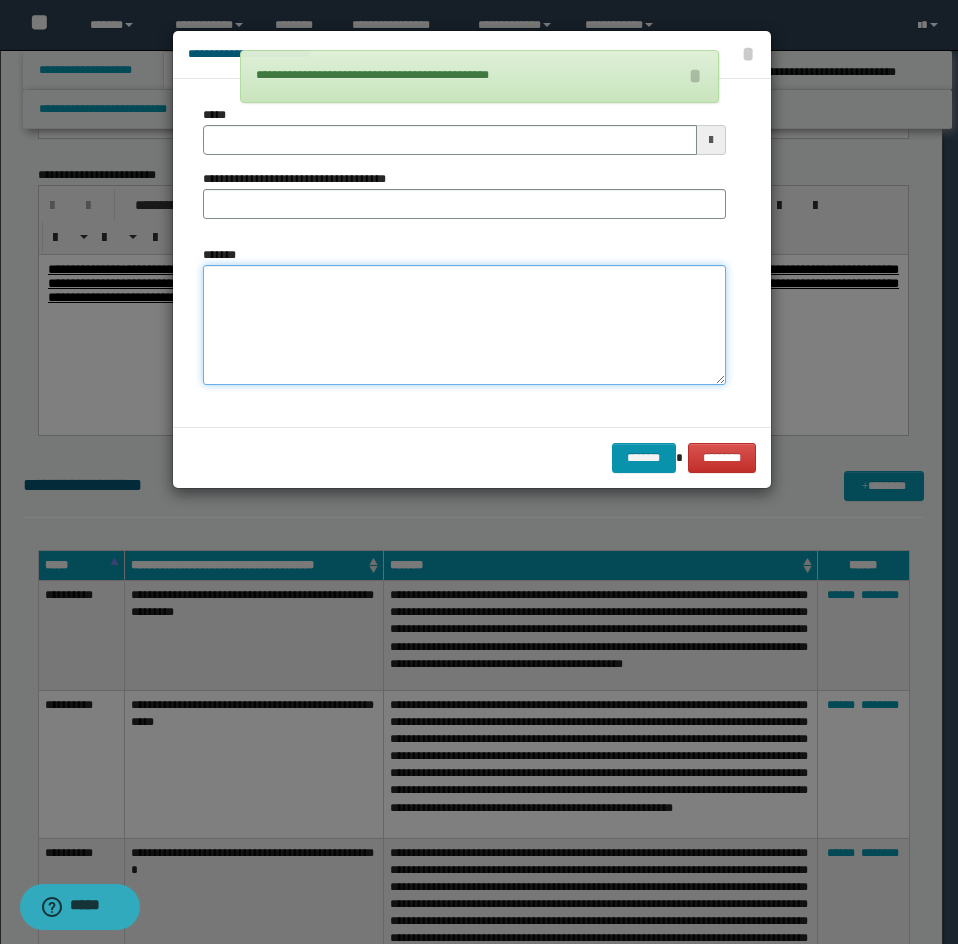 click on "*******" at bounding box center (464, 325) 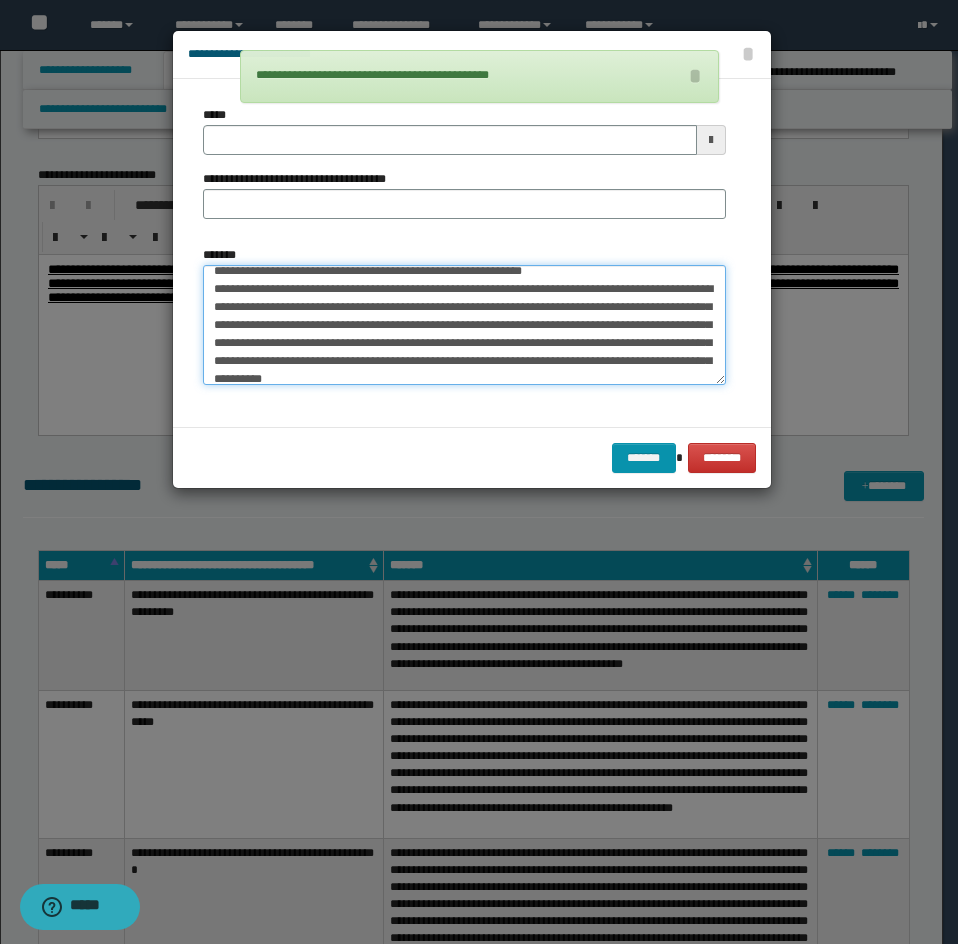 scroll, scrollTop: 0, scrollLeft: 0, axis: both 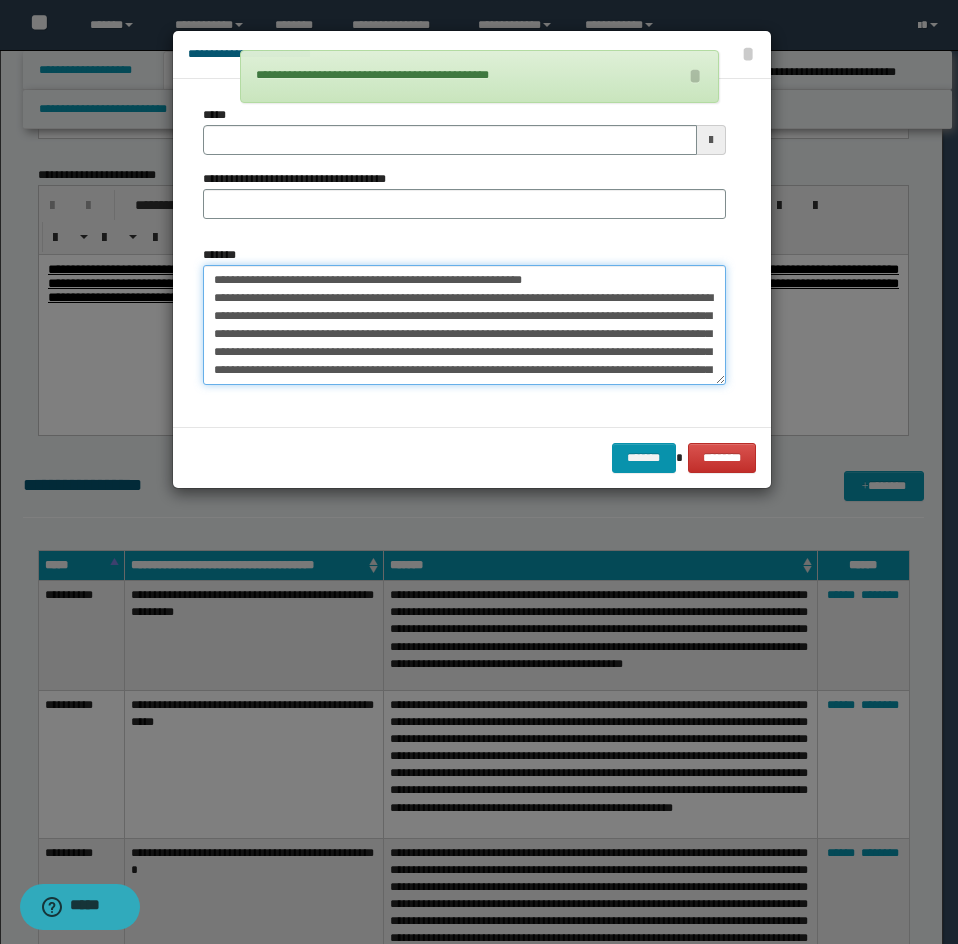 click on "**********" at bounding box center (464, 325) 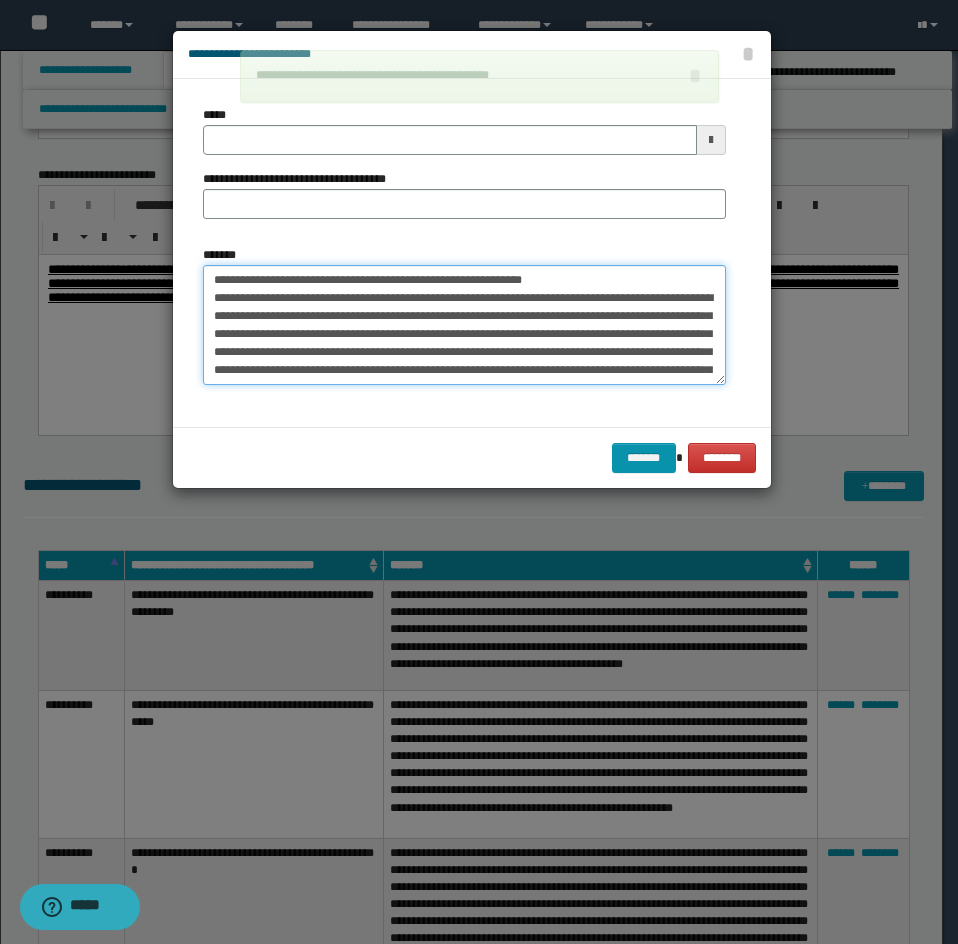 type on "**********" 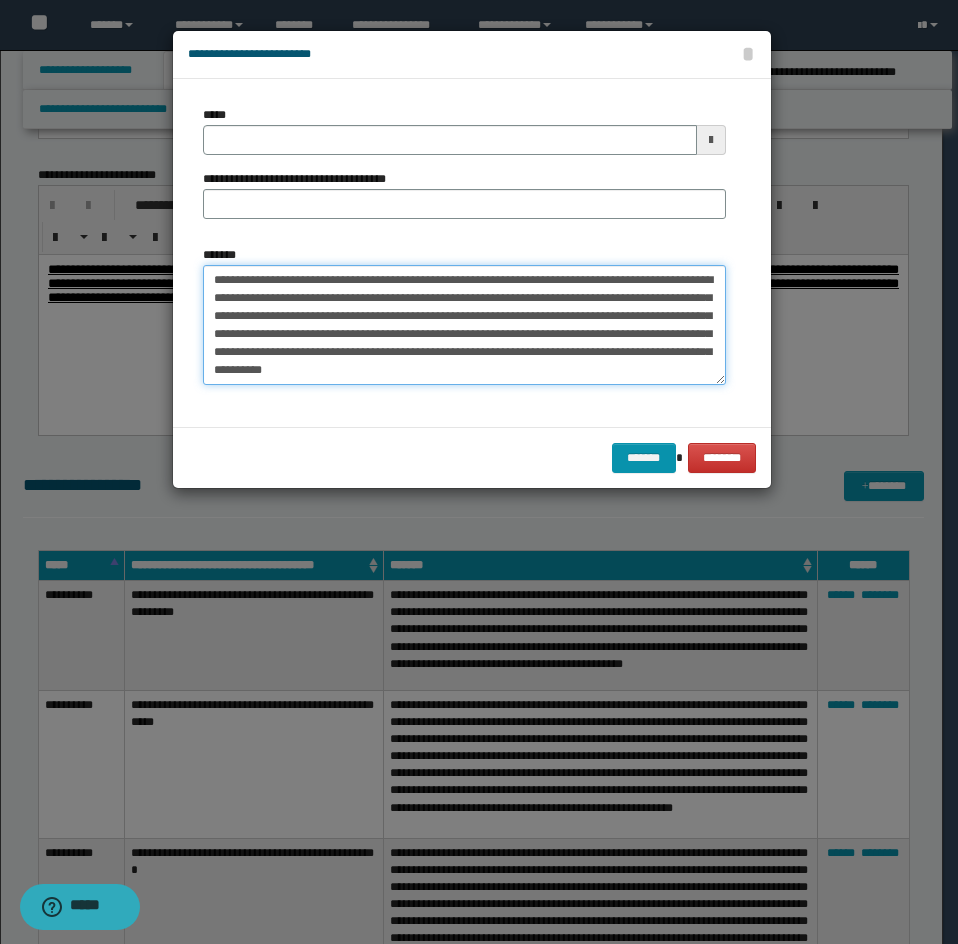 type 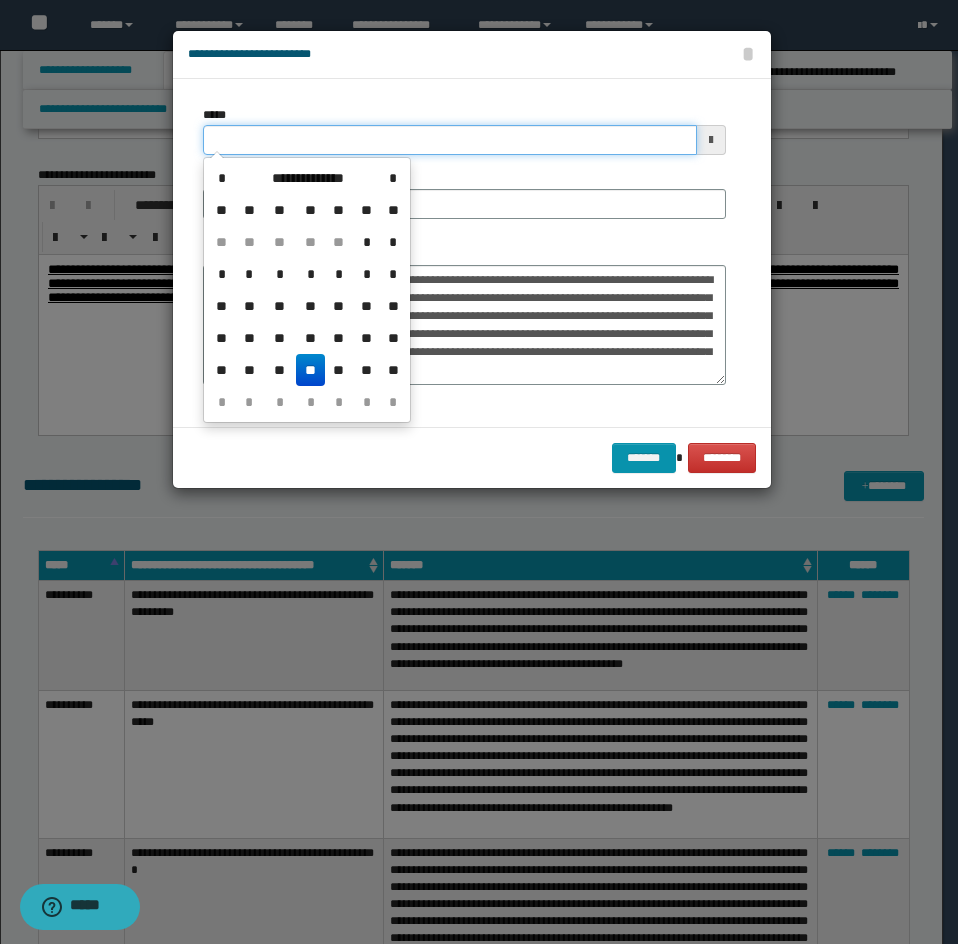 click on "*****" at bounding box center [450, 140] 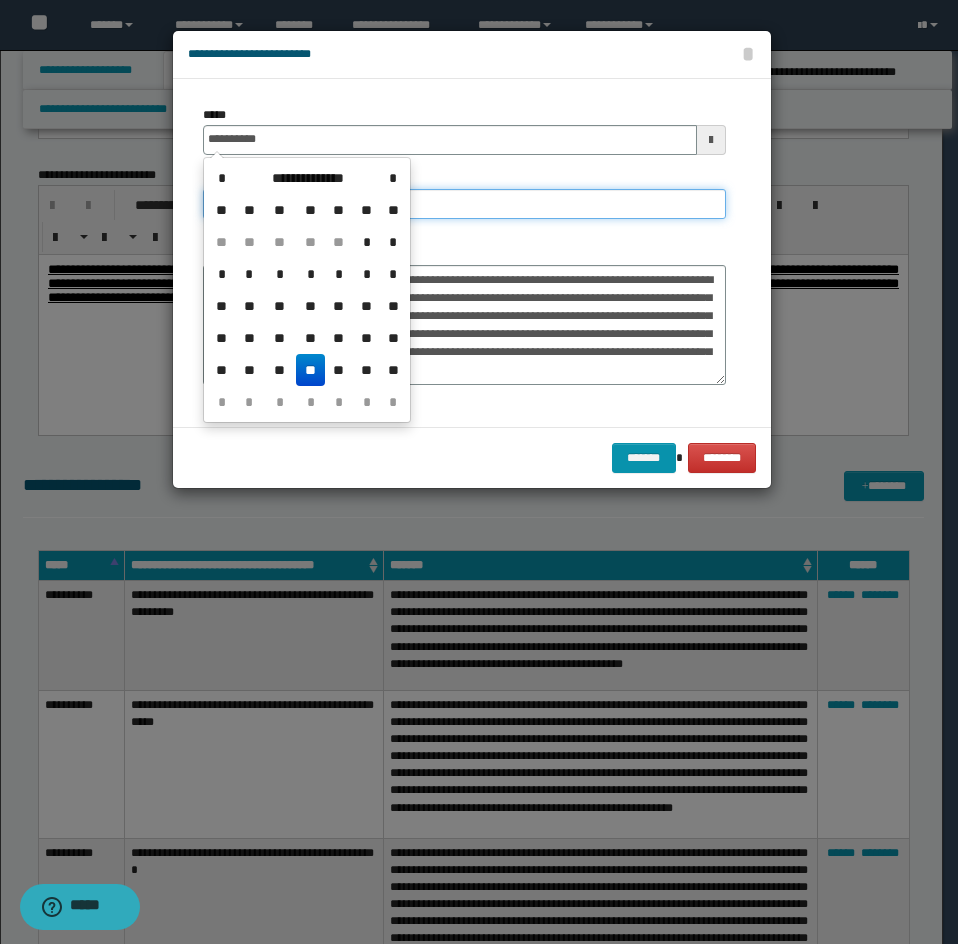 type on "**********" 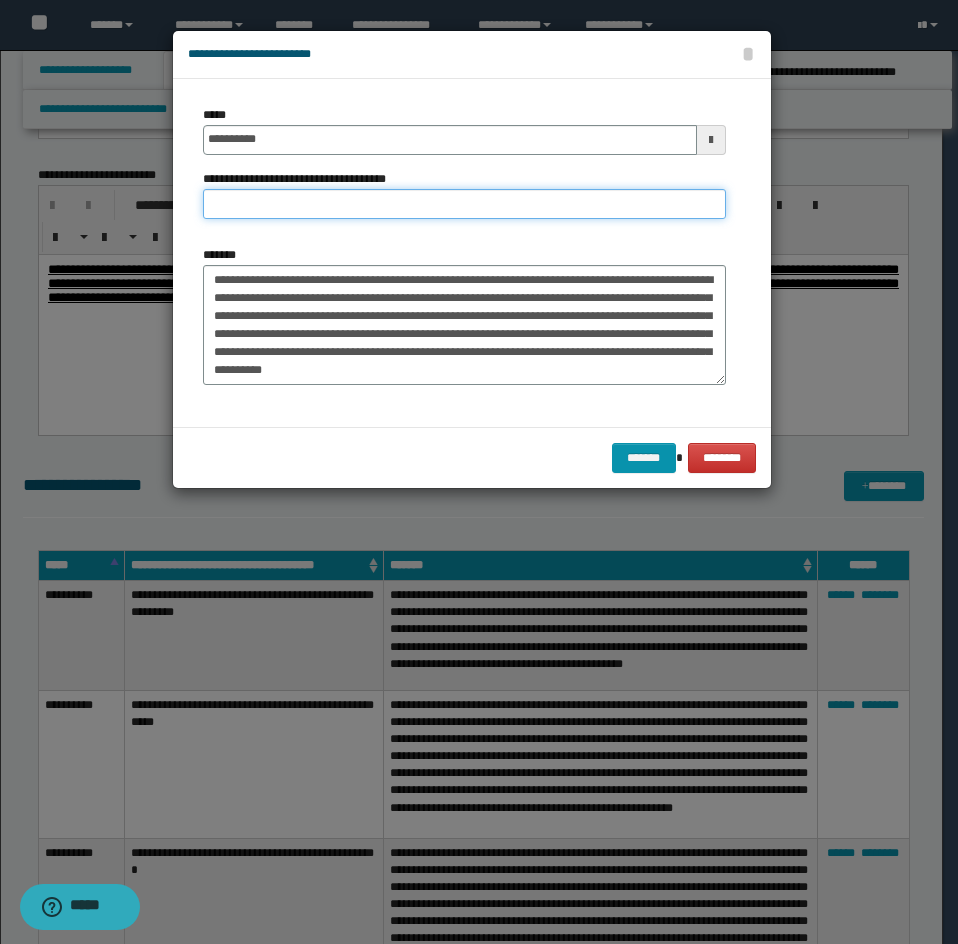 click on "**********" at bounding box center (464, 204) 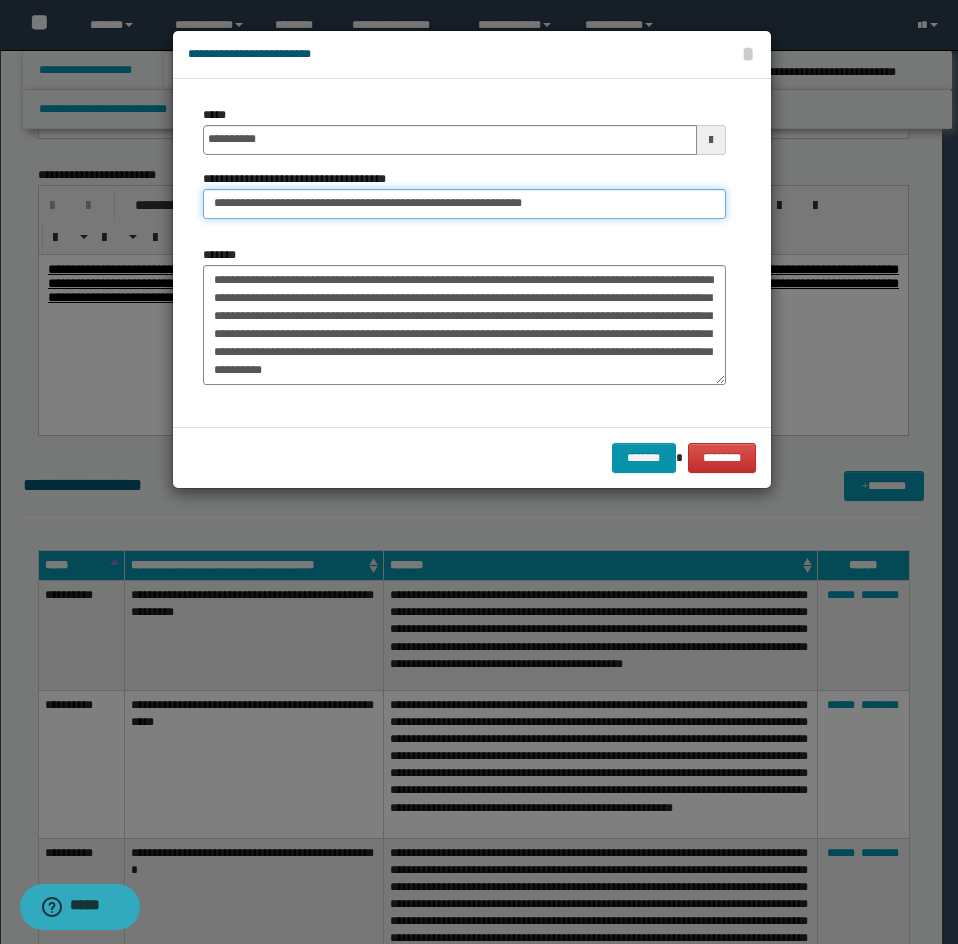drag, startPoint x: 279, startPoint y: 206, endPoint x: 89, endPoint y: 269, distance: 200.17242 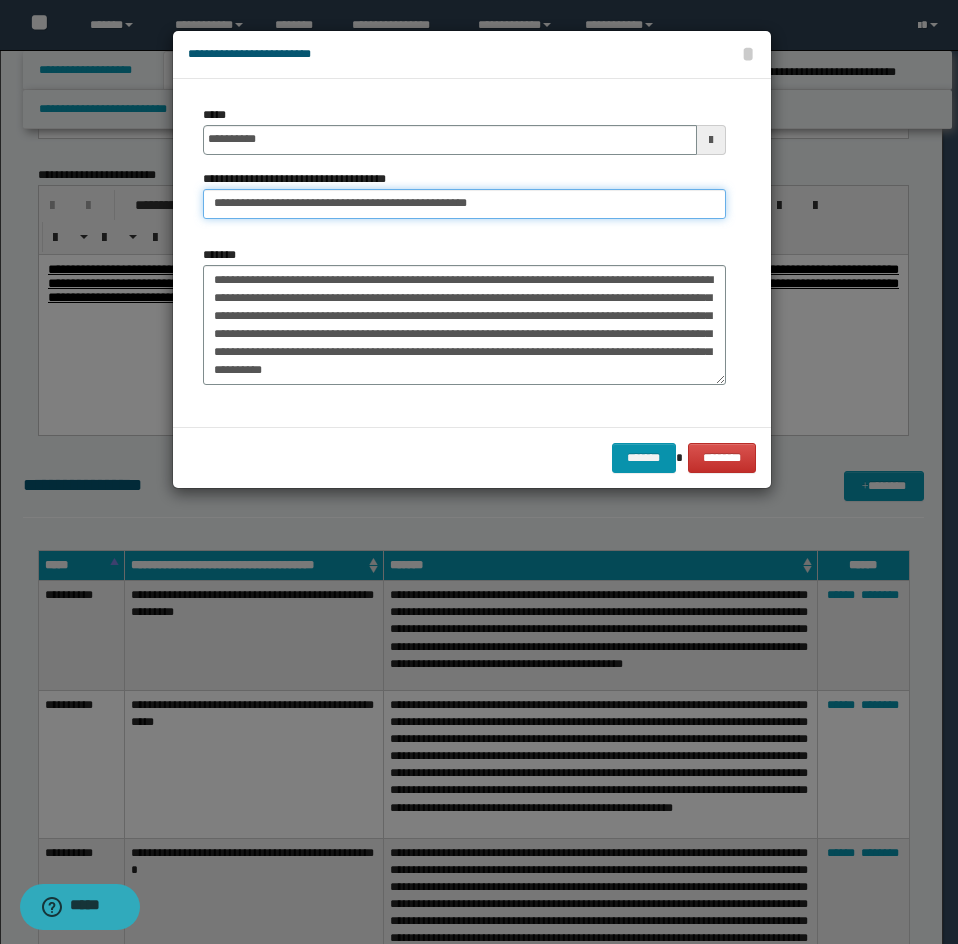 type on "**********" 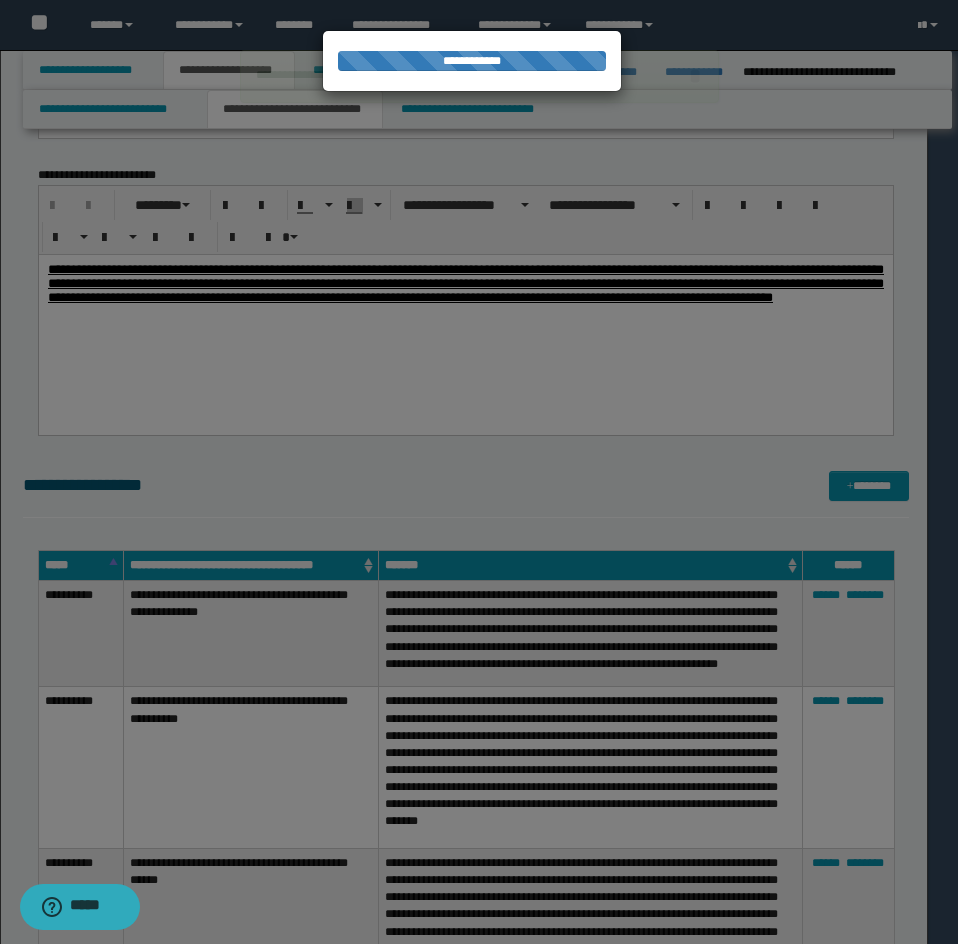 type 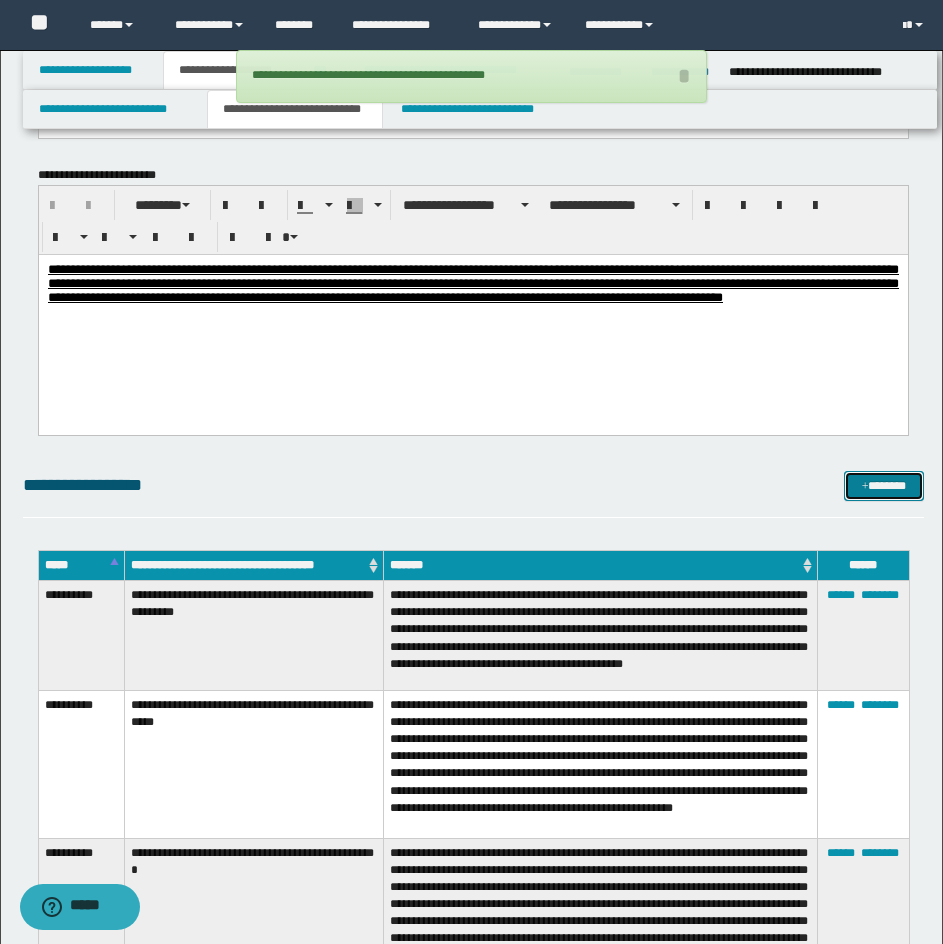 drag, startPoint x: 851, startPoint y: 481, endPoint x: 794, endPoint y: 457, distance: 61.846584 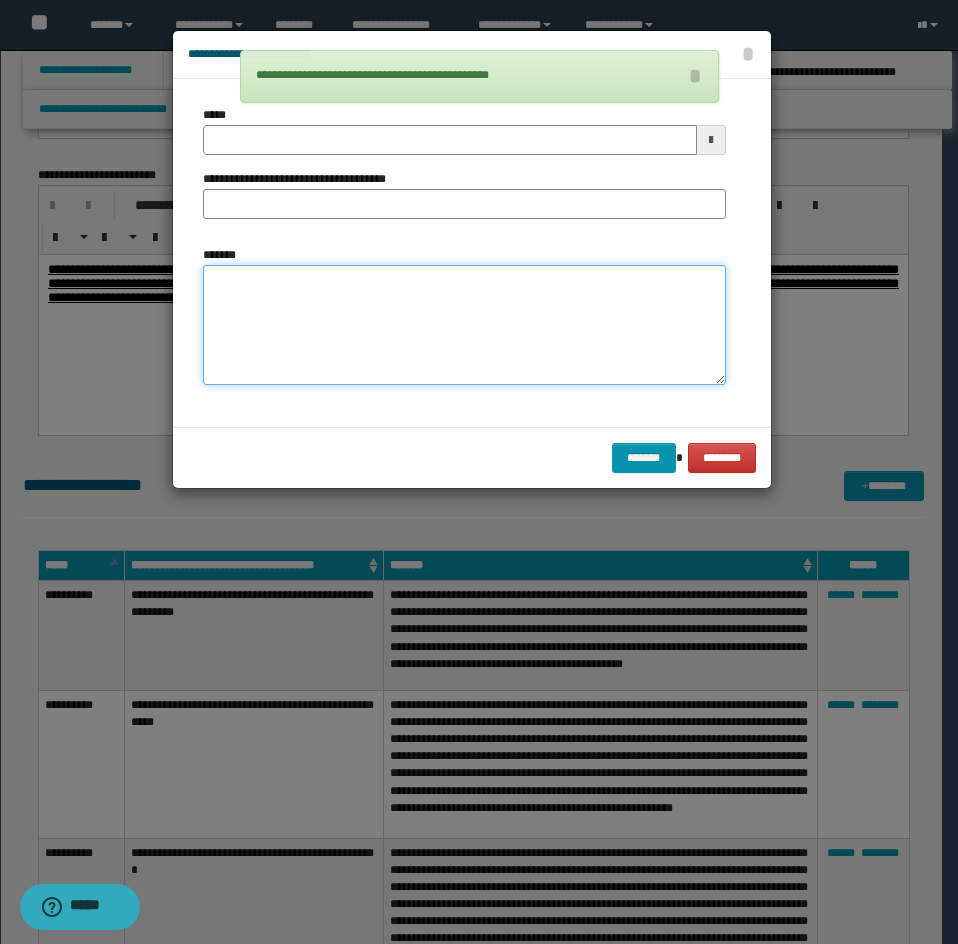 click on "*******" at bounding box center [464, 325] 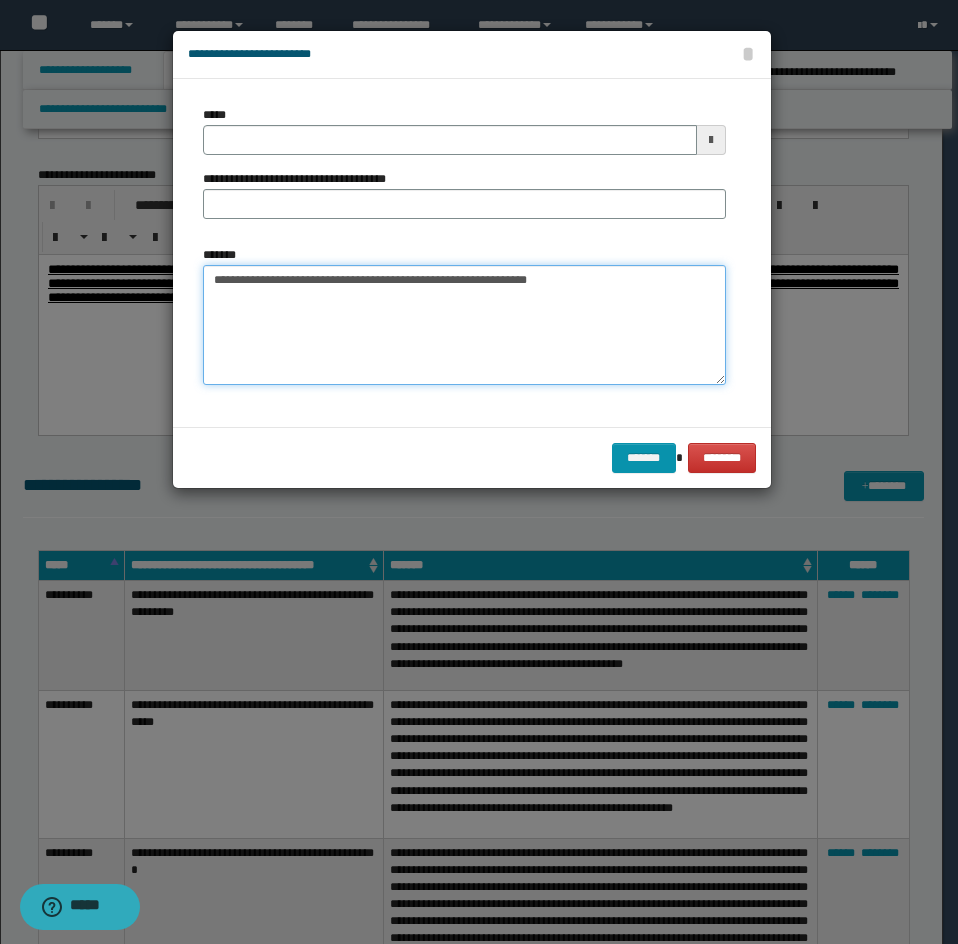 click on "**********" at bounding box center (464, 325) 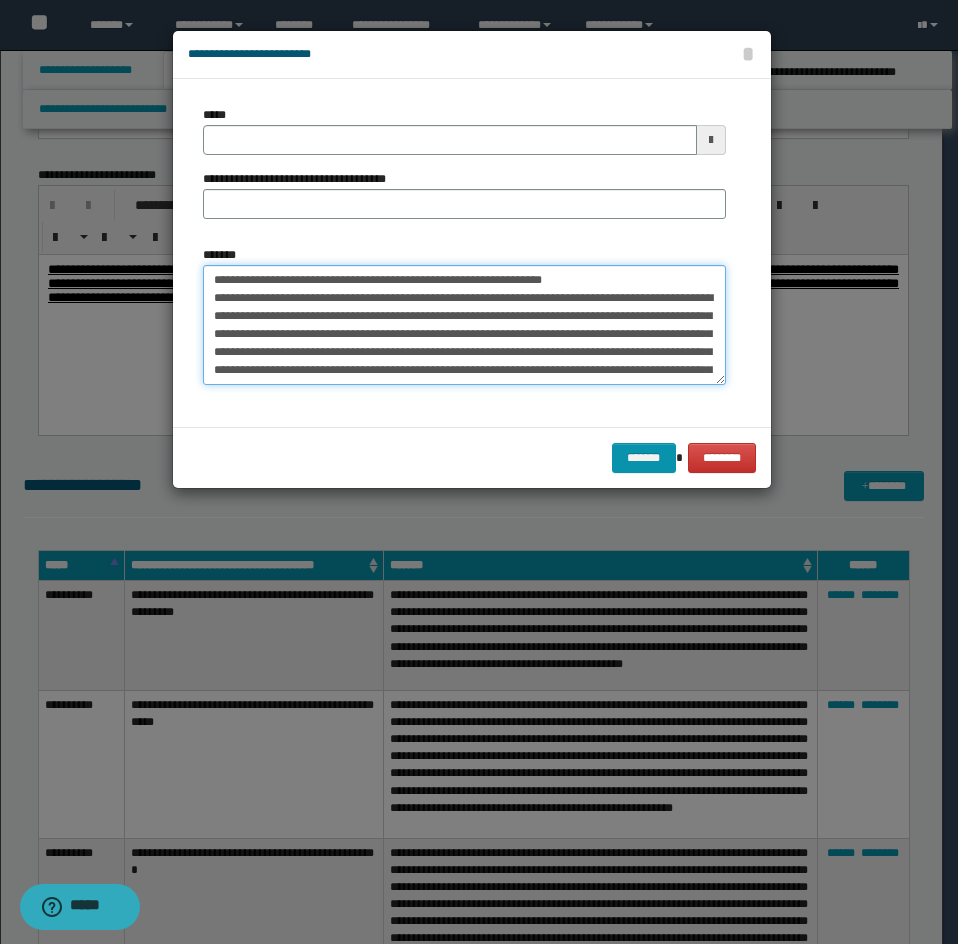 click on "*******" at bounding box center [464, 325] 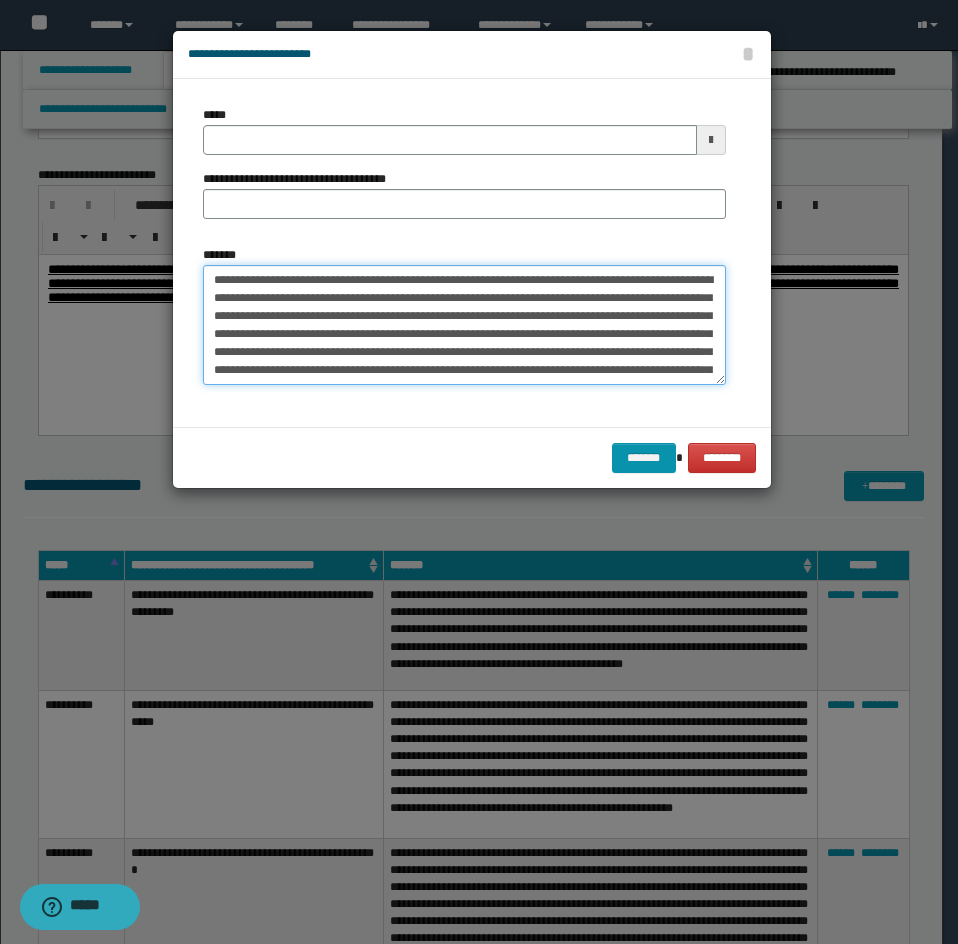 type 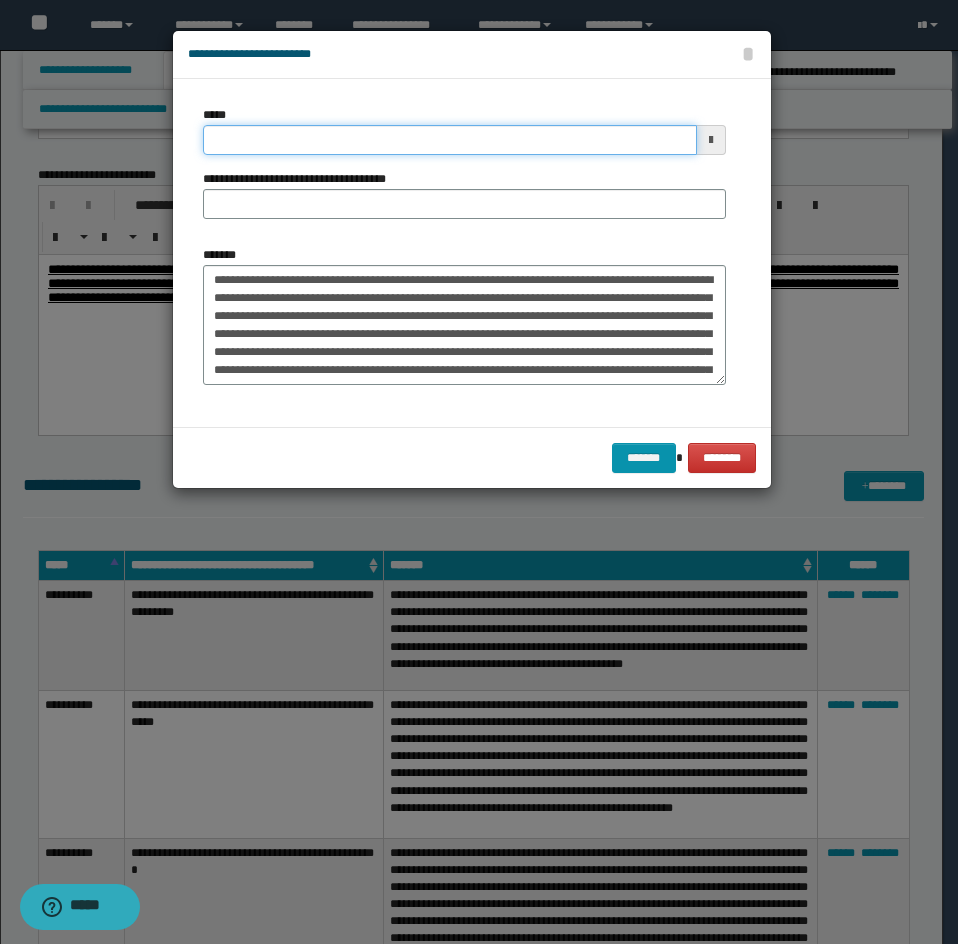 click on "*****" at bounding box center [450, 140] 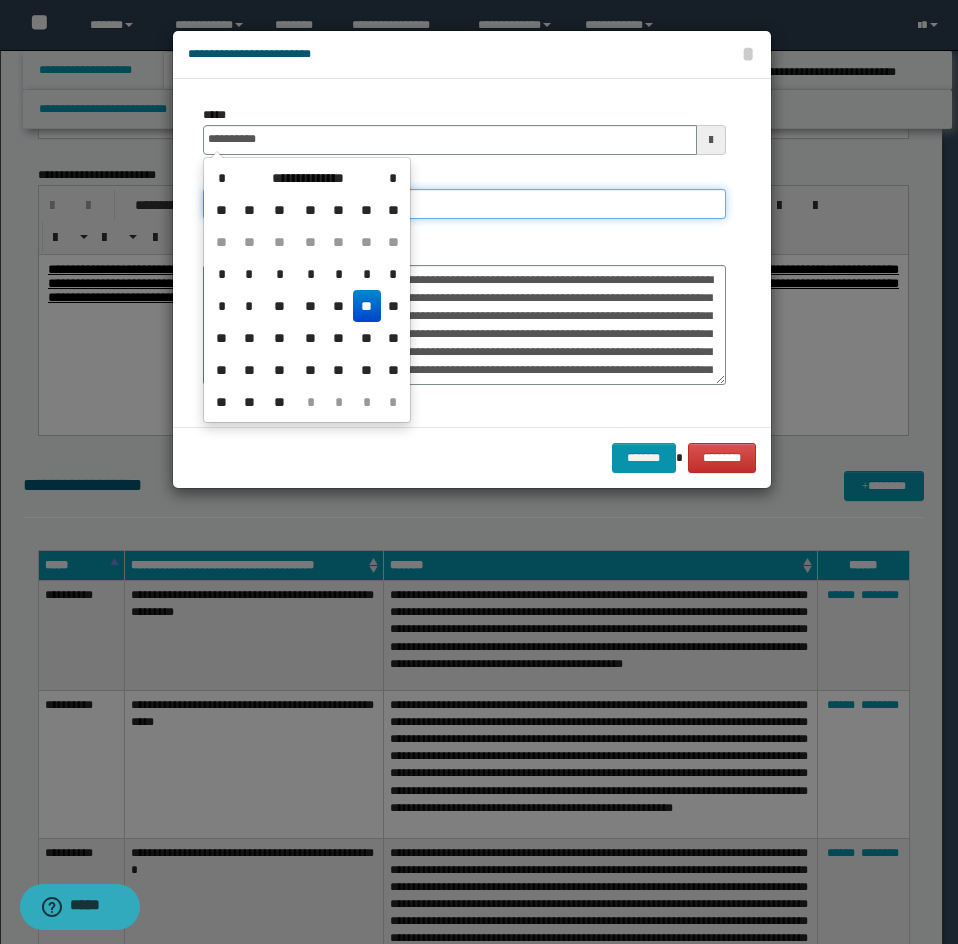 type on "**********" 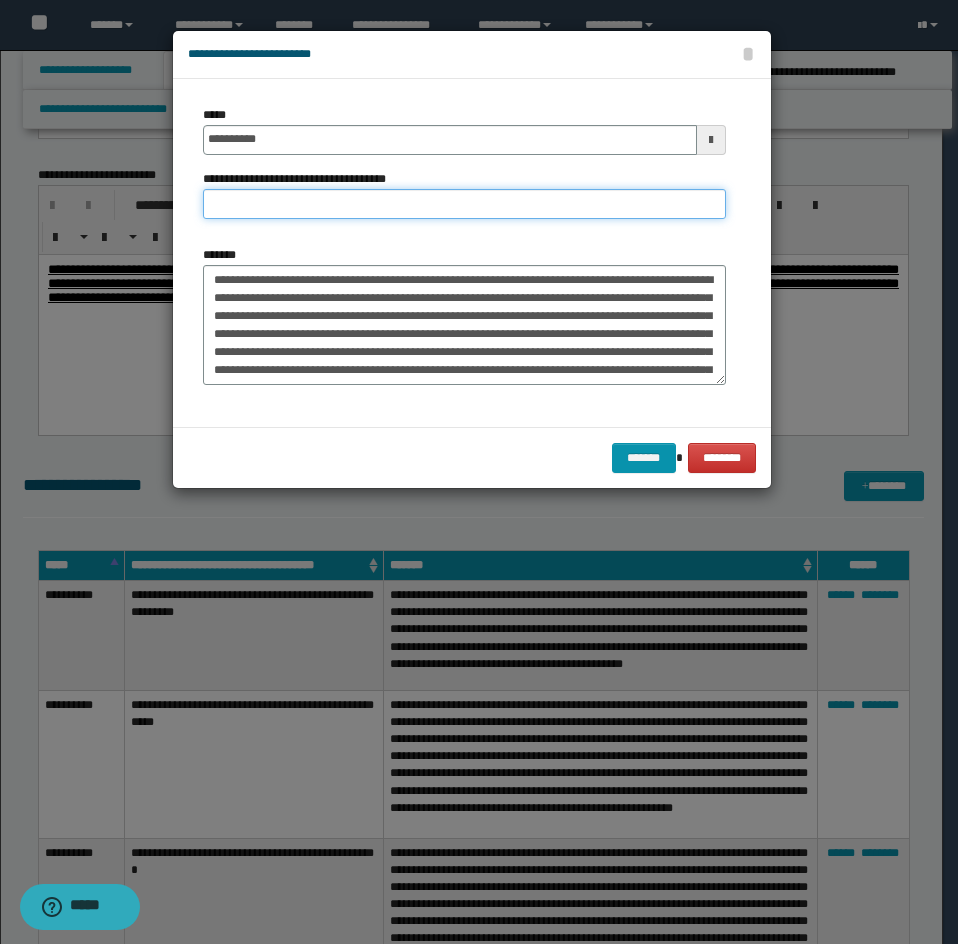 paste on "**********" 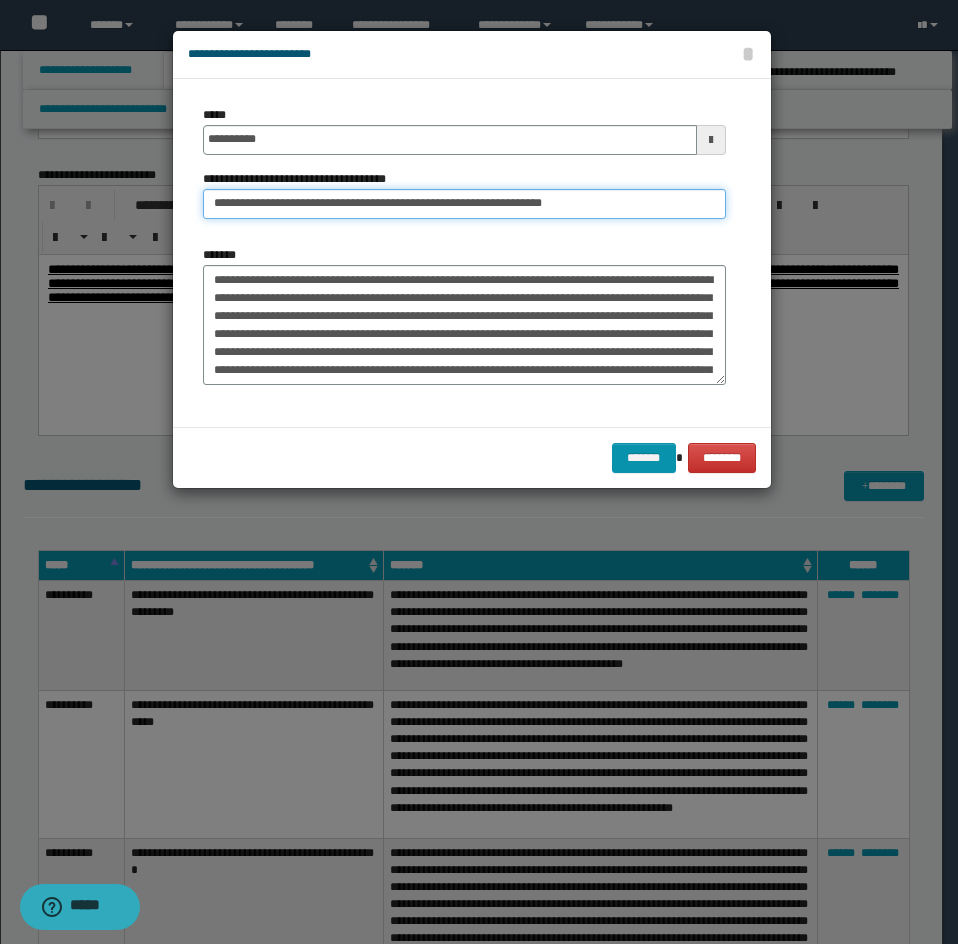 drag, startPoint x: 283, startPoint y: 207, endPoint x: 175, endPoint y: 216, distance: 108.37435 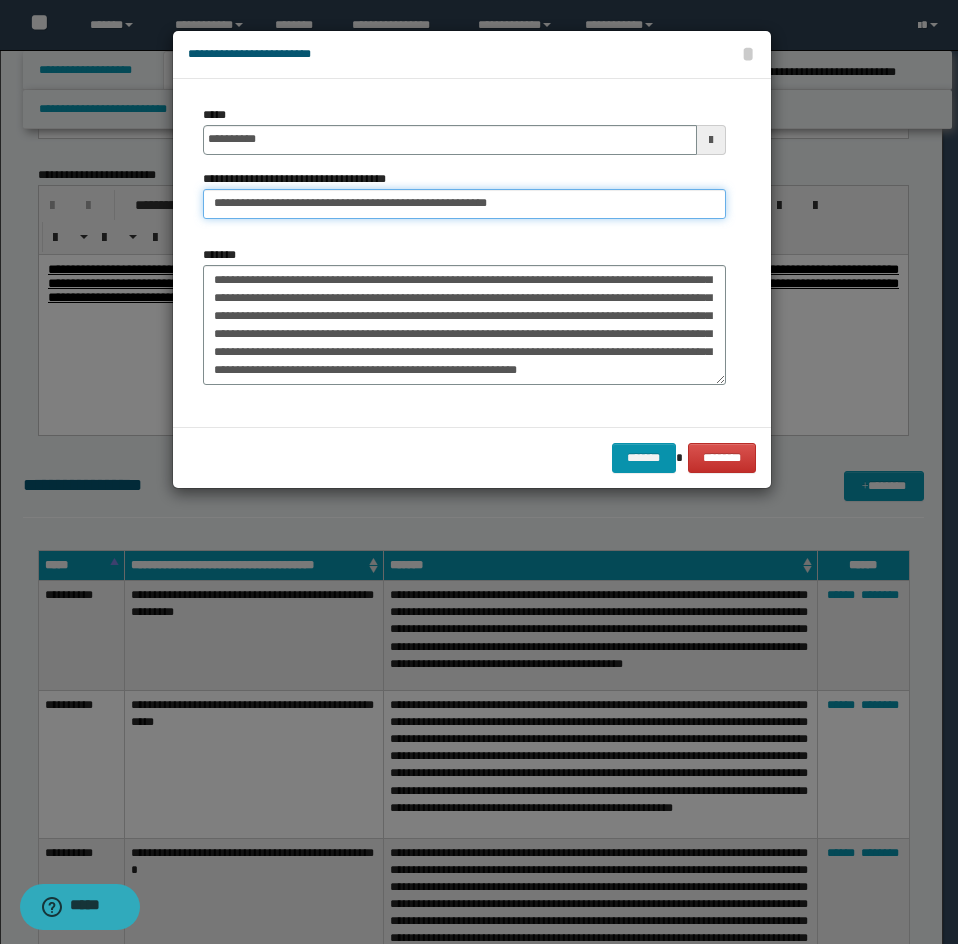 scroll, scrollTop: 270, scrollLeft: 0, axis: vertical 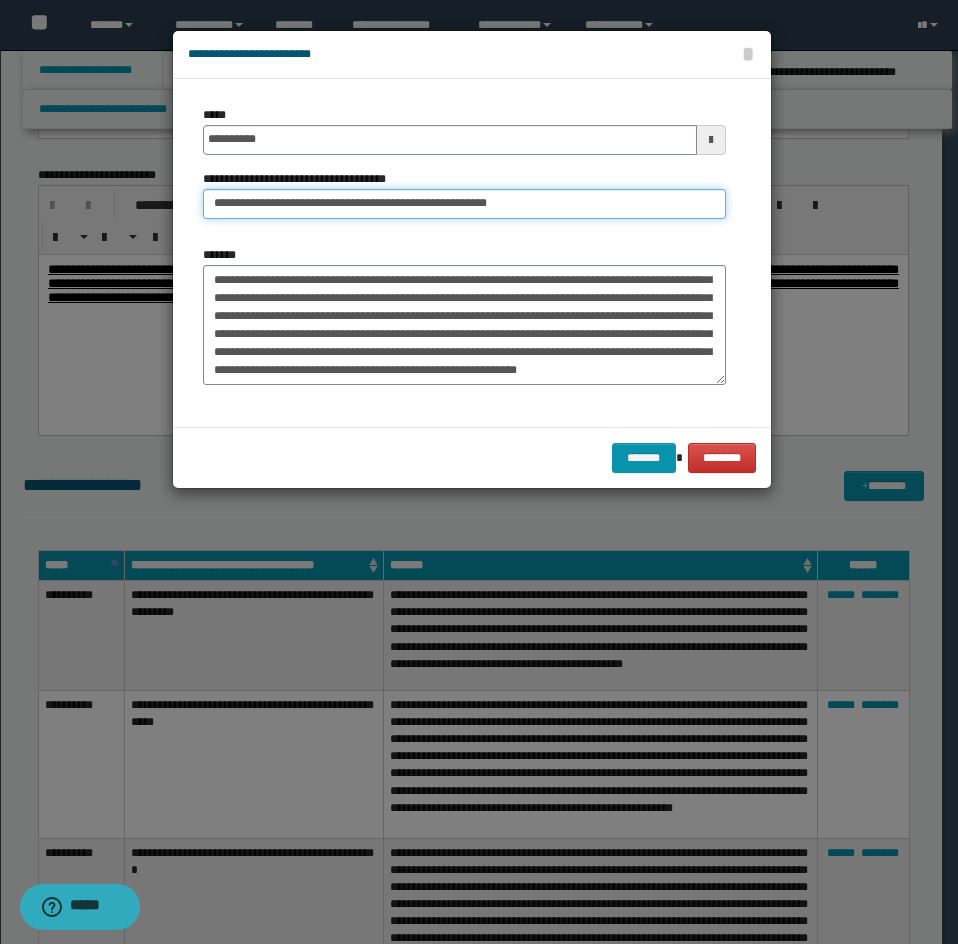 type on "**********" 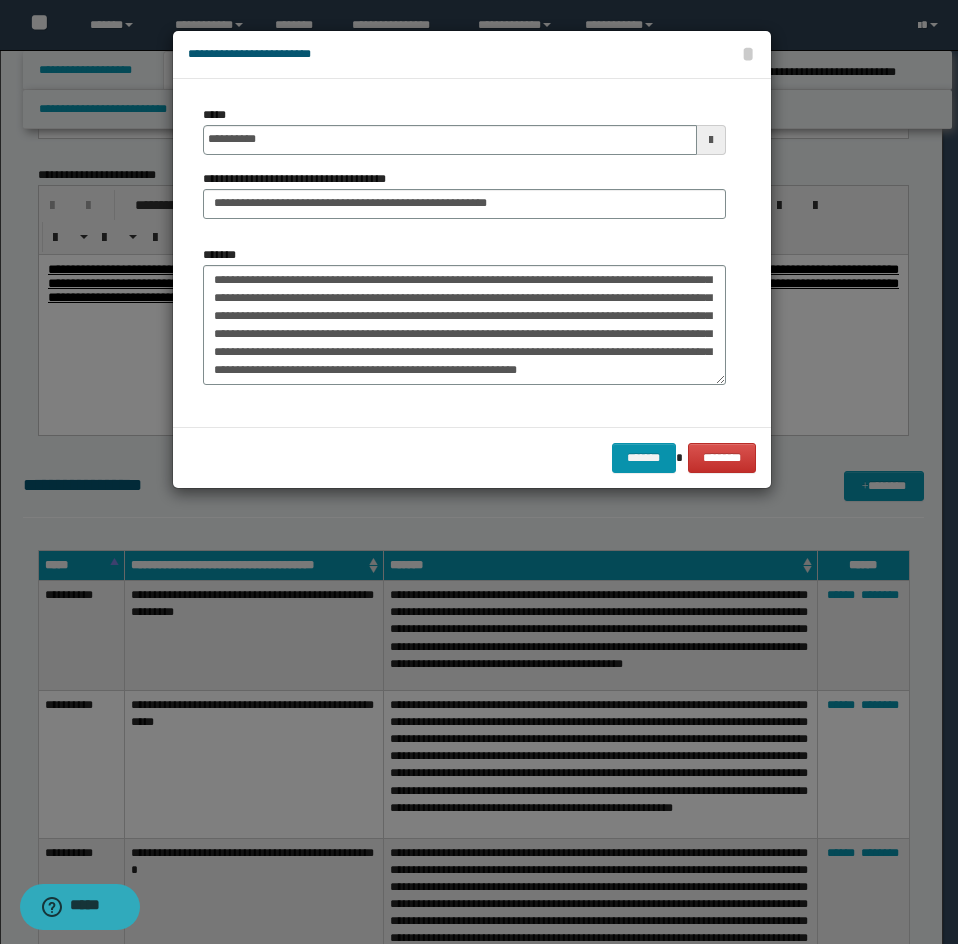 click on "*******
********" at bounding box center [472, 457] 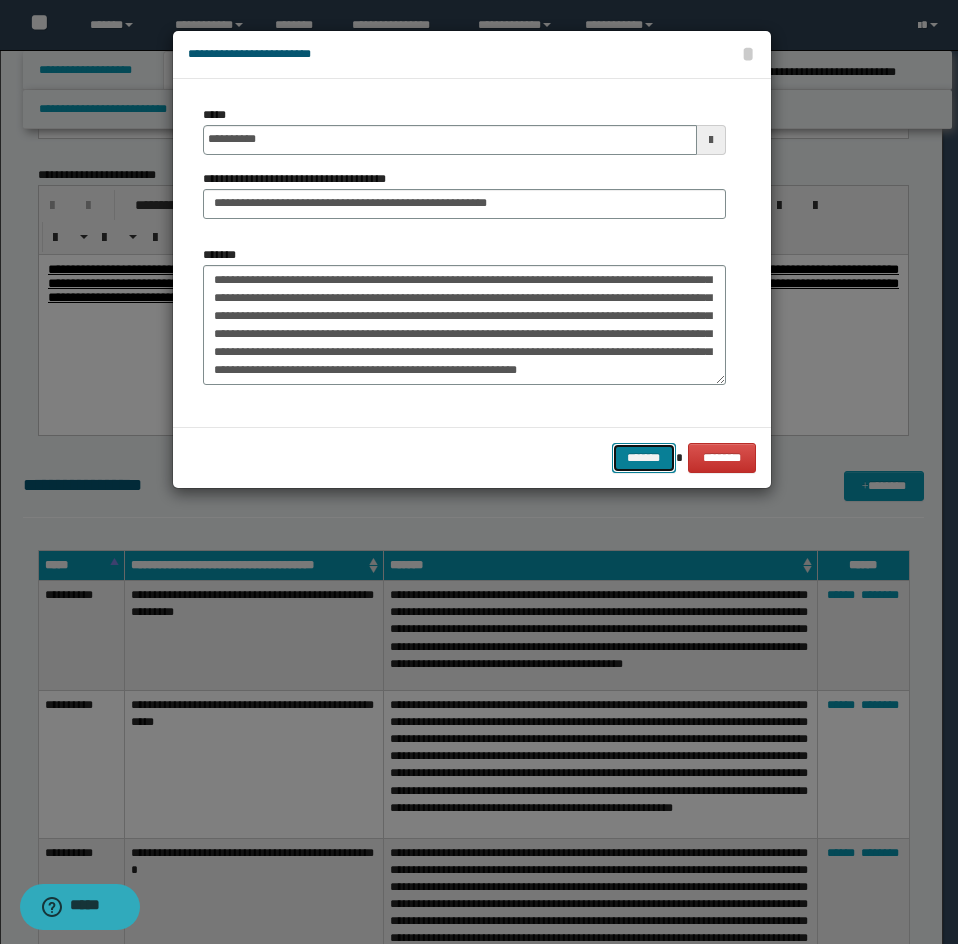 click on "*******" at bounding box center (644, 458) 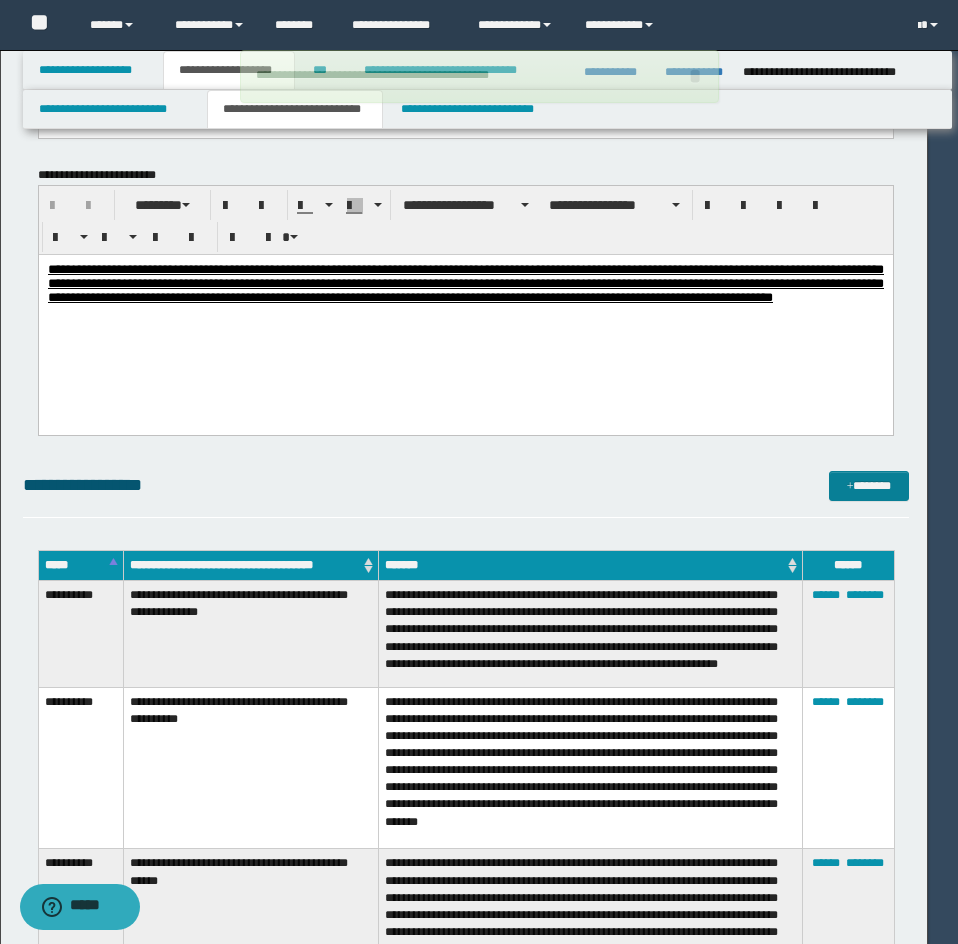 type 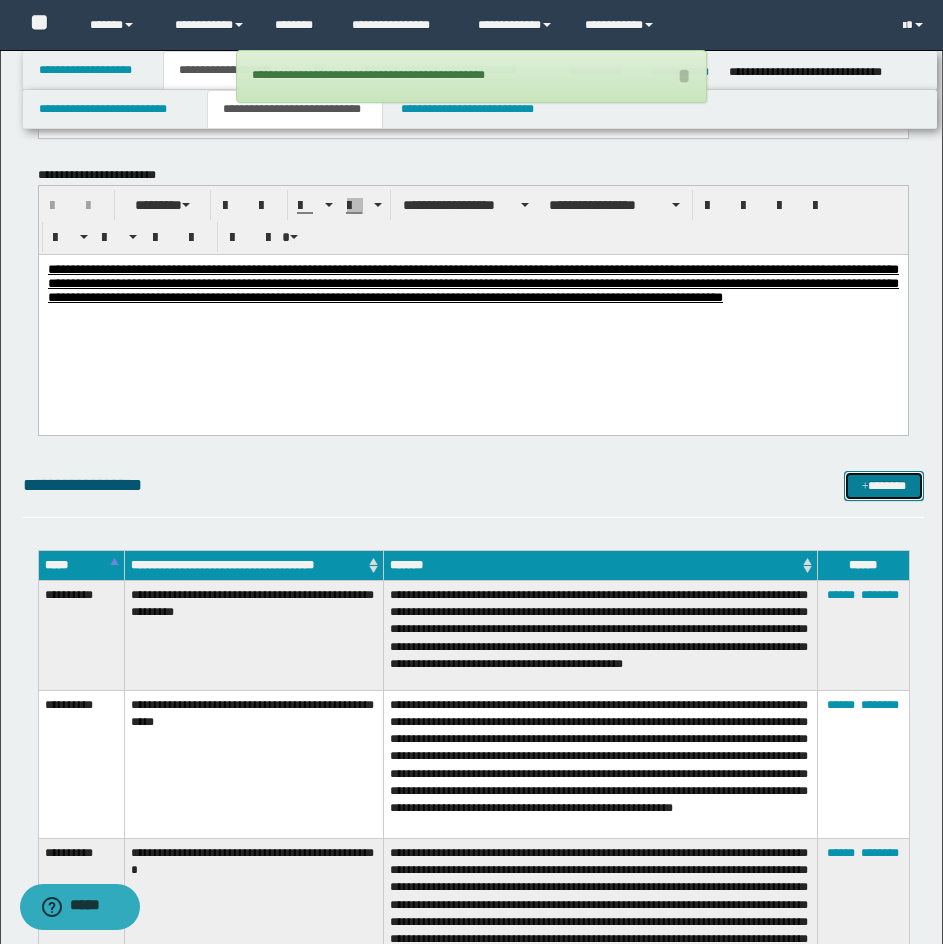 click on "*******" at bounding box center (884, 486) 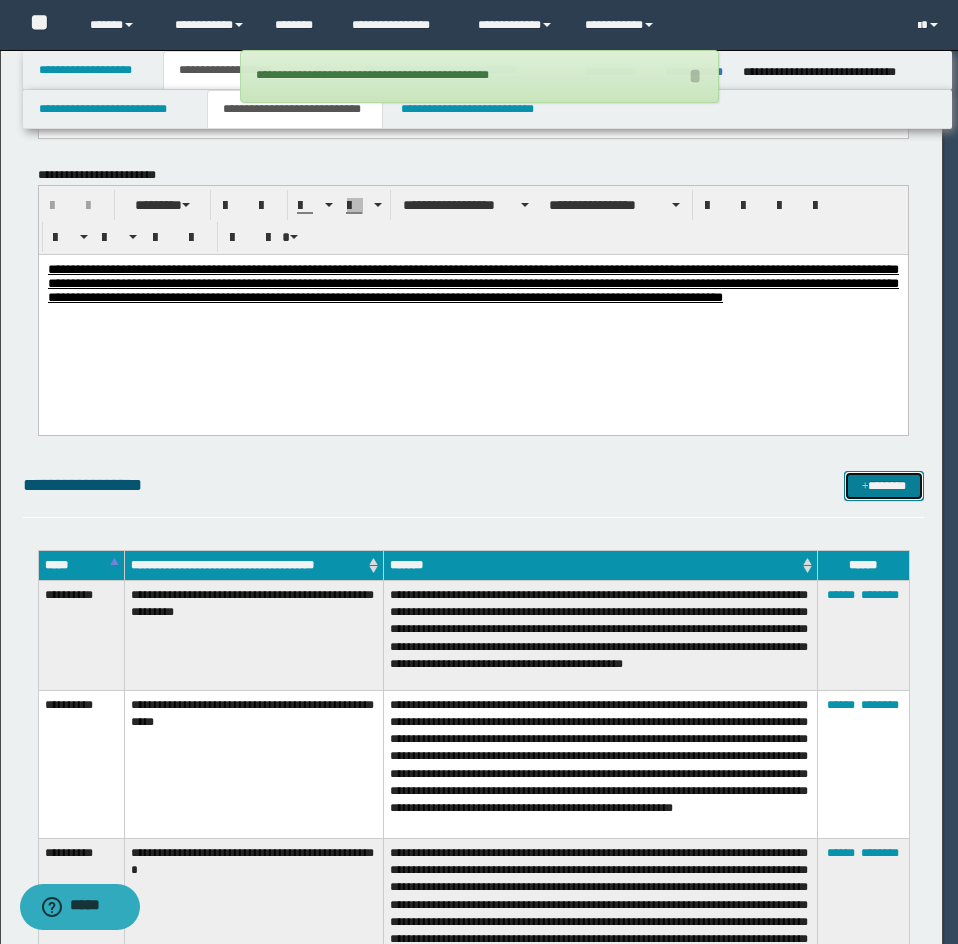 scroll, scrollTop: 0, scrollLeft: 0, axis: both 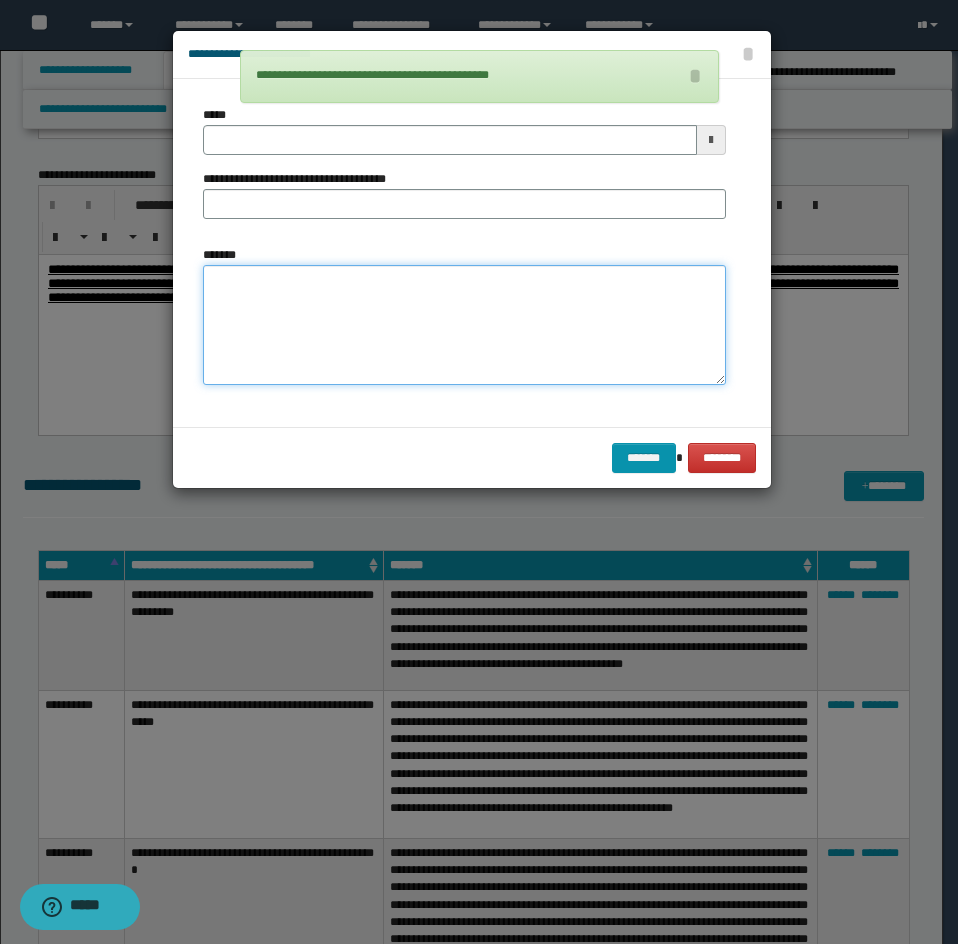 click on "*******" at bounding box center (464, 325) 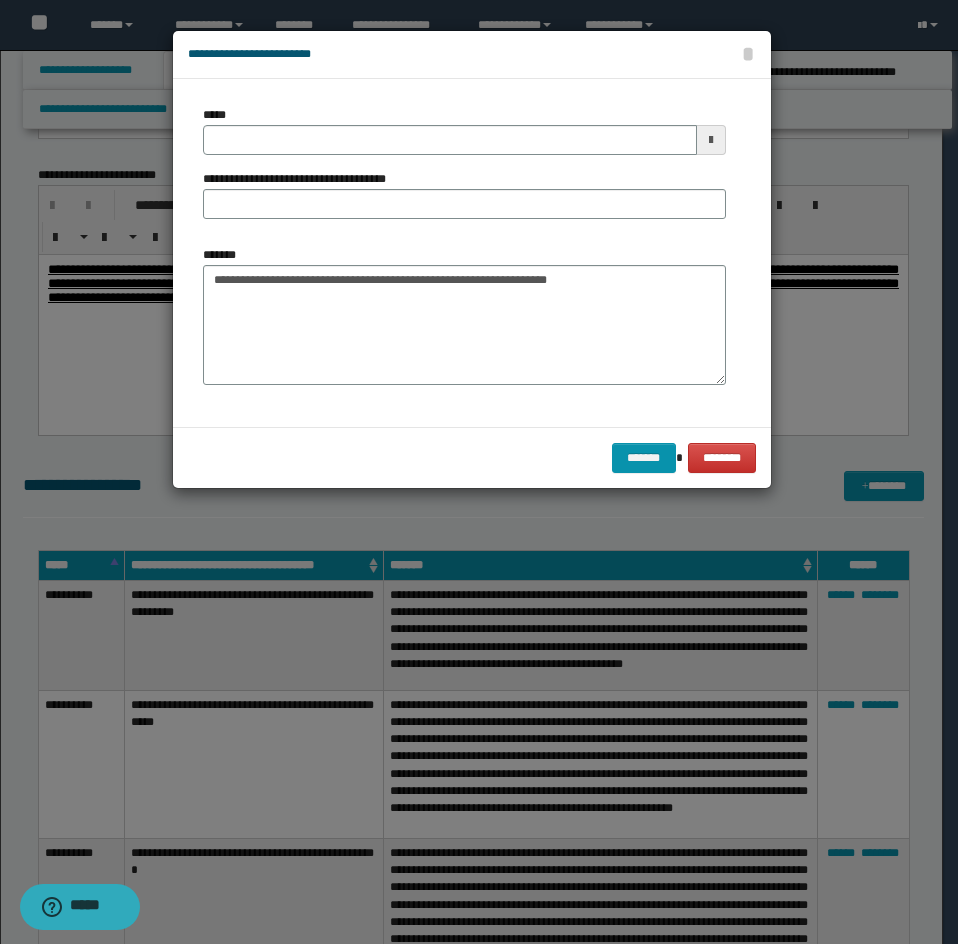 drag, startPoint x: 339, startPoint y: 251, endPoint x: 339, endPoint y: 263, distance: 12 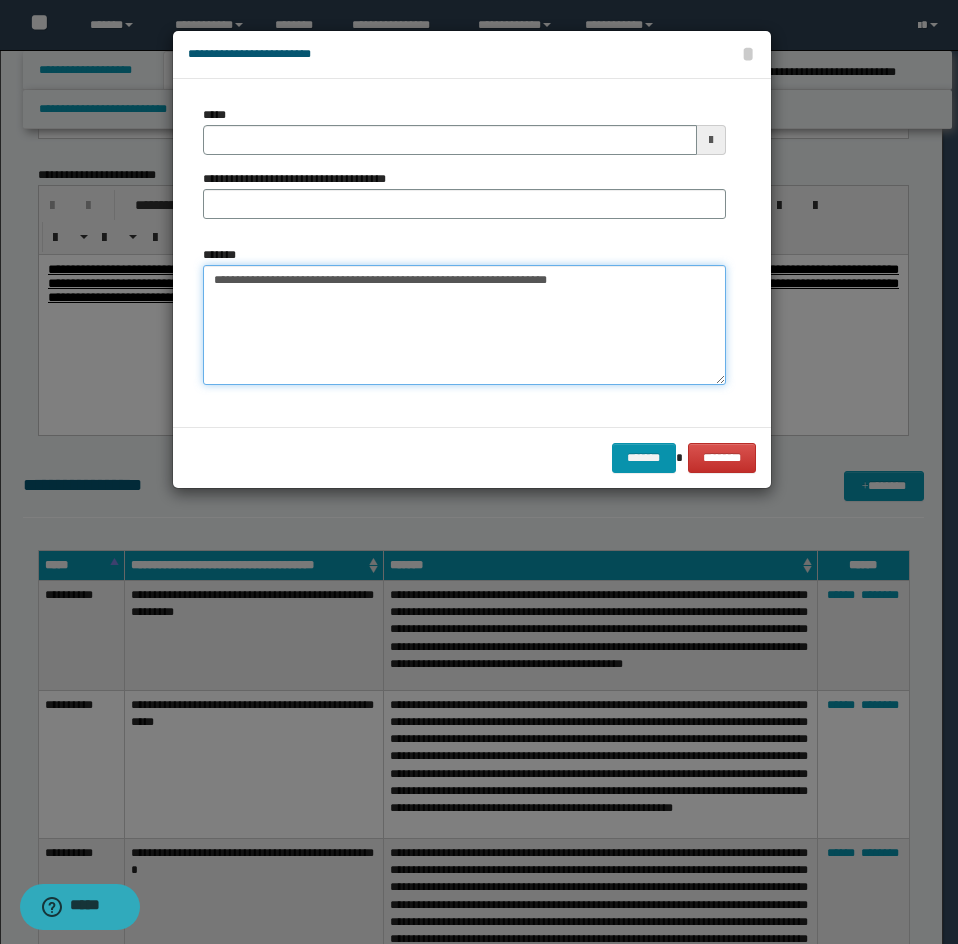click on "**********" at bounding box center [464, 325] 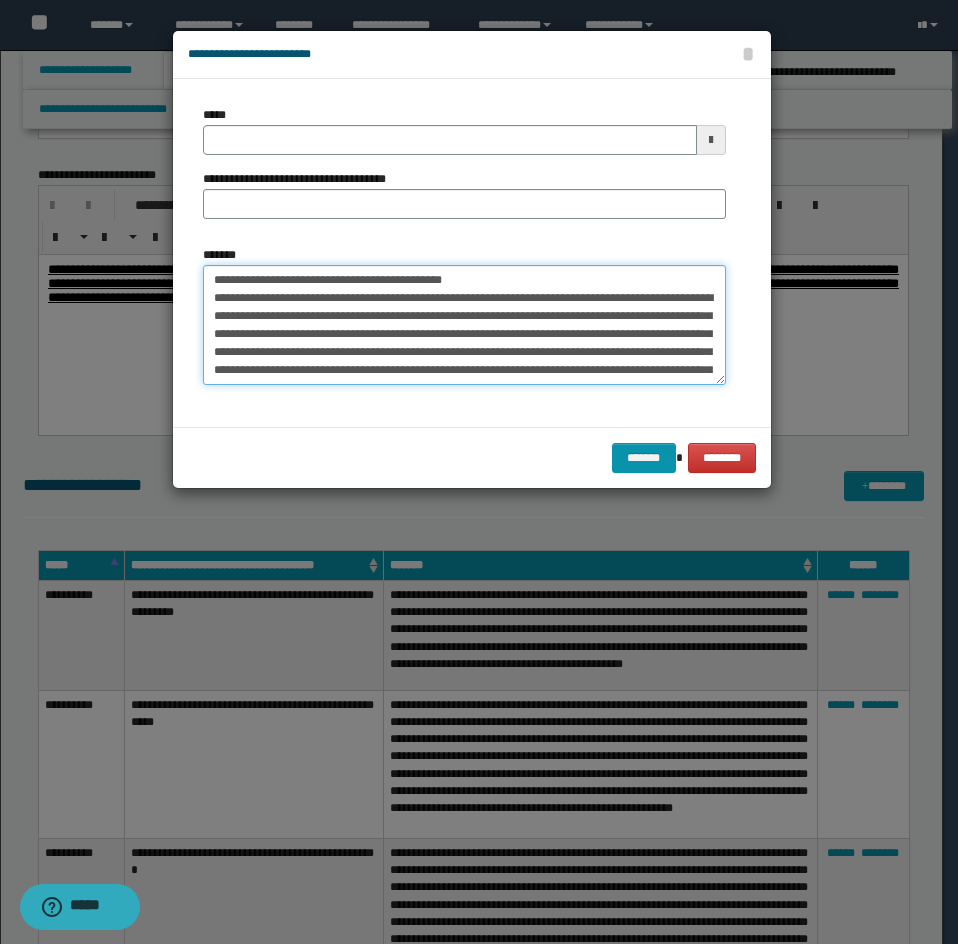 click on "*******" at bounding box center (464, 325) 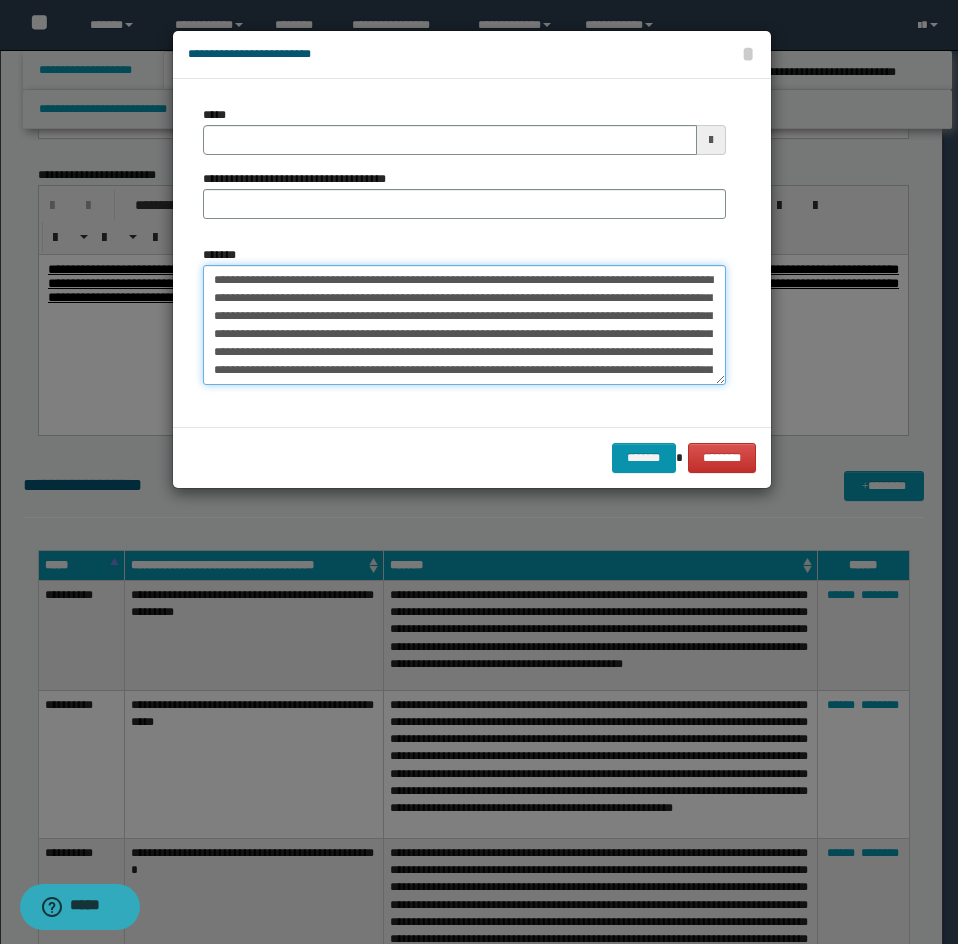 type 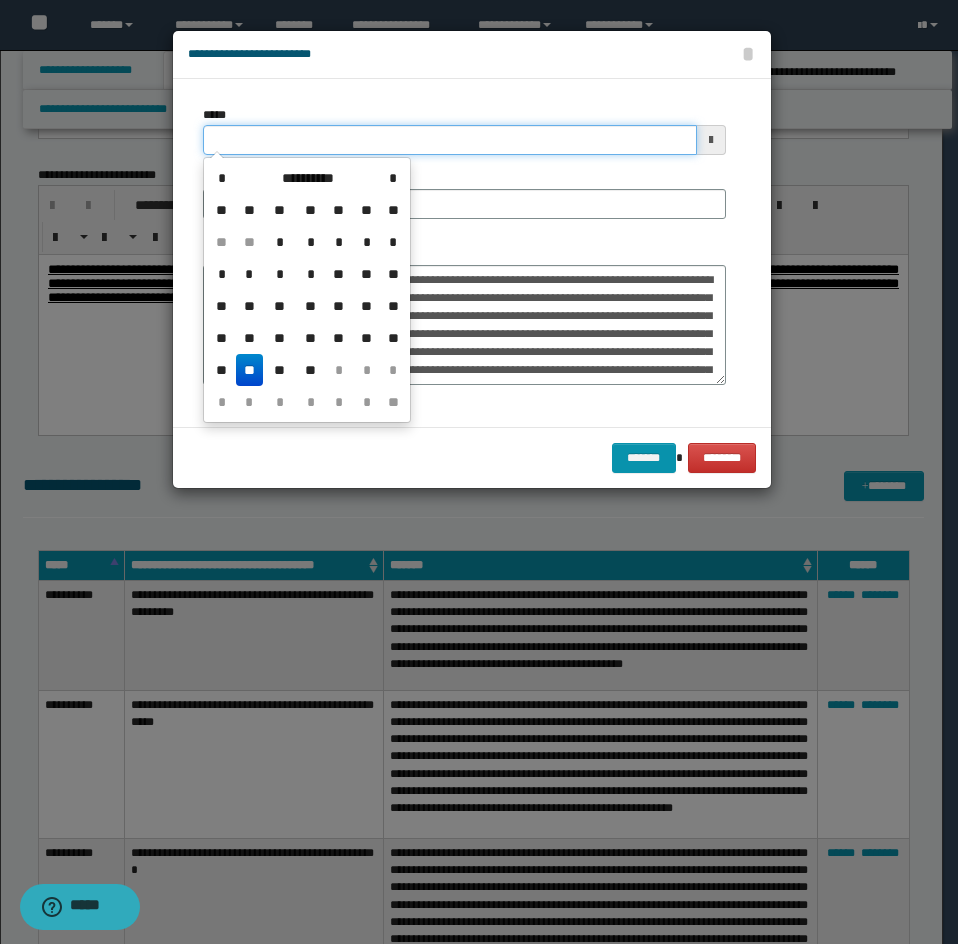 drag, startPoint x: 247, startPoint y: 136, endPoint x: 484, endPoint y: 221, distance: 251.78165 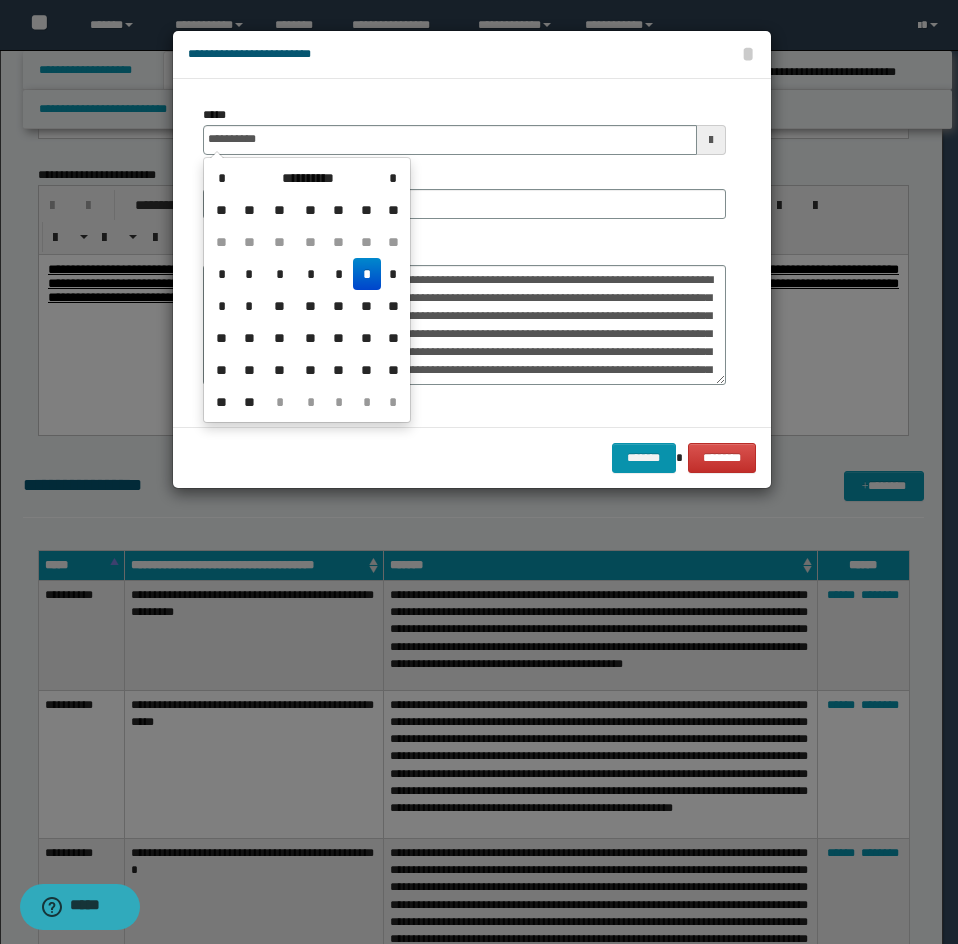 type on "**********" 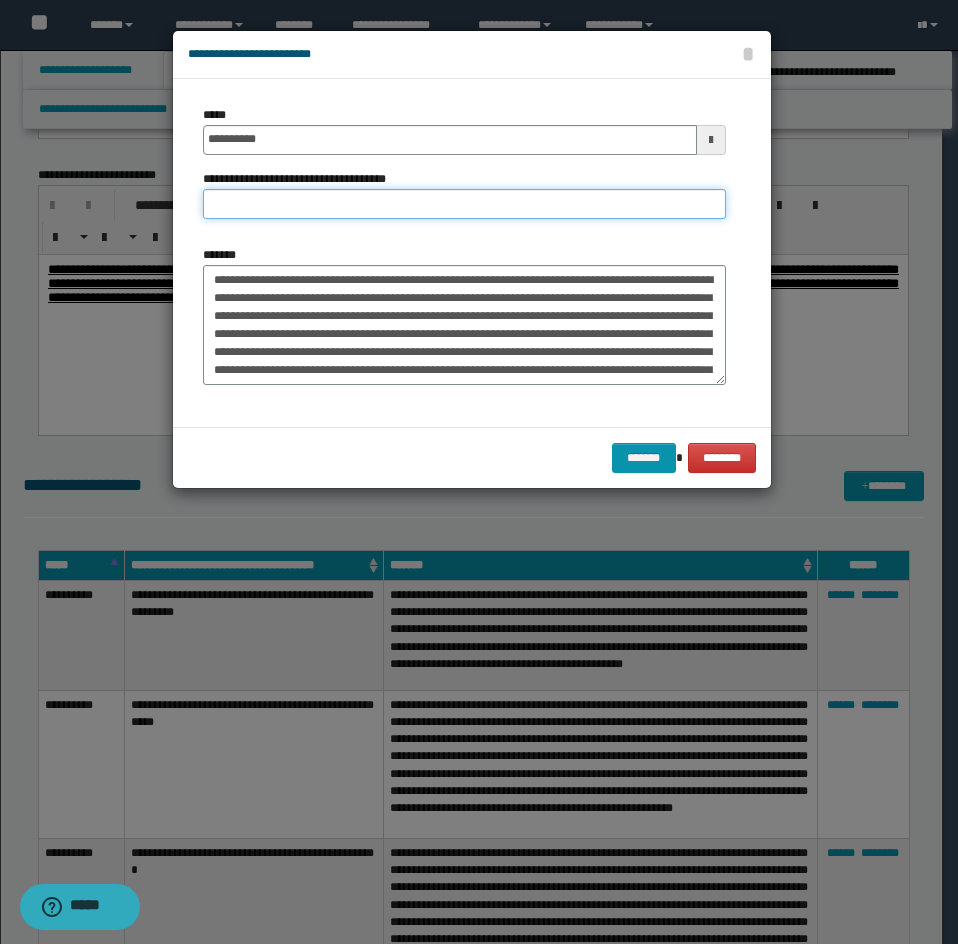 click on "**********" at bounding box center [464, 204] 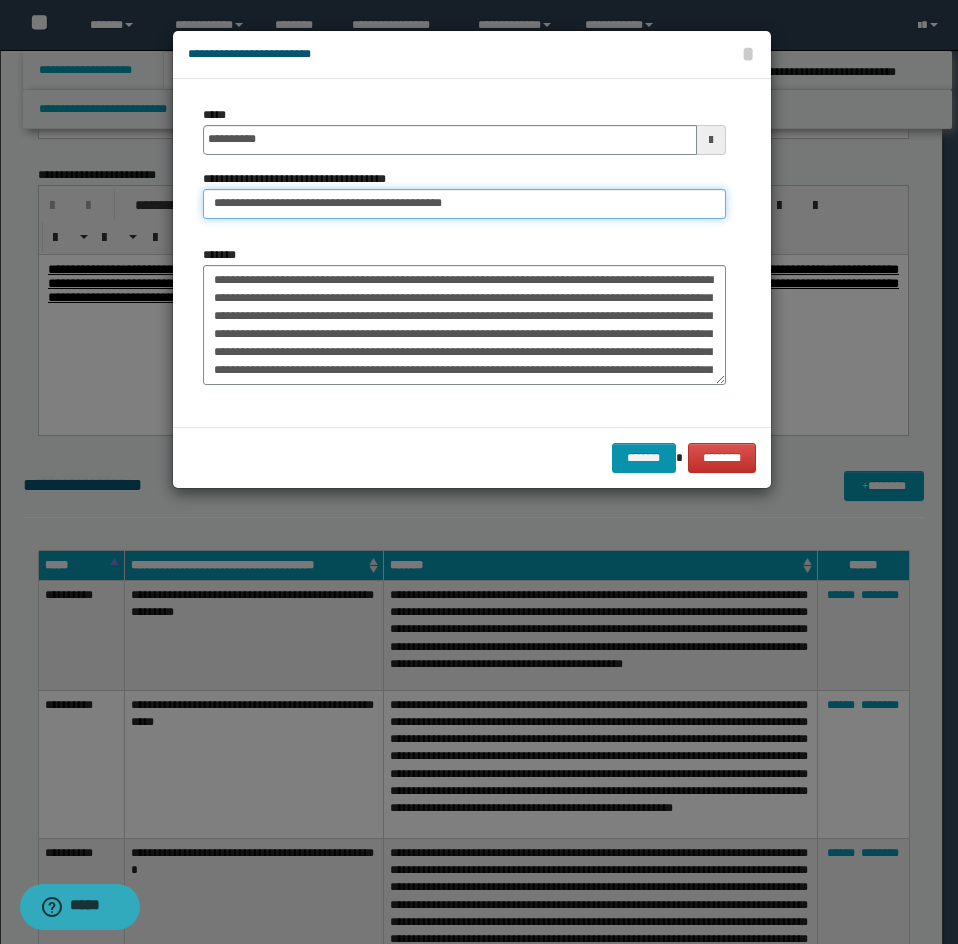 drag, startPoint x: 252, startPoint y: 218, endPoint x: -25, endPoint y: 238, distance: 277.72107 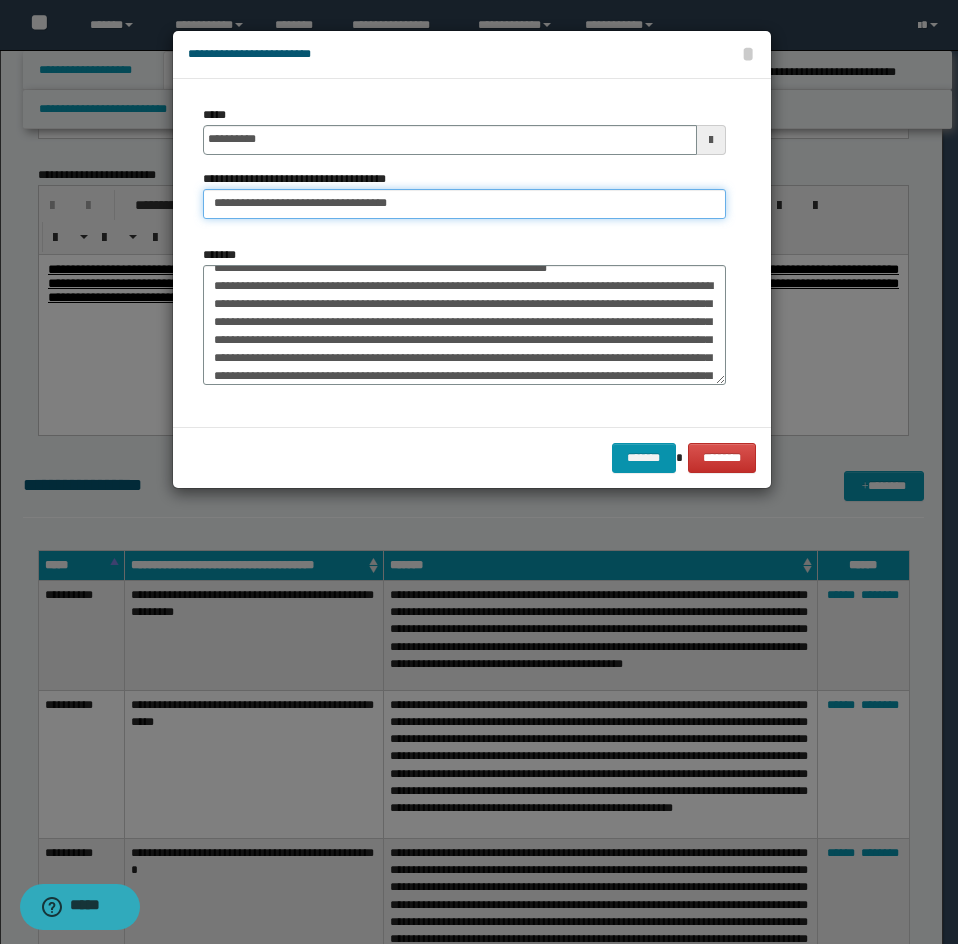 type on "**********" 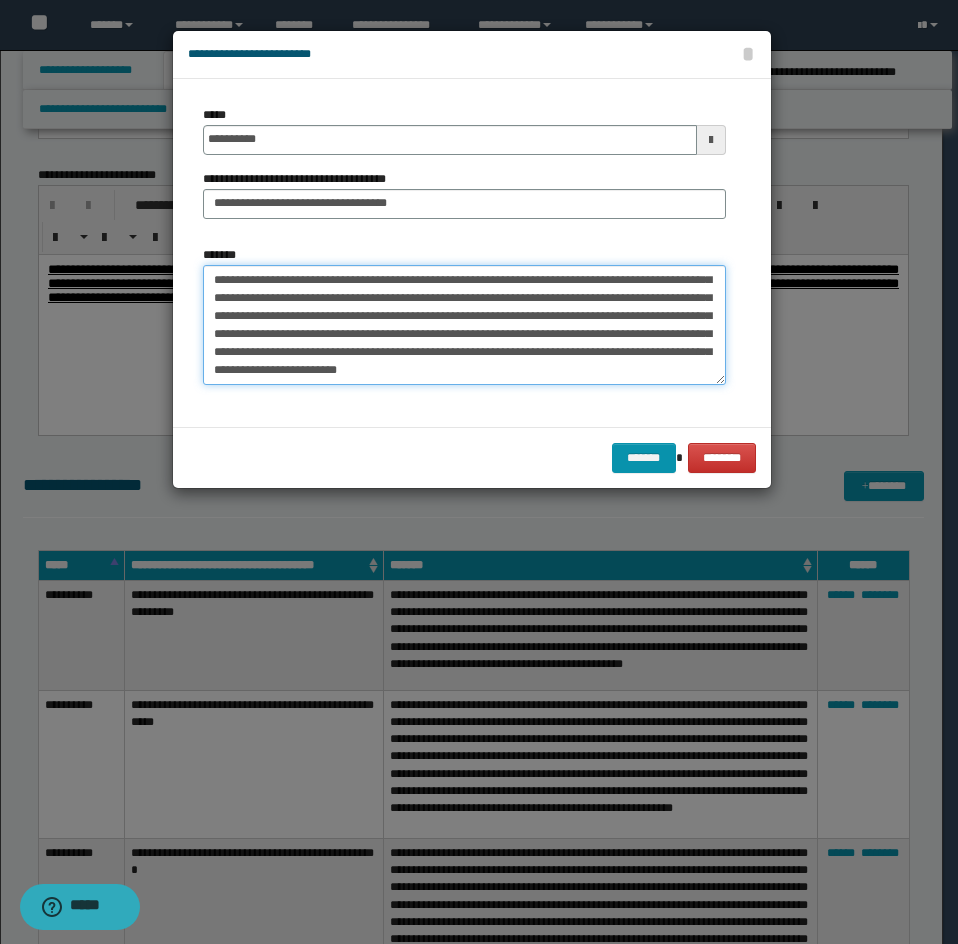 drag, startPoint x: 210, startPoint y: 301, endPoint x: 304, endPoint y: 401, distance: 137.24431 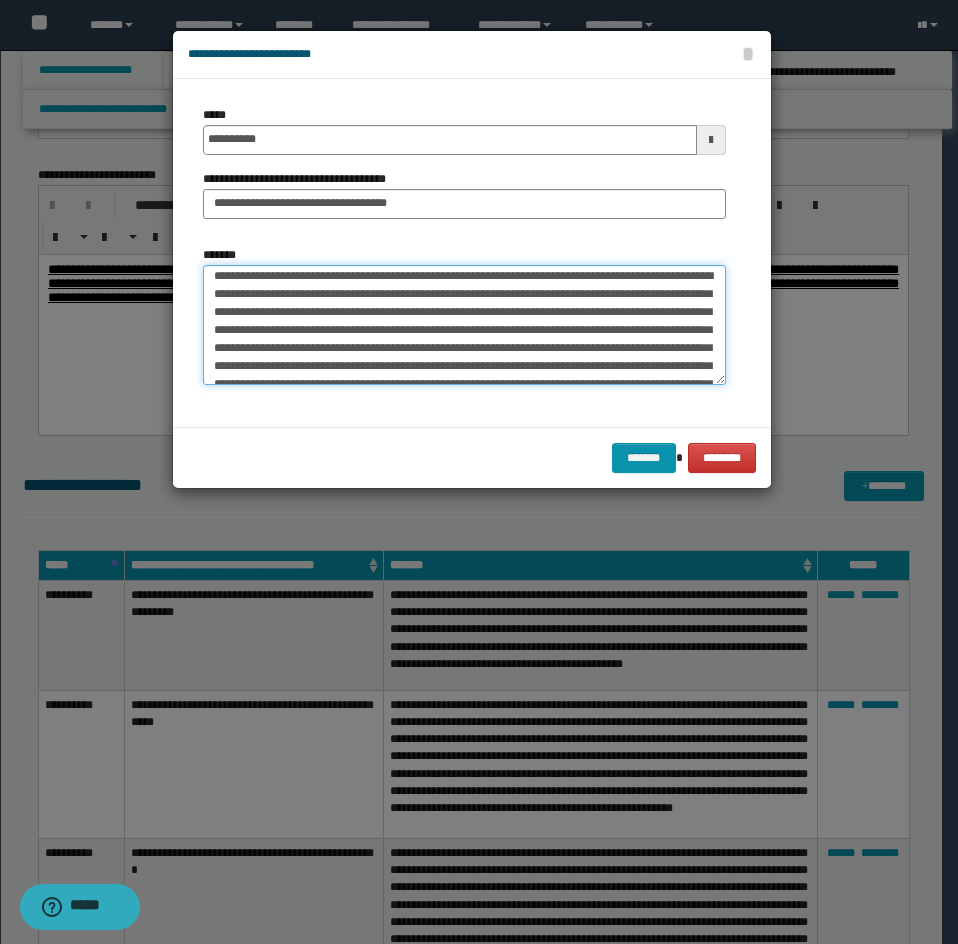 scroll, scrollTop: 0, scrollLeft: 0, axis: both 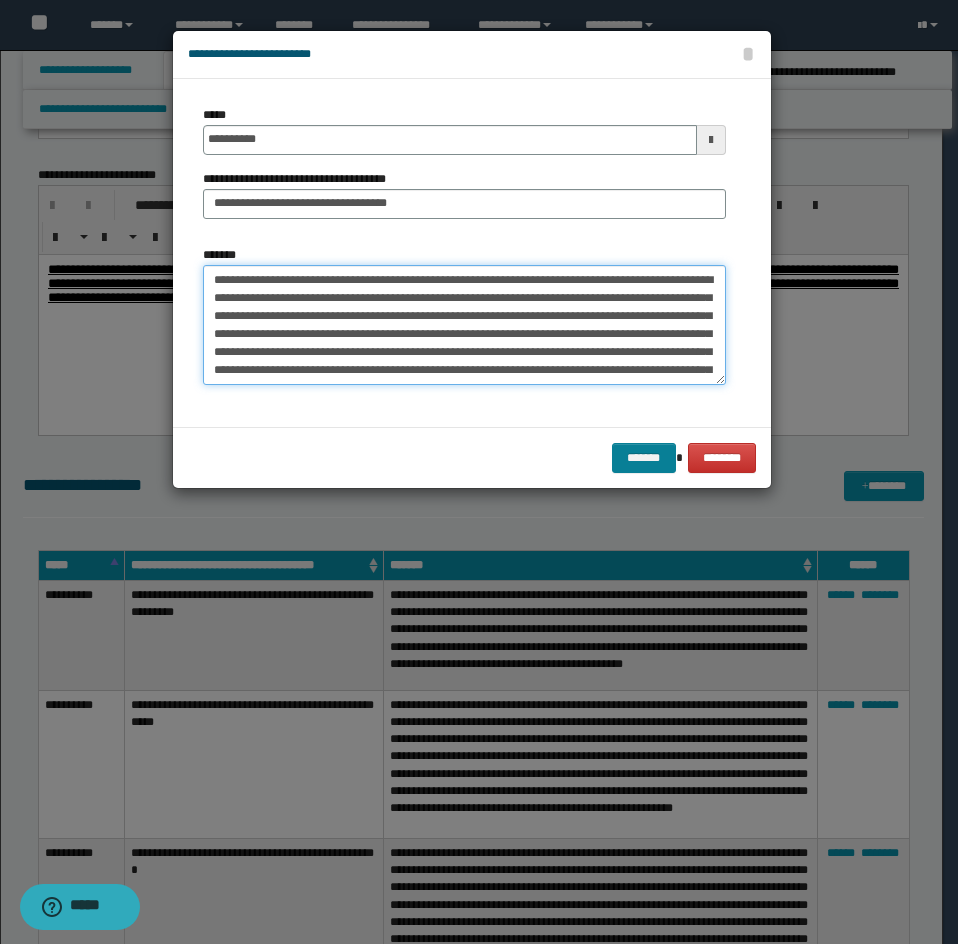 type on "**********" 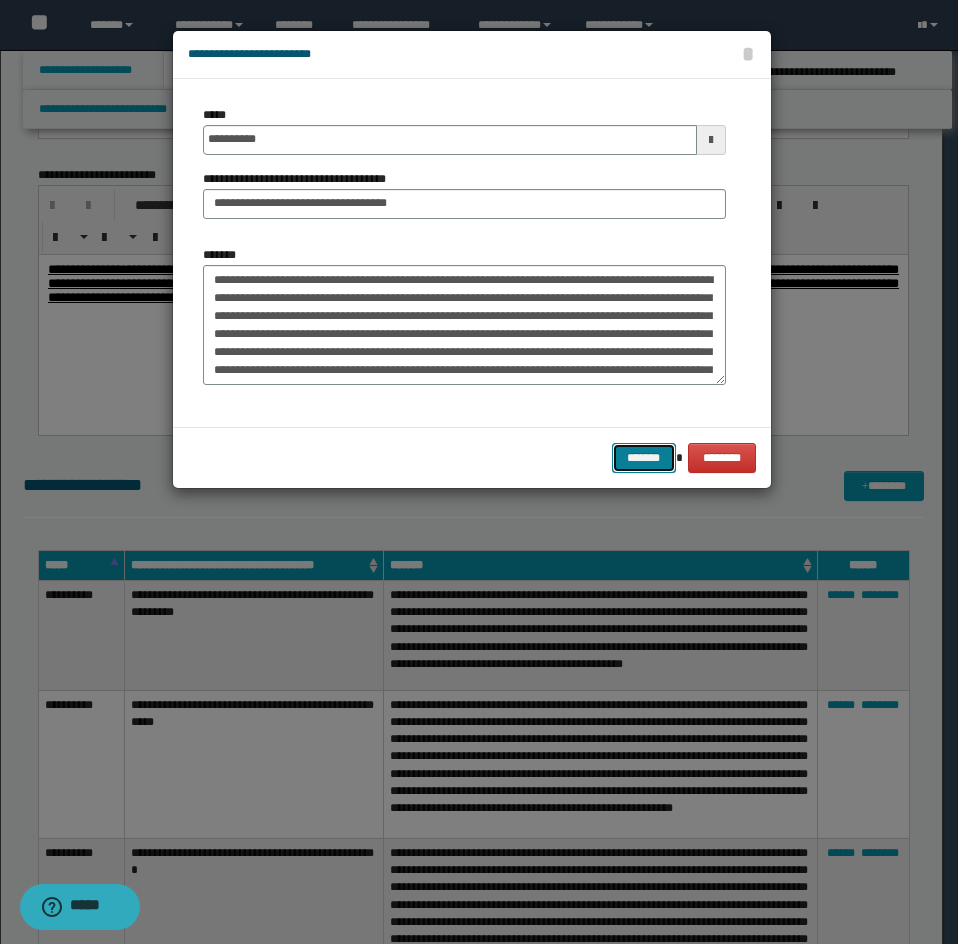 drag, startPoint x: 643, startPoint y: 459, endPoint x: 758, endPoint y: 461, distance: 115.01739 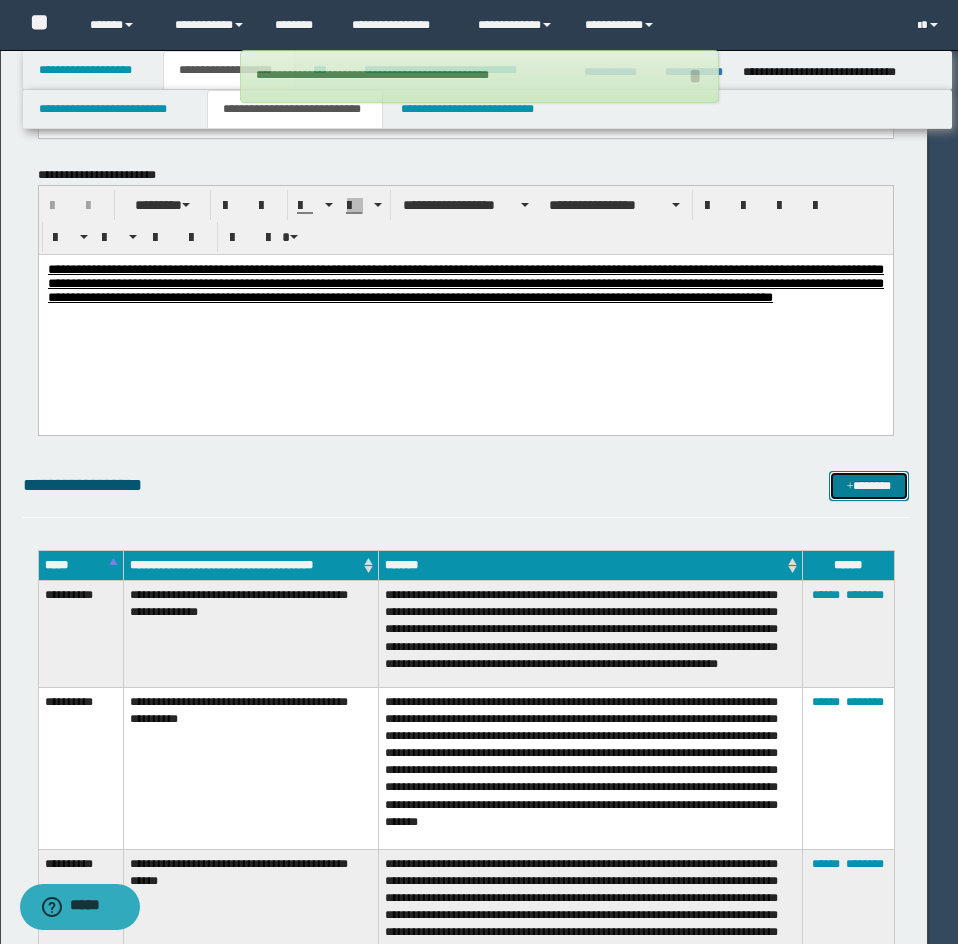 type 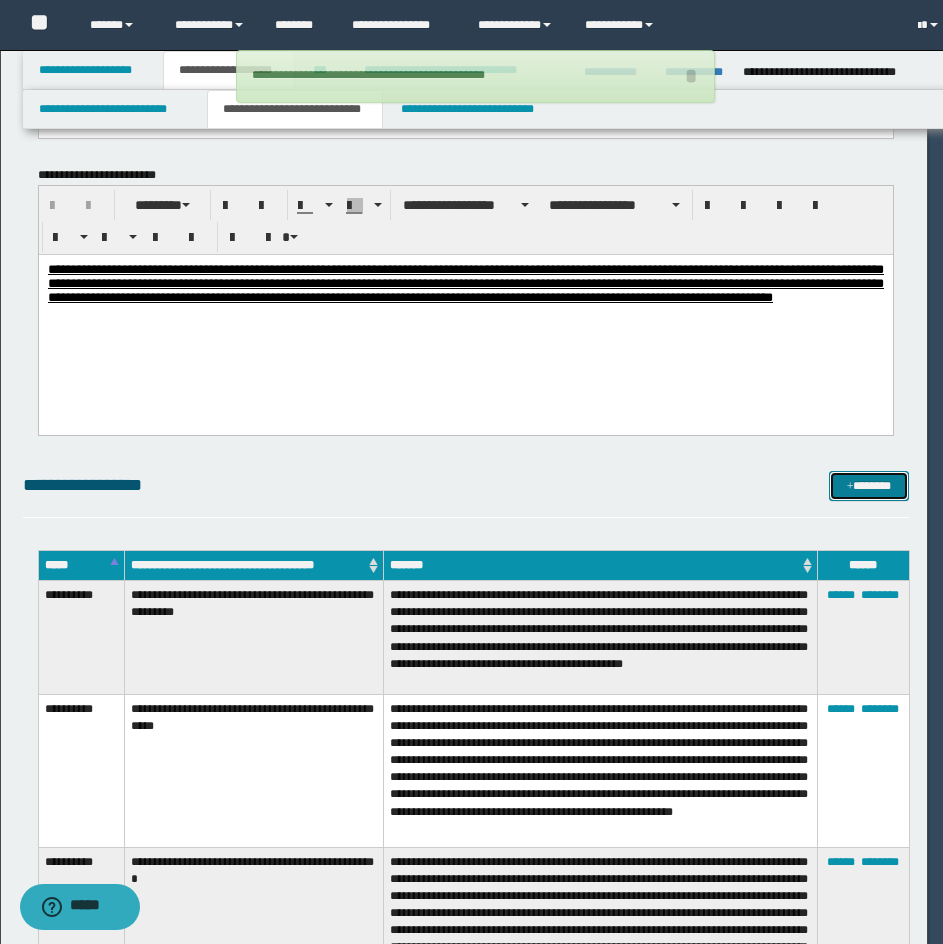 click on "*******" at bounding box center [869, 486] 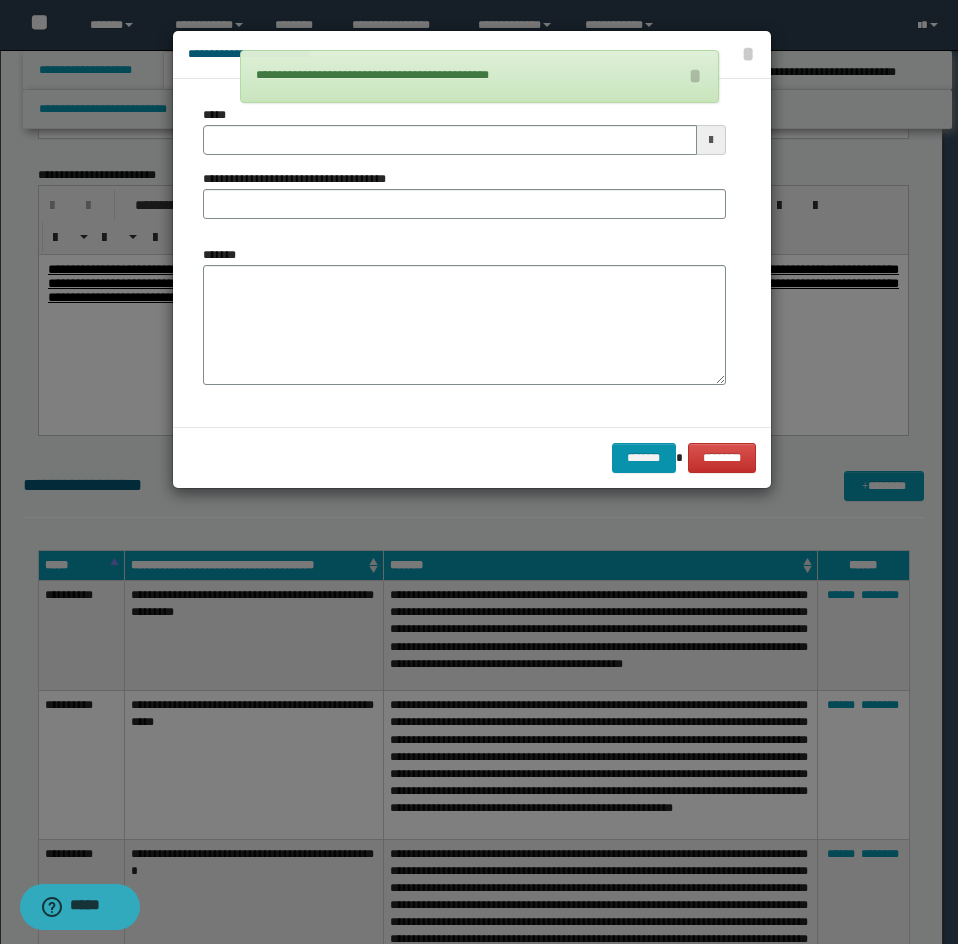 click on "*******" at bounding box center (464, 315) 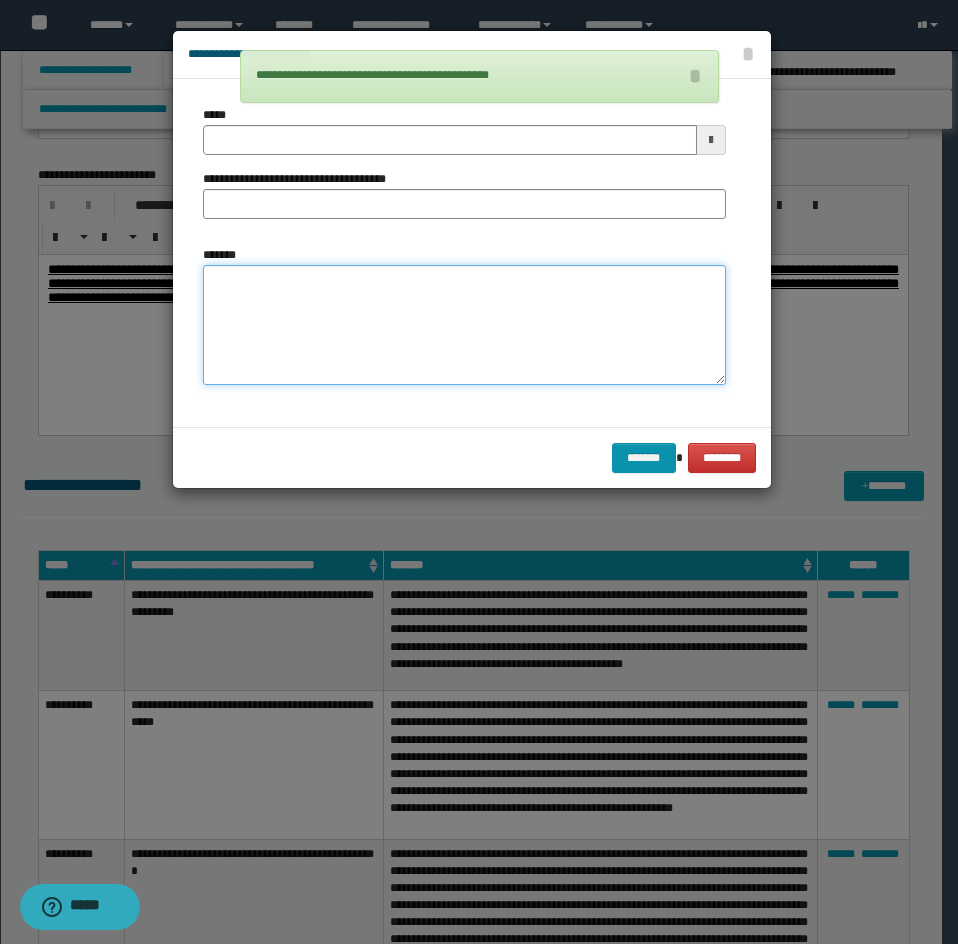 click on "*******" at bounding box center [464, 325] 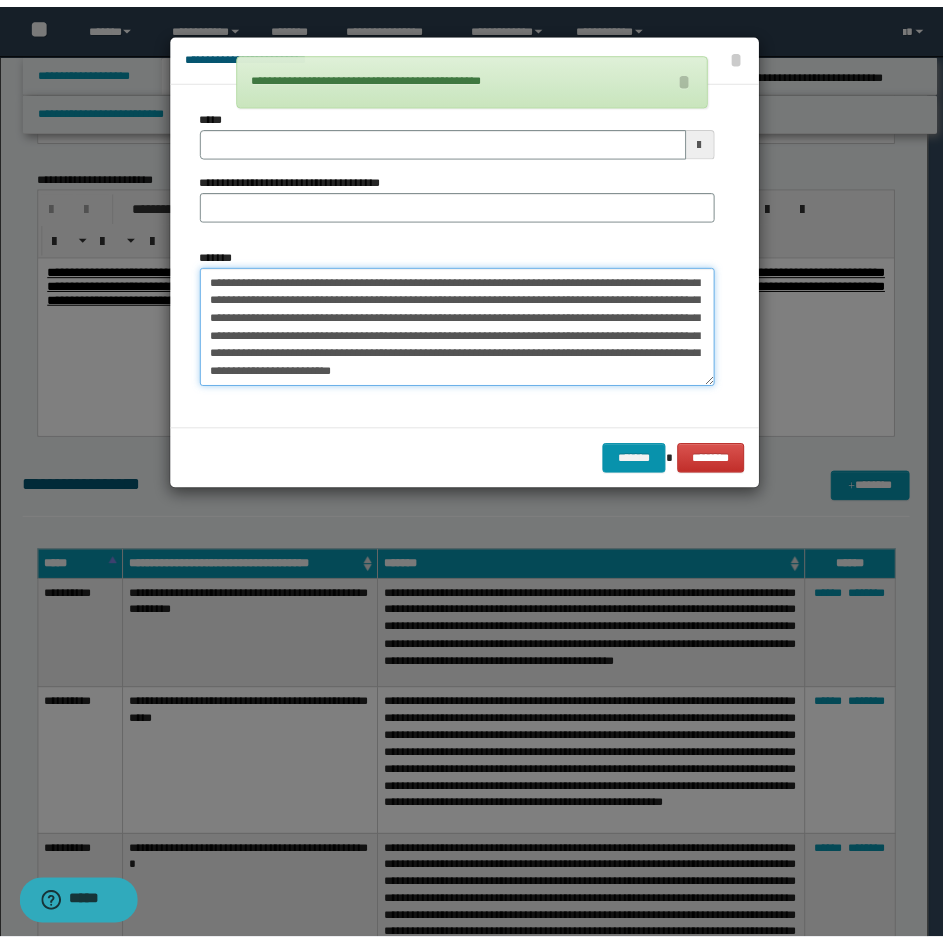 scroll, scrollTop: 0, scrollLeft: 0, axis: both 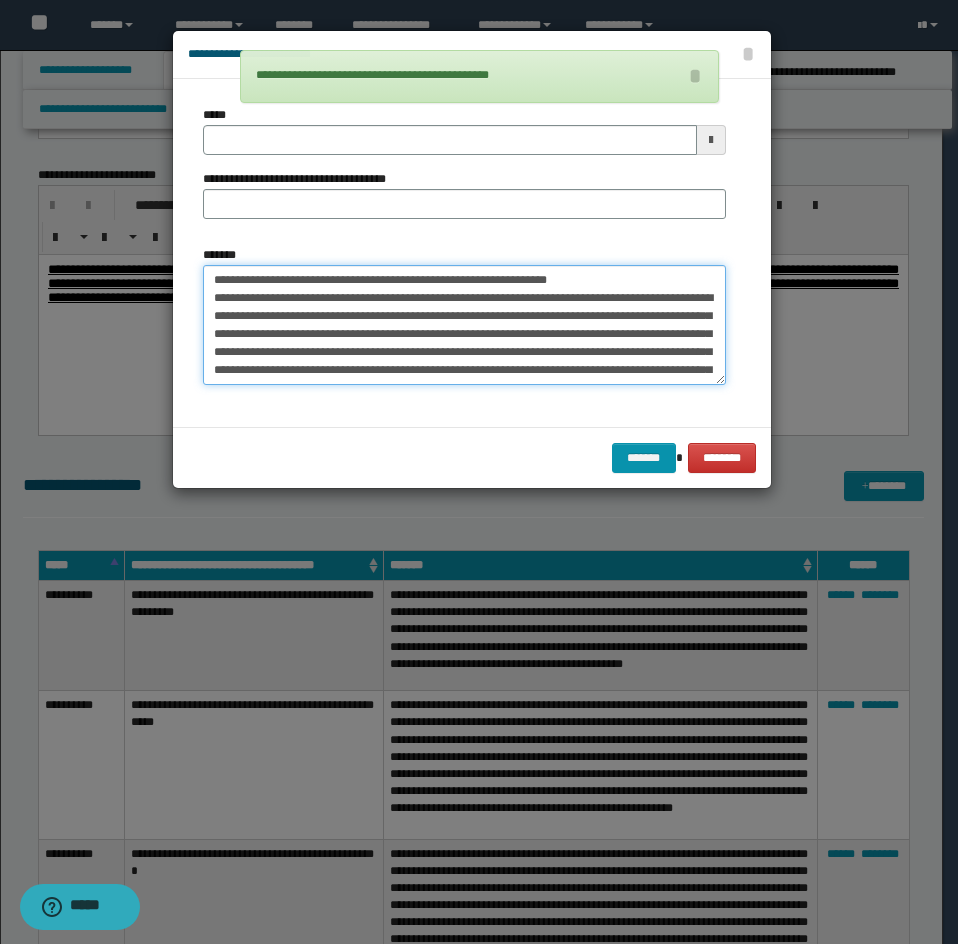 click on "*******" at bounding box center [464, 325] 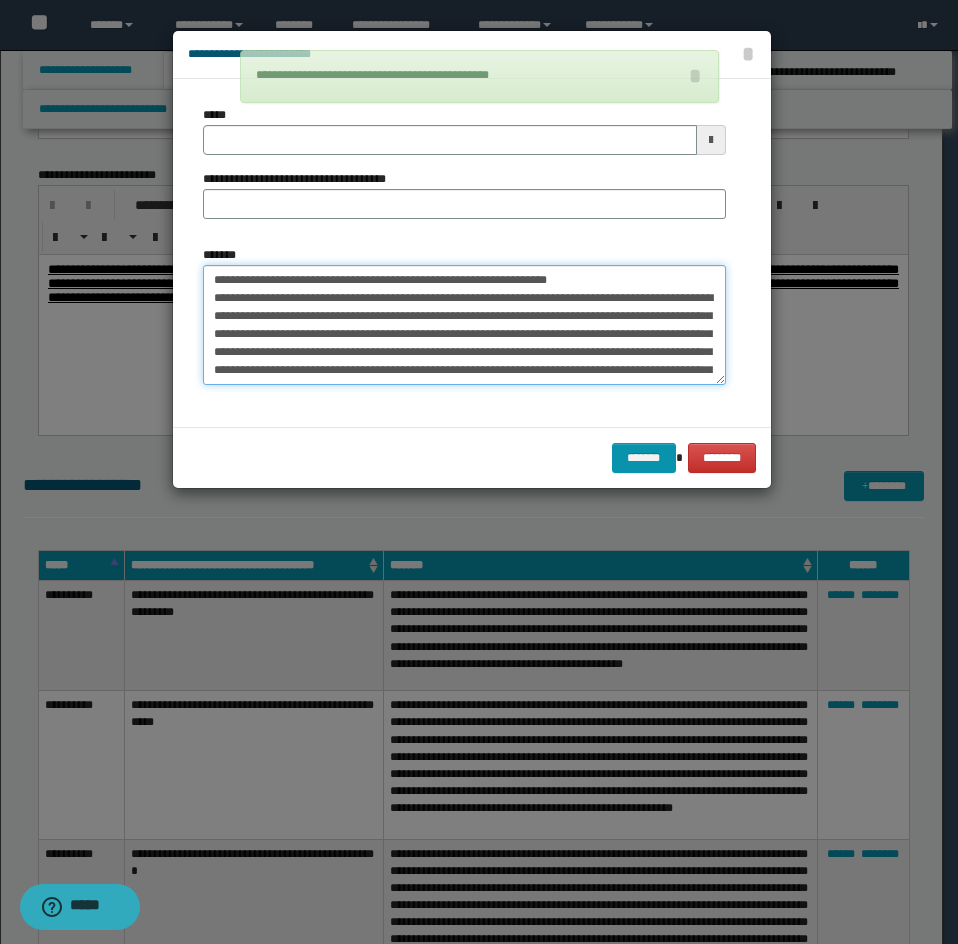 click on "*******" at bounding box center (464, 325) 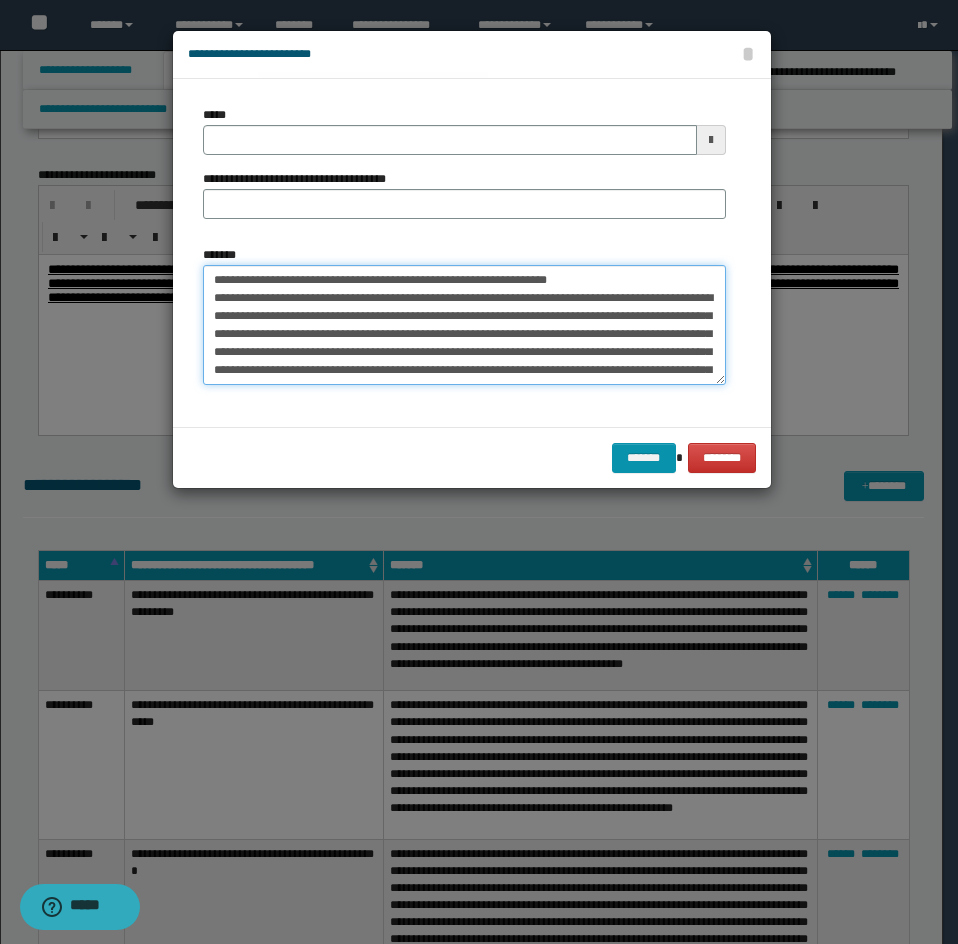 click on "*******" at bounding box center (464, 325) 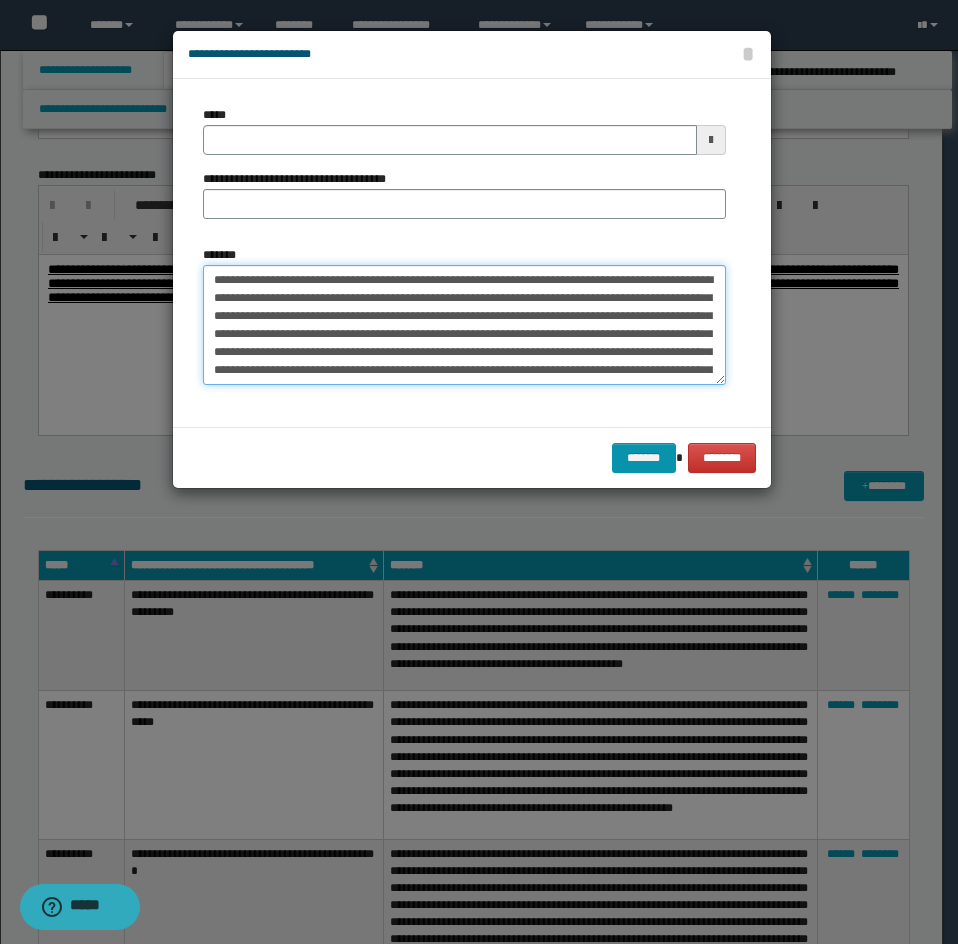 type on "**********" 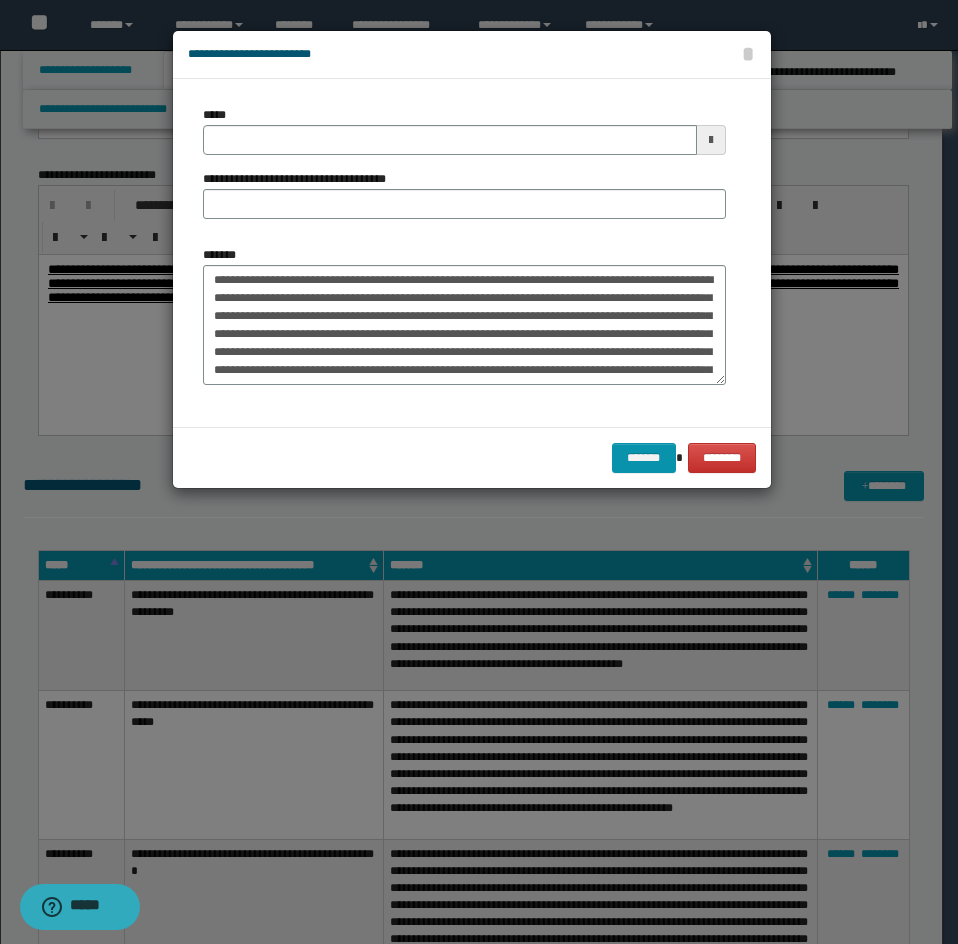 click on "**********" at bounding box center [464, 170] 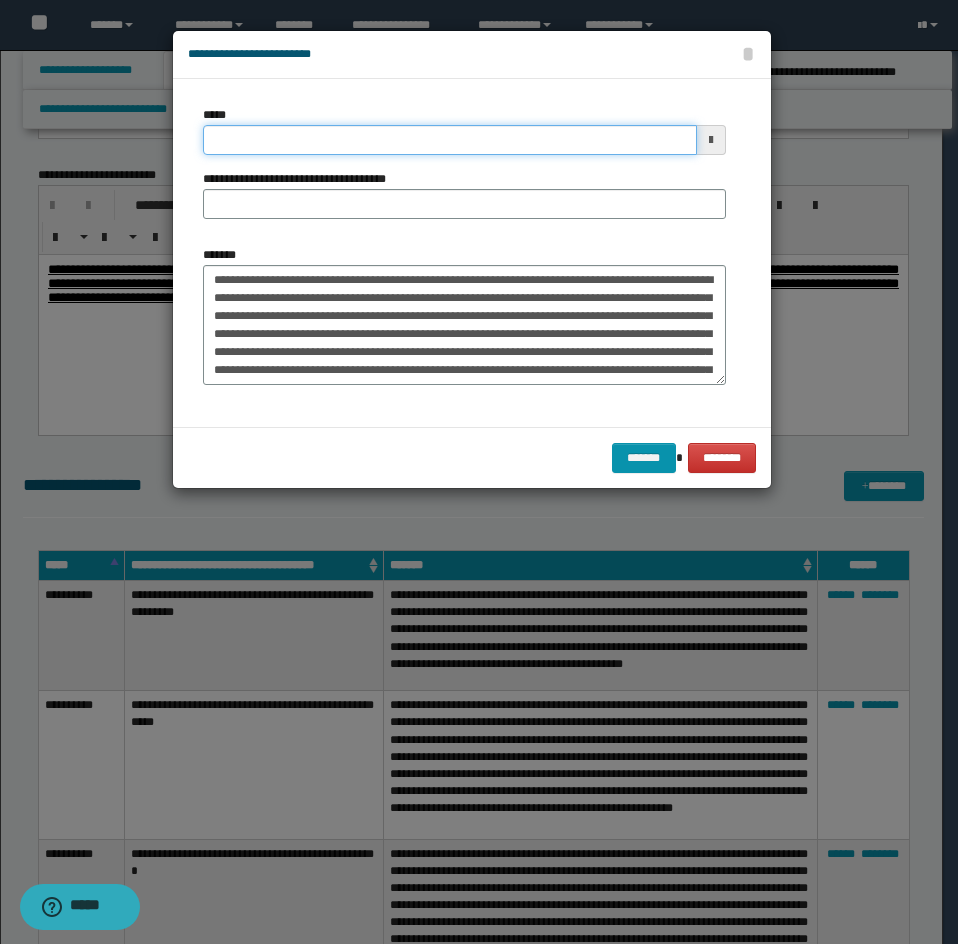 click on "*****" at bounding box center [450, 140] 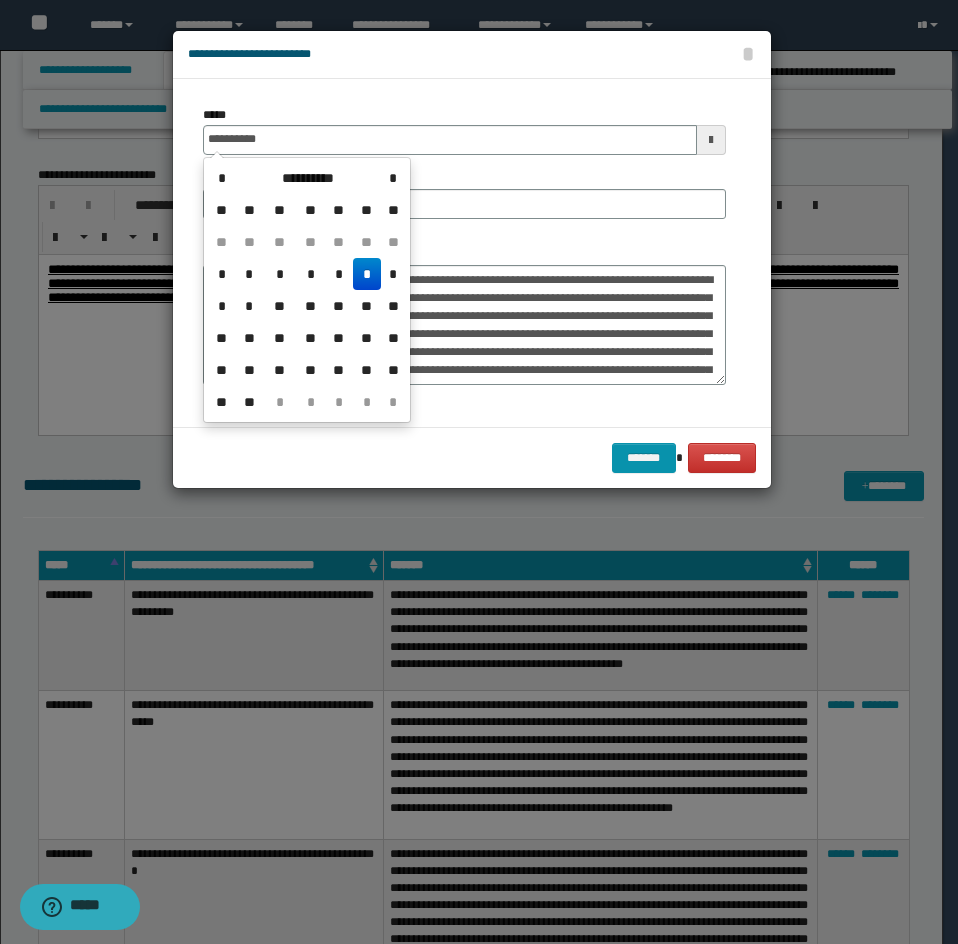 type on "**********" 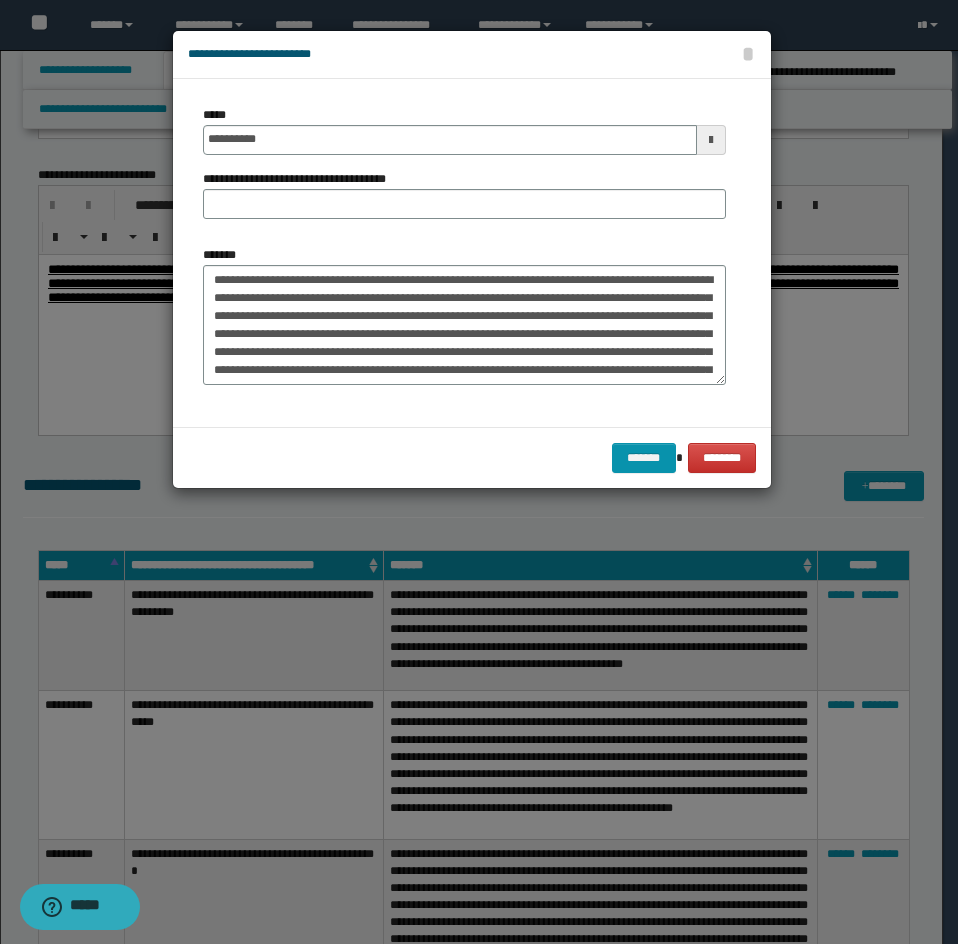 click on "**********" at bounding box center (464, 170) 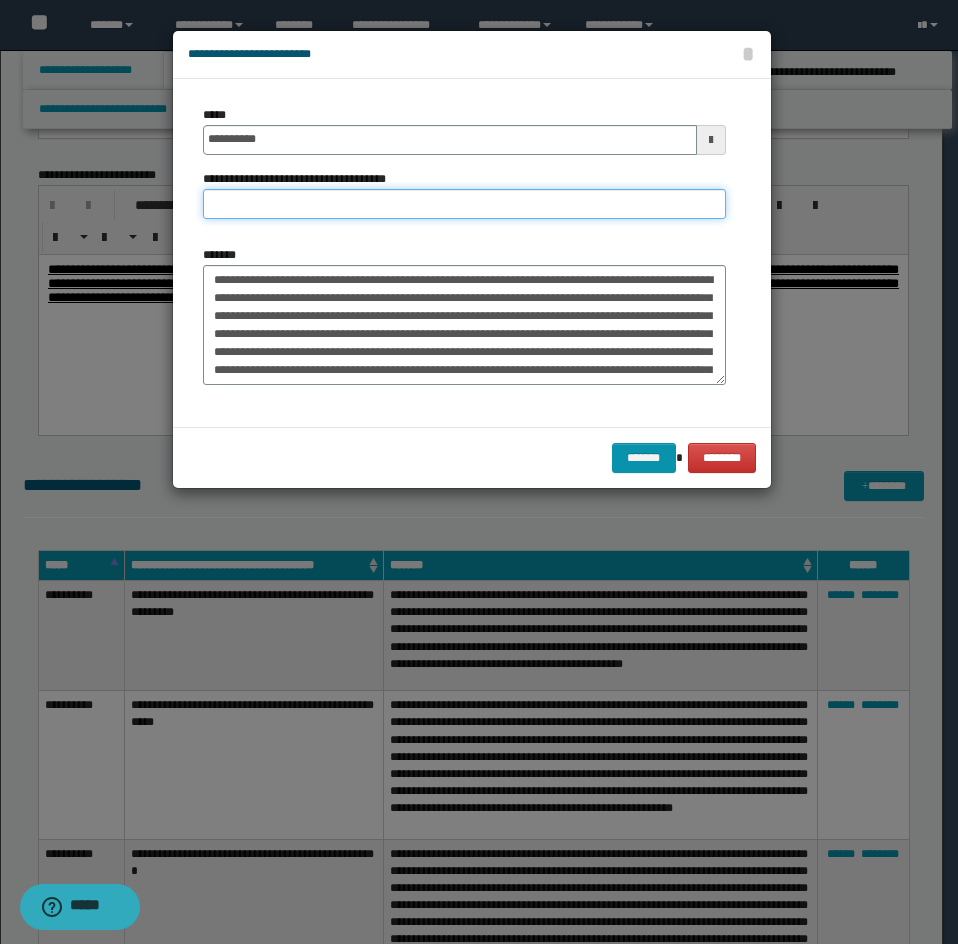 click on "**********" at bounding box center (464, 204) 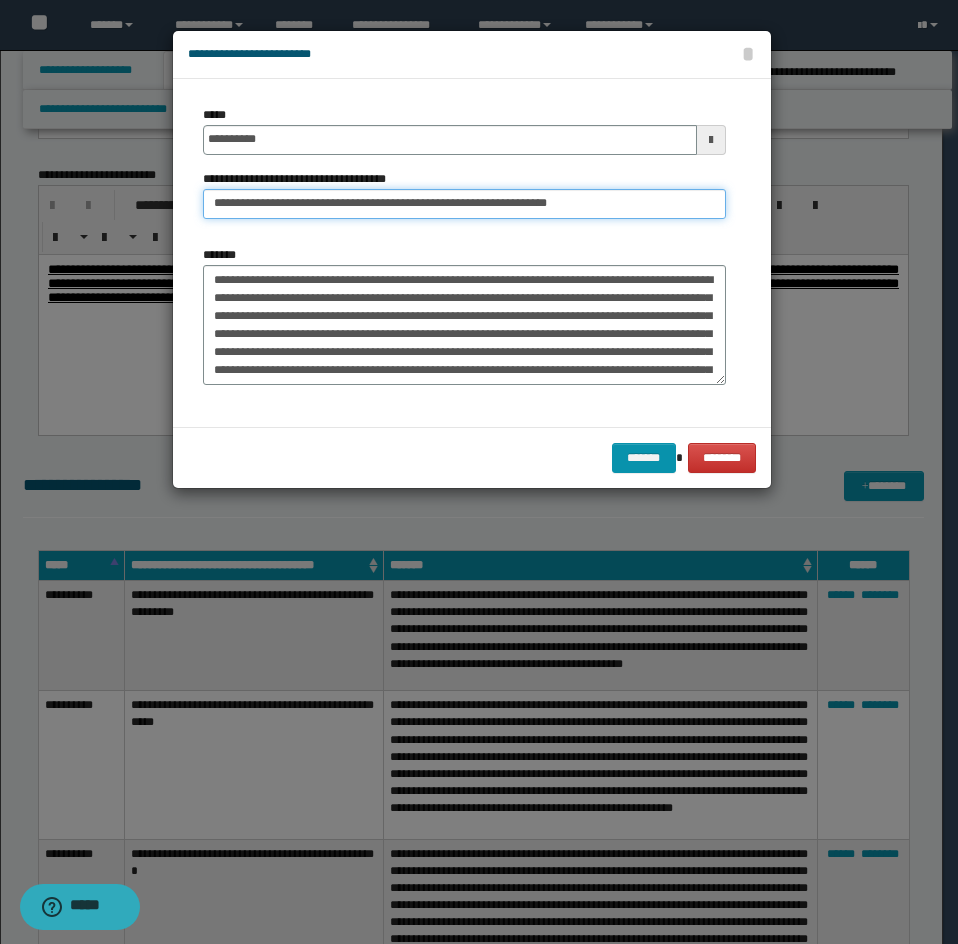 drag, startPoint x: 285, startPoint y: 205, endPoint x: 150, endPoint y: 231, distance: 137.48091 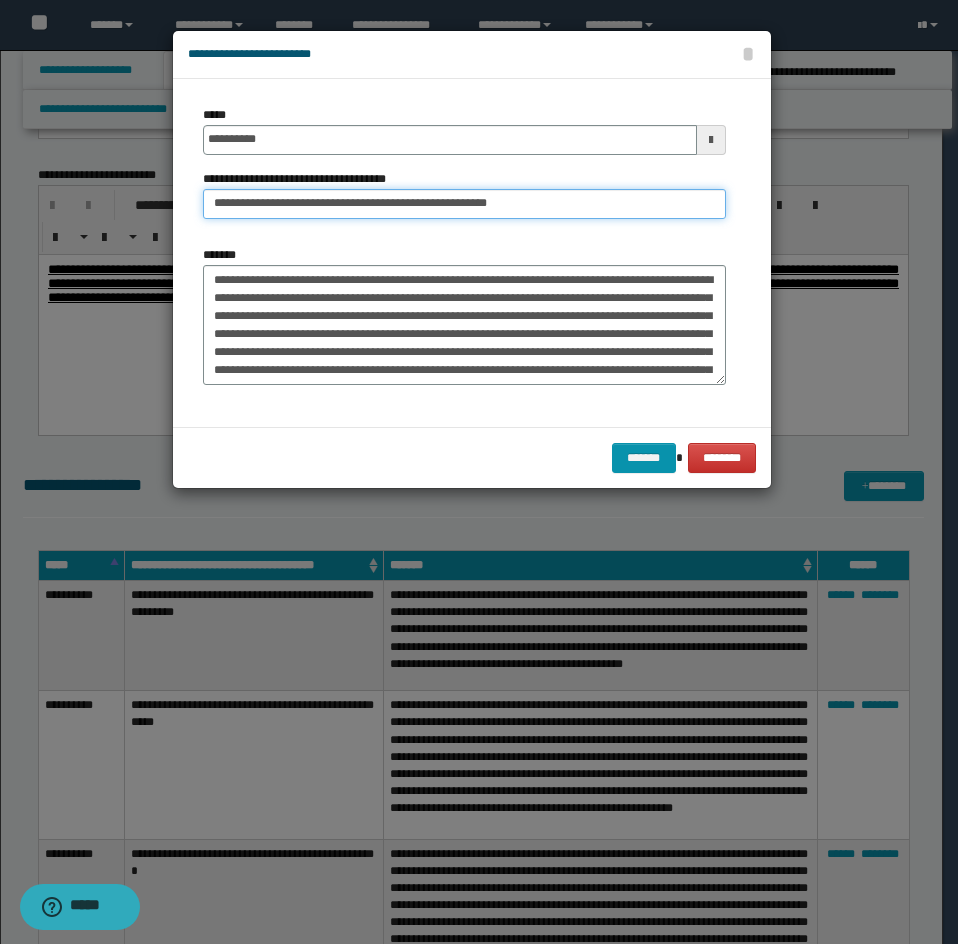 type on "**********" 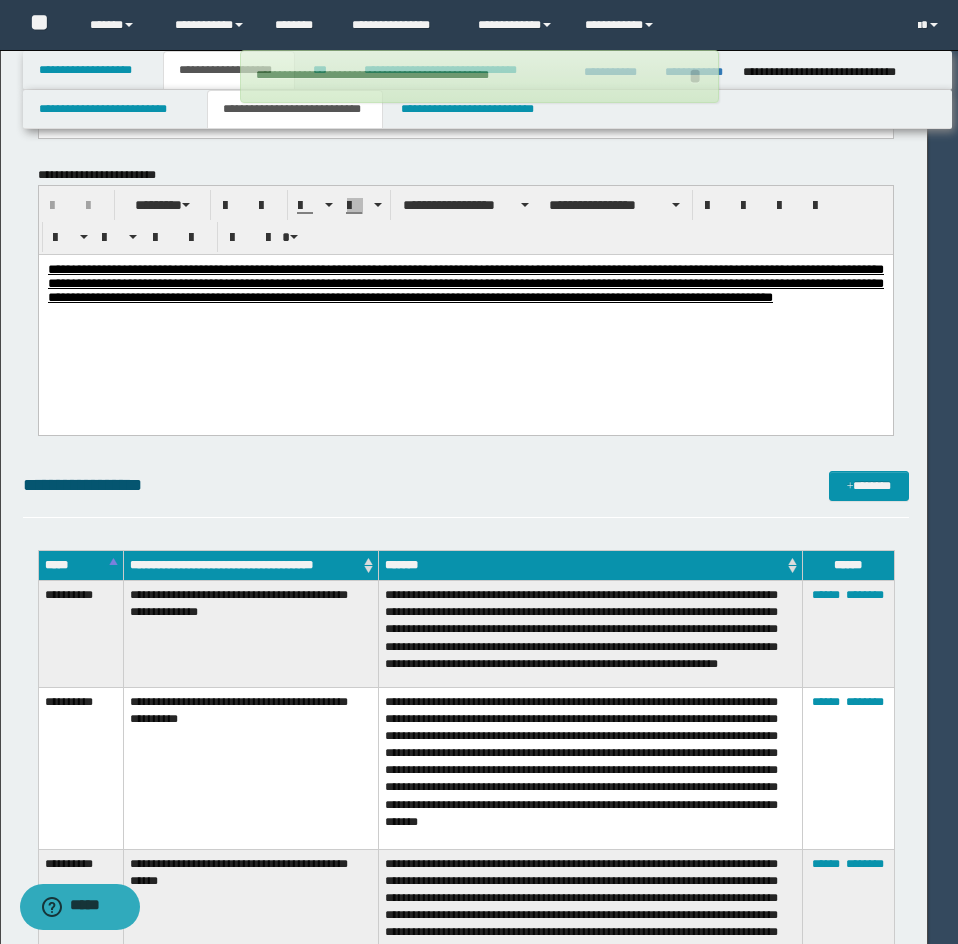 type 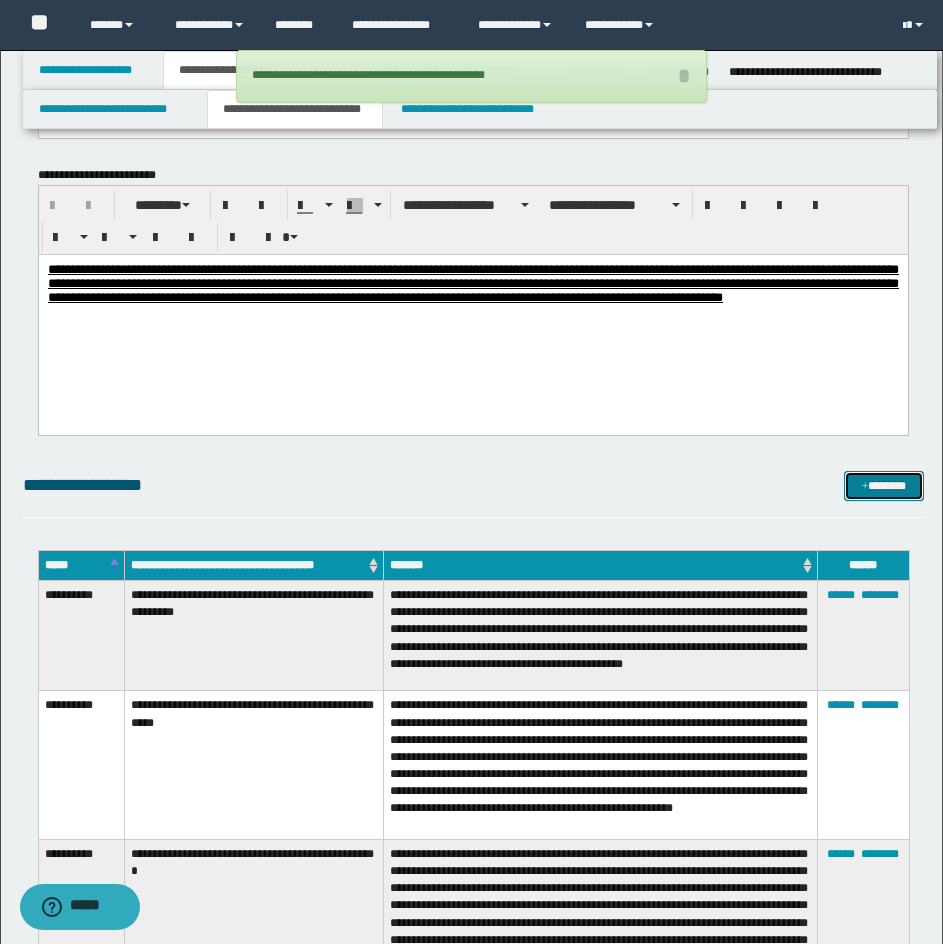 click on "*******" at bounding box center [884, 486] 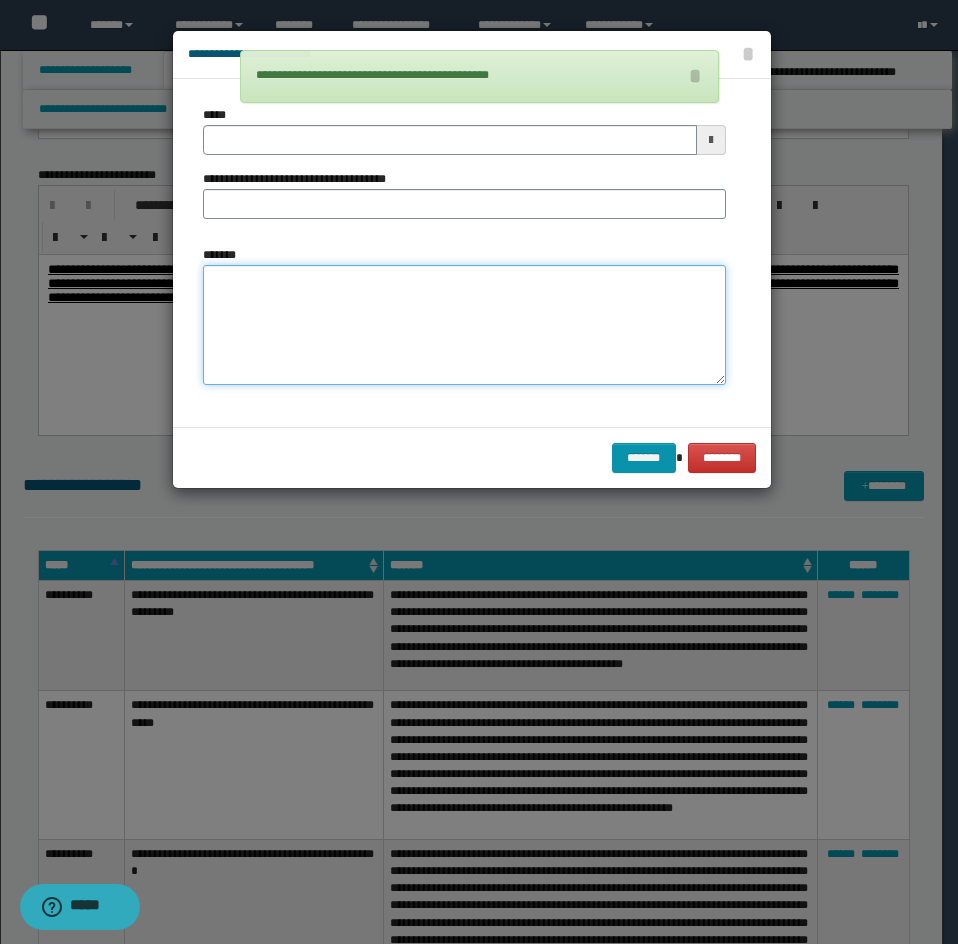 click on "*******" at bounding box center [464, 325] 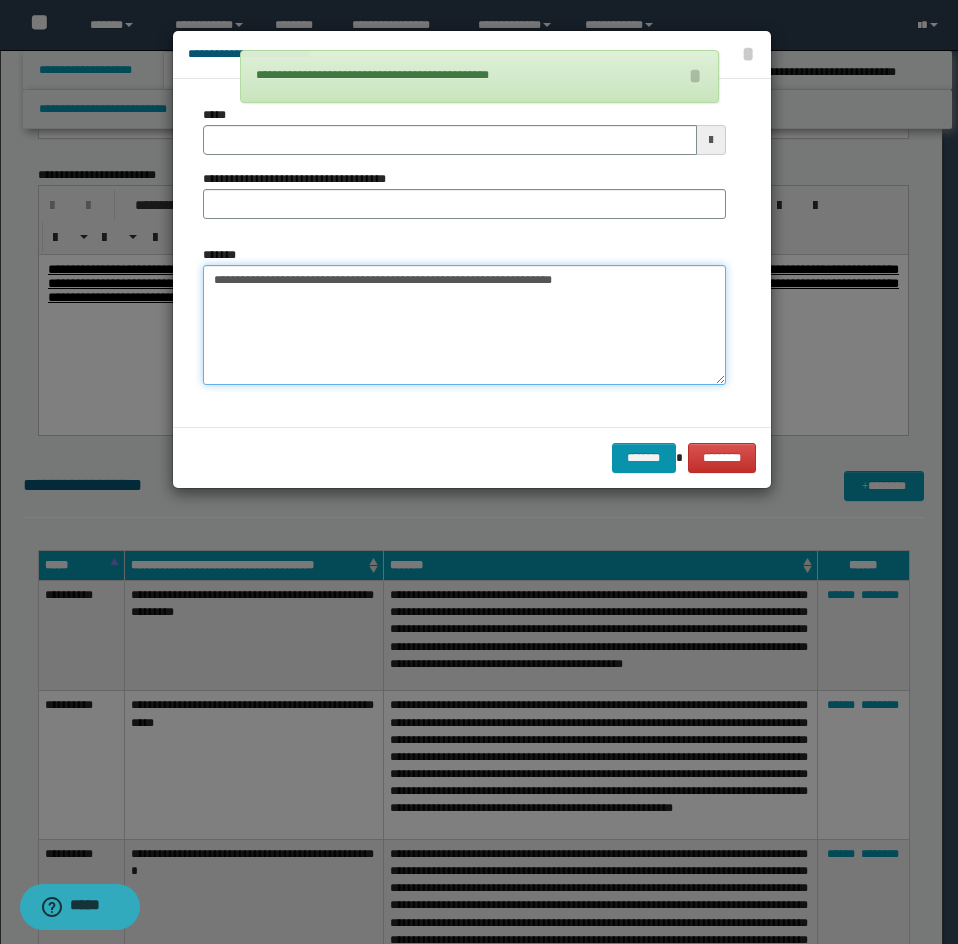 type on "**********" 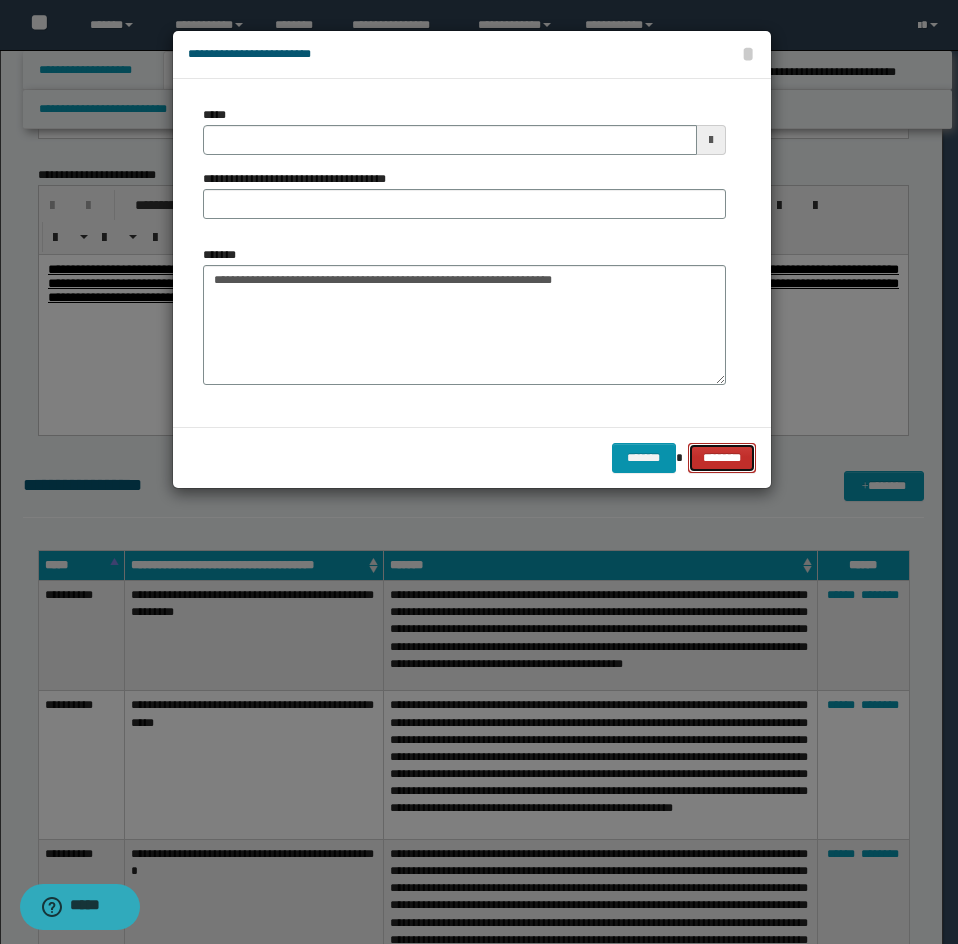 drag, startPoint x: 705, startPoint y: 449, endPoint x: 735, endPoint y: 496, distance: 55.758408 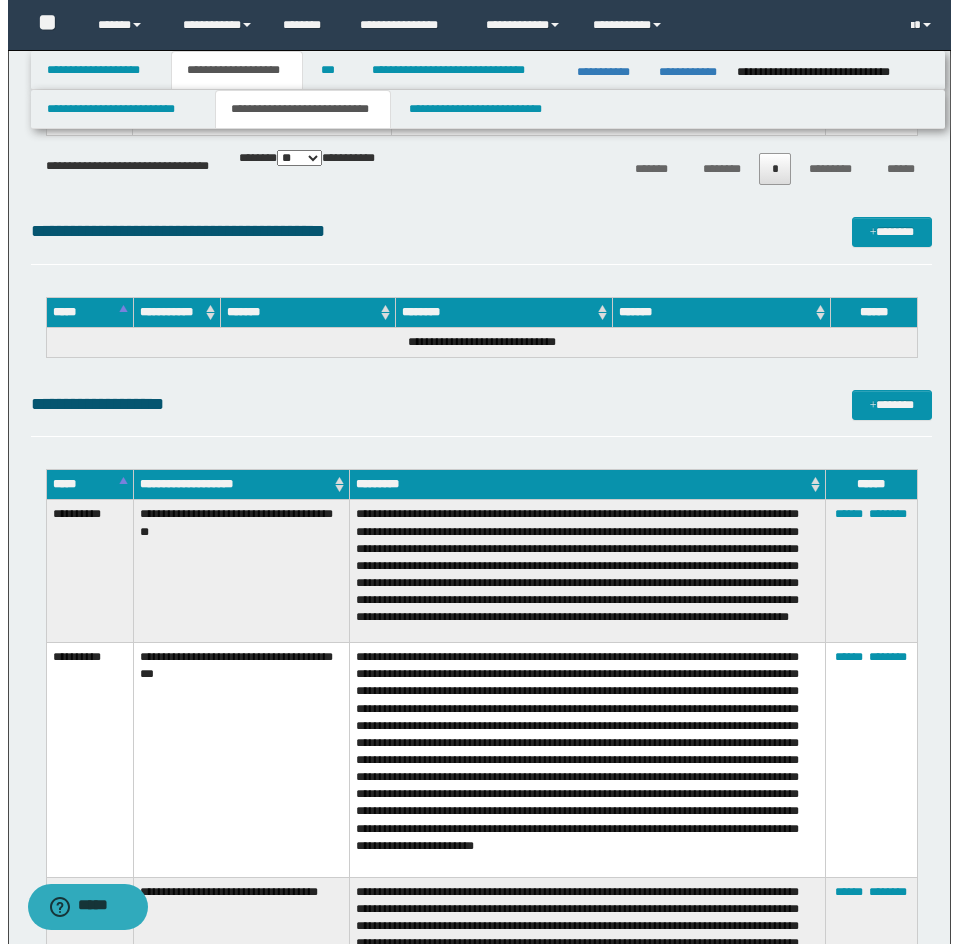 scroll, scrollTop: 10686, scrollLeft: 0, axis: vertical 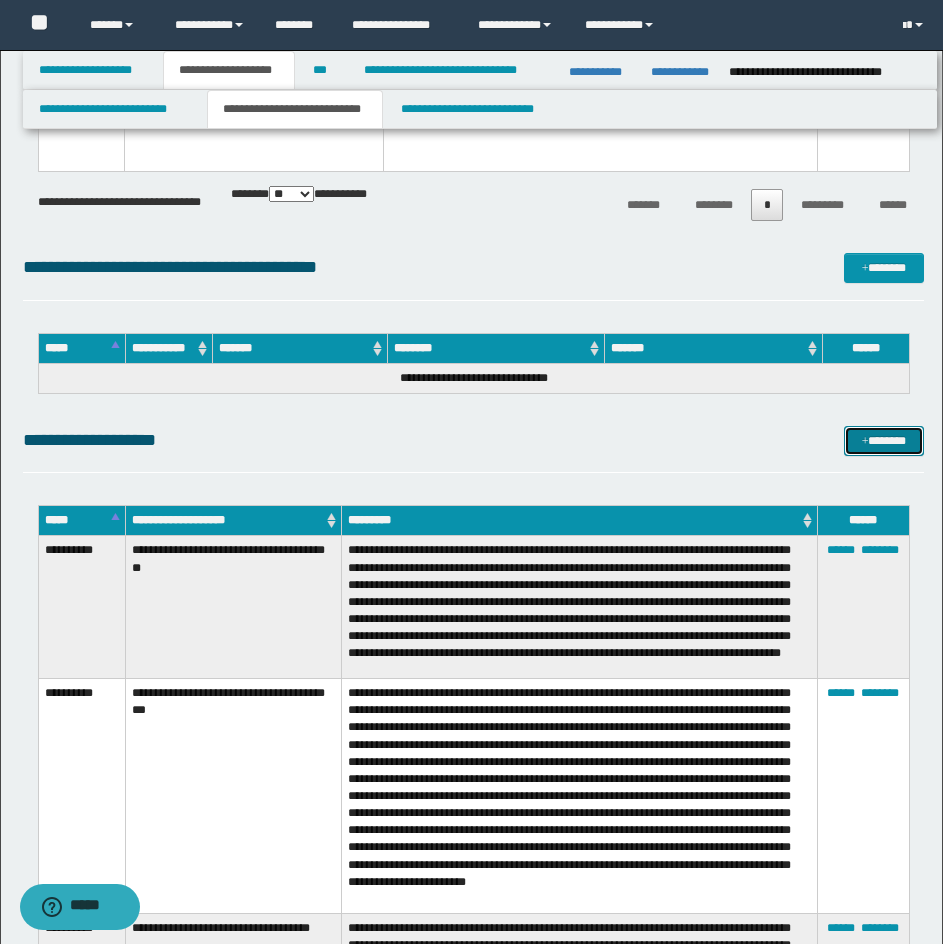 click on "*******" at bounding box center (884, 441) 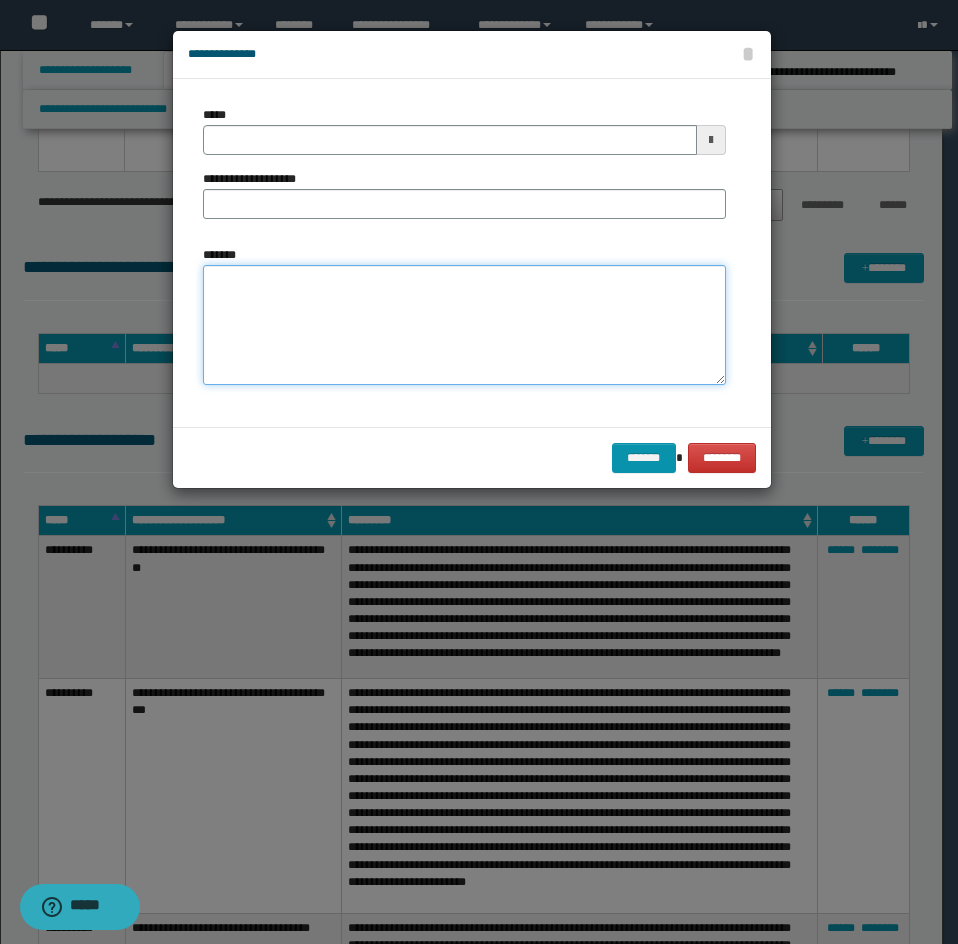 click on "*******" at bounding box center [464, 325] 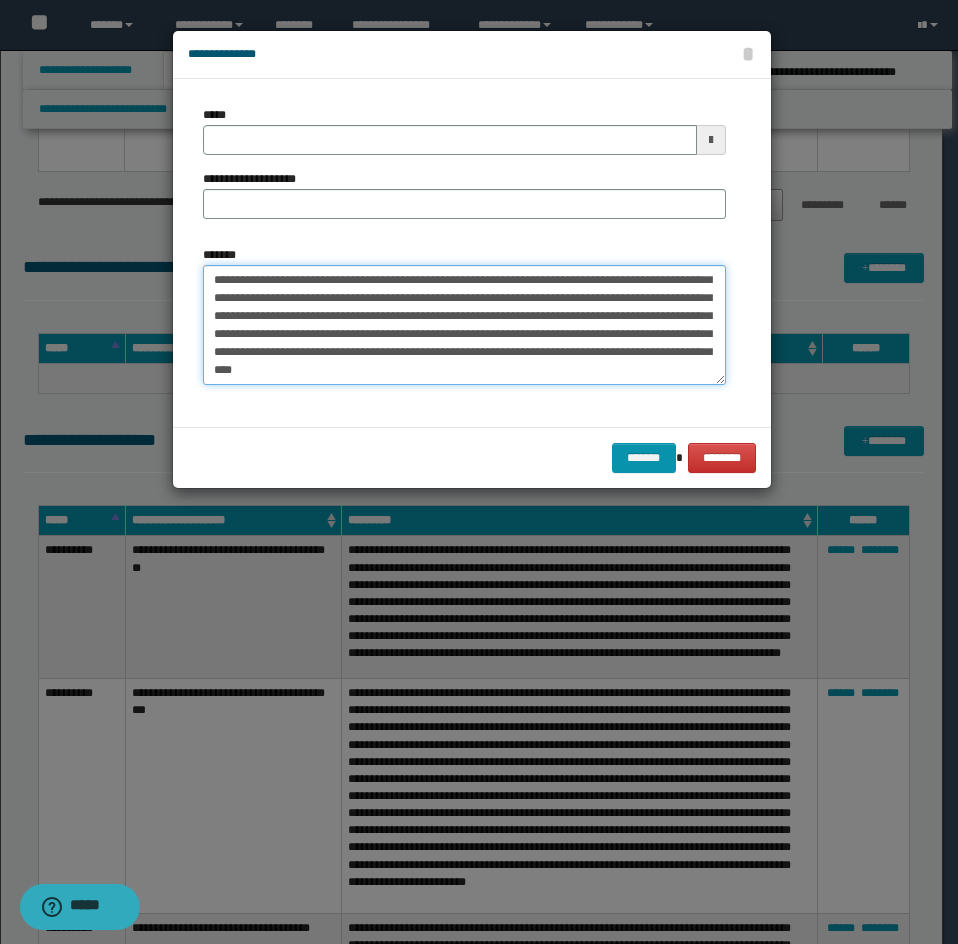 scroll, scrollTop: 0, scrollLeft: 0, axis: both 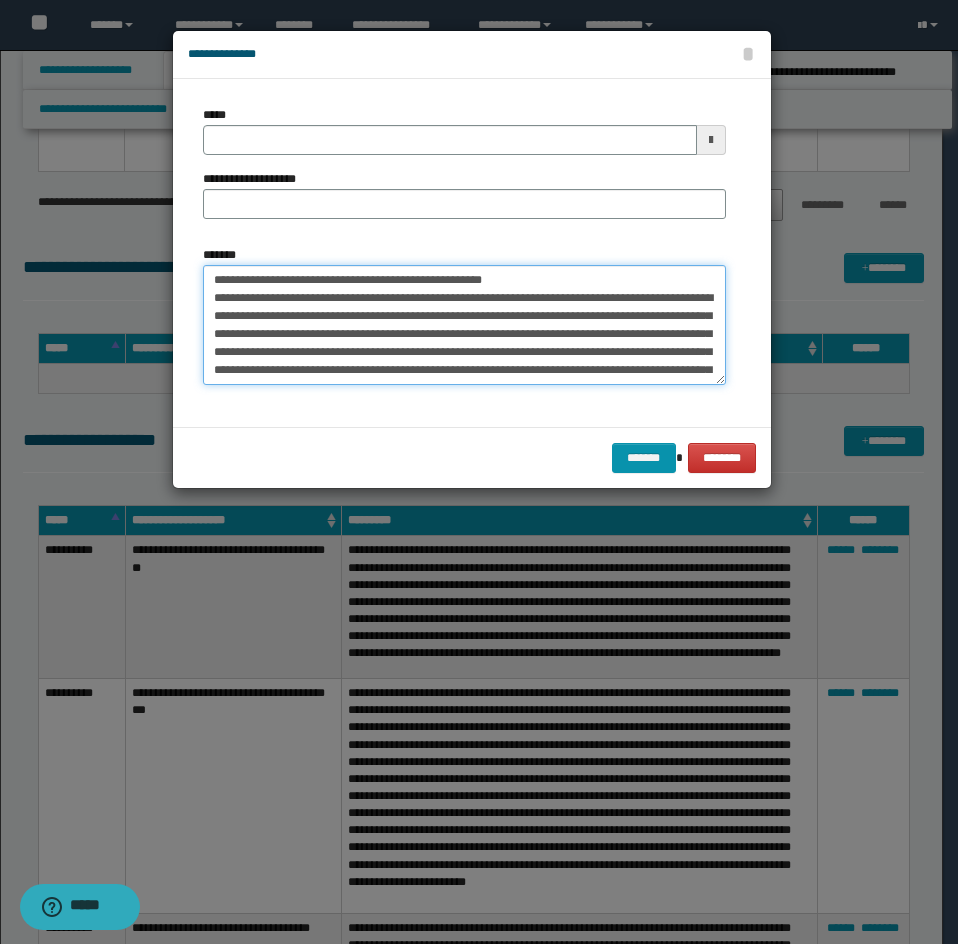 click on "*******" at bounding box center (464, 325) 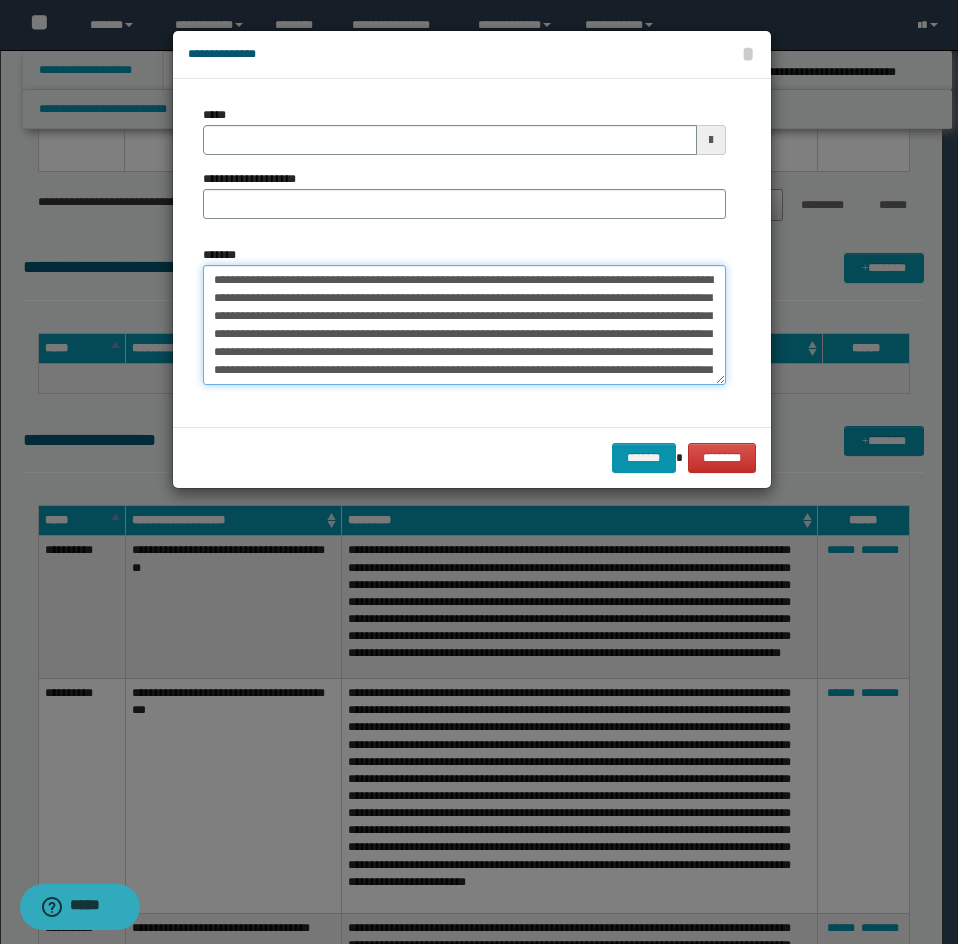 type 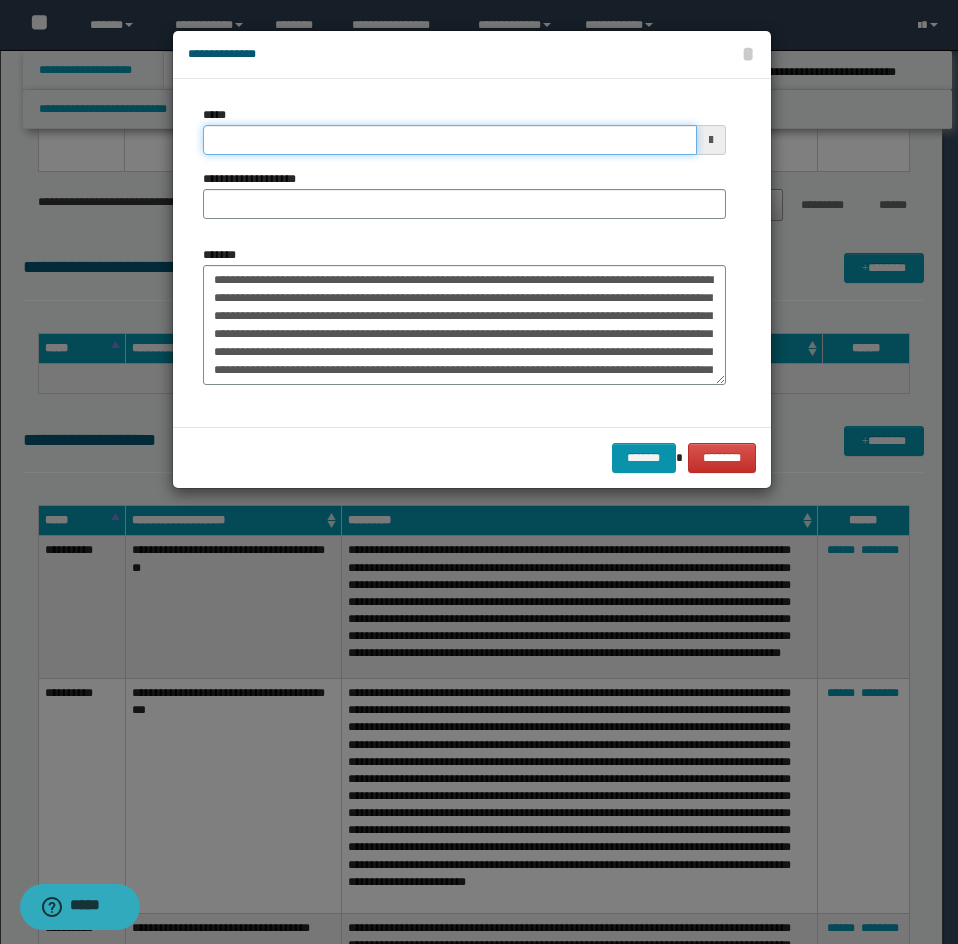 click on "*****" at bounding box center (450, 140) 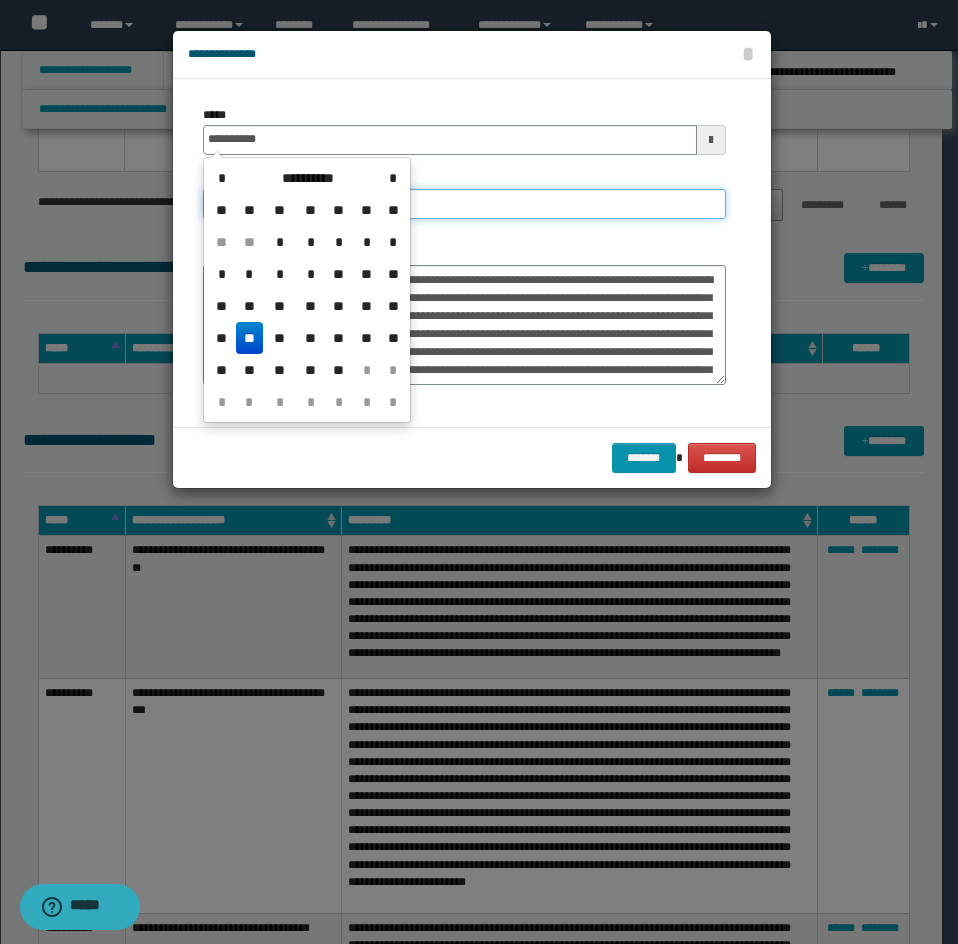type on "**********" 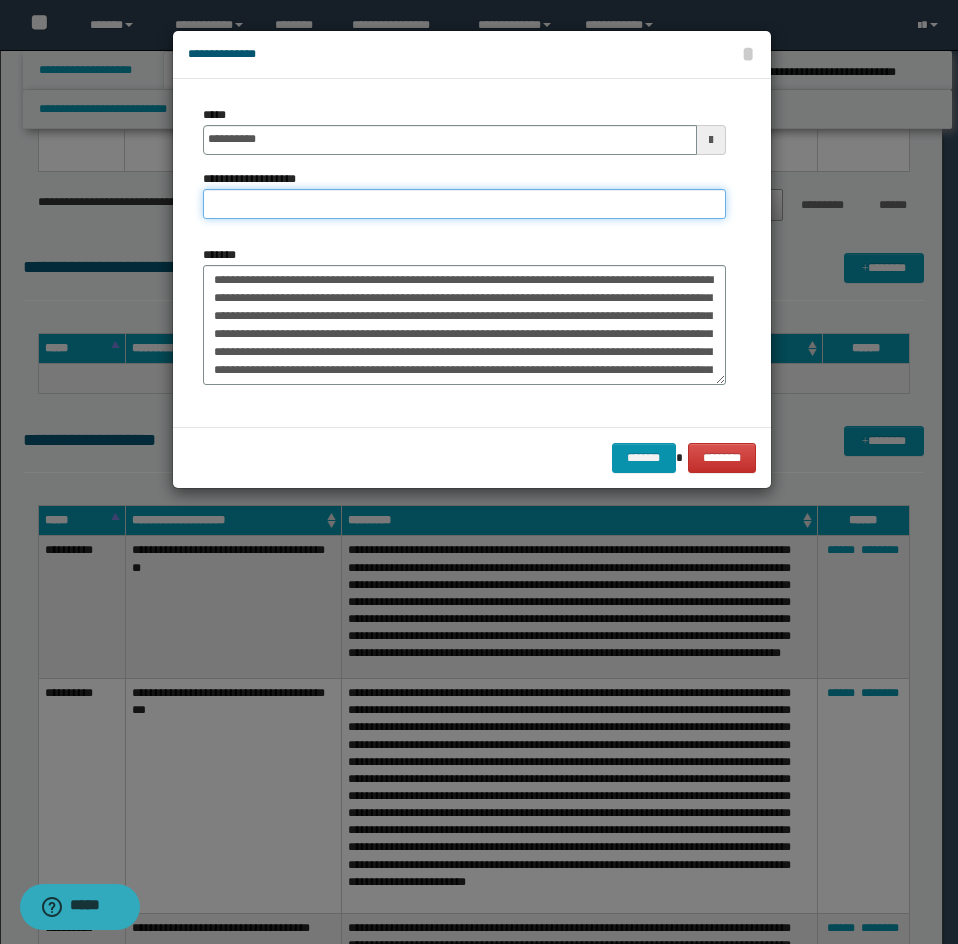 paste on "**********" 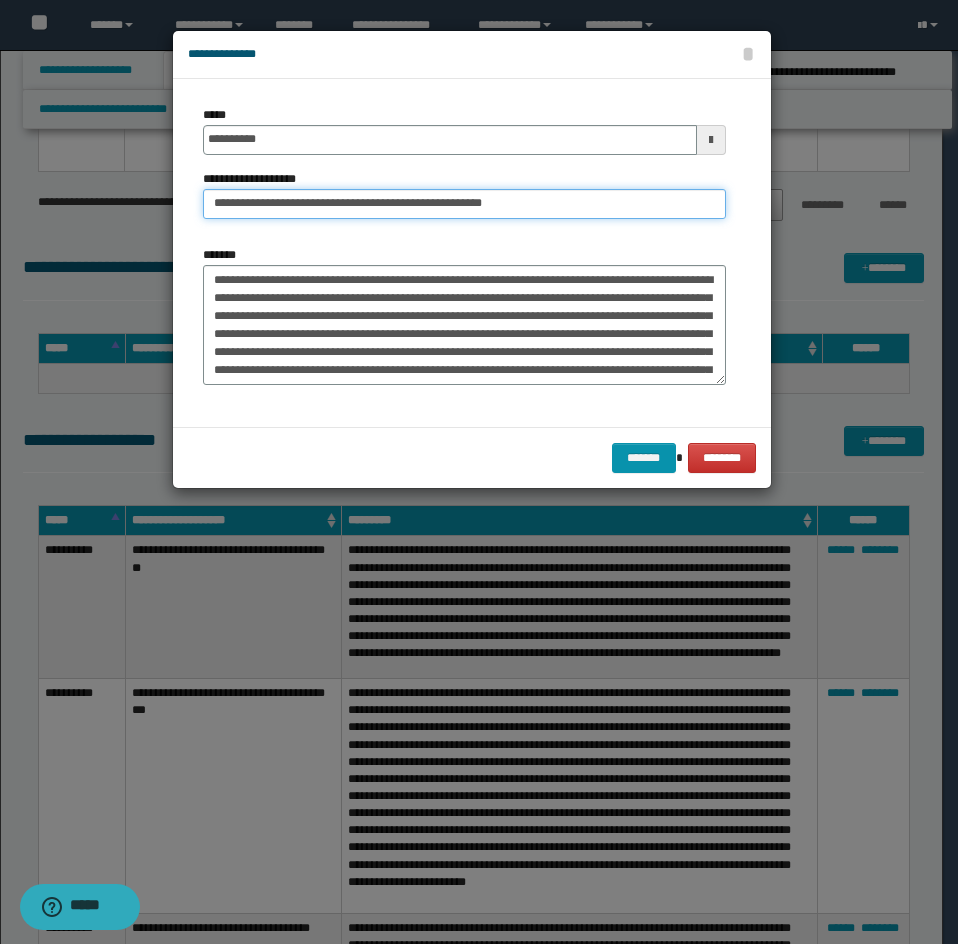 drag, startPoint x: 456, startPoint y: 205, endPoint x: 439, endPoint y: 216, distance: 20.248457 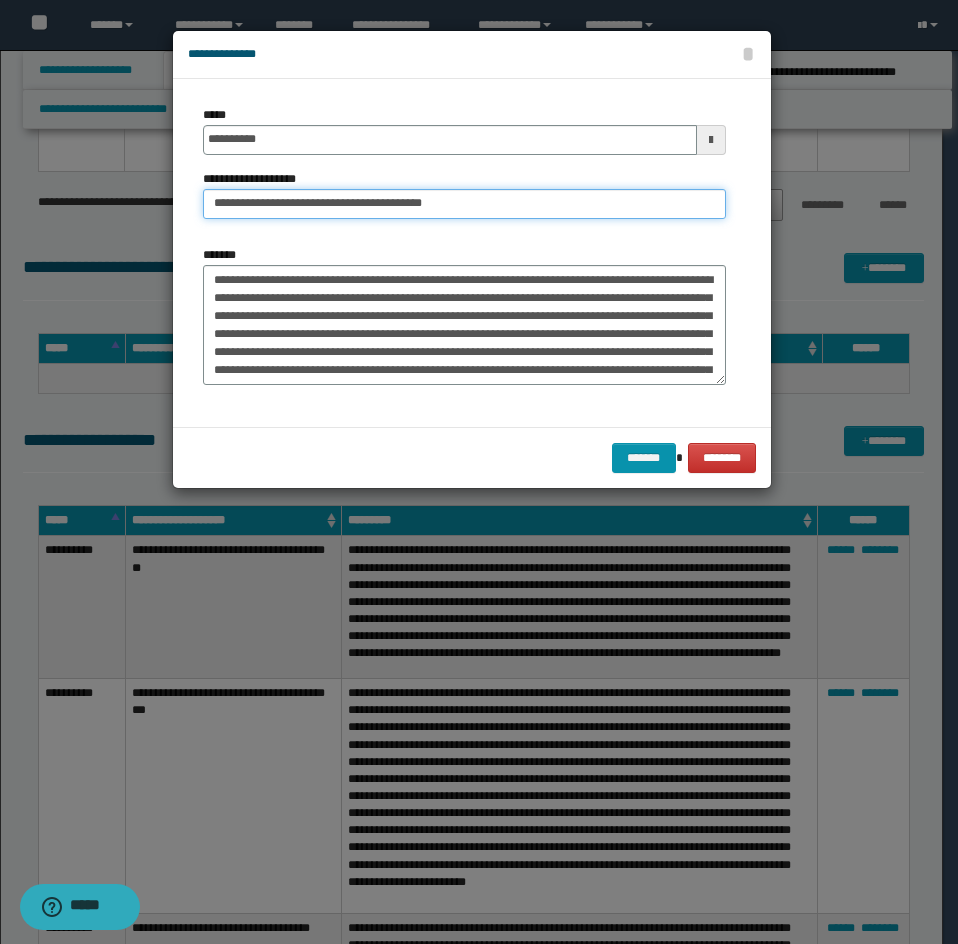 type on "**********" 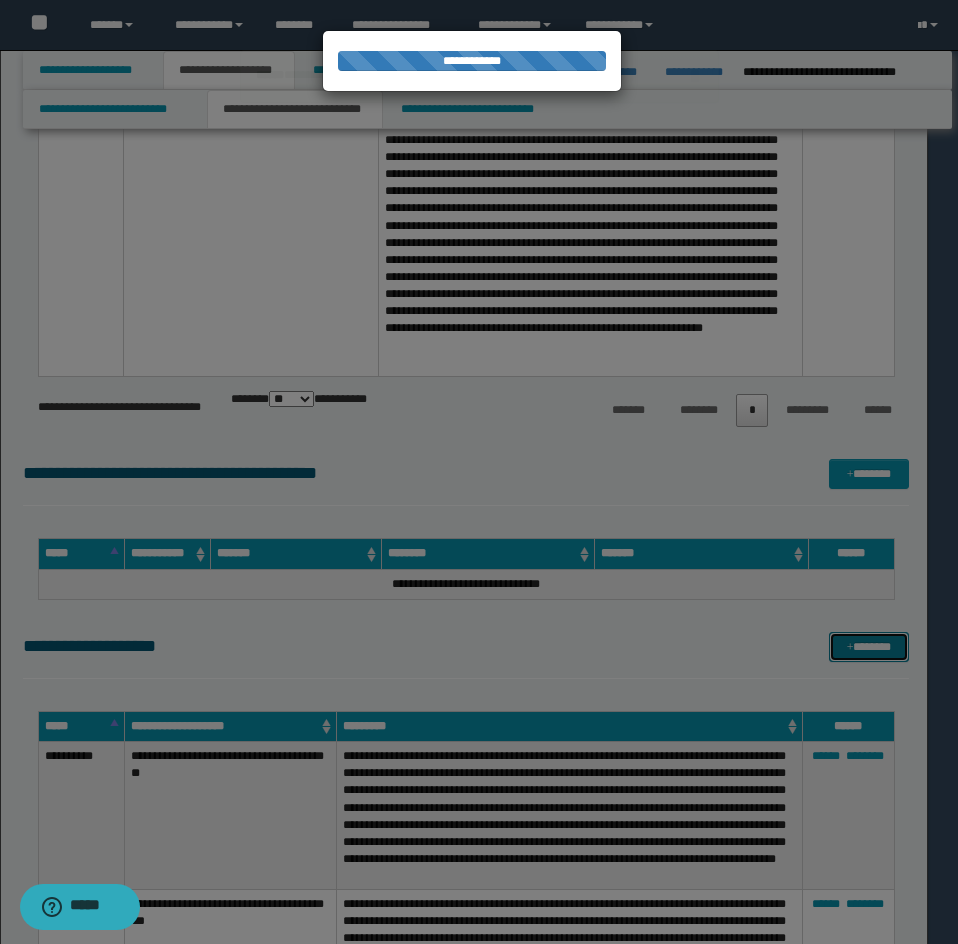type 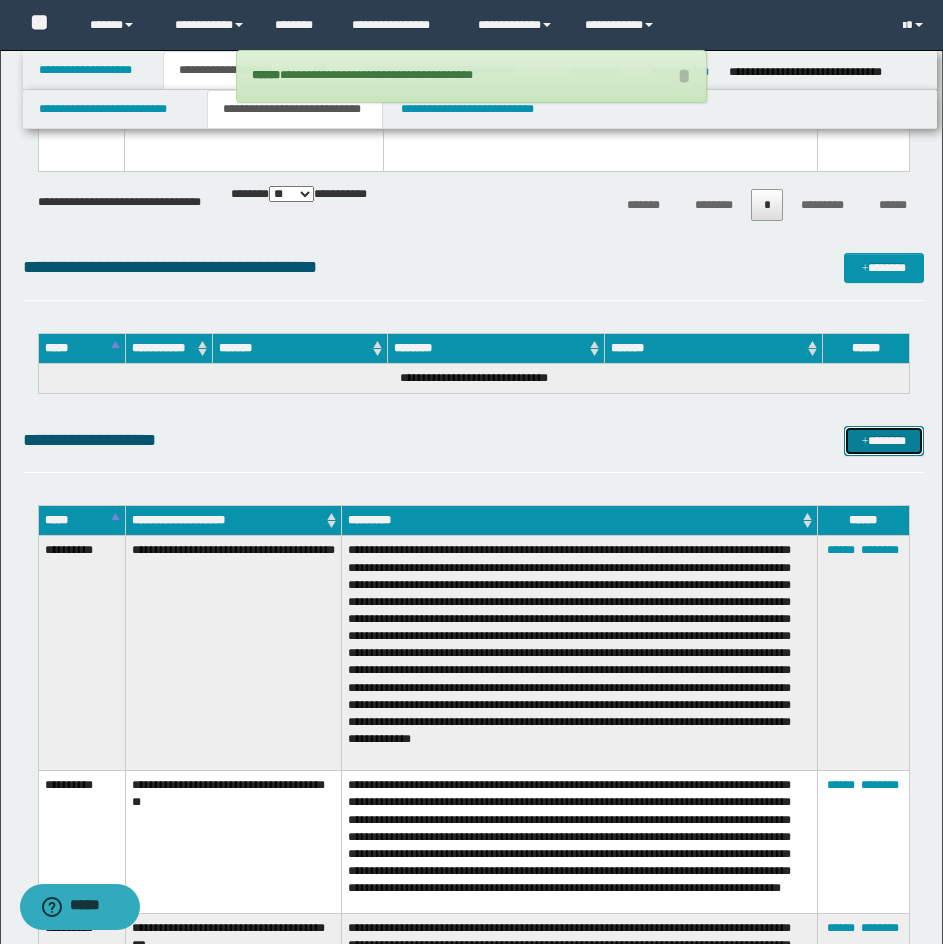 click on "*******" at bounding box center [884, 441] 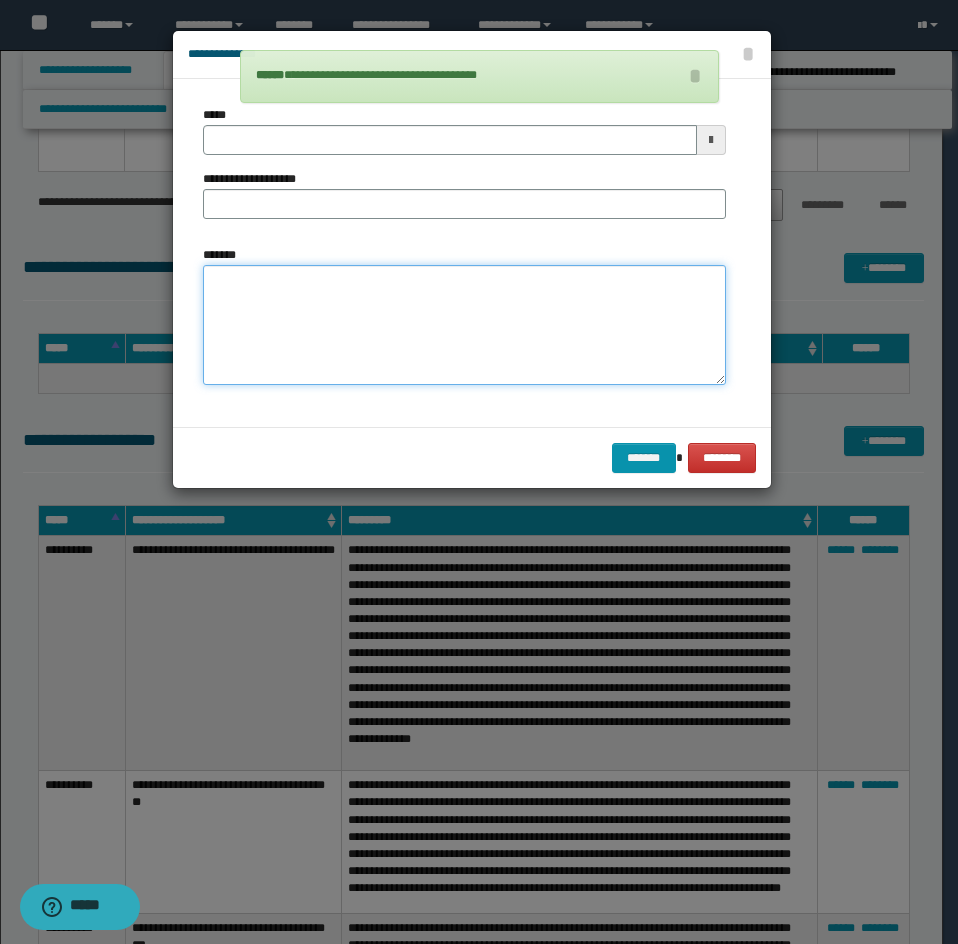 click on "*******" at bounding box center [464, 325] 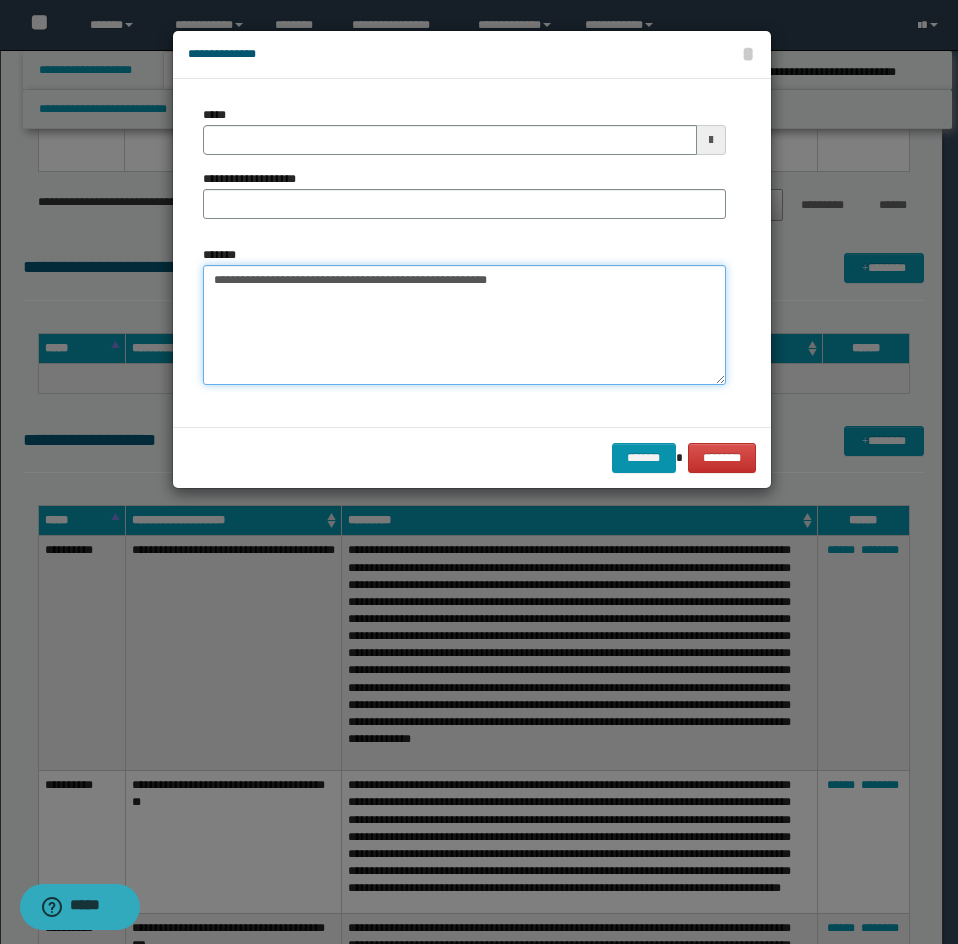 click on "**********" at bounding box center [464, 325] 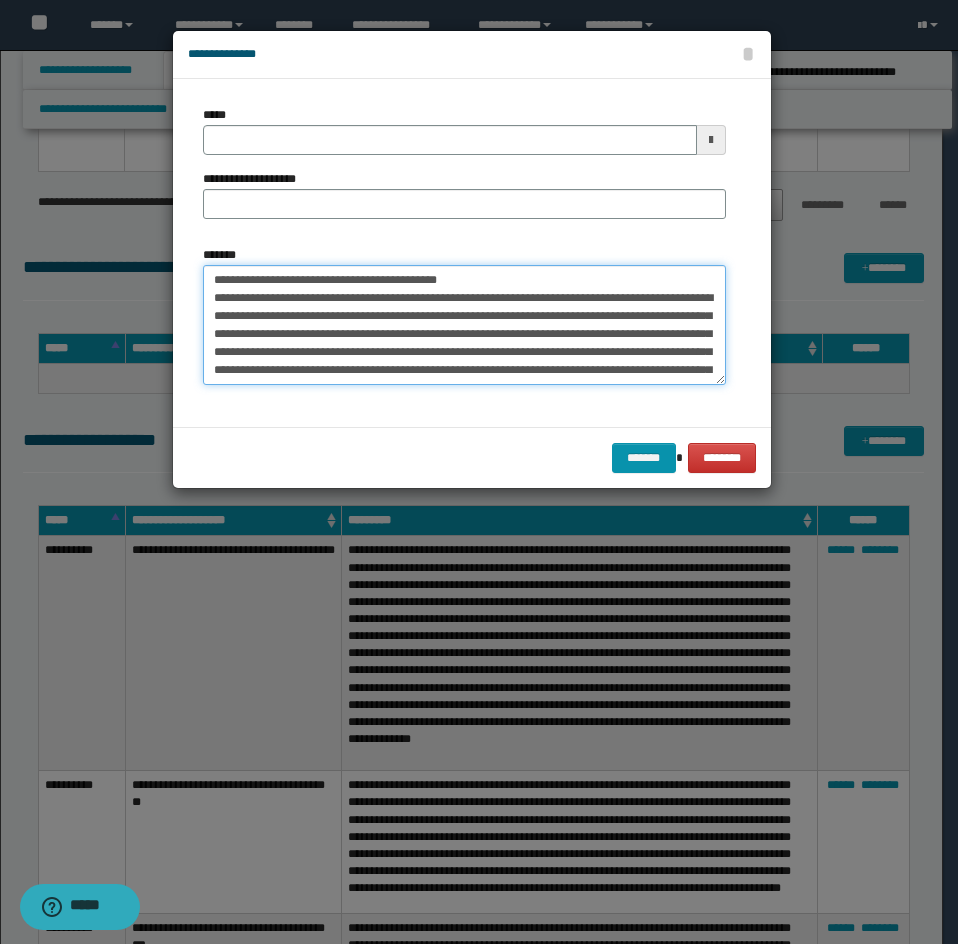 click on "**********" at bounding box center [464, 325] 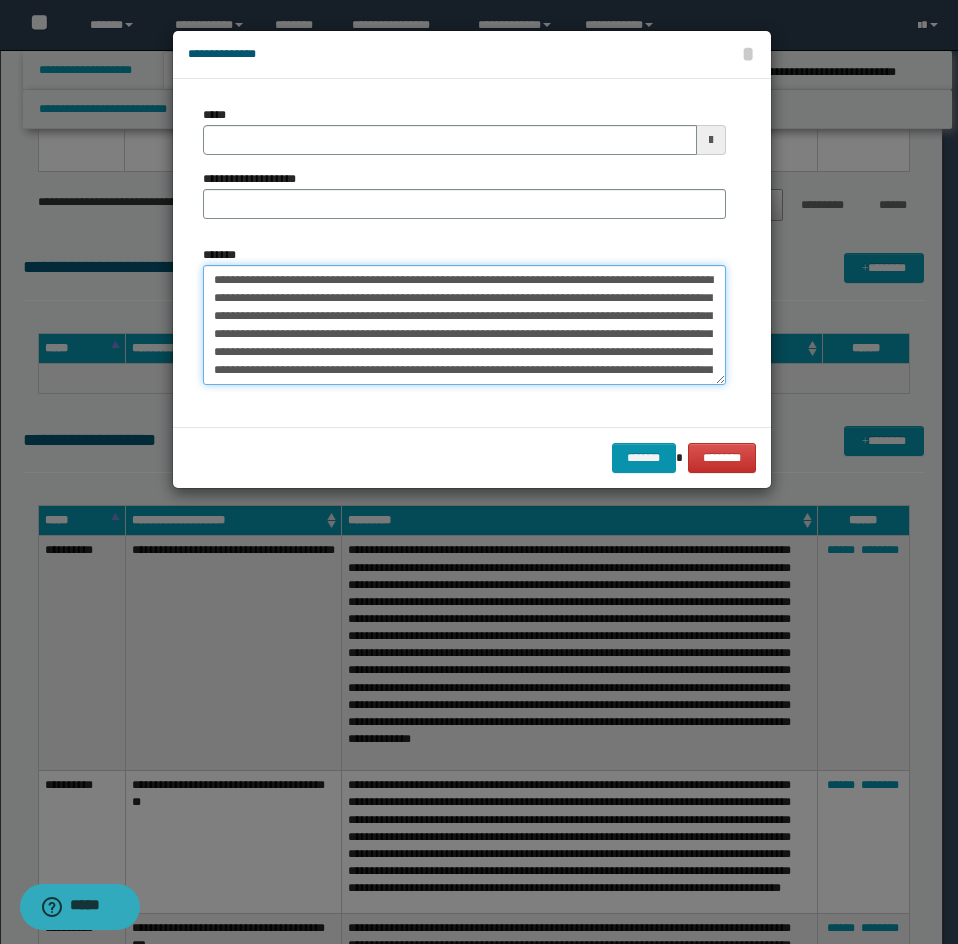 type 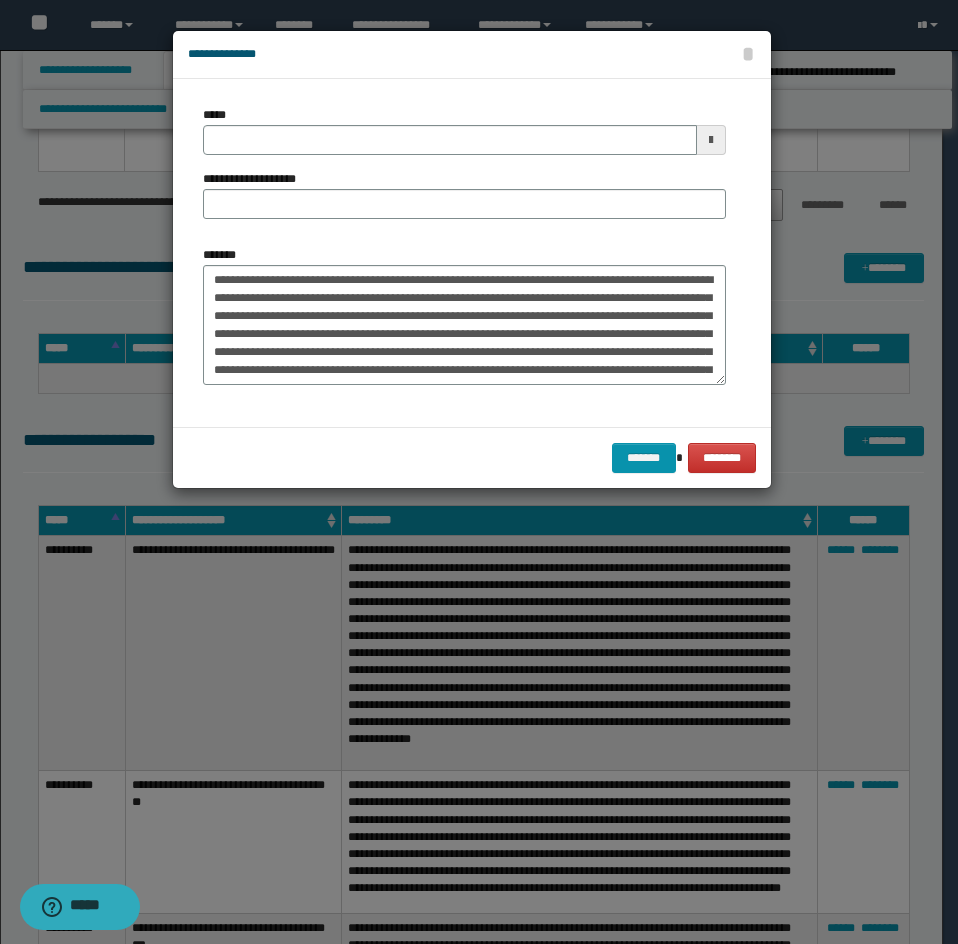 drag, startPoint x: 256, startPoint y: 123, endPoint x: 486, endPoint y: 209, distance: 245.55244 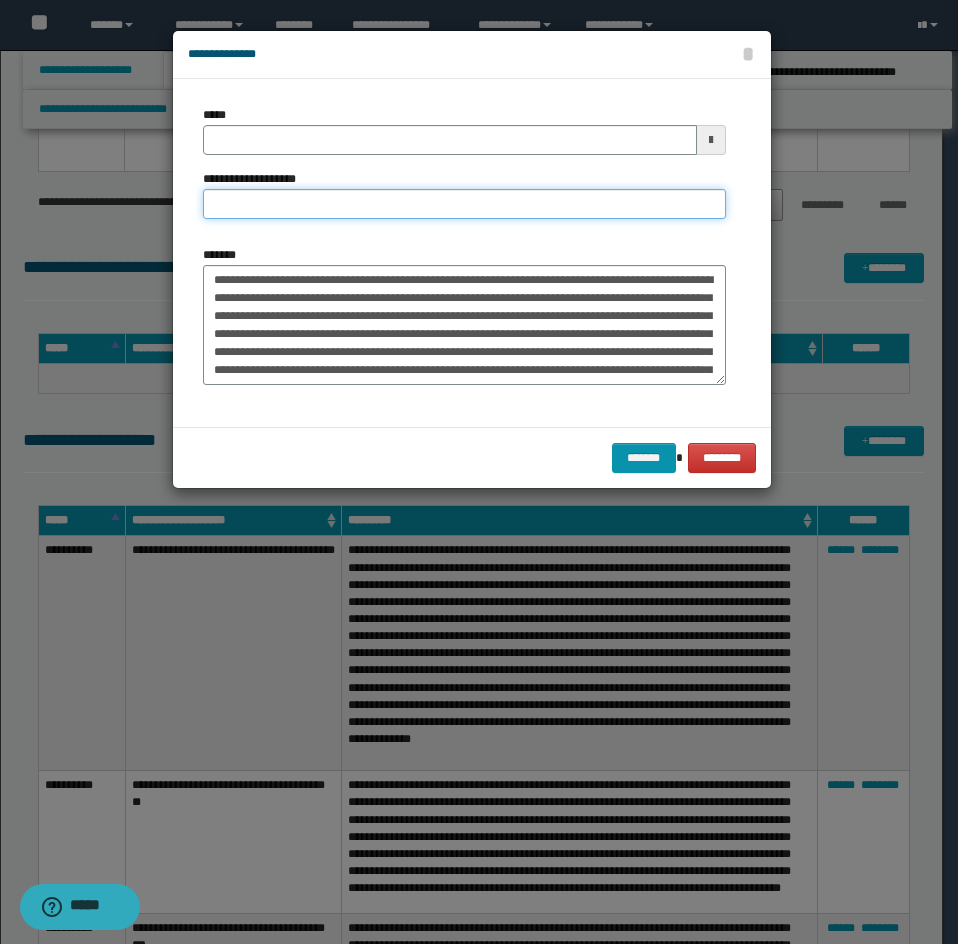 drag, startPoint x: 486, startPoint y: 209, endPoint x: 352, endPoint y: 190, distance: 135.34032 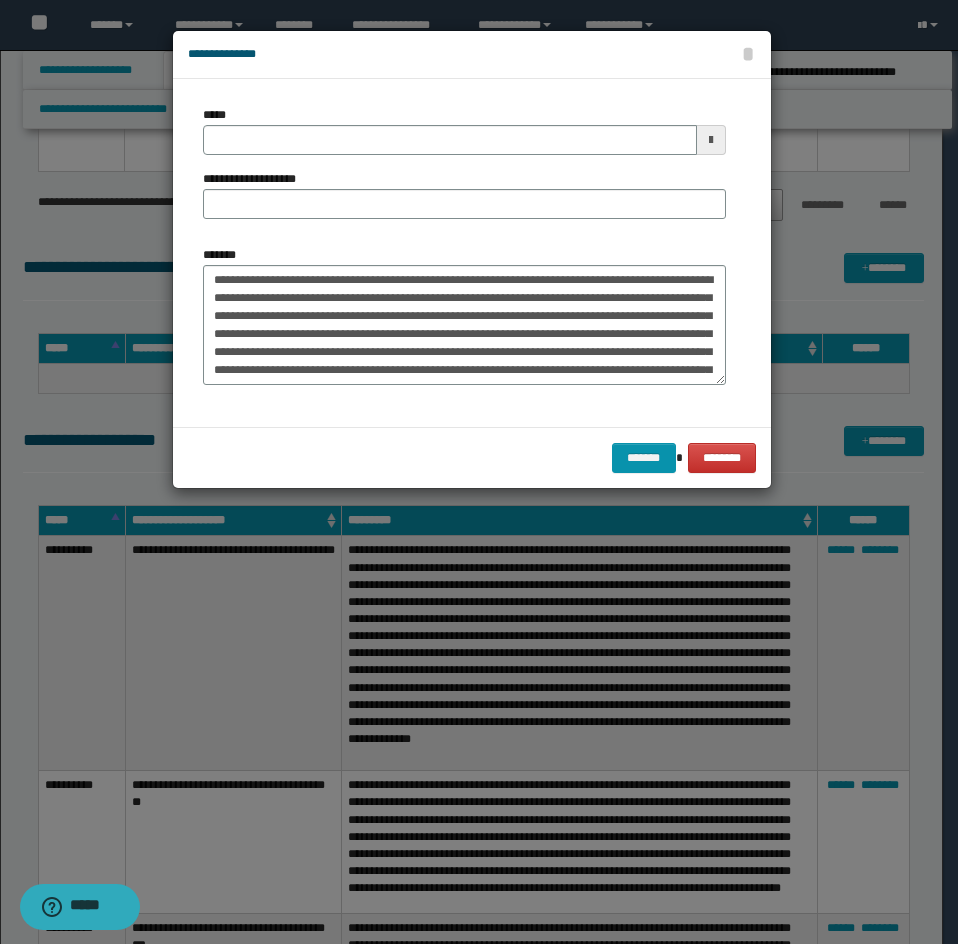 drag, startPoint x: 302, startPoint y: 162, endPoint x: 304, endPoint y: 145, distance: 17.117243 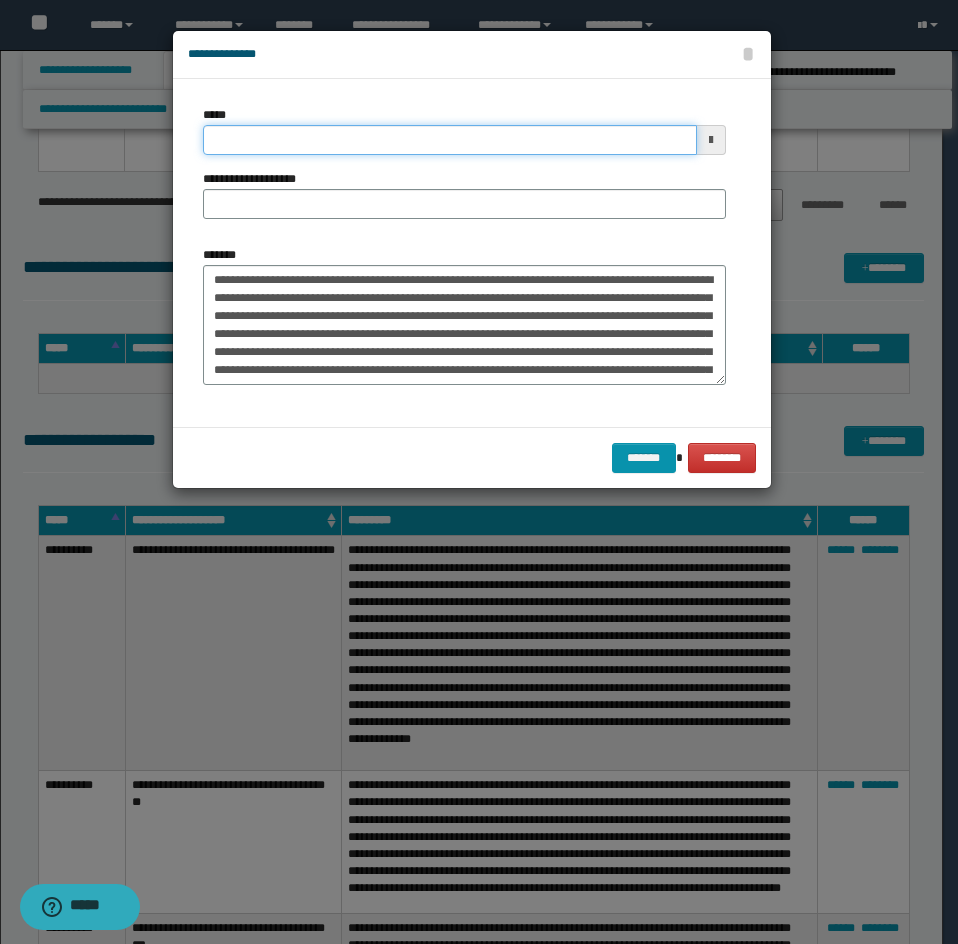 click on "*****" at bounding box center (450, 140) 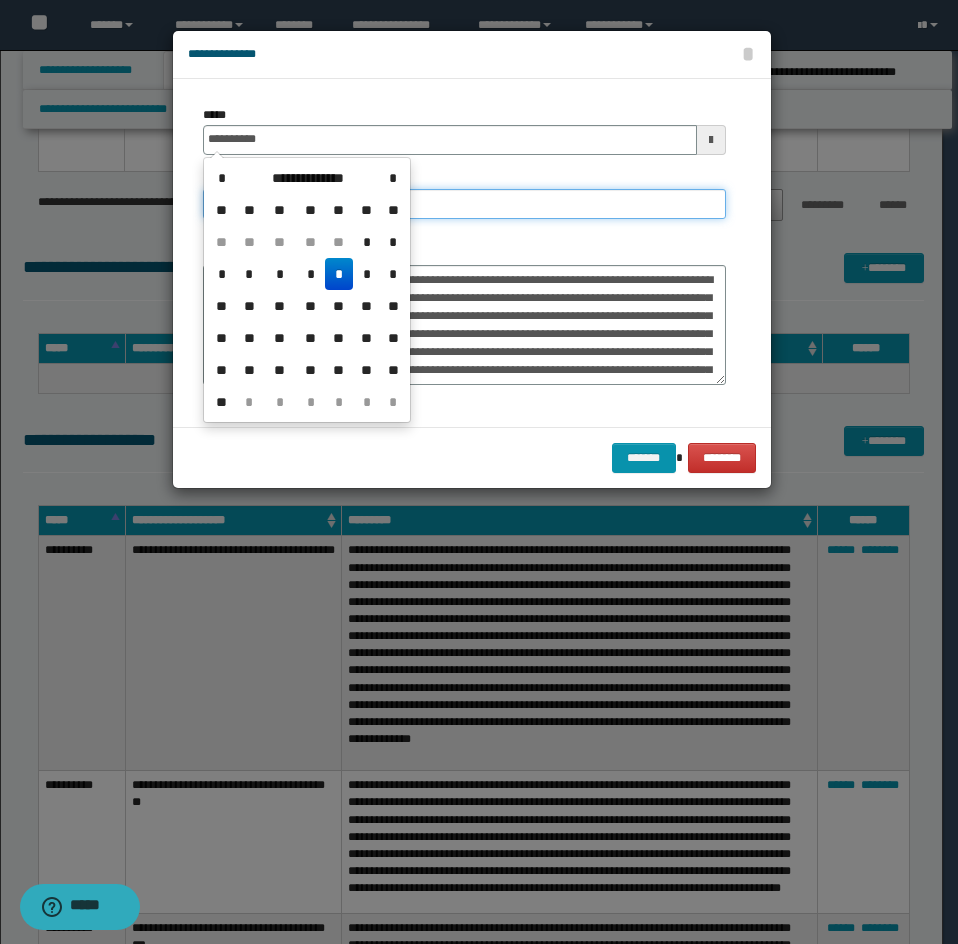 type on "**********" 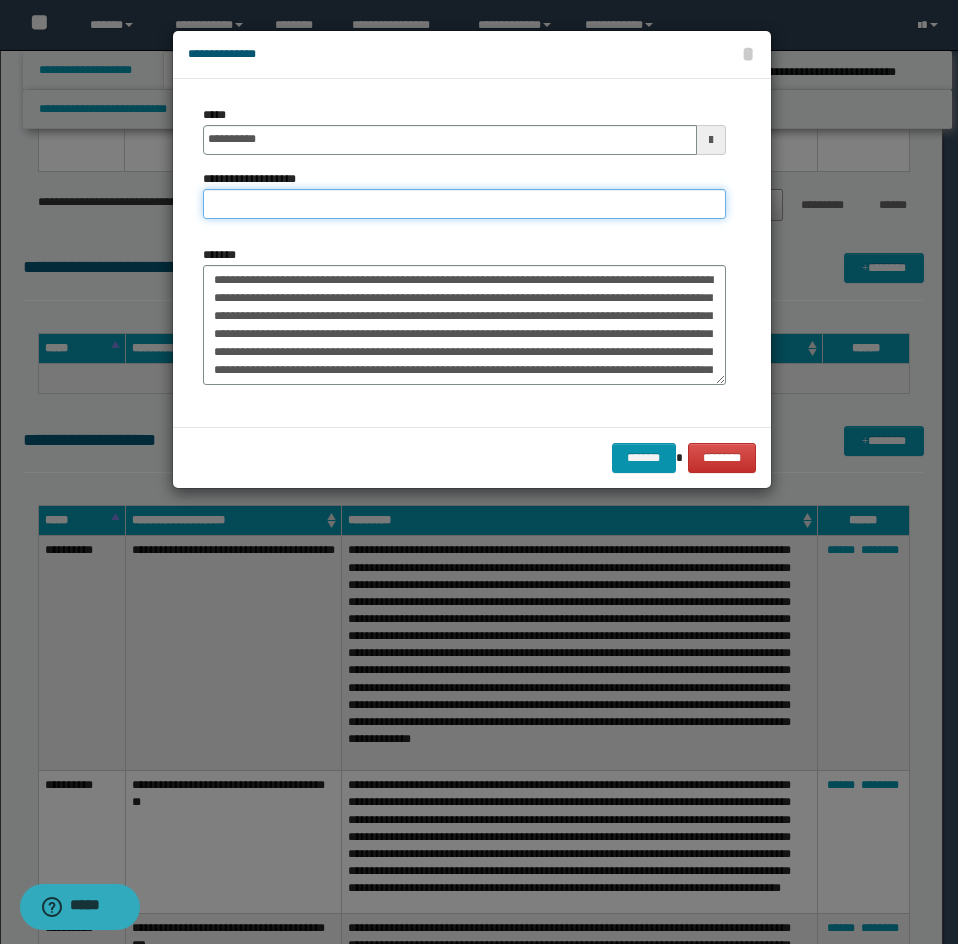 click on "**********" at bounding box center (464, 204) 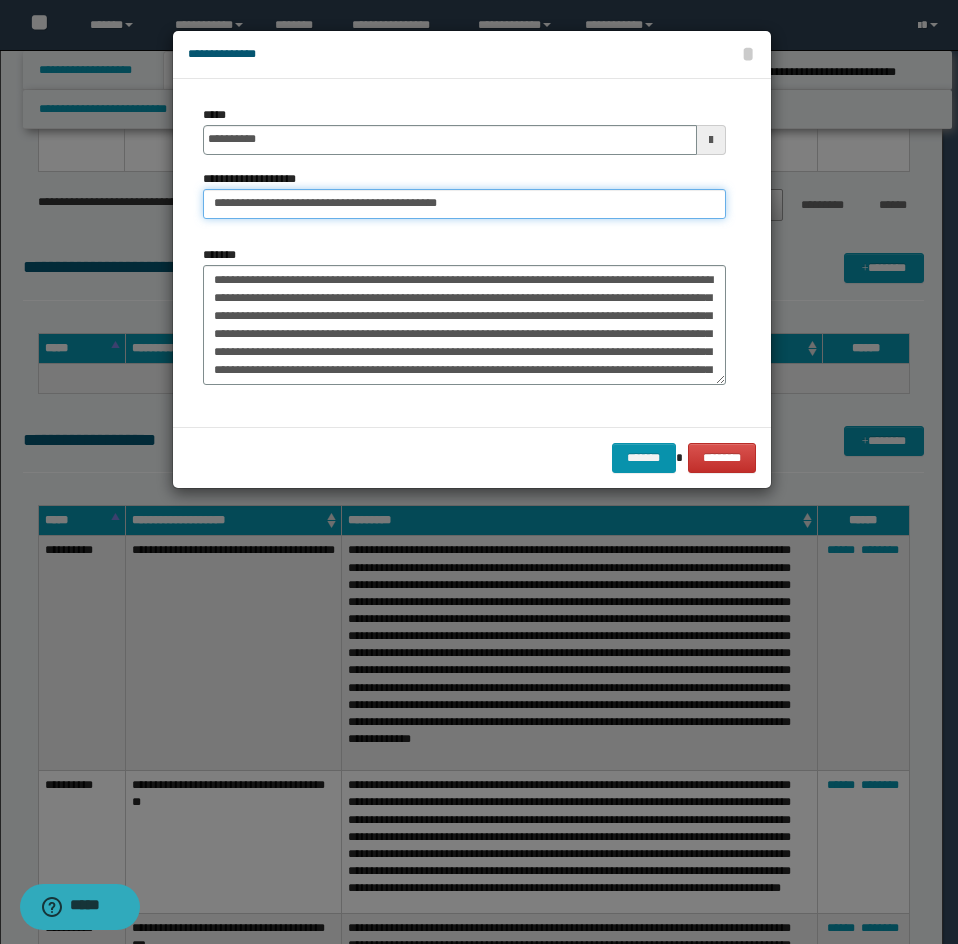 drag, startPoint x: 284, startPoint y: 206, endPoint x: 194, endPoint y: 226, distance: 92.19544 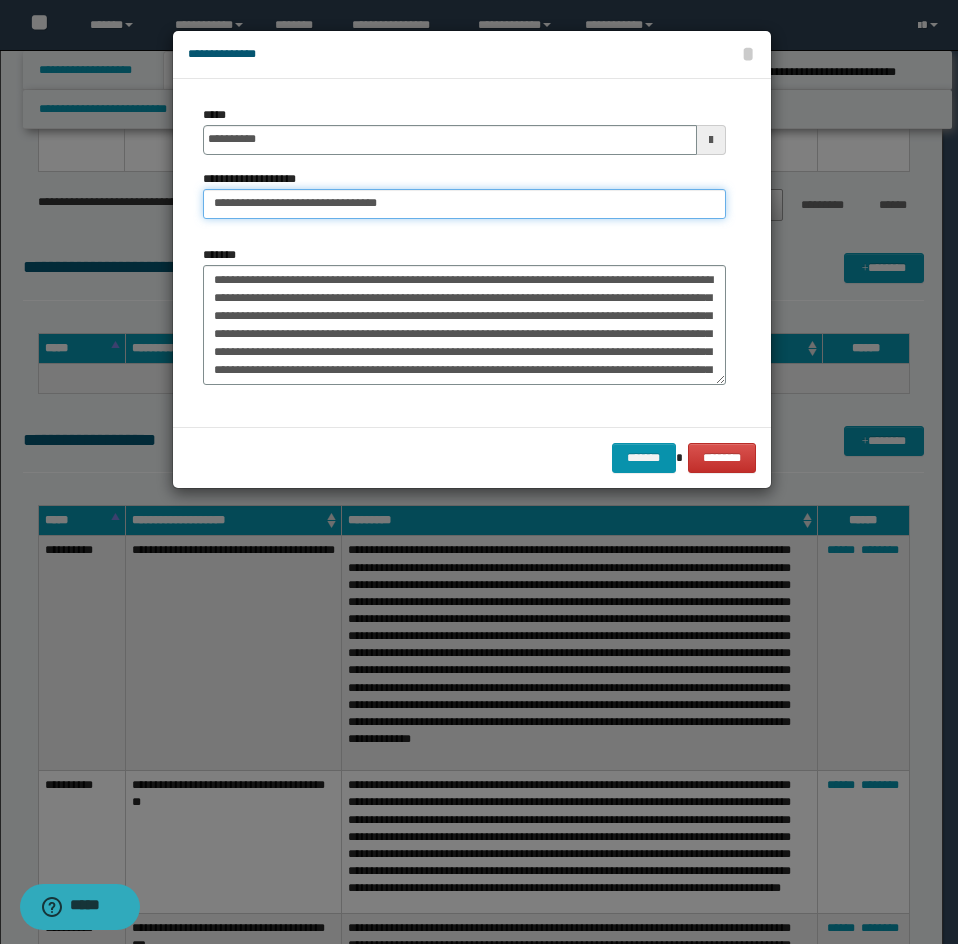 type on "**********" 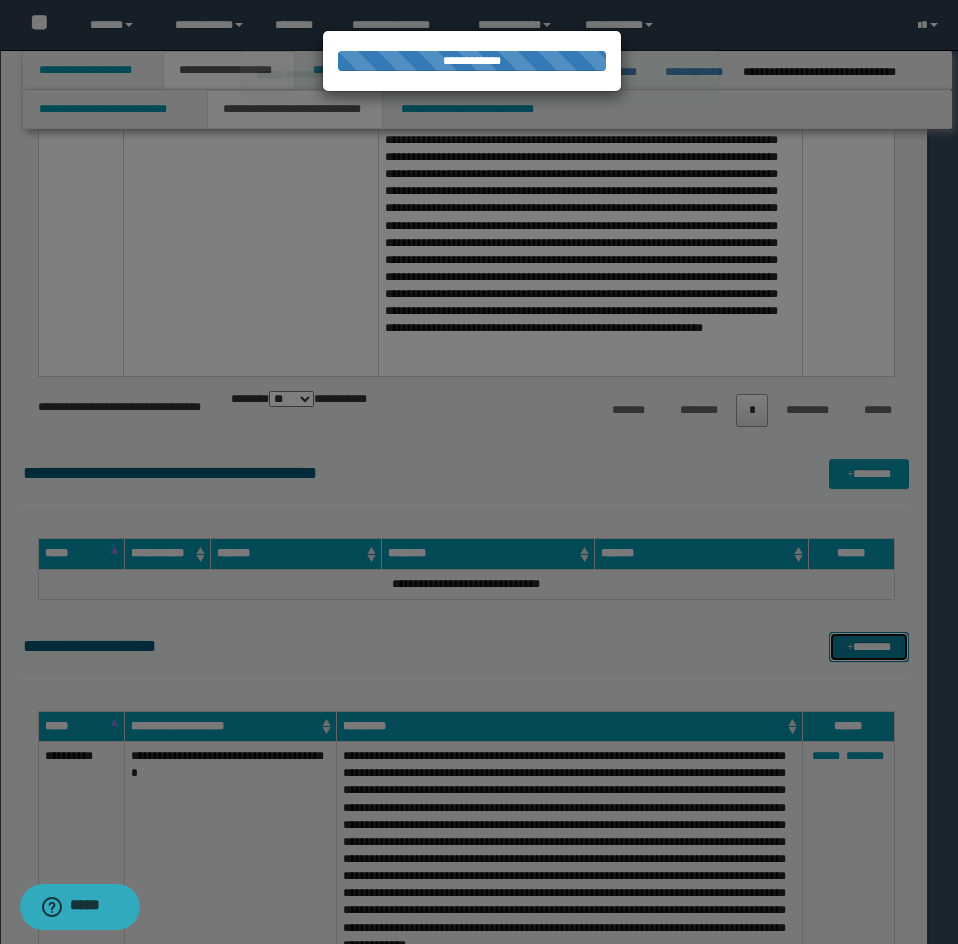 type 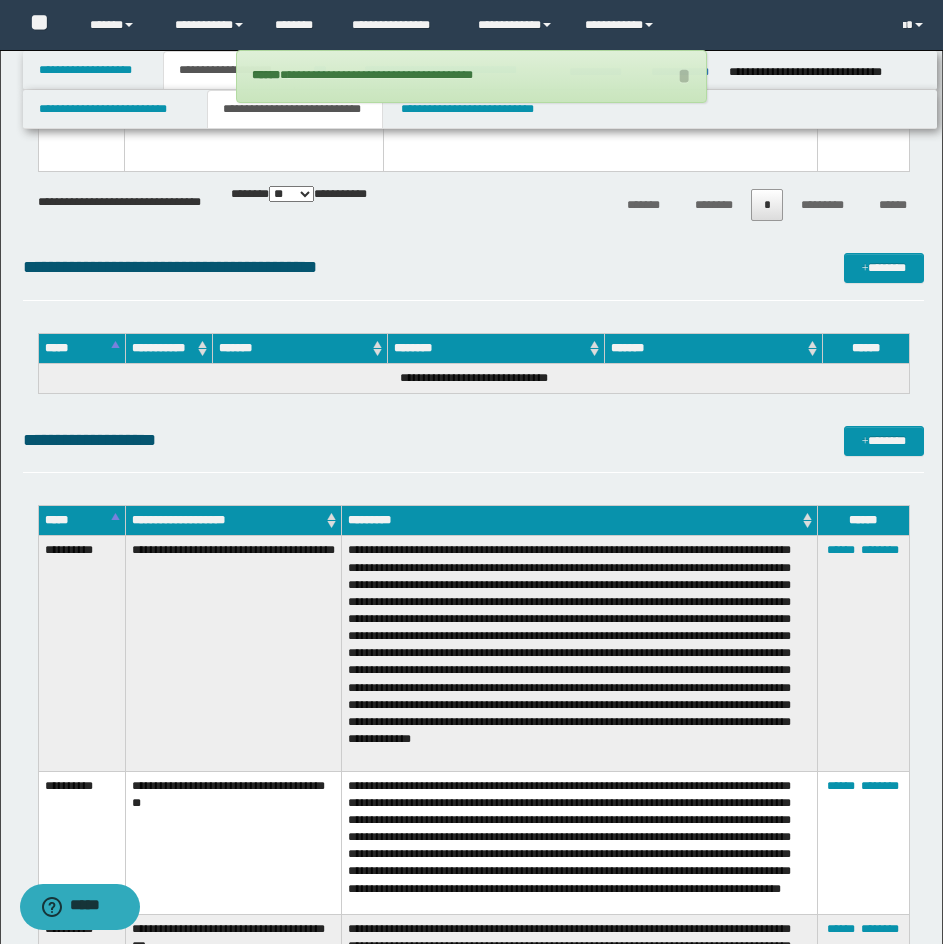 click on "**********" at bounding box center [473, -3652] 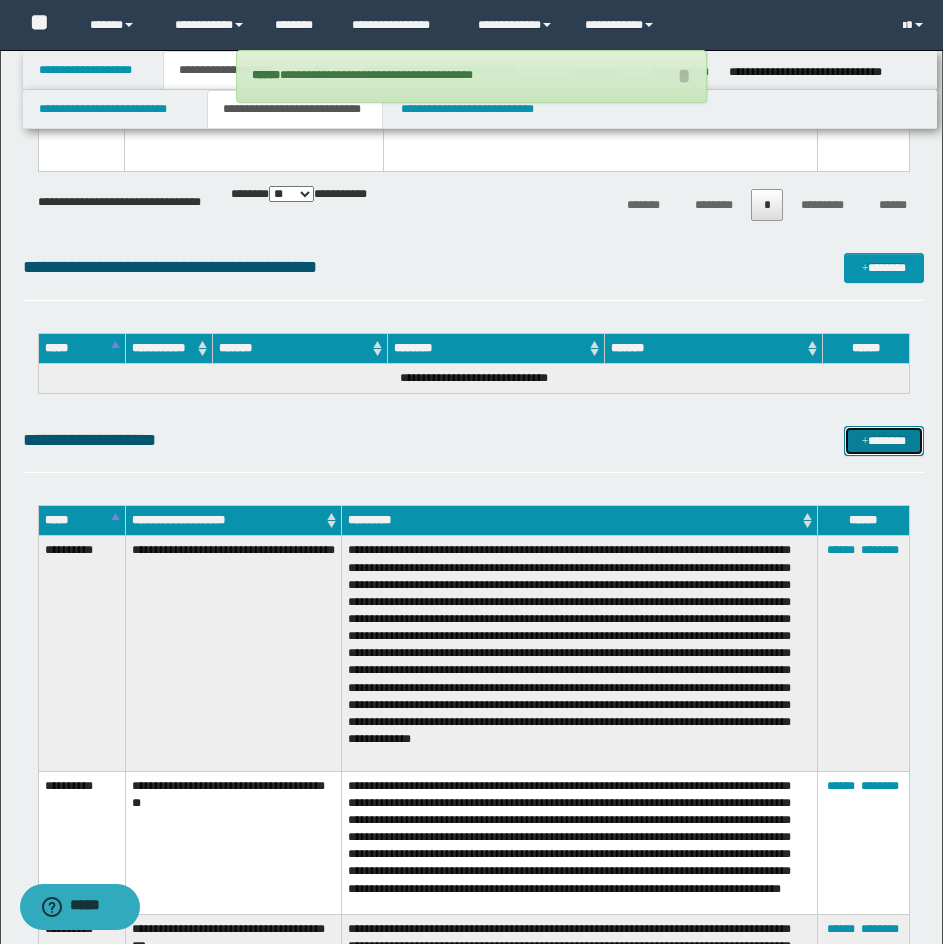 click on "*******" at bounding box center [884, 441] 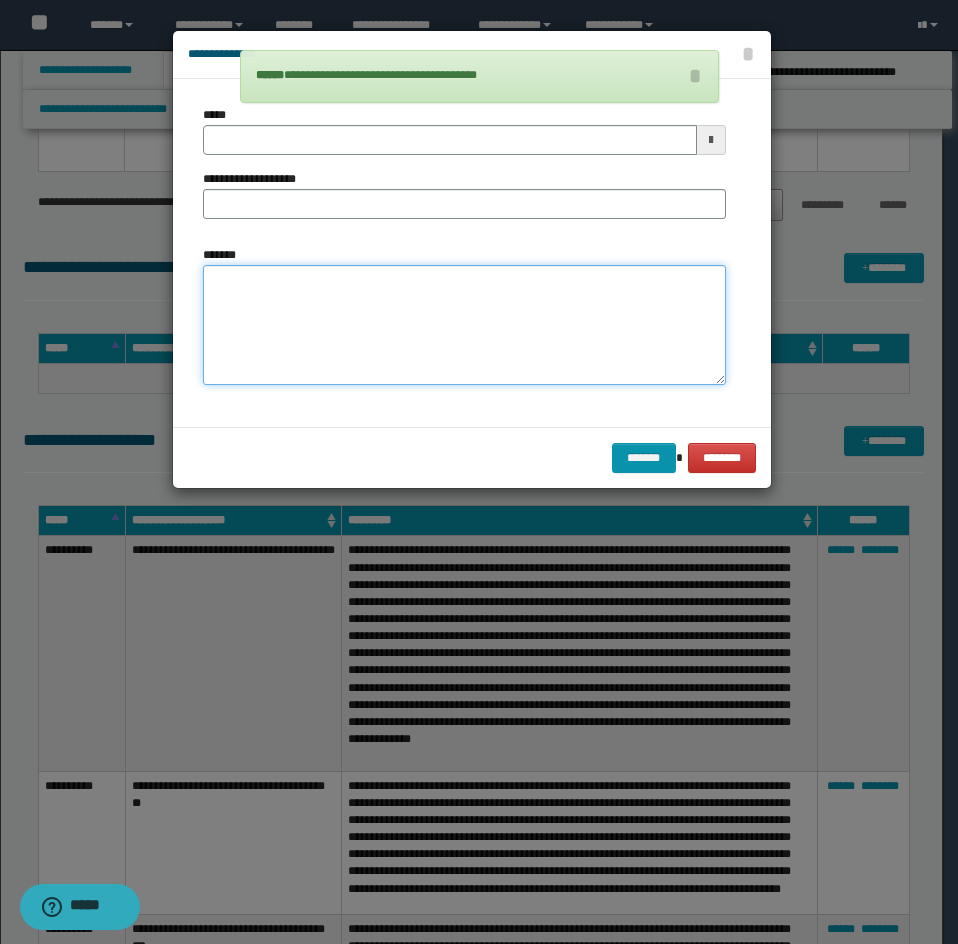 click on "*******" at bounding box center [464, 325] 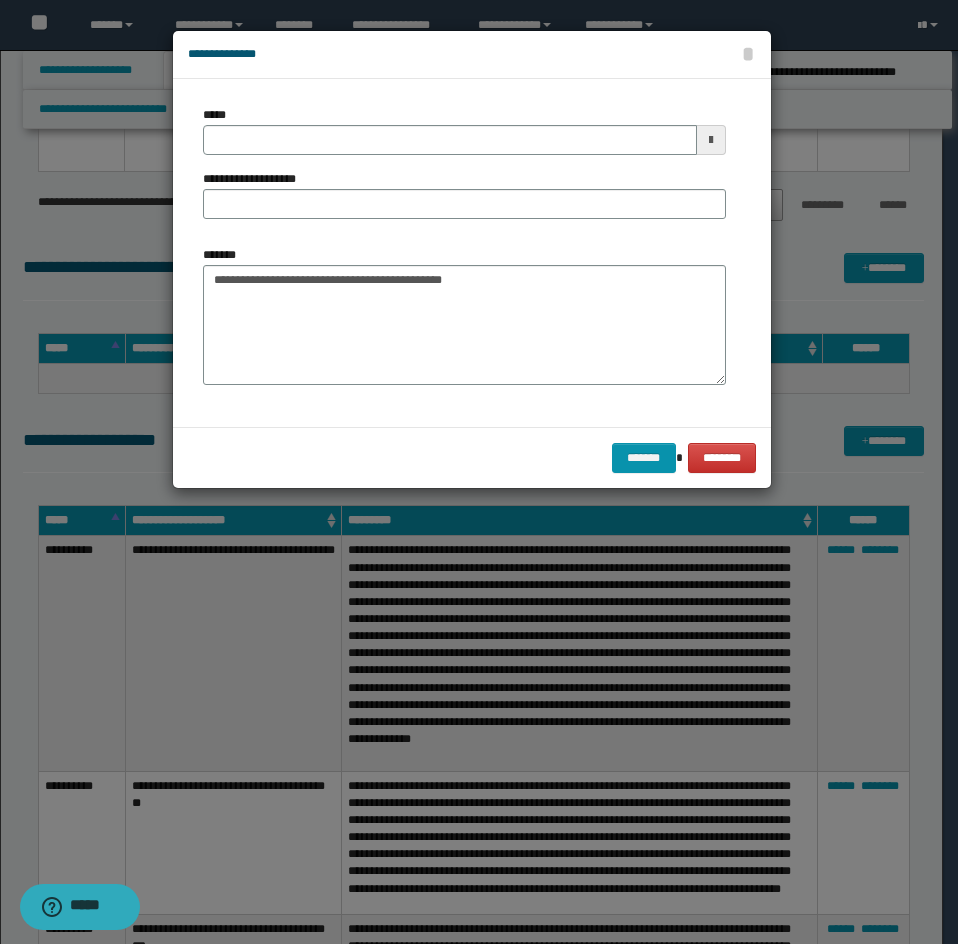 click on "**********" at bounding box center [464, 315] 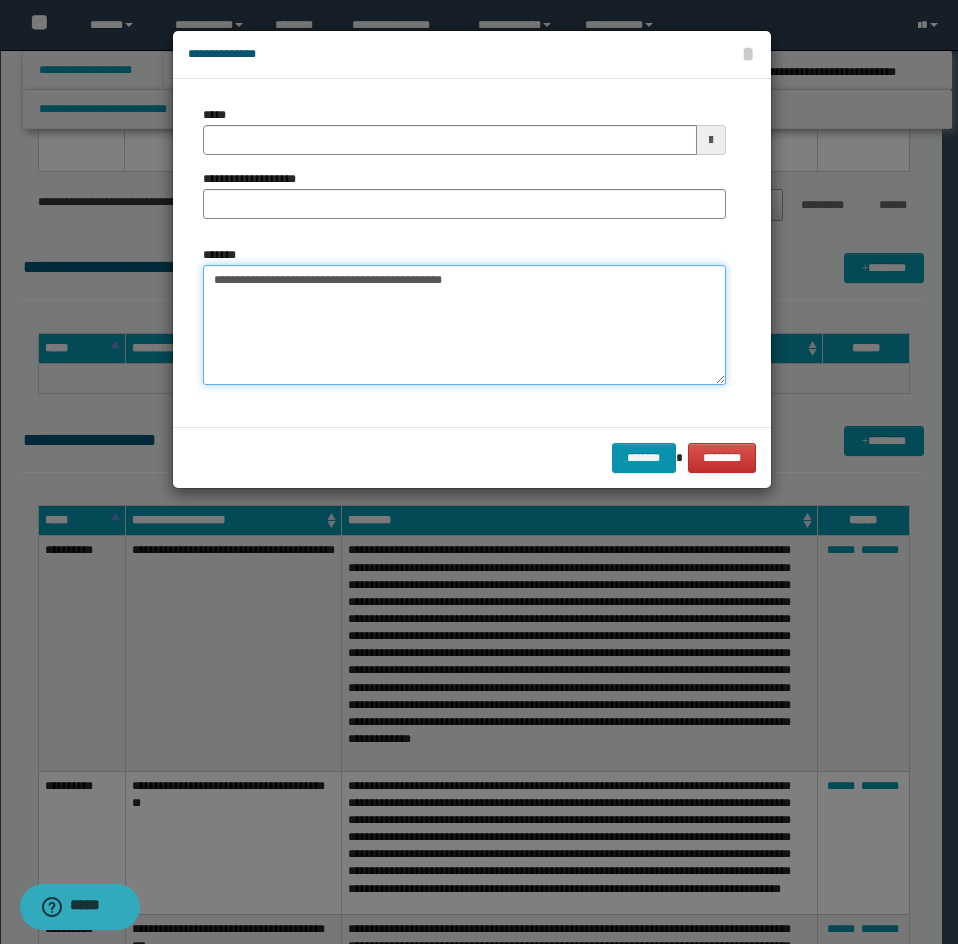 click on "**********" at bounding box center (464, 325) 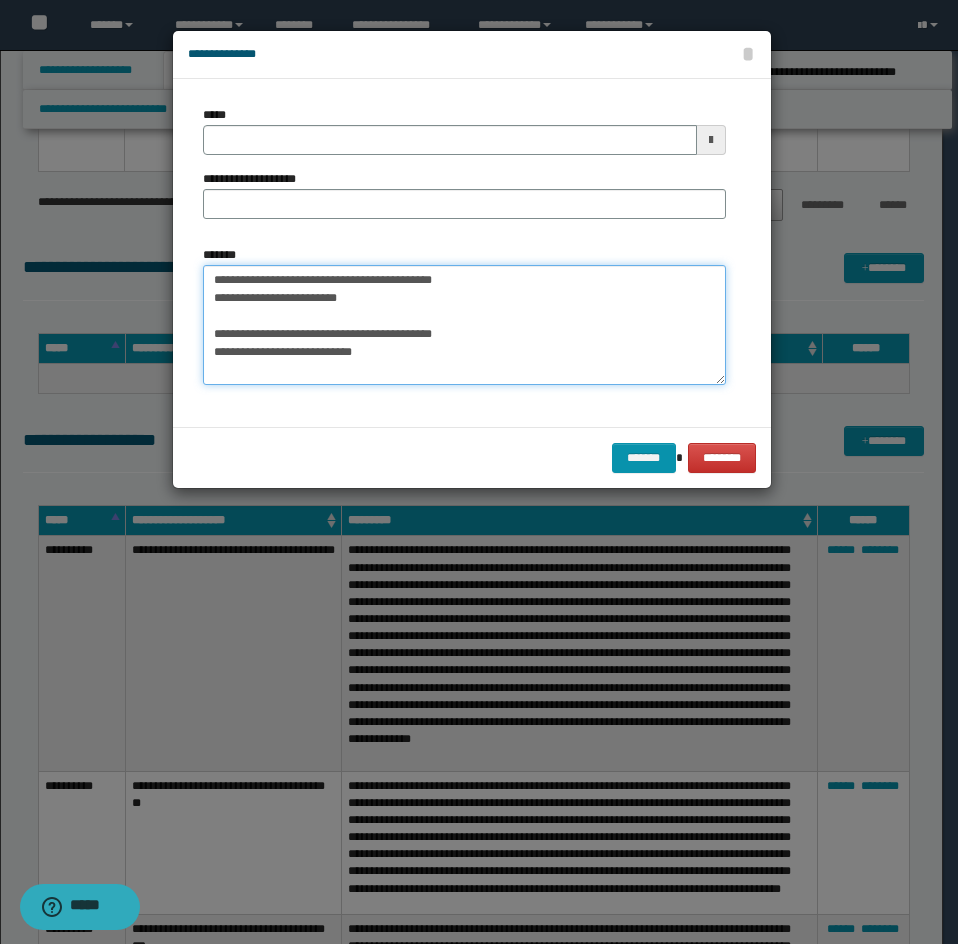 click on "**********" at bounding box center [464, 325] 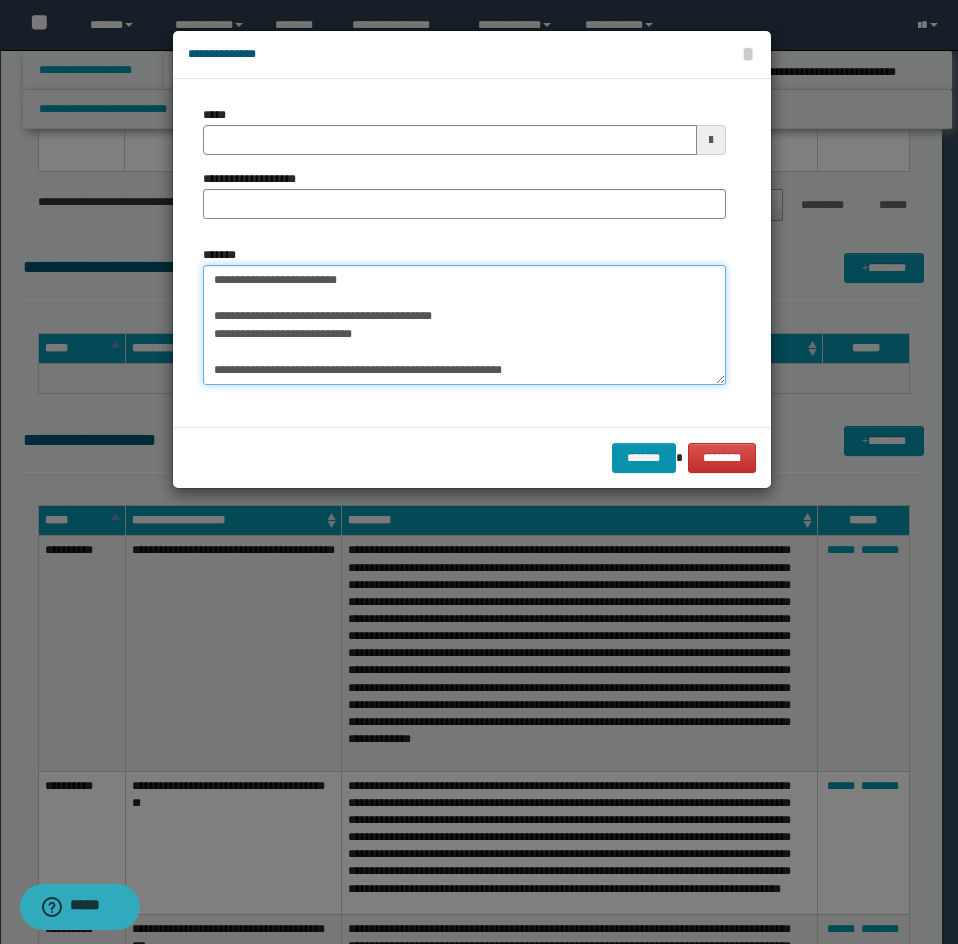 type 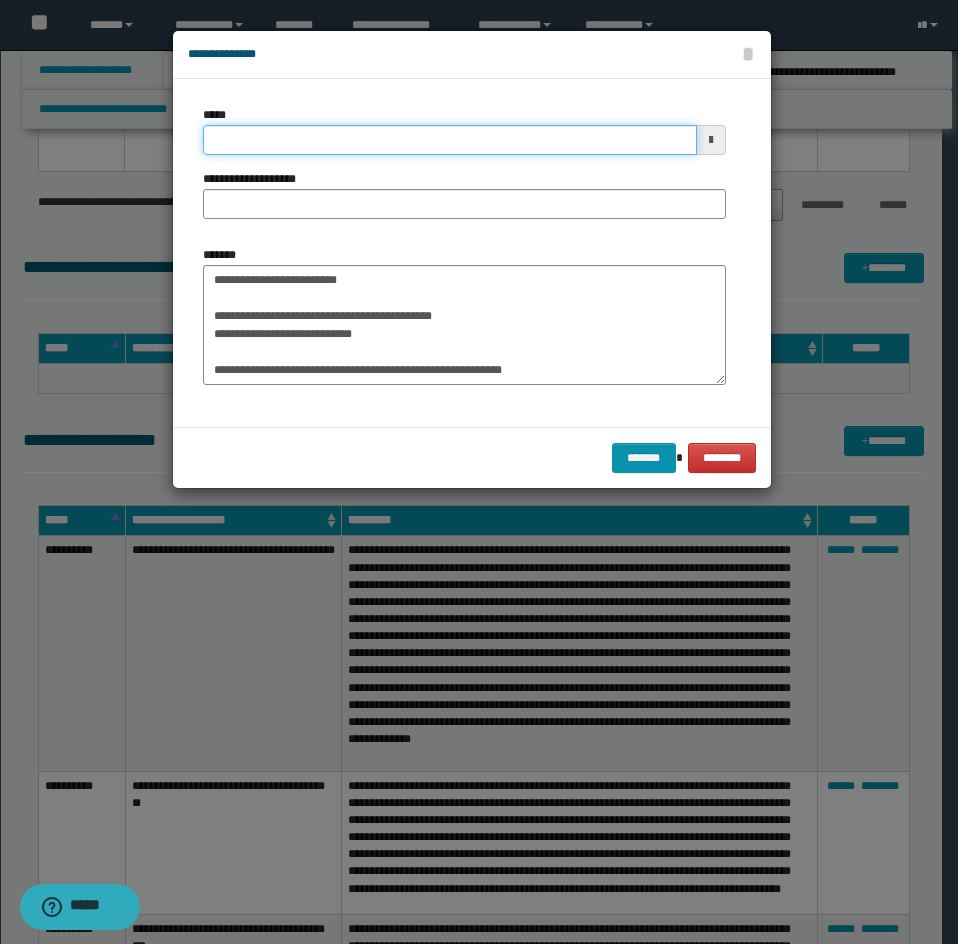 click on "*****" at bounding box center (450, 140) 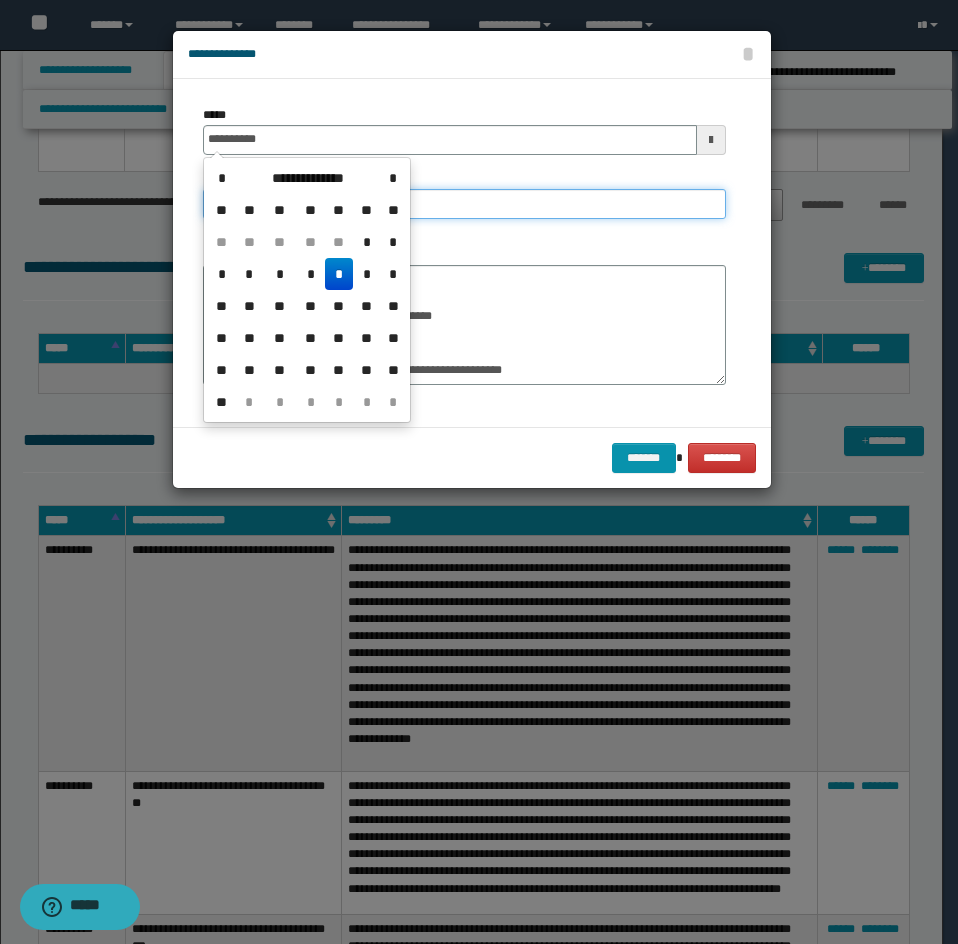 type on "**********" 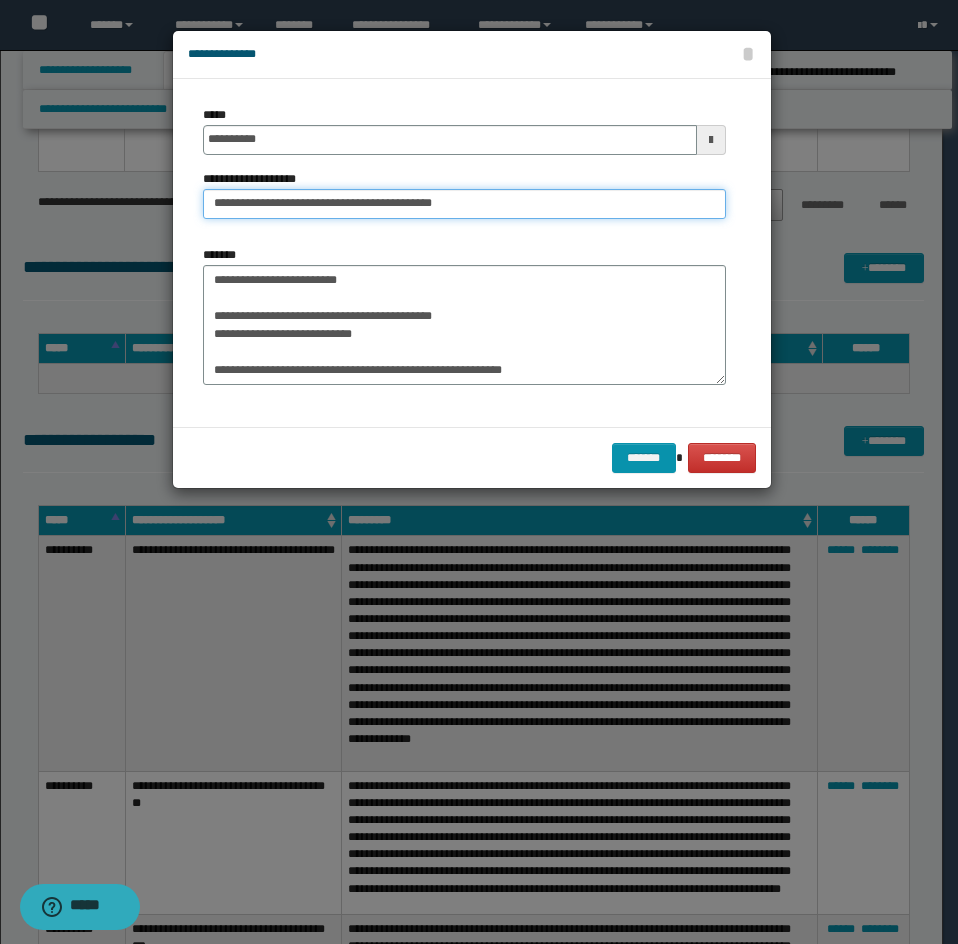 drag, startPoint x: 243, startPoint y: 208, endPoint x: 133, endPoint y: 245, distance: 116.05602 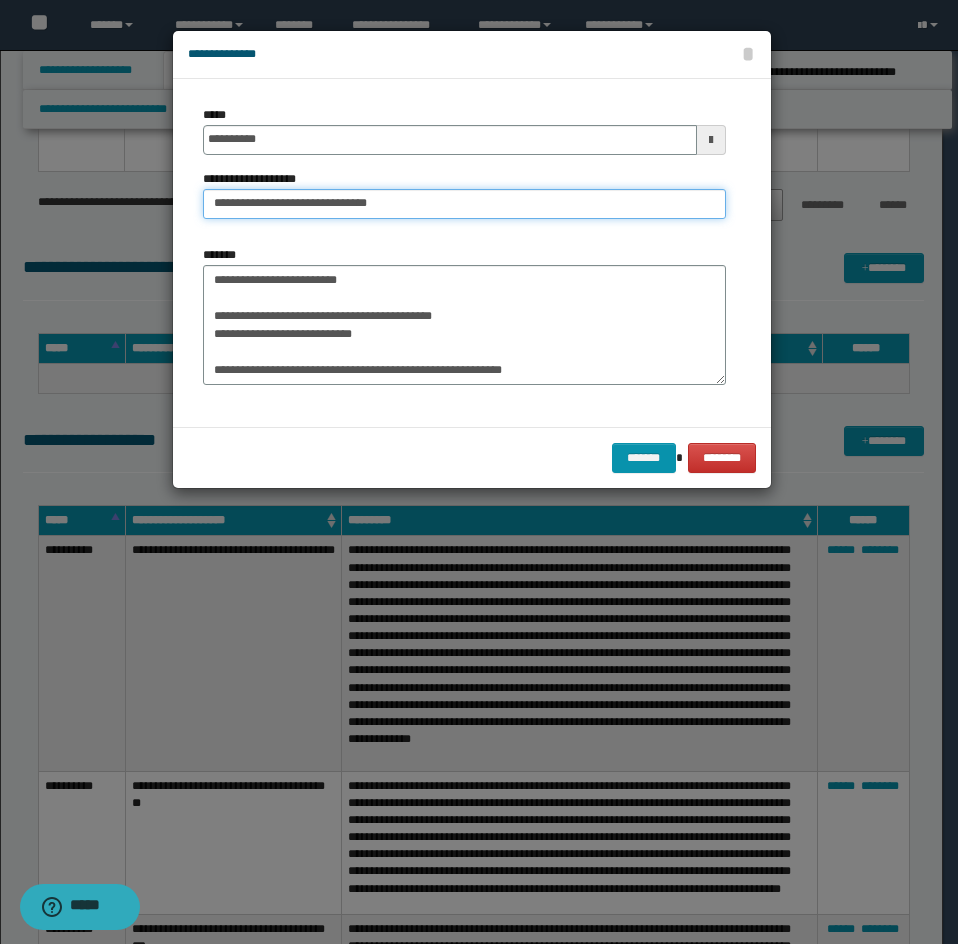 type on "**********" 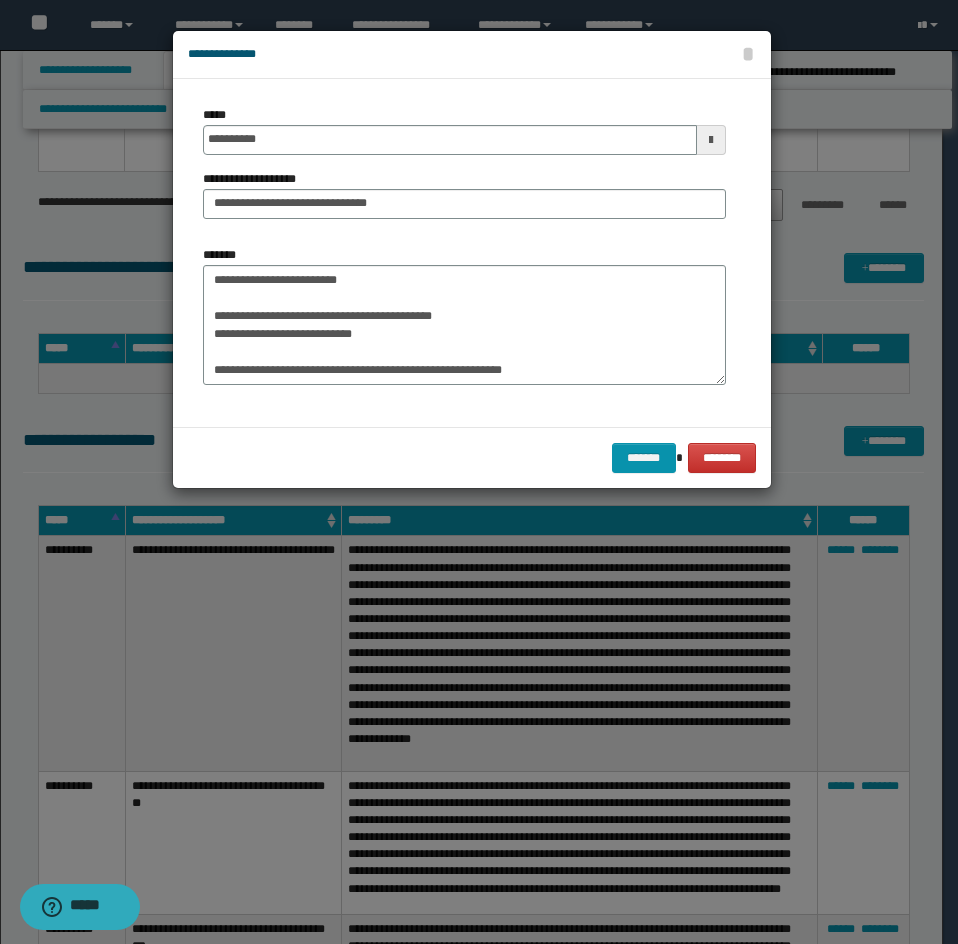 drag, startPoint x: 188, startPoint y: 314, endPoint x: 206, endPoint y: 319, distance: 18.681541 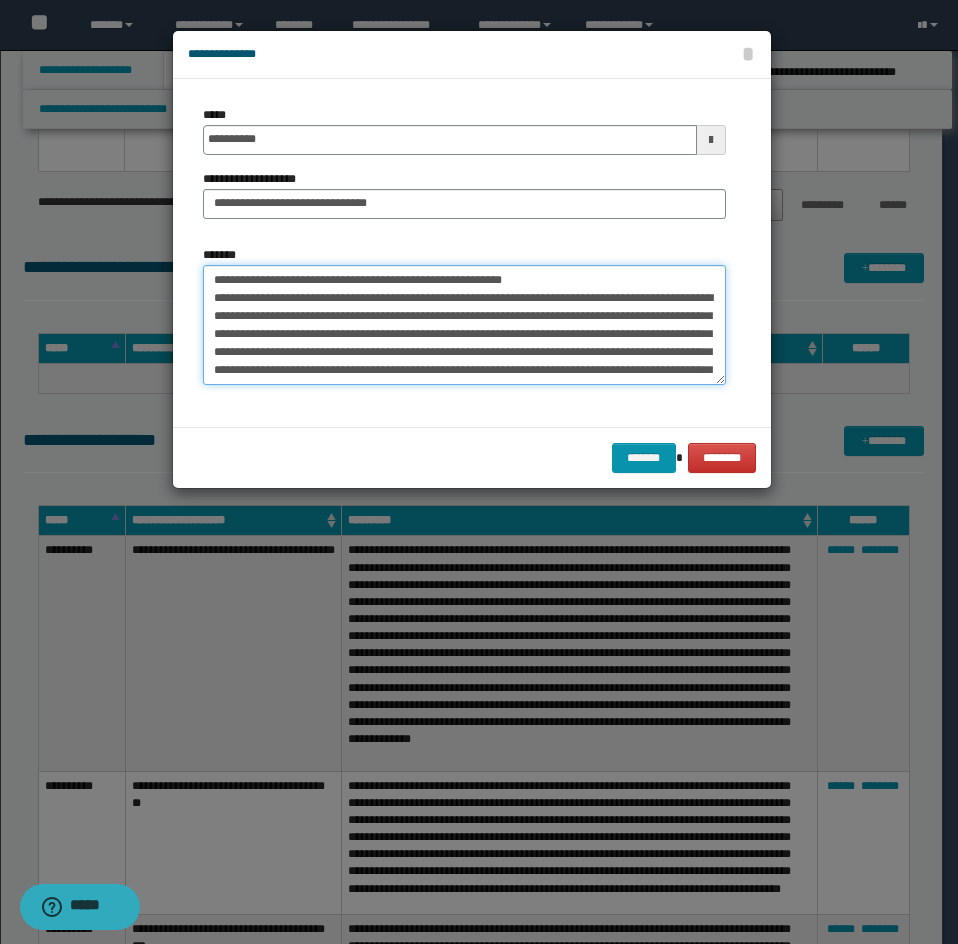 scroll, scrollTop: 180, scrollLeft: 0, axis: vertical 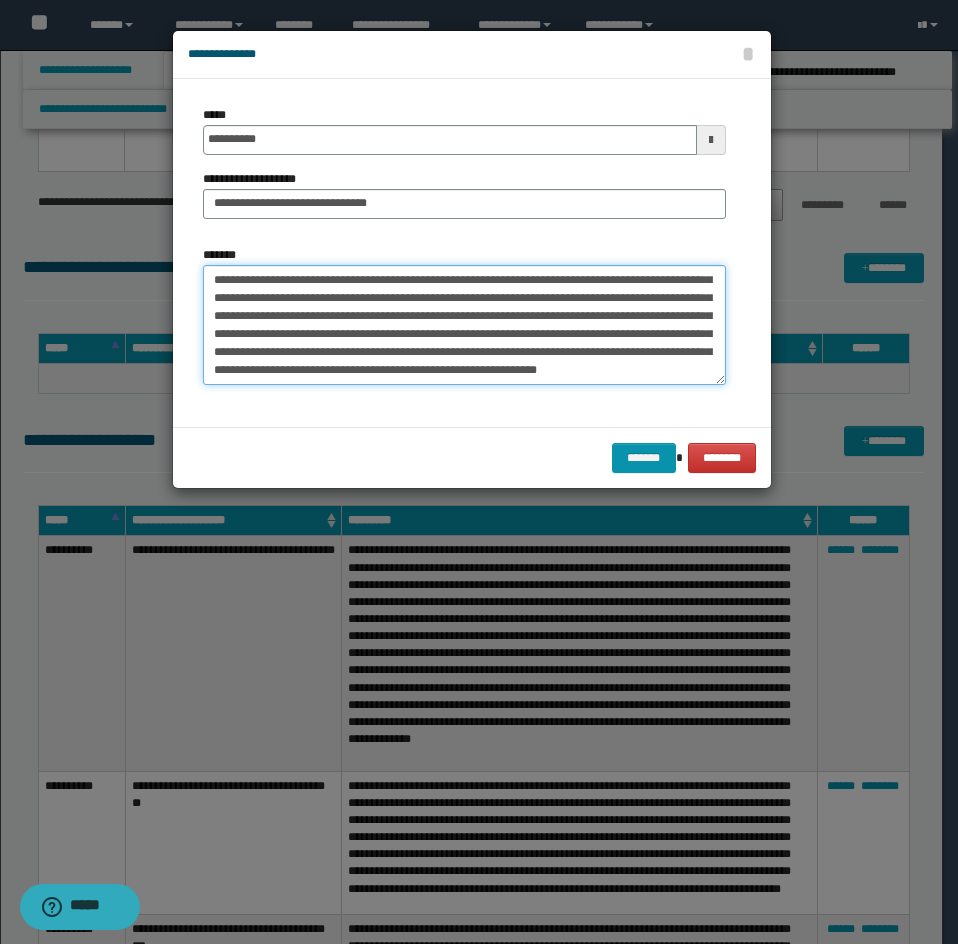 drag, startPoint x: 208, startPoint y: 318, endPoint x: 268, endPoint y: 382, distance: 87.72685 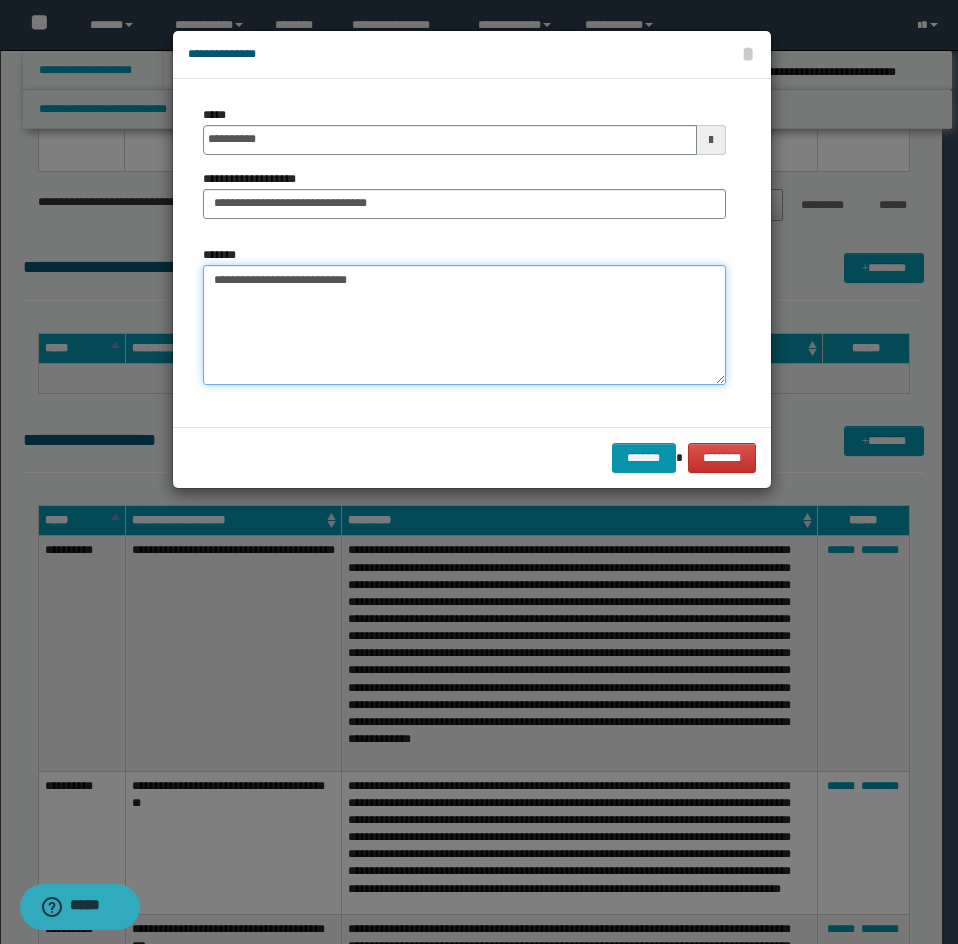 scroll, scrollTop: 0, scrollLeft: 0, axis: both 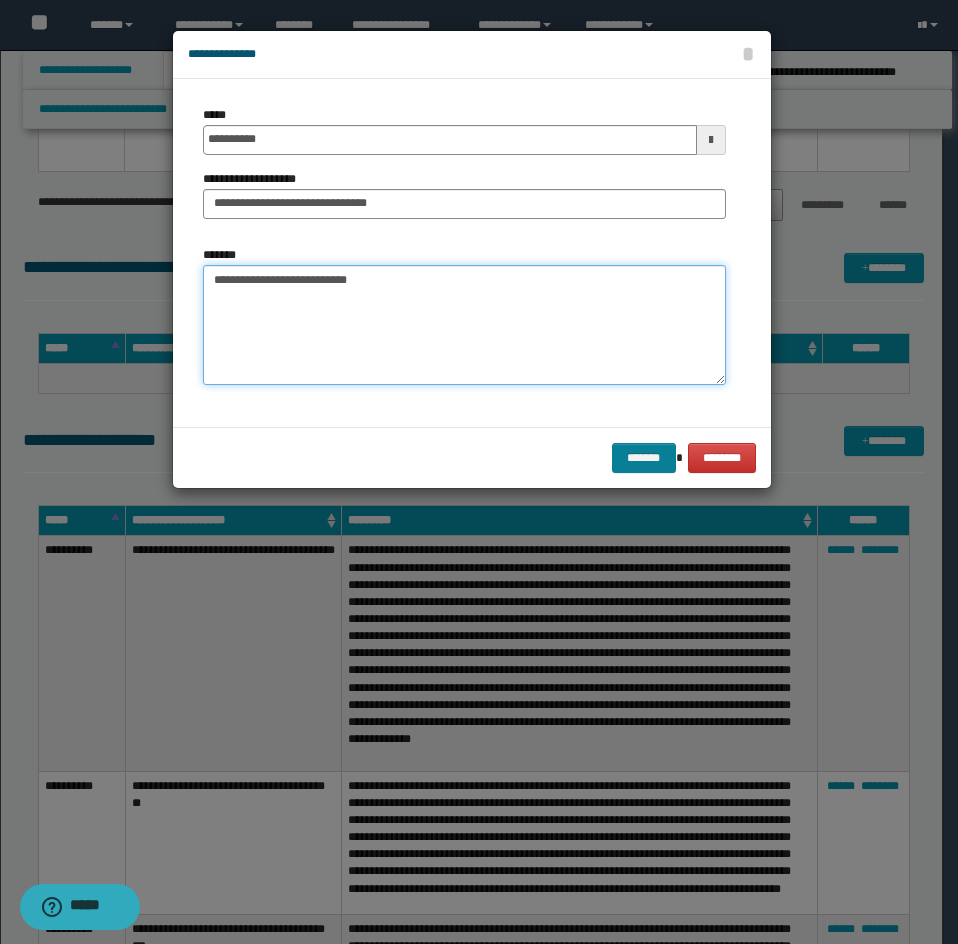 type on "**********" 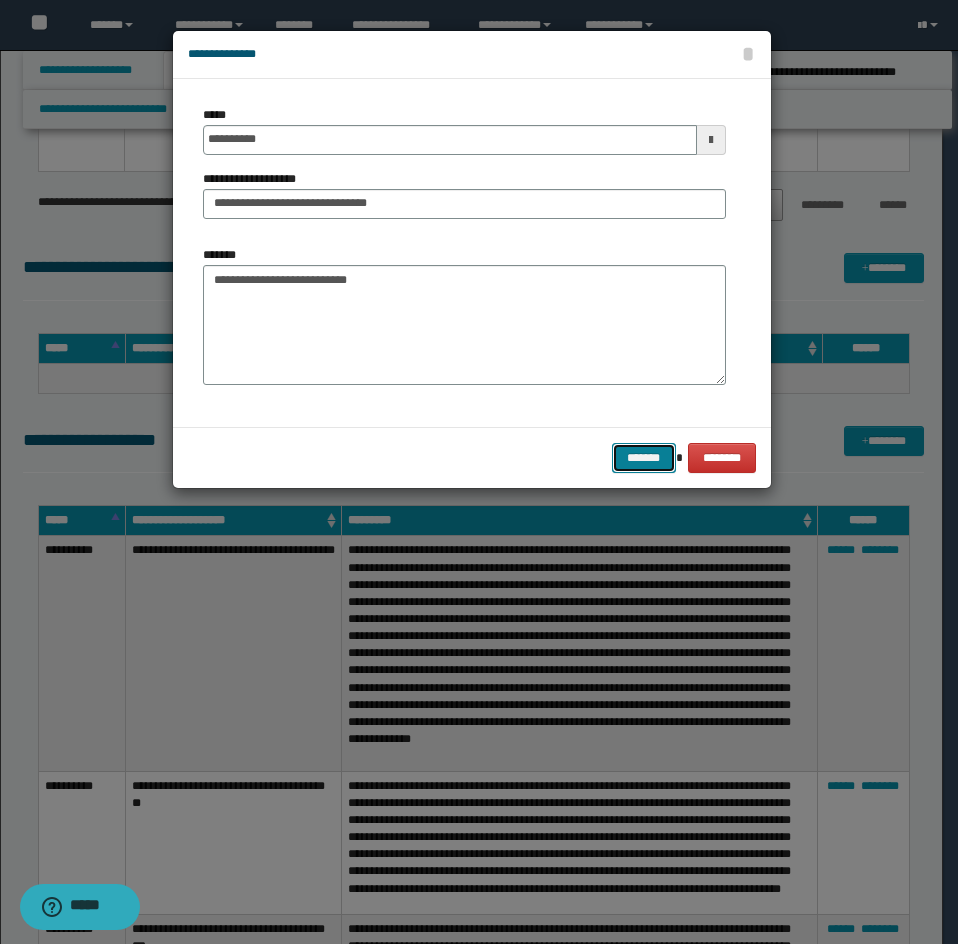 click on "*******" at bounding box center [644, 458] 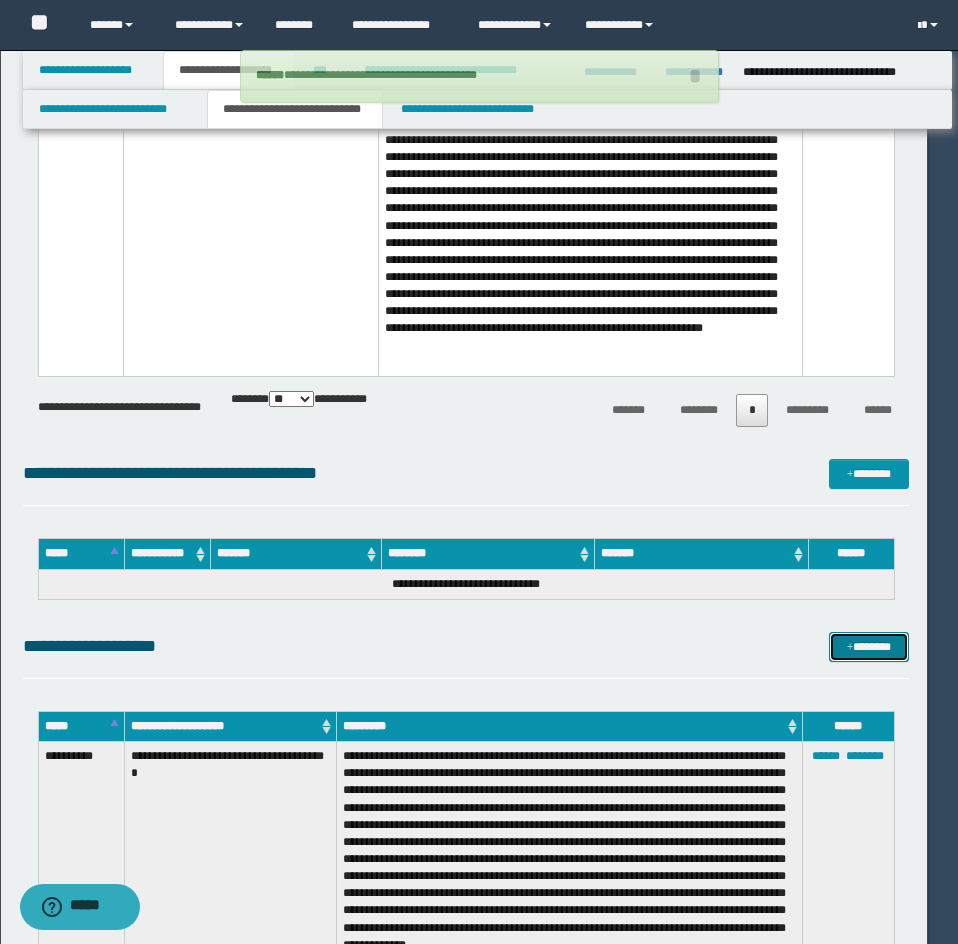 type 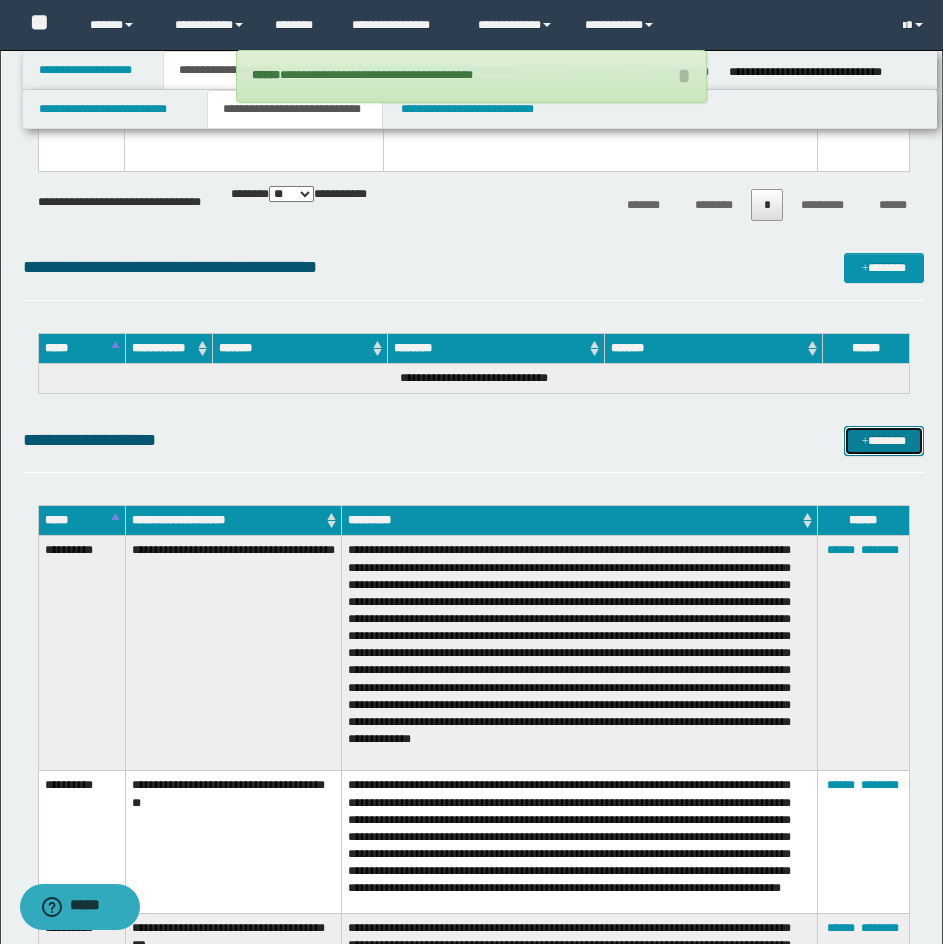 click on "*******" at bounding box center [884, 441] 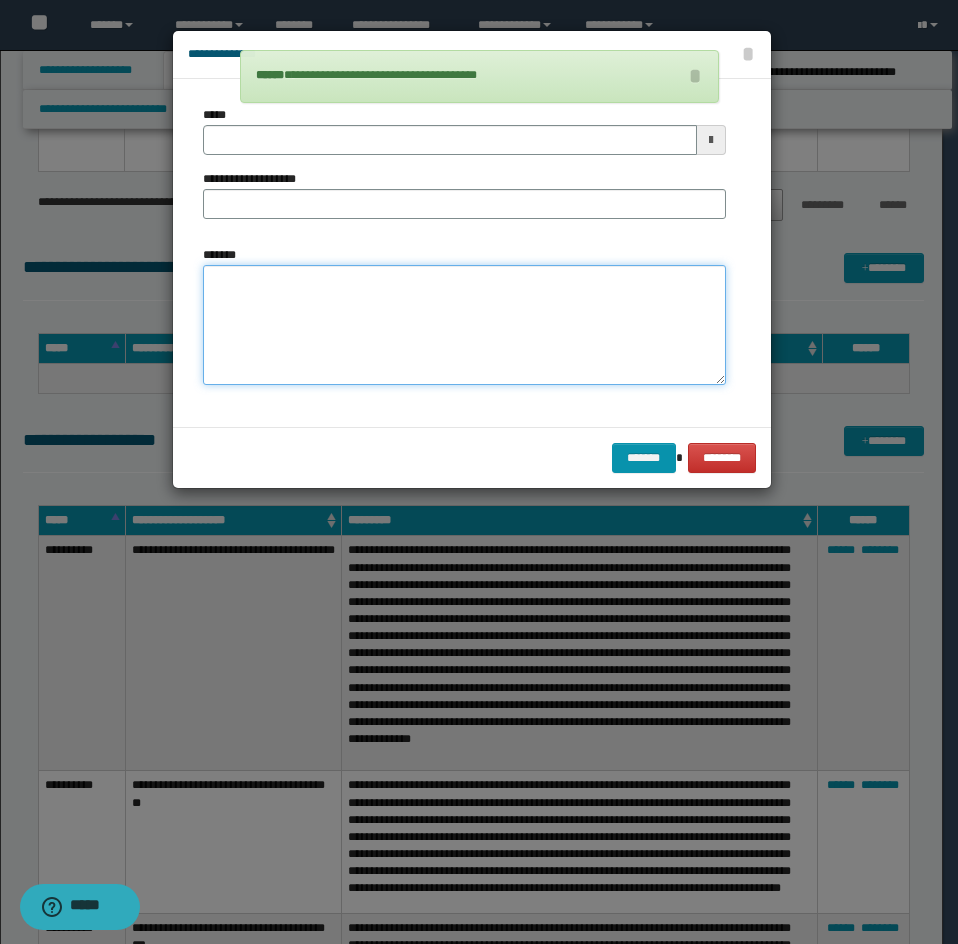 click on "*******" at bounding box center [464, 325] 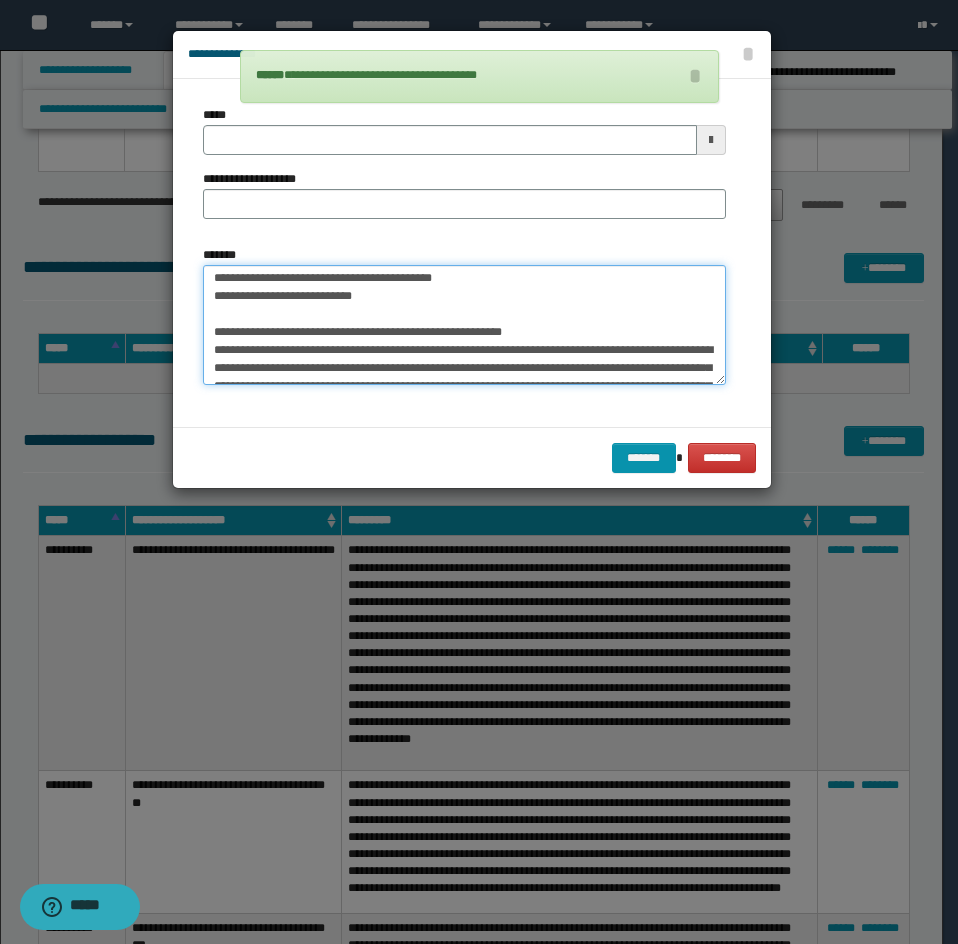 scroll, scrollTop: 0, scrollLeft: 0, axis: both 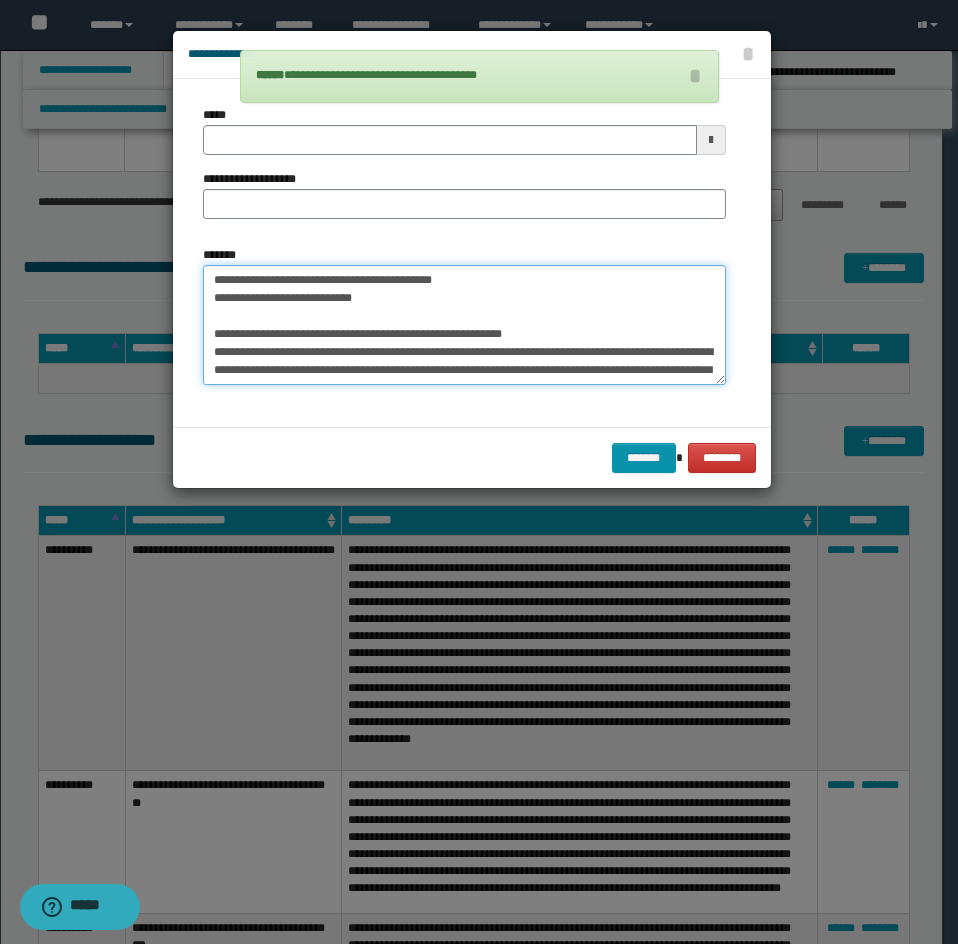 click on "**********" at bounding box center [464, 325] 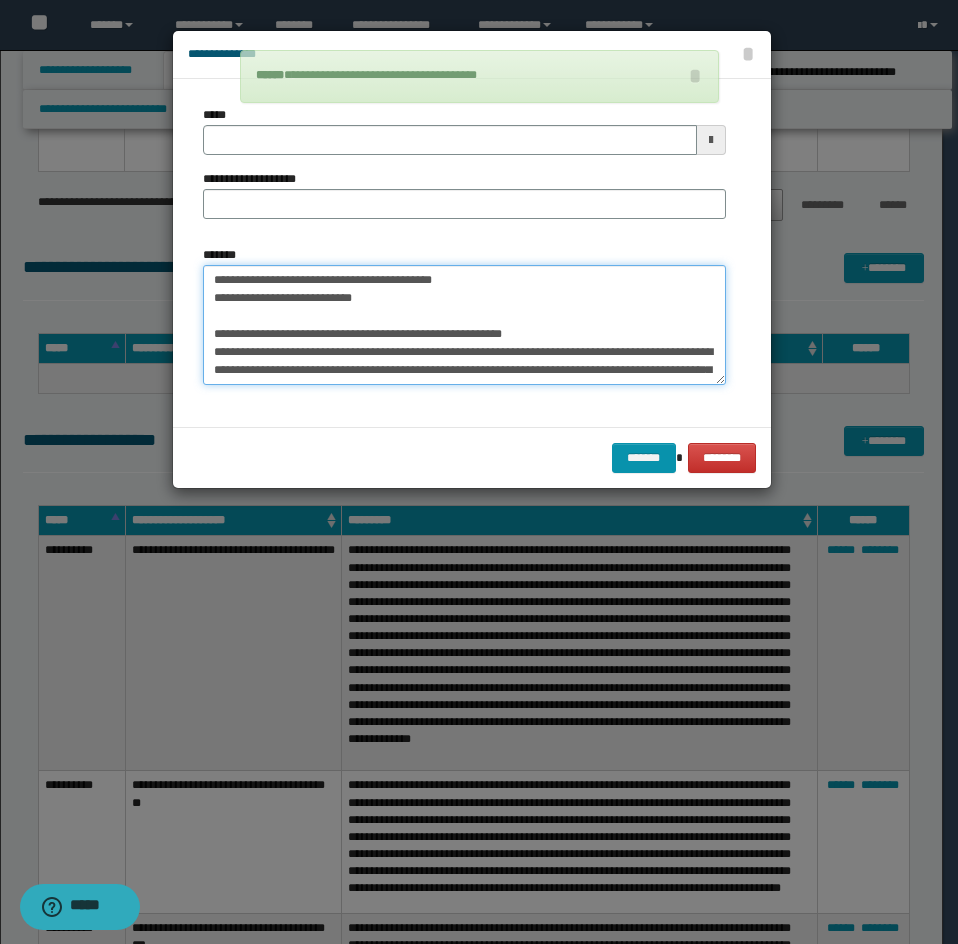 click on "**********" at bounding box center (464, 325) 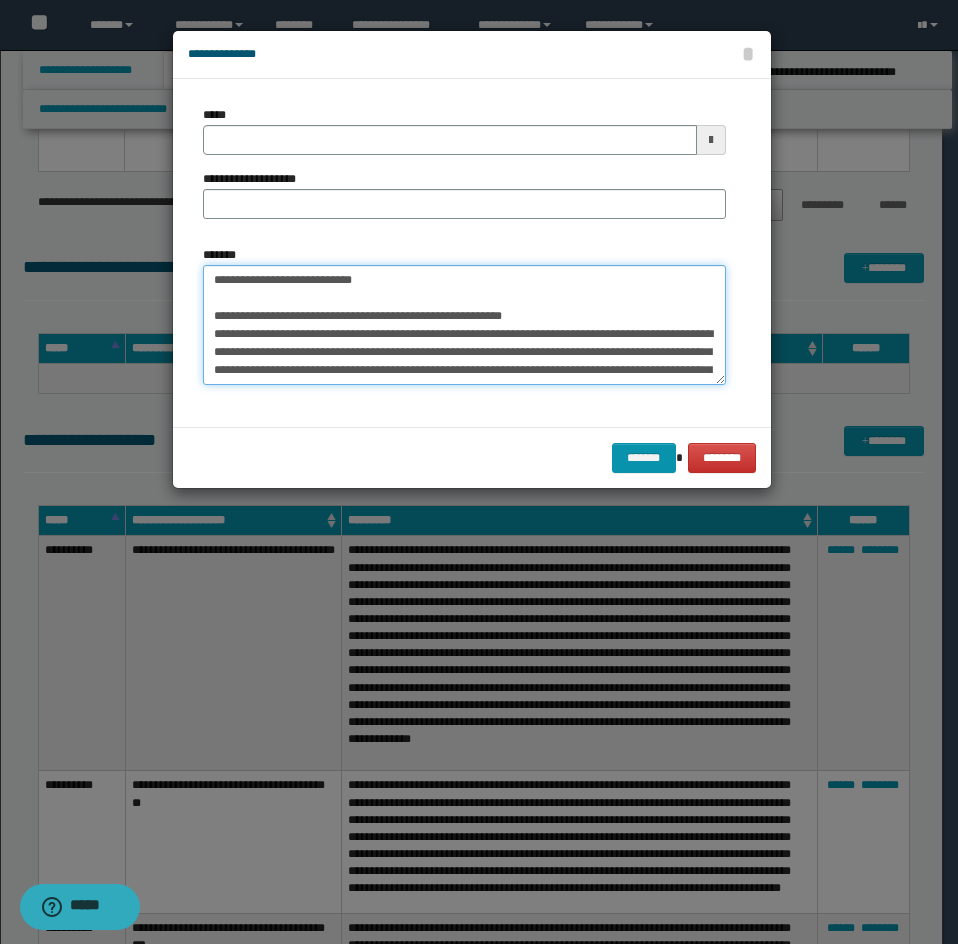 type on "**********" 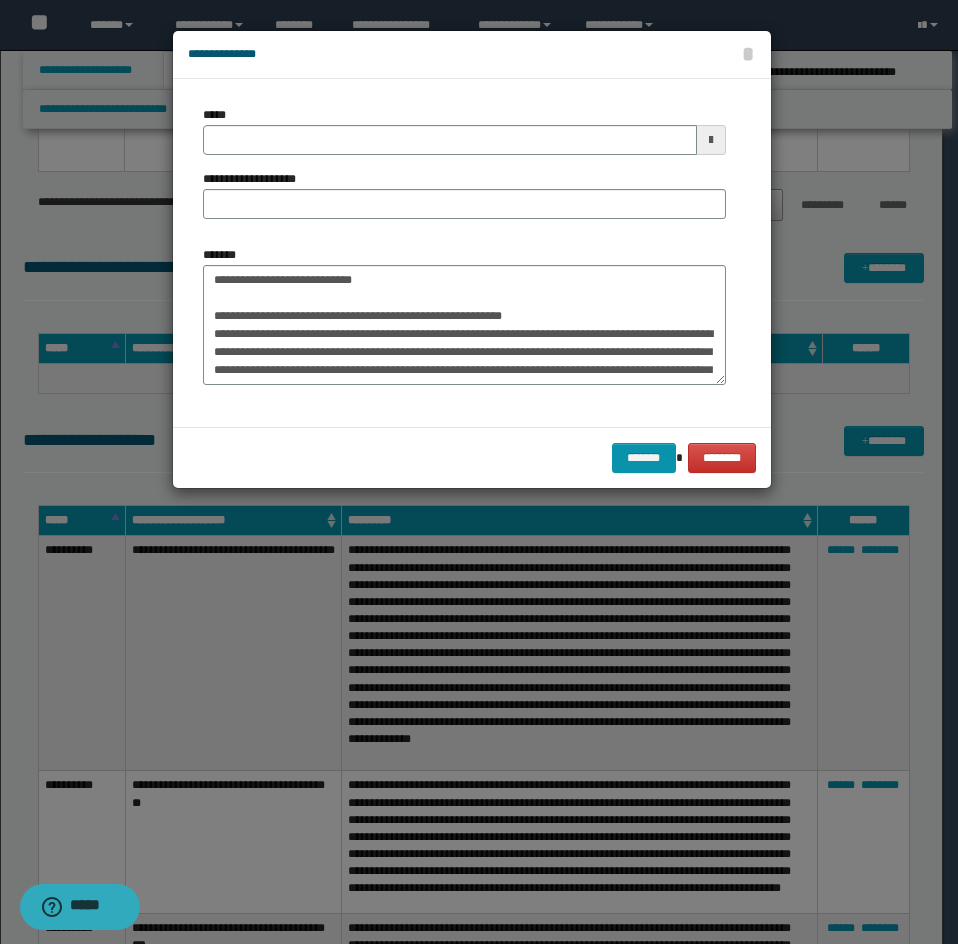 drag, startPoint x: 257, startPoint y: 162, endPoint x: 254, endPoint y: 146, distance: 16.27882 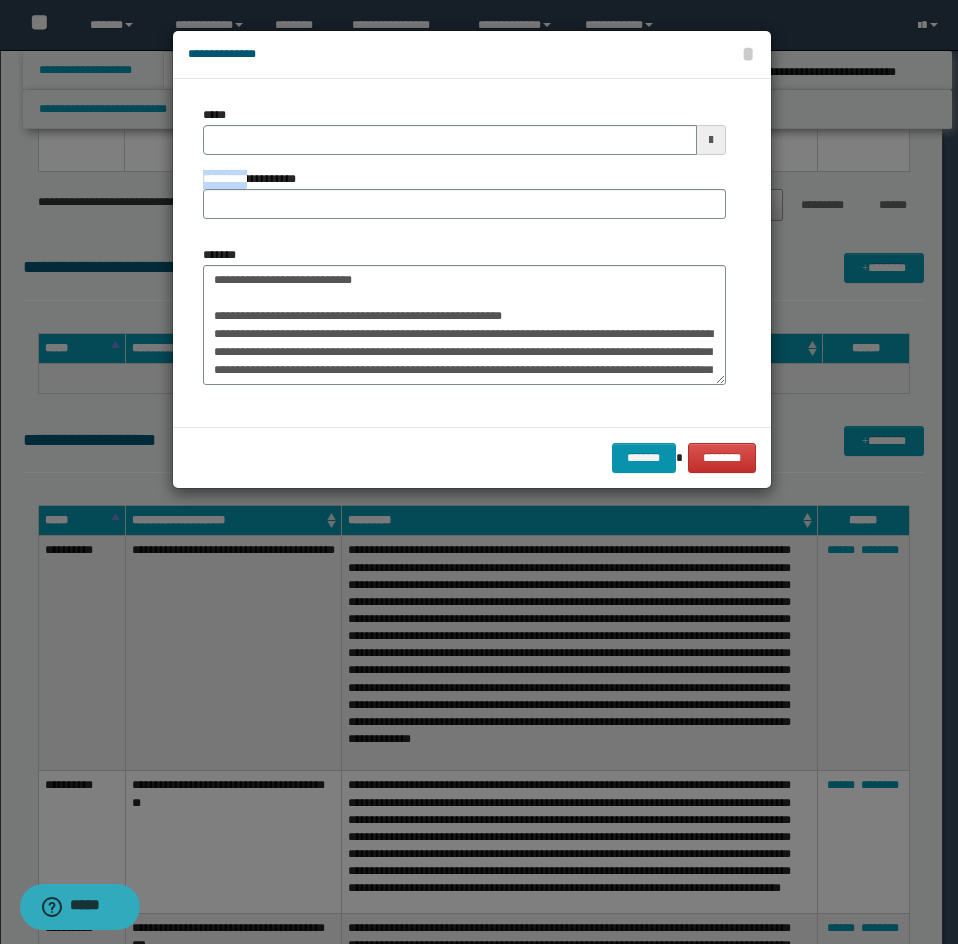 type on "**********" 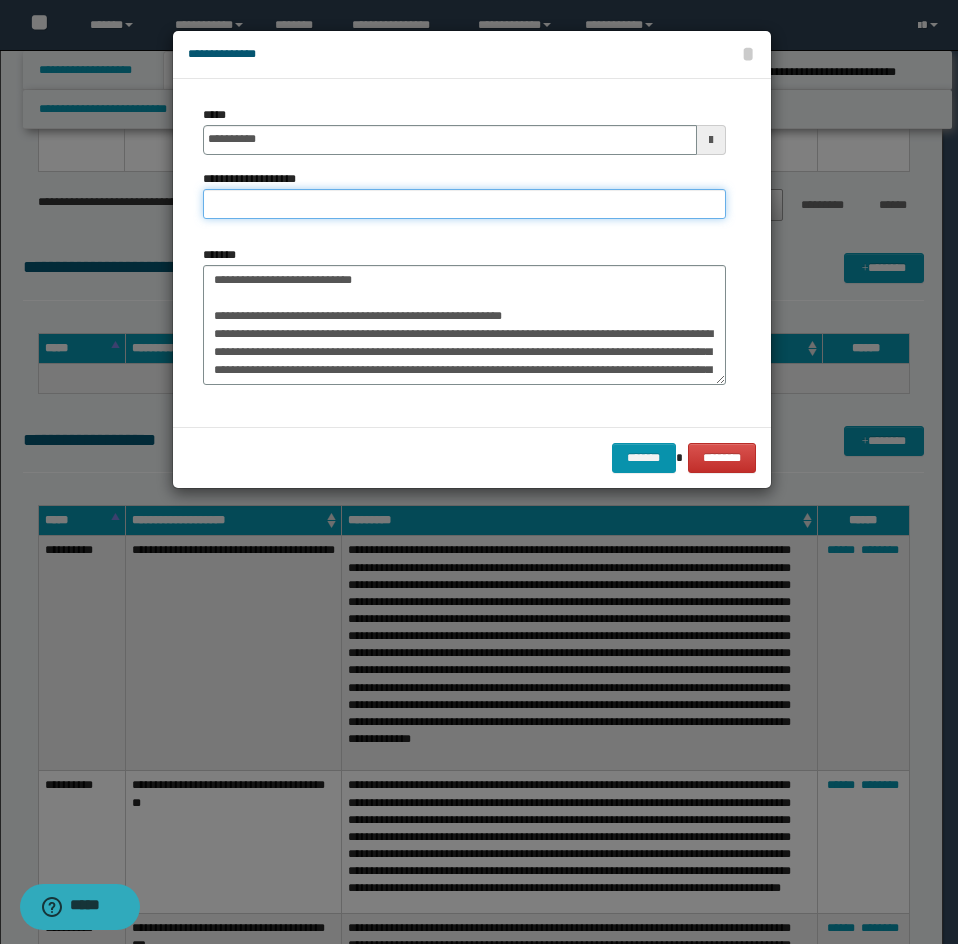 paste on "**********" 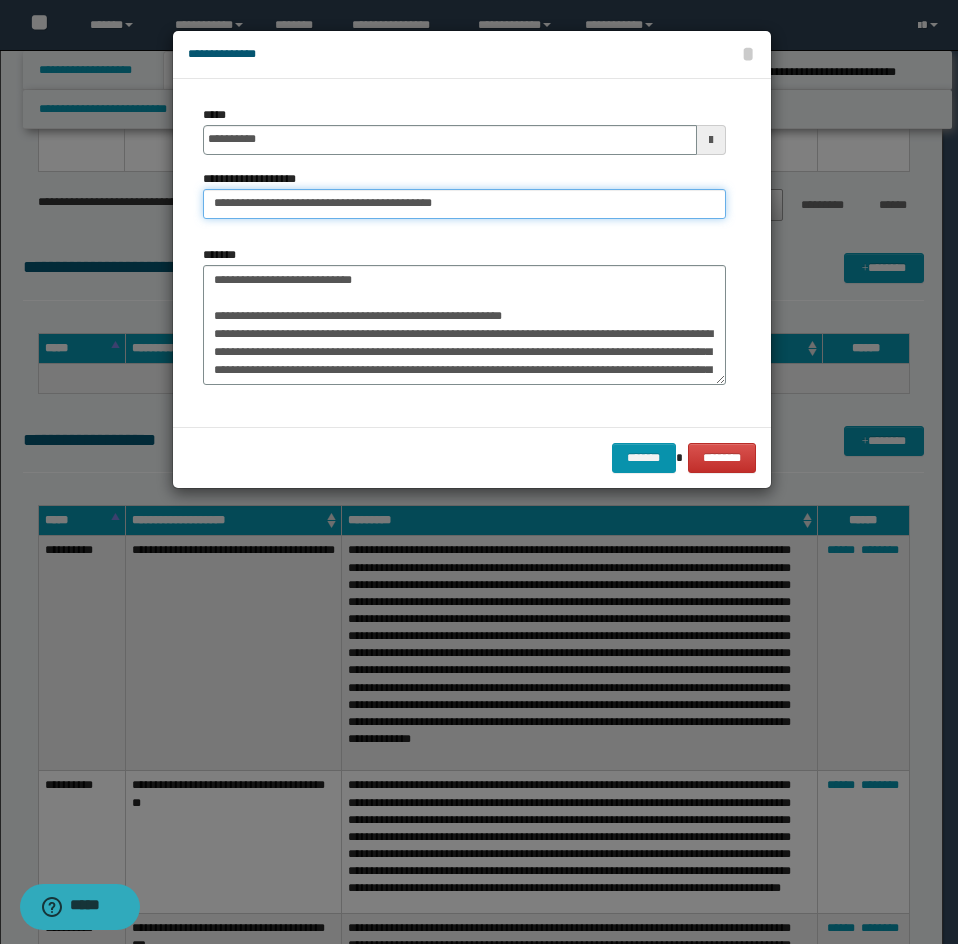 drag, startPoint x: 283, startPoint y: 207, endPoint x: 104, endPoint y: 233, distance: 180.87842 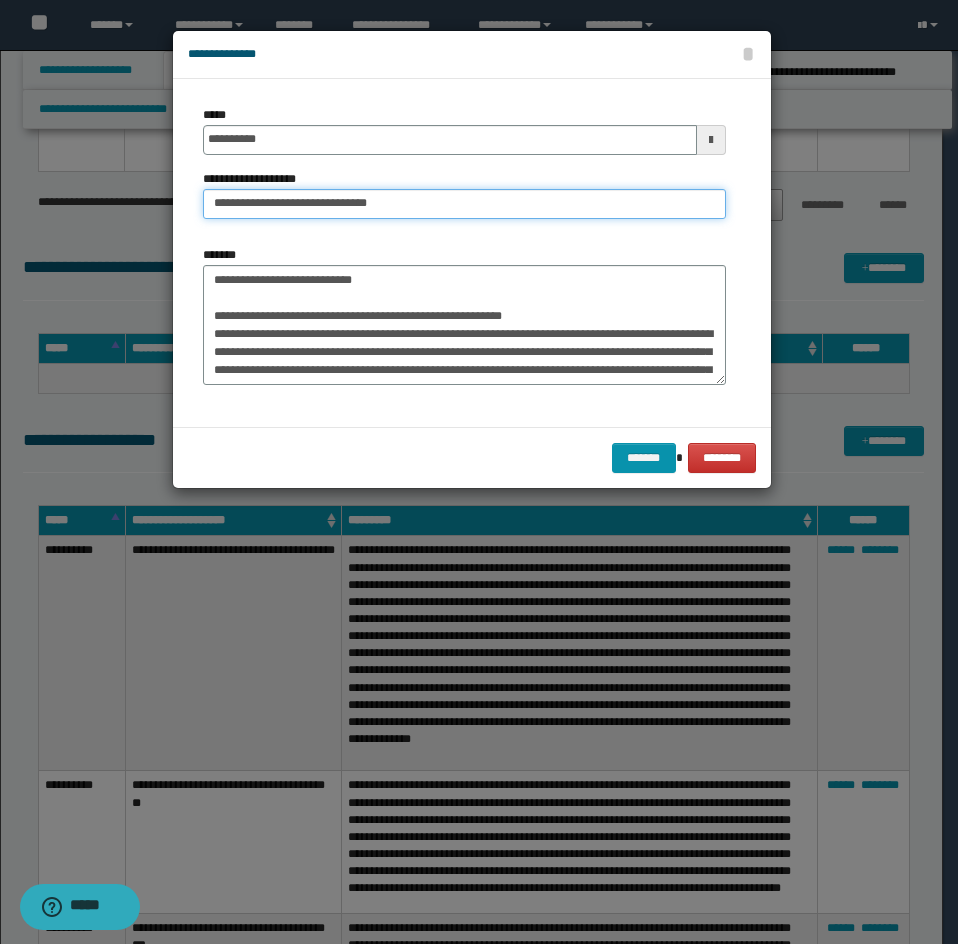 type on "**********" 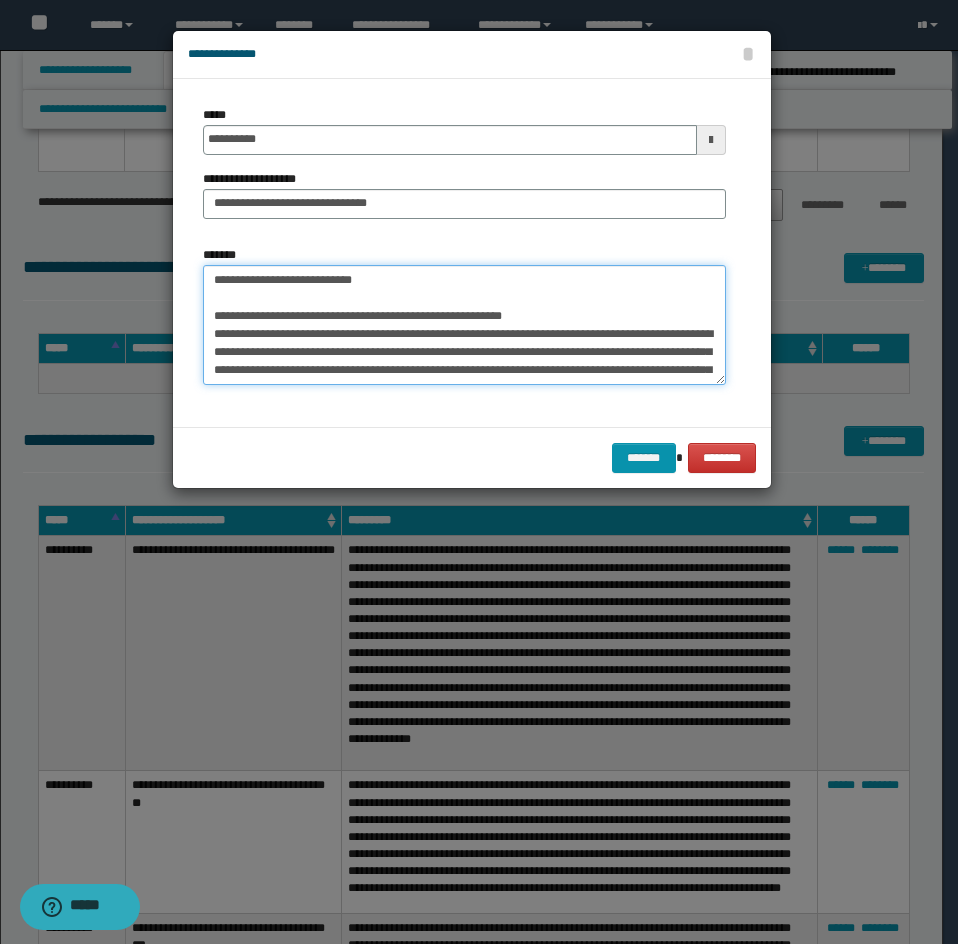scroll, scrollTop: 126, scrollLeft: 0, axis: vertical 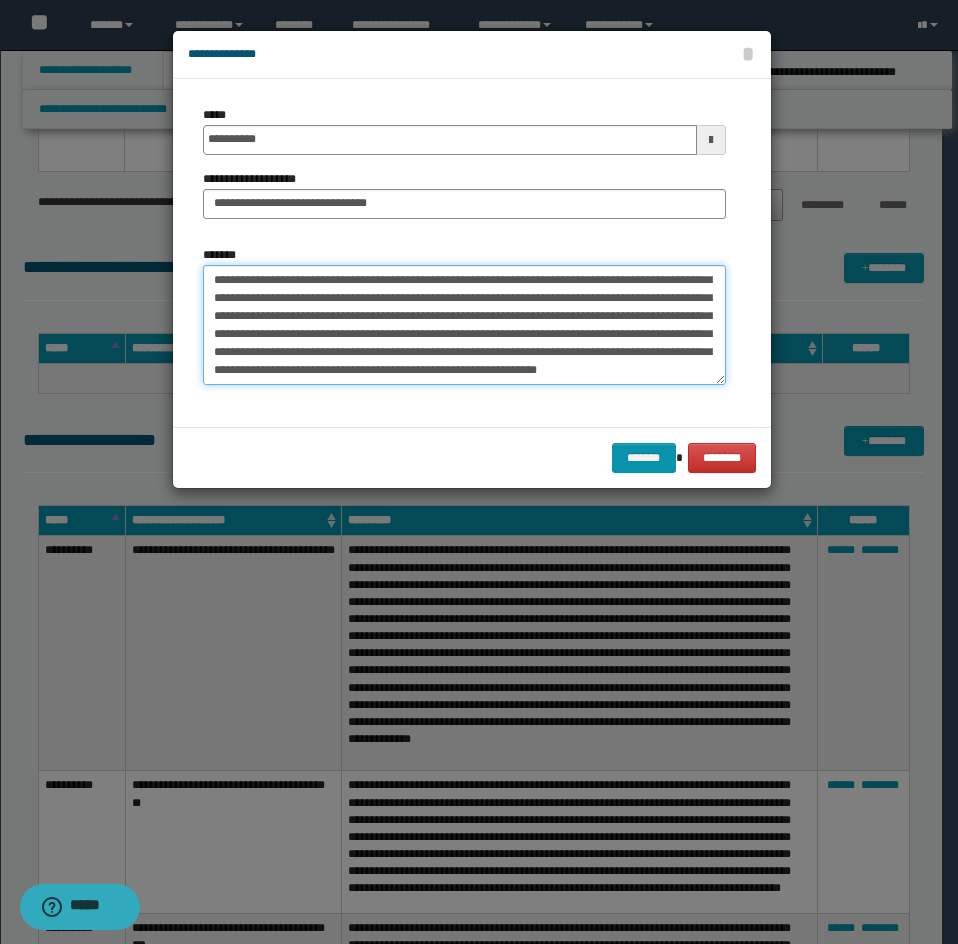 drag, startPoint x: 209, startPoint y: 310, endPoint x: 352, endPoint y: 384, distance: 161.01242 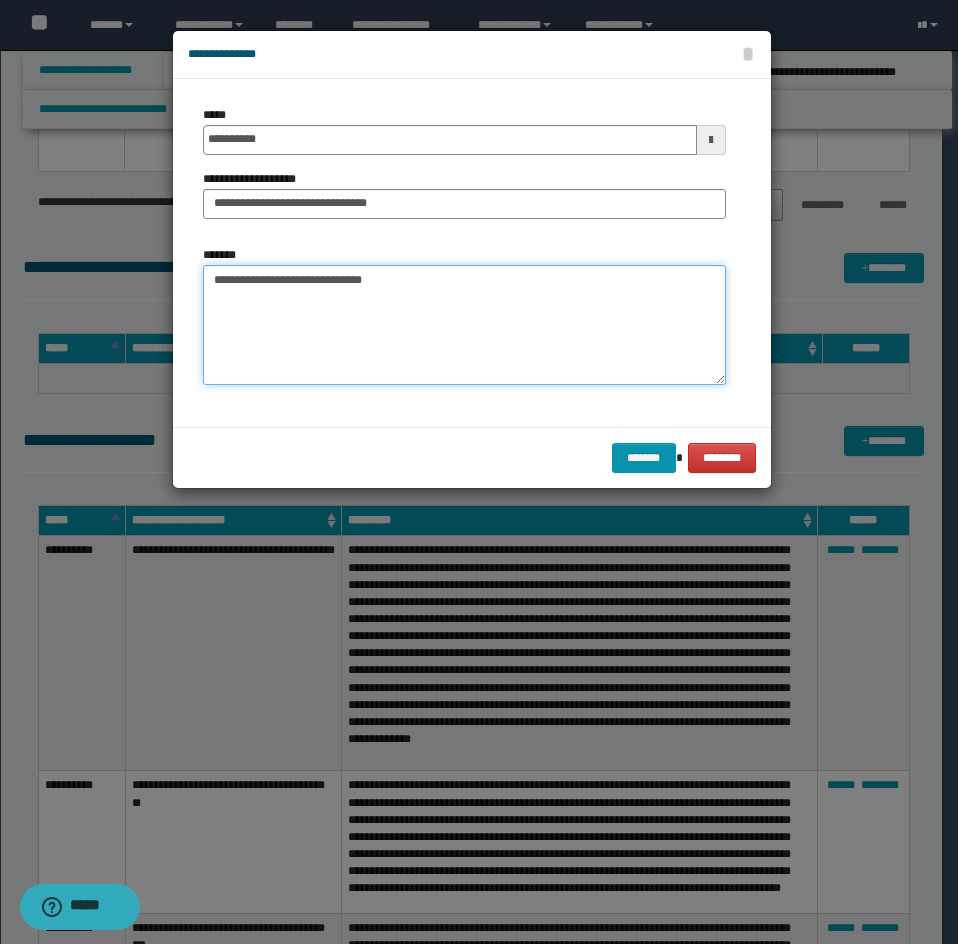 scroll, scrollTop: 0, scrollLeft: 0, axis: both 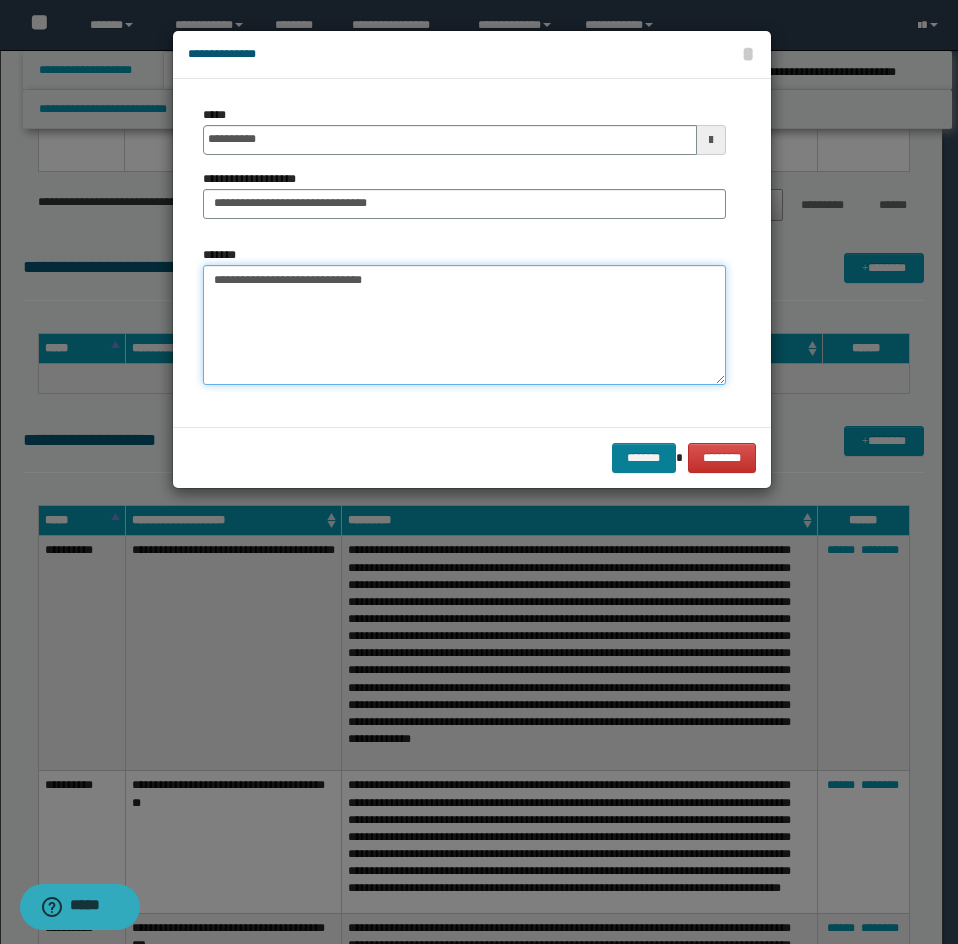 type on "**********" 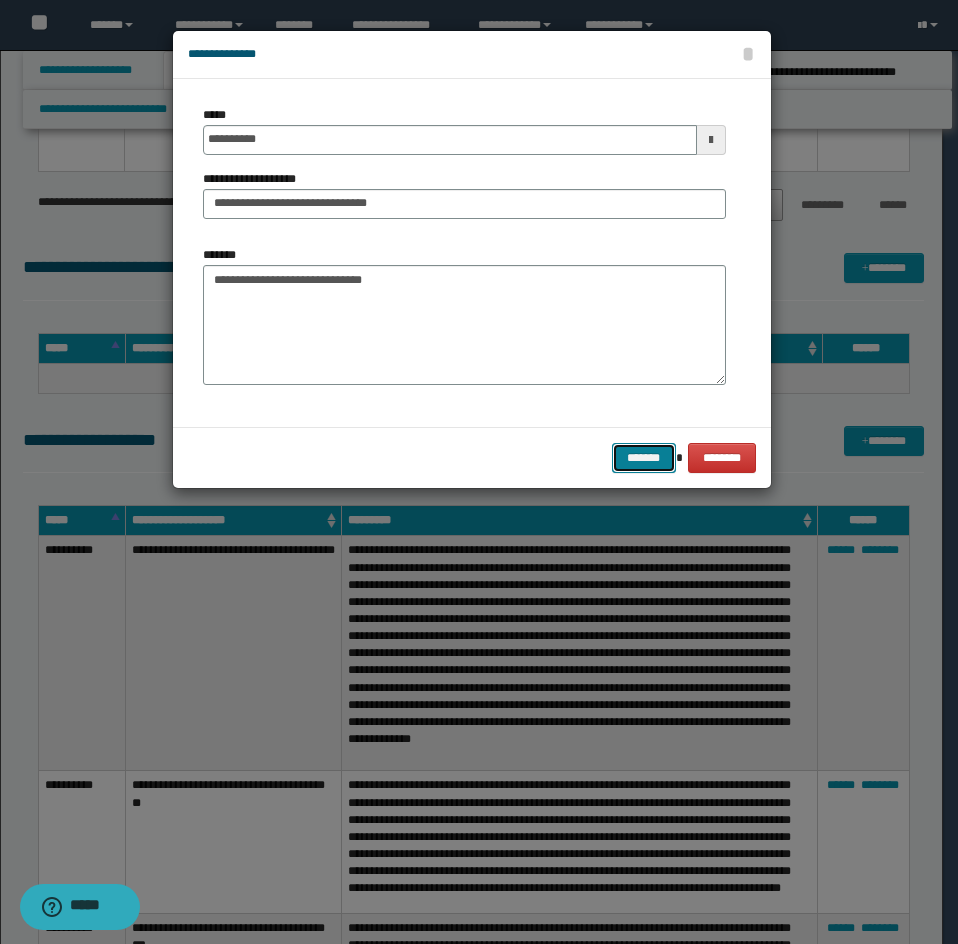 drag, startPoint x: 656, startPoint y: 451, endPoint x: 804, endPoint y: 472, distance: 149.48244 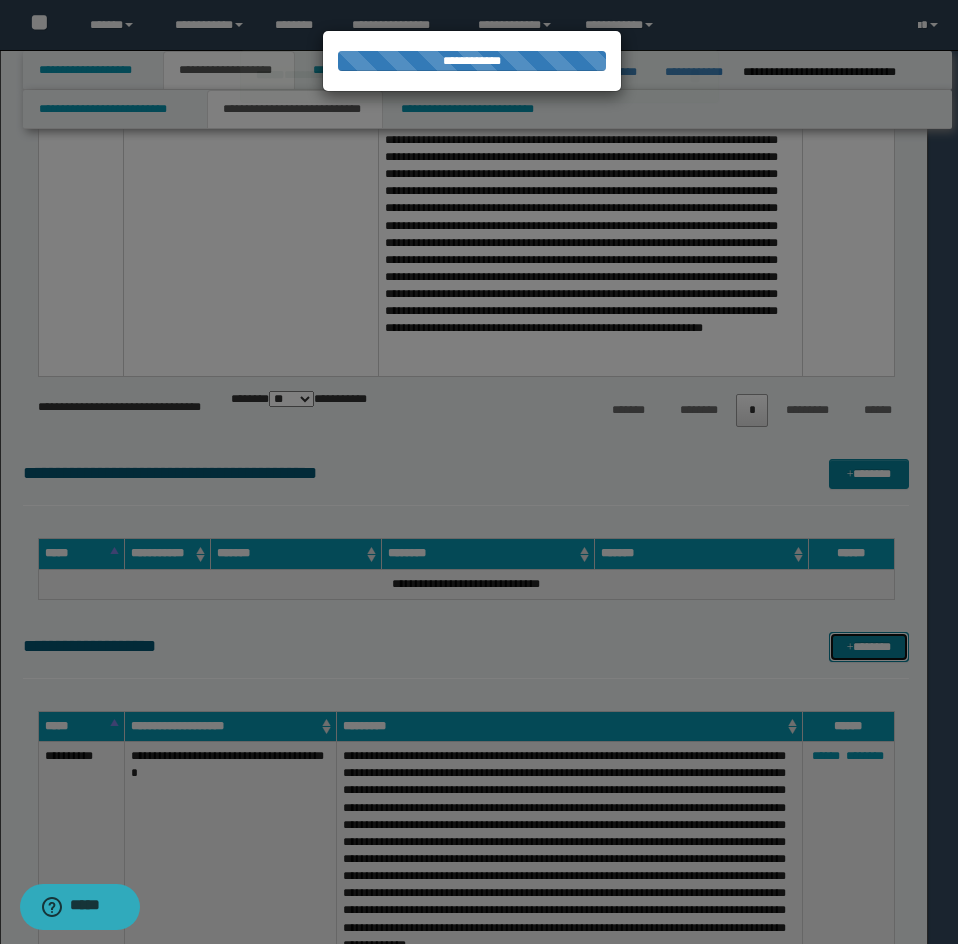 type 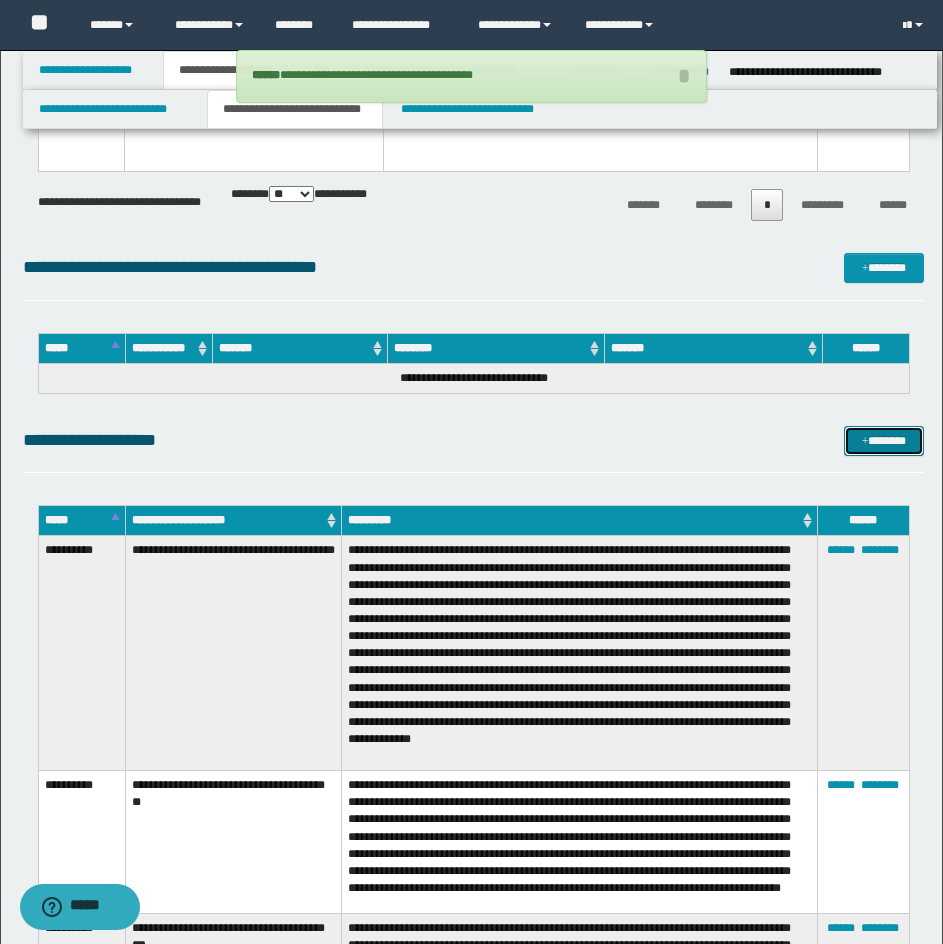 click on "*******" at bounding box center [884, 441] 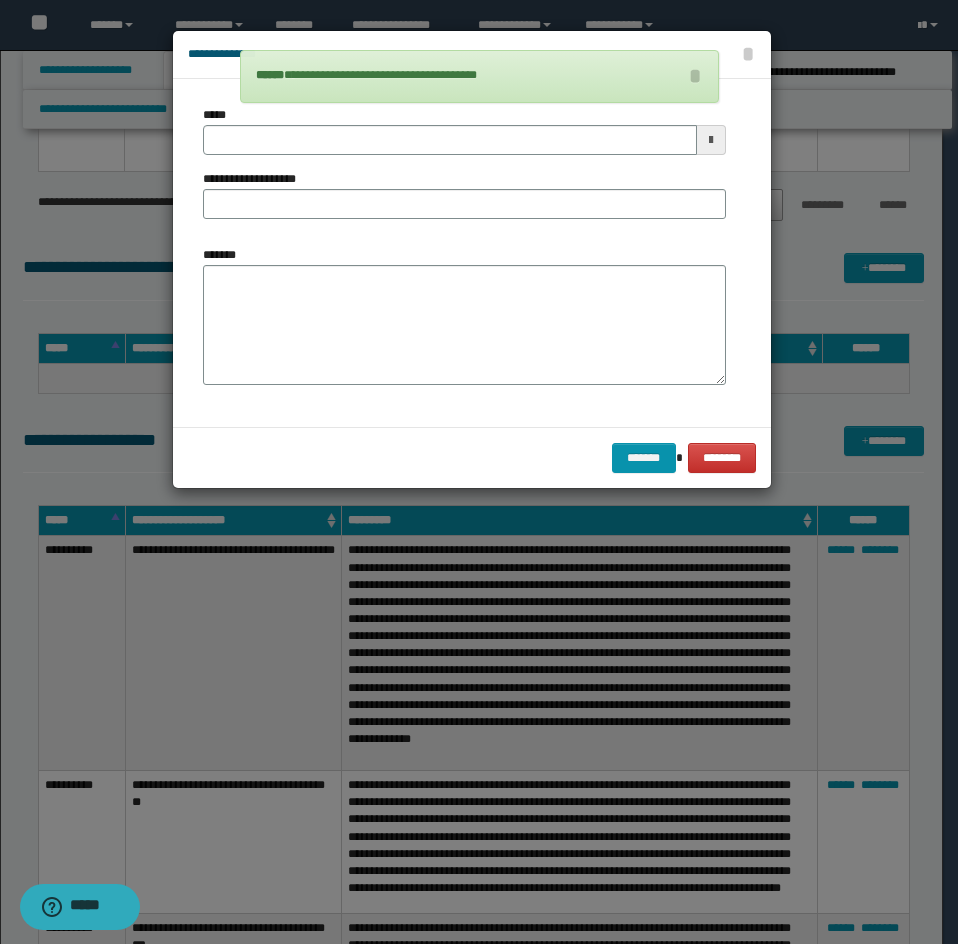 drag, startPoint x: 287, startPoint y: 241, endPoint x: 292, endPoint y: 261, distance: 20.615528 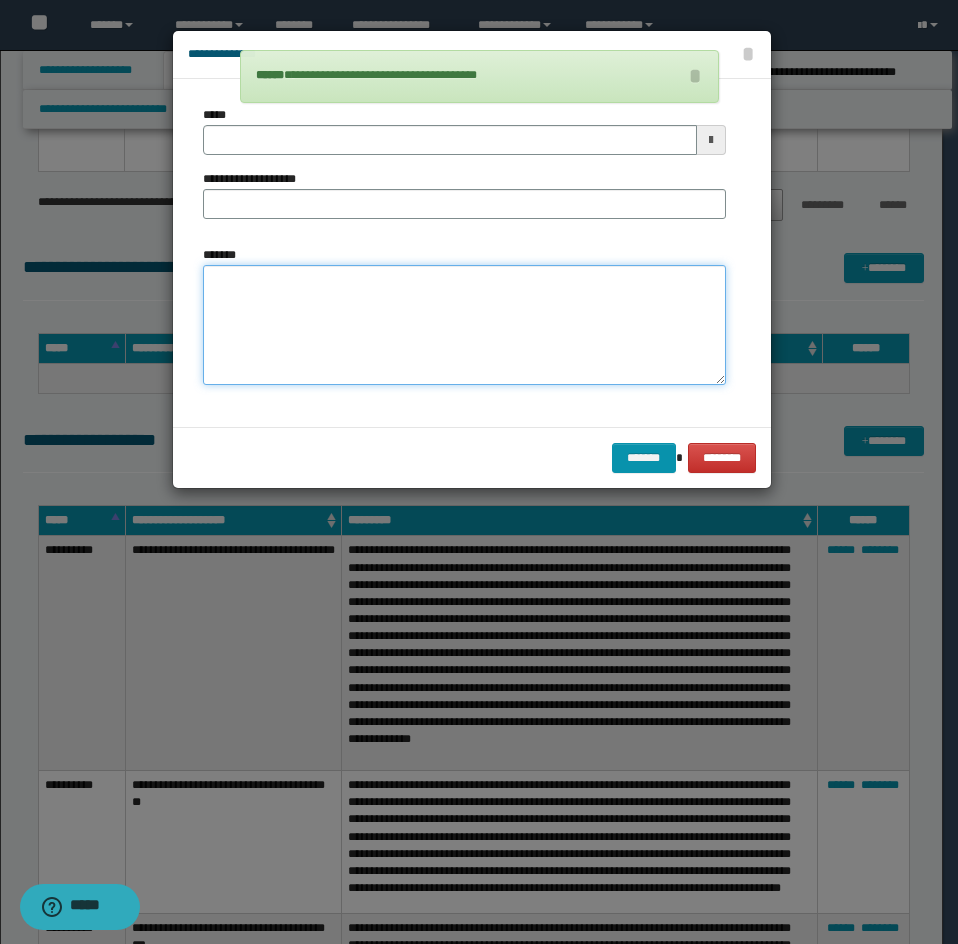 click on "*******" at bounding box center (464, 325) 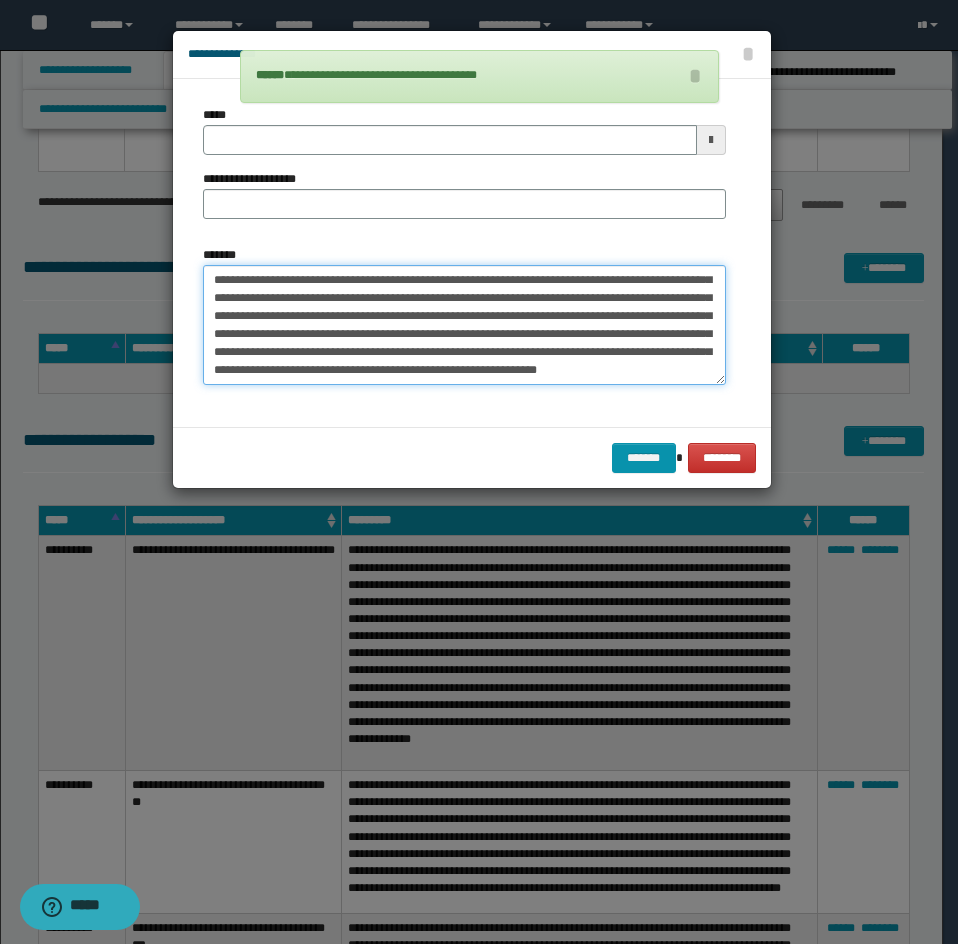 scroll, scrollTop: 0, scrollLeft: 0, axis: both 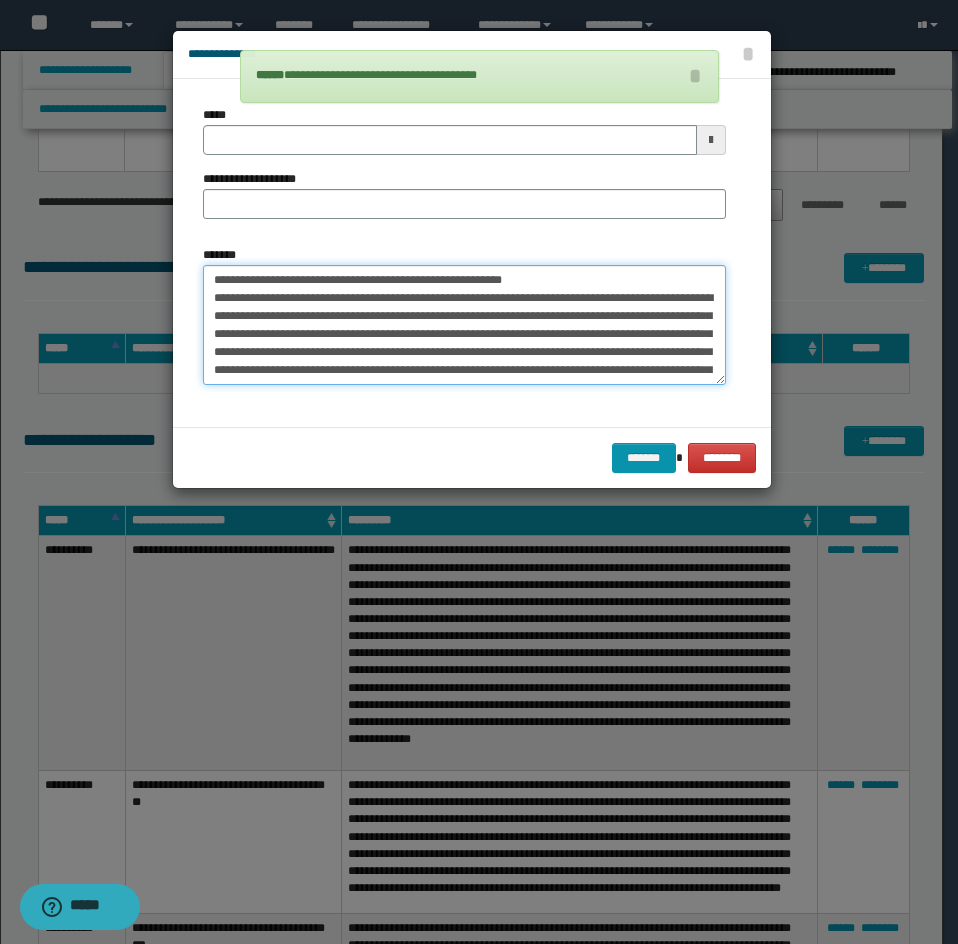 click on "**********" at bounding box center (464, 325) 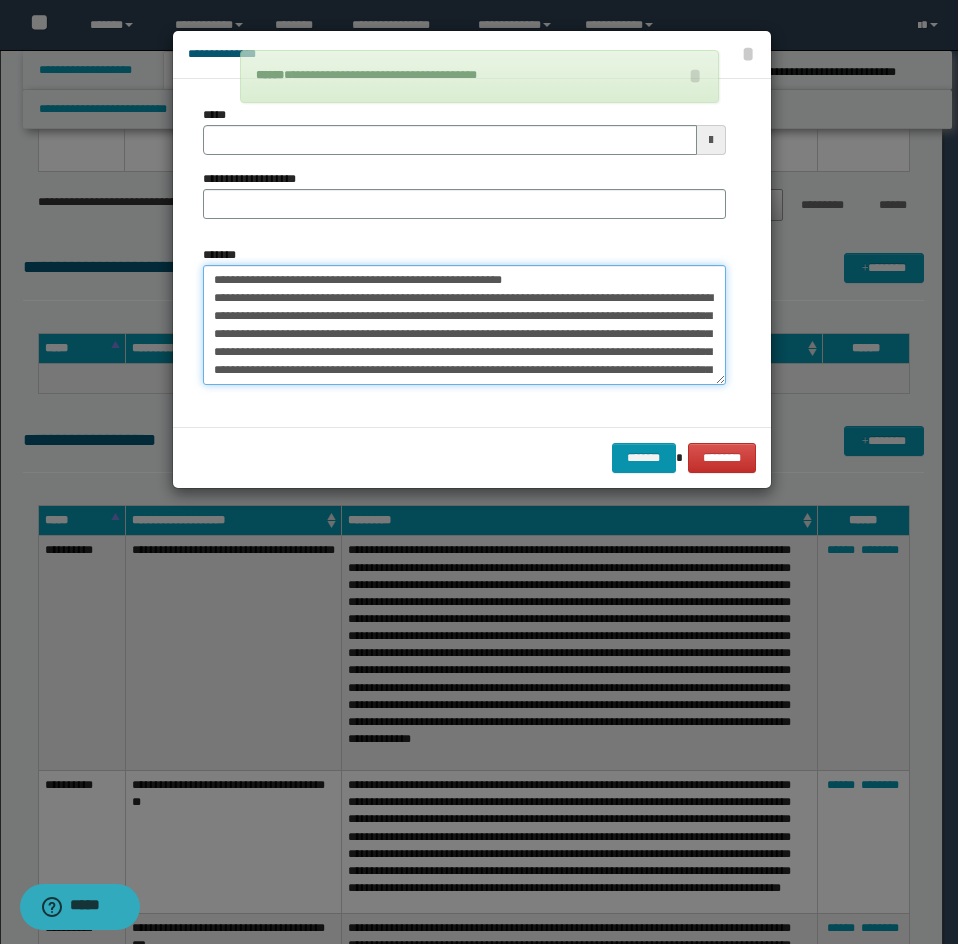 type on "**********" 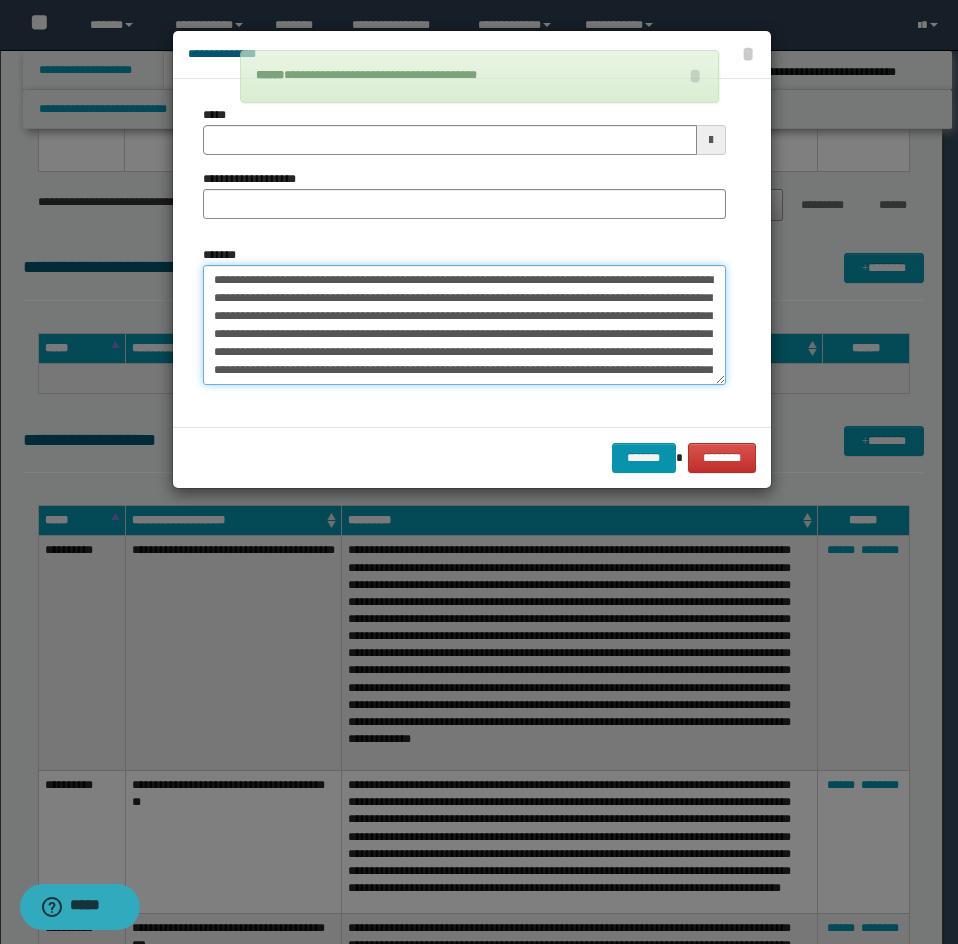 type 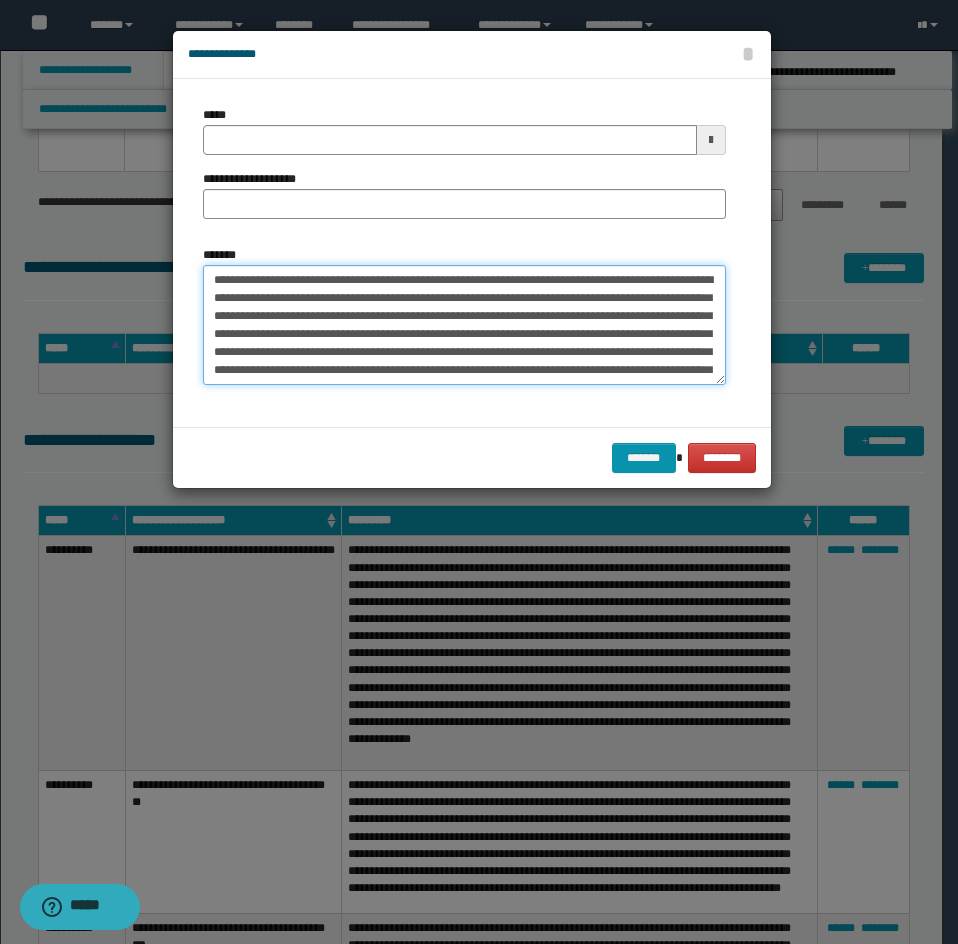 type on "**********" 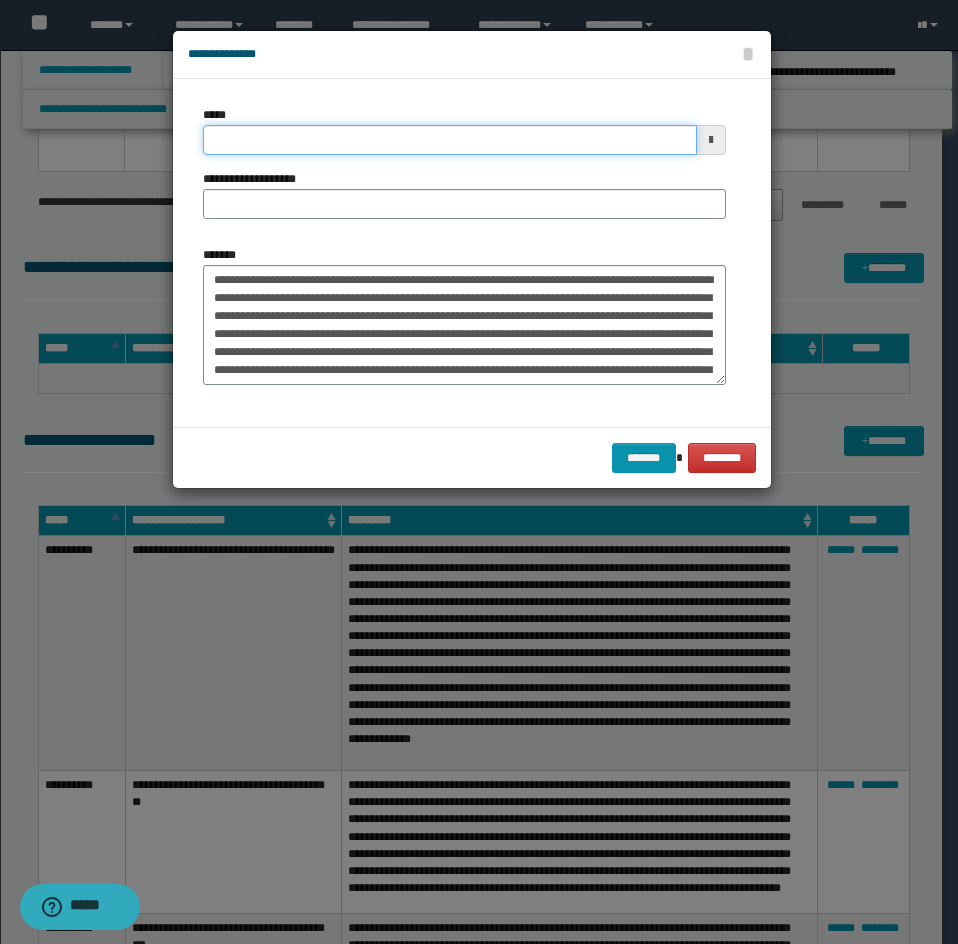 click on "*****" at bounding box center (450, 140) 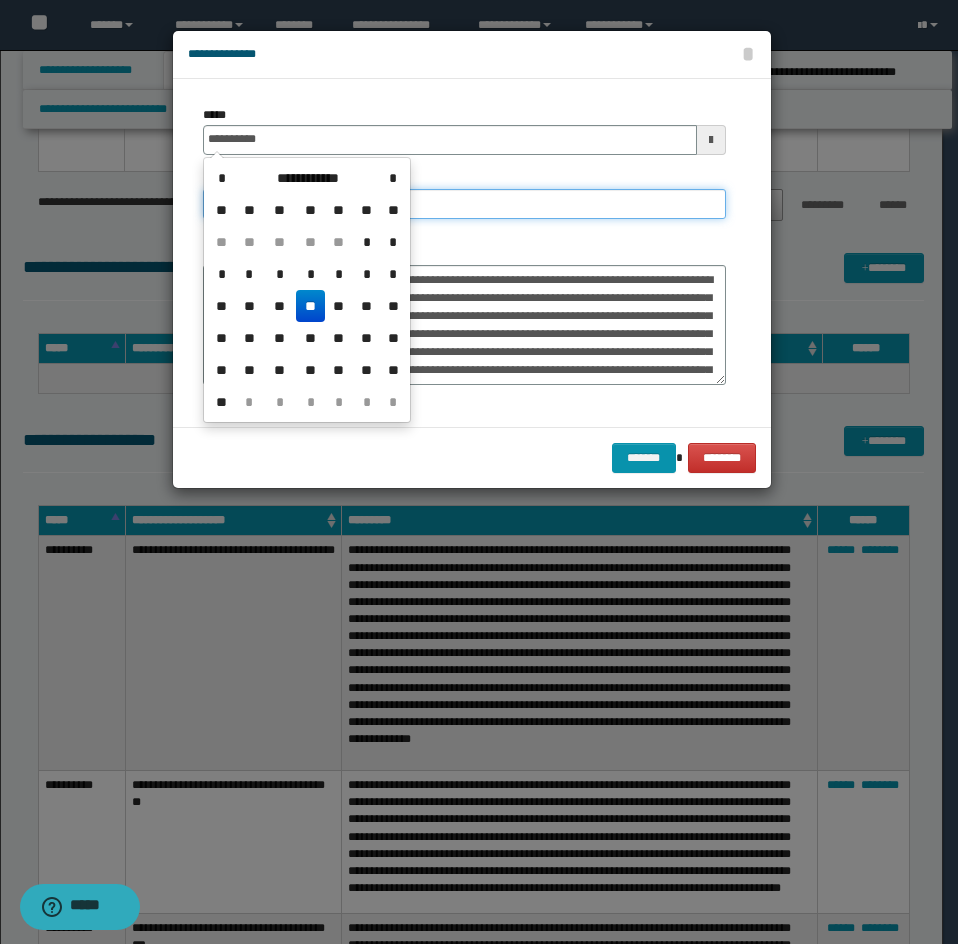 type on "**********" 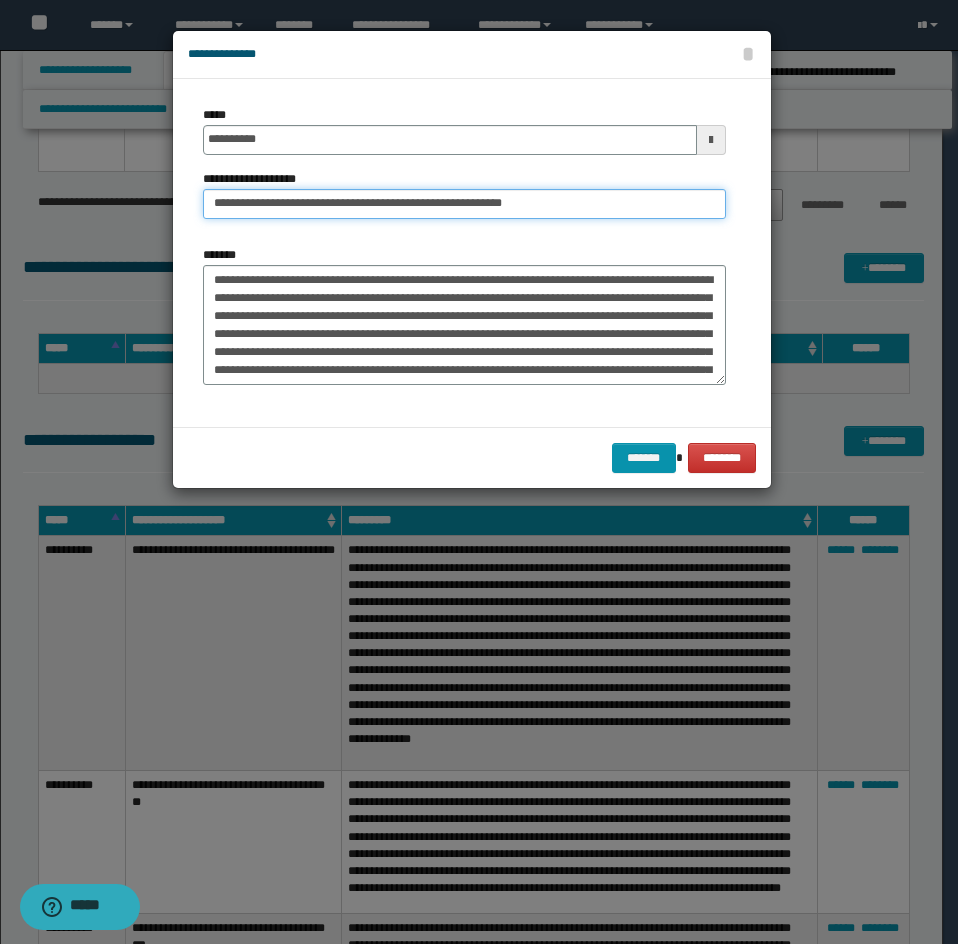 drag, startPoint x: 288, startPoint y: 207, endPoint x: 109, endPoint y: 186, distance: 180.22763 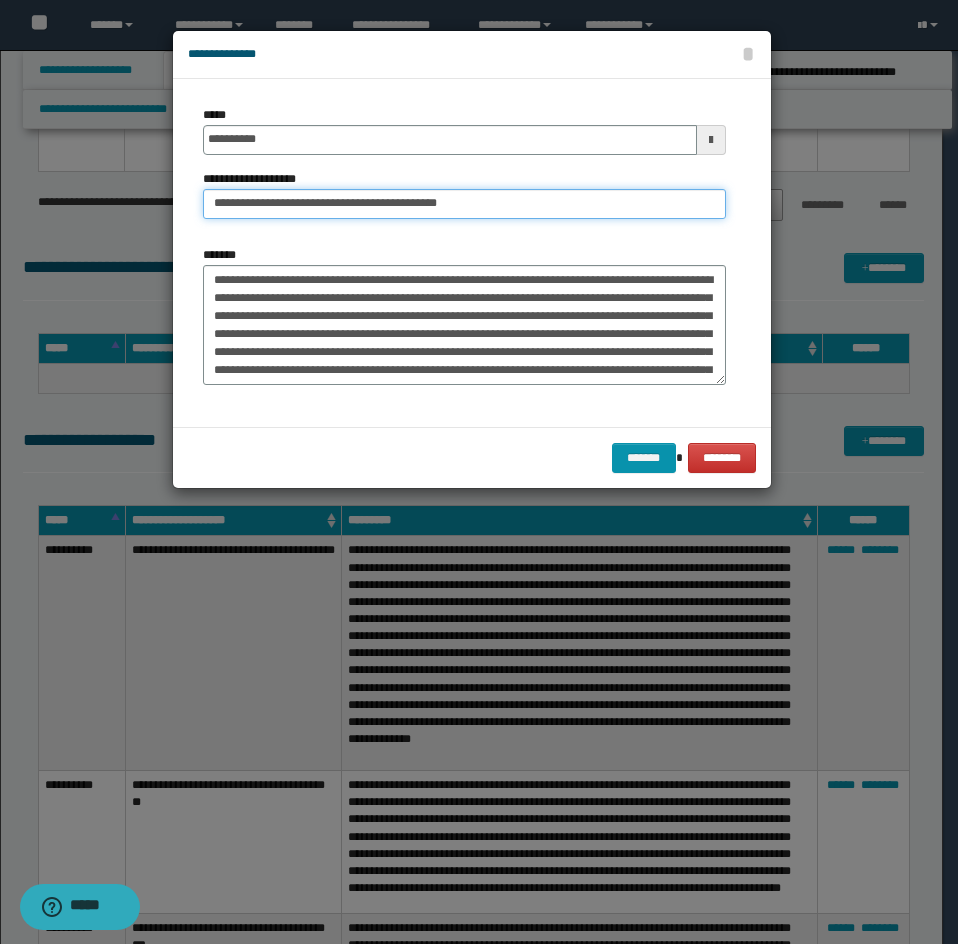 type on "**********" 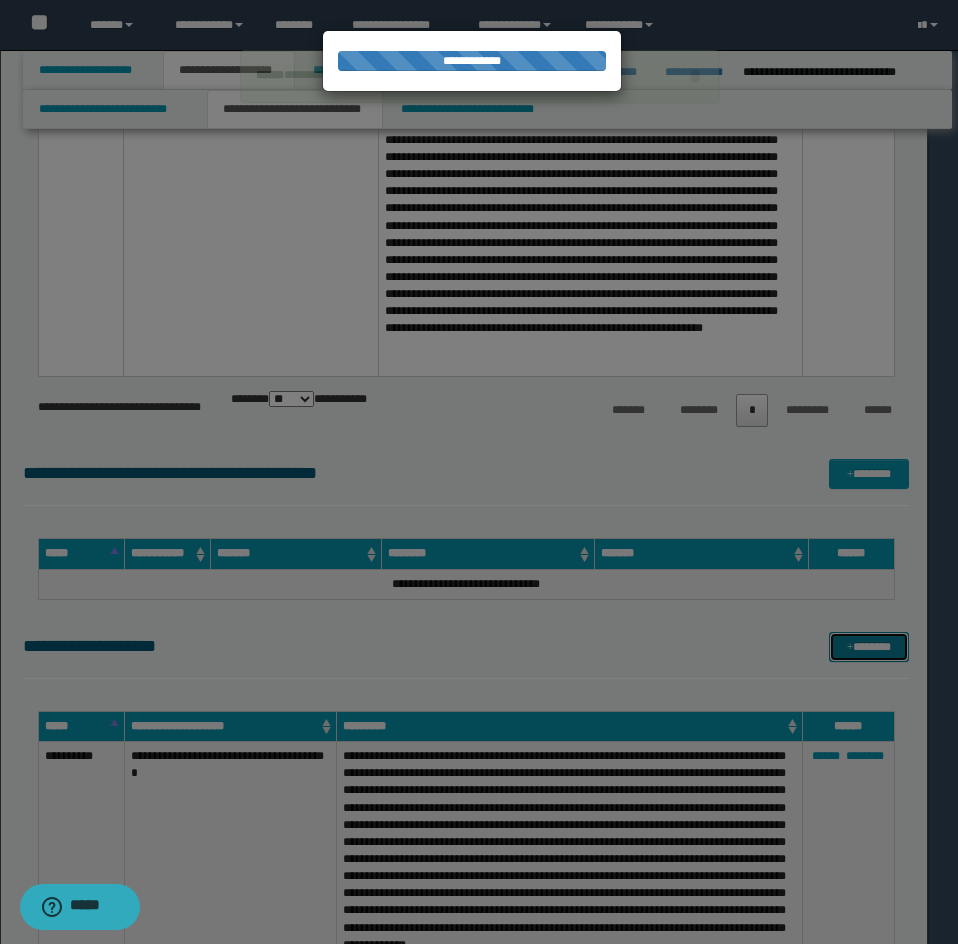 type 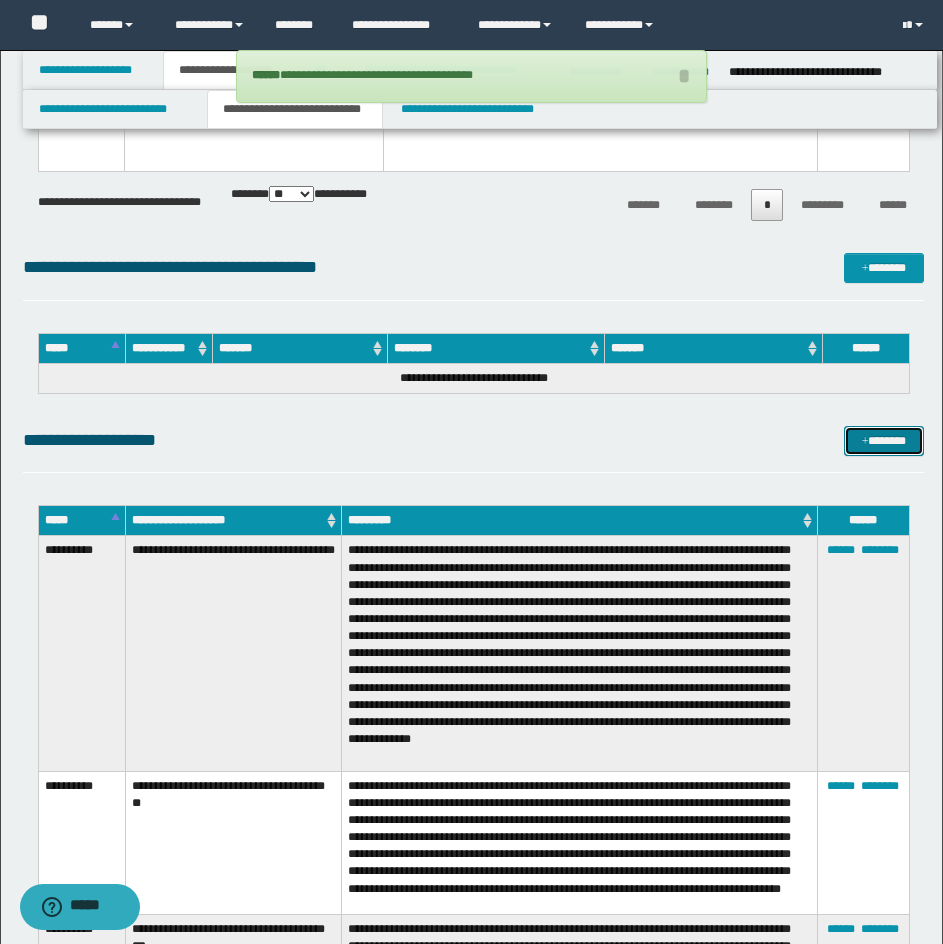 click on "*******" at bounding box center [884, 441] 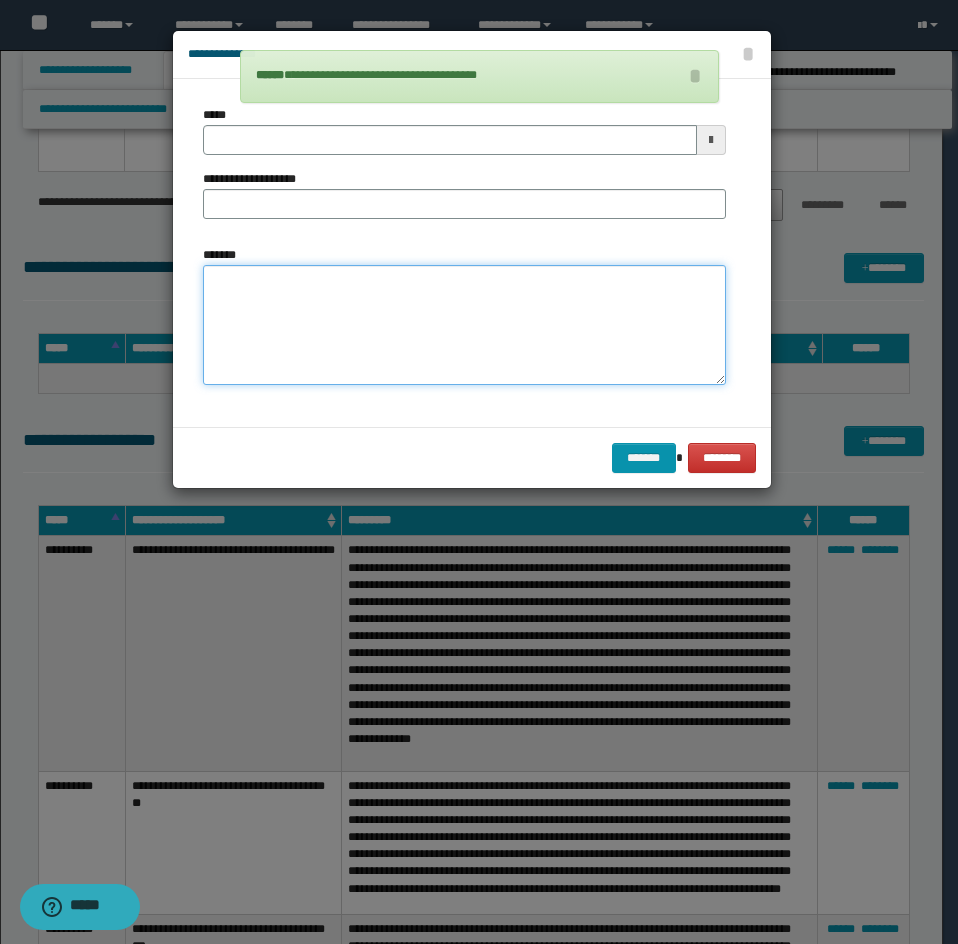 click on "*******" at bounding box center (464, 325) 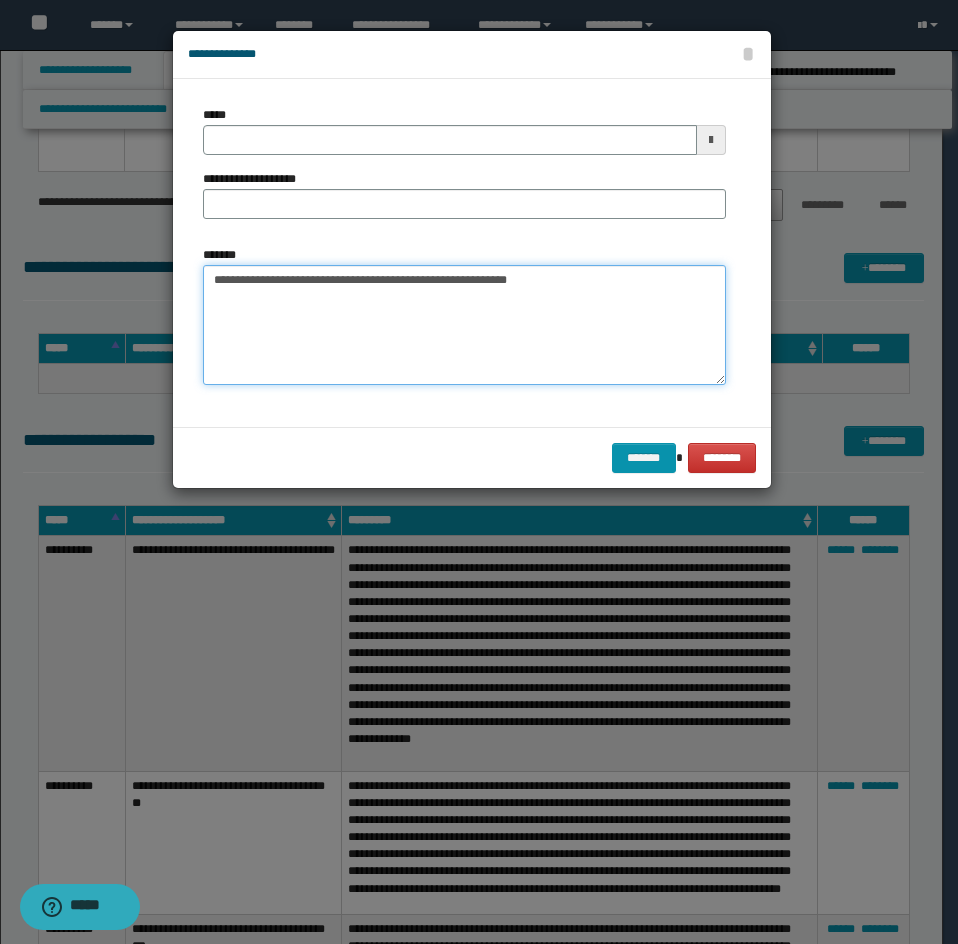 click on "**********" at bounding box center (464, 325) 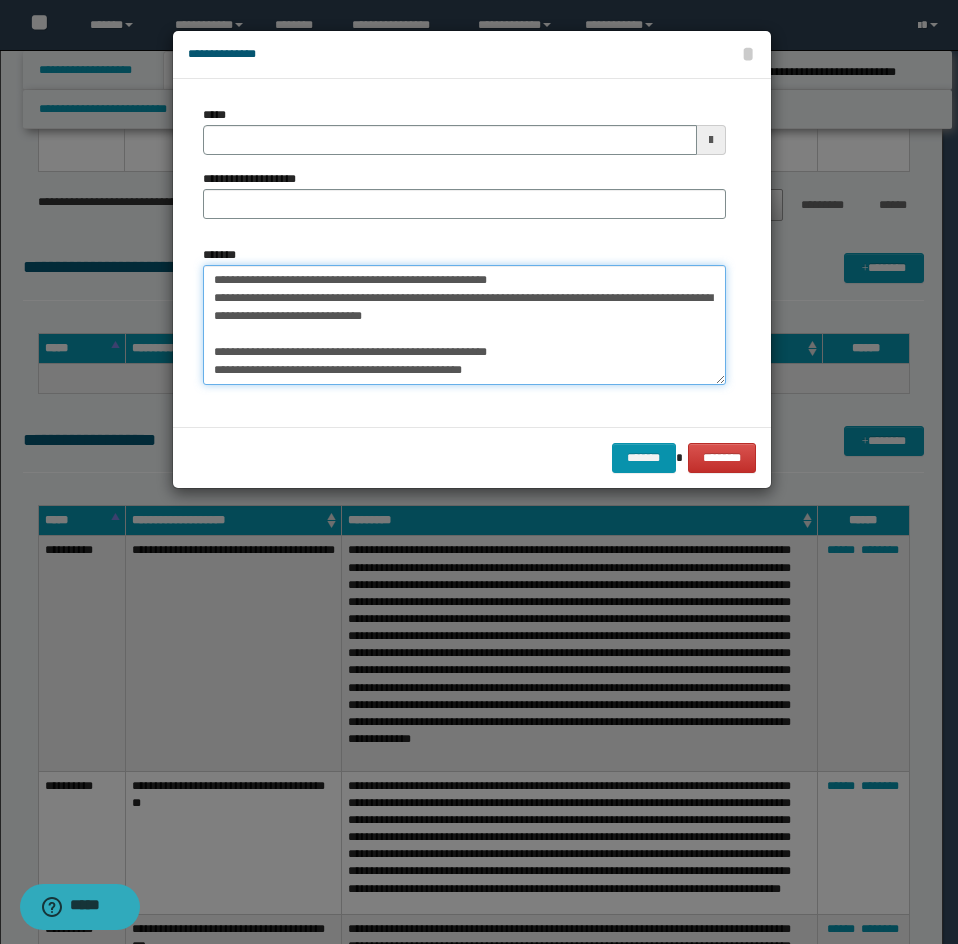 click on "**********" at bounding box center [464, 325] 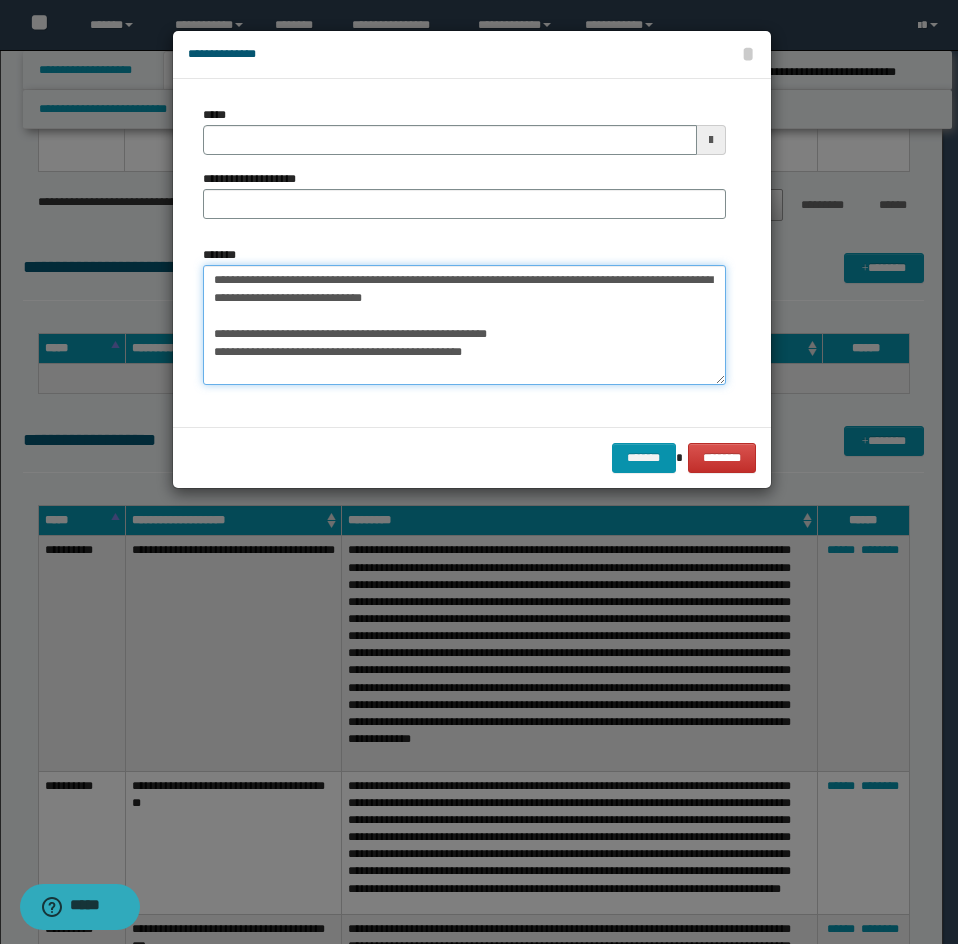 type 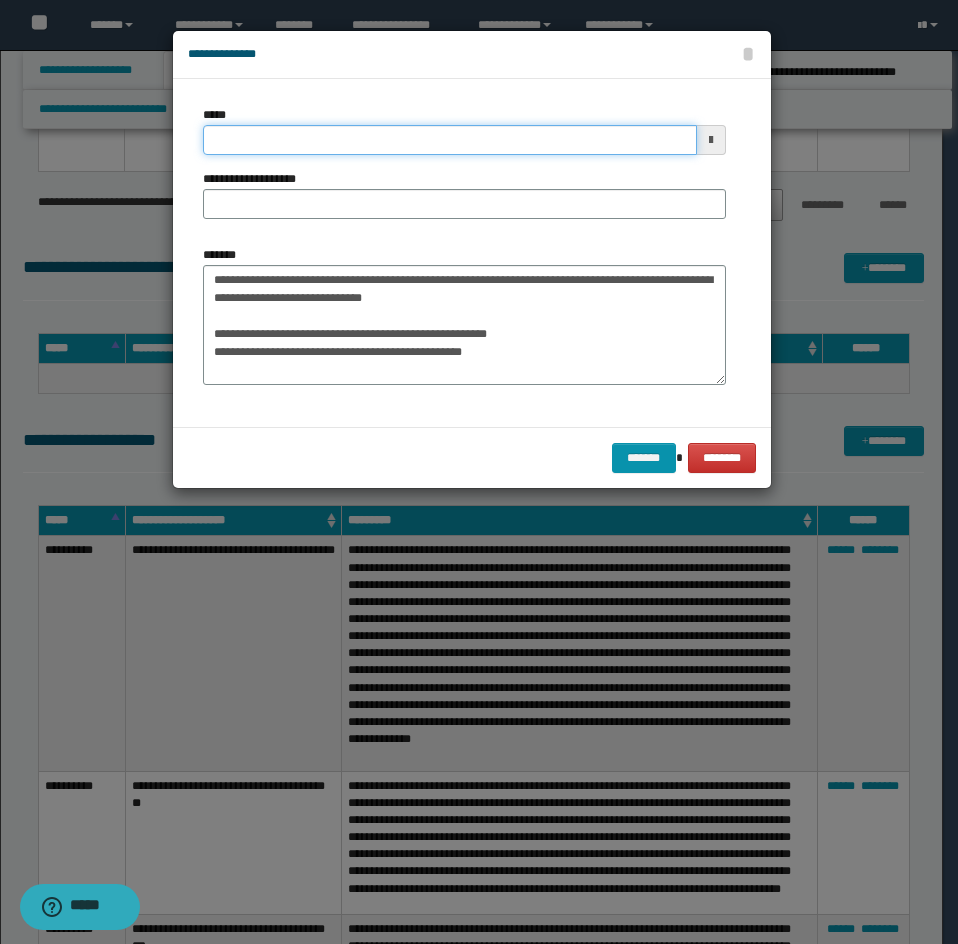 click on "*****" at bounding box center [450, 140] 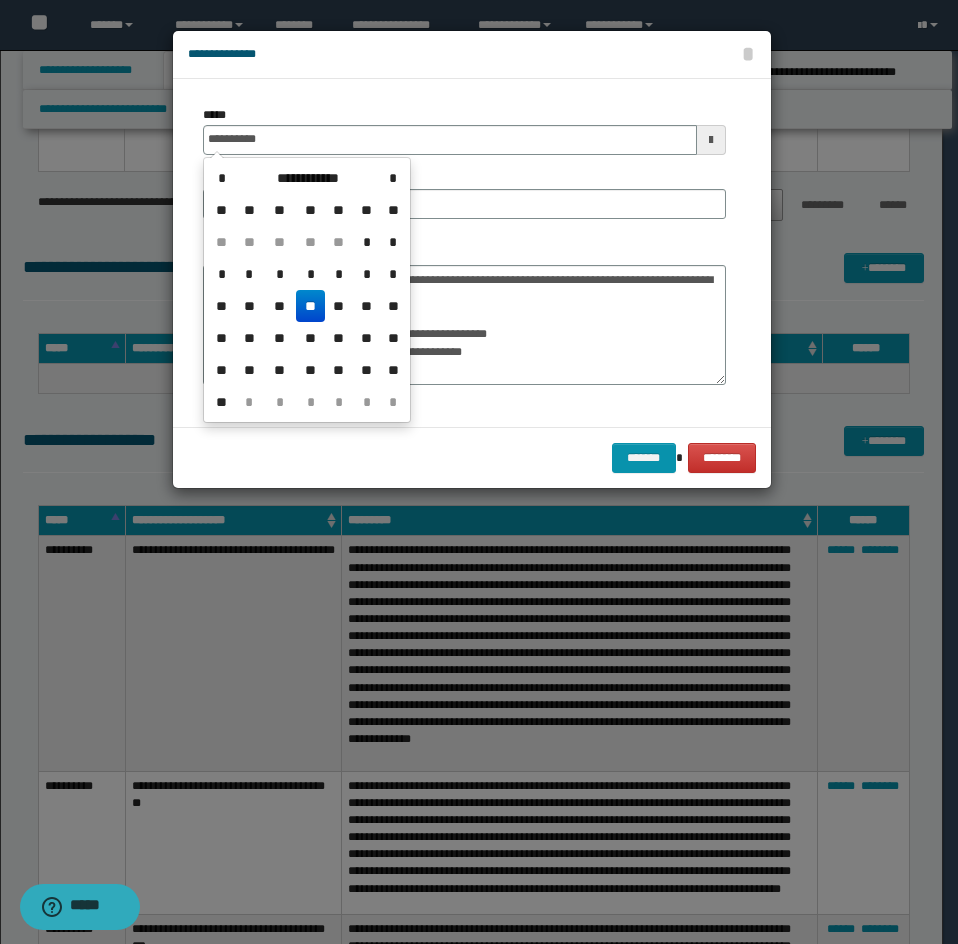 type on "**********" 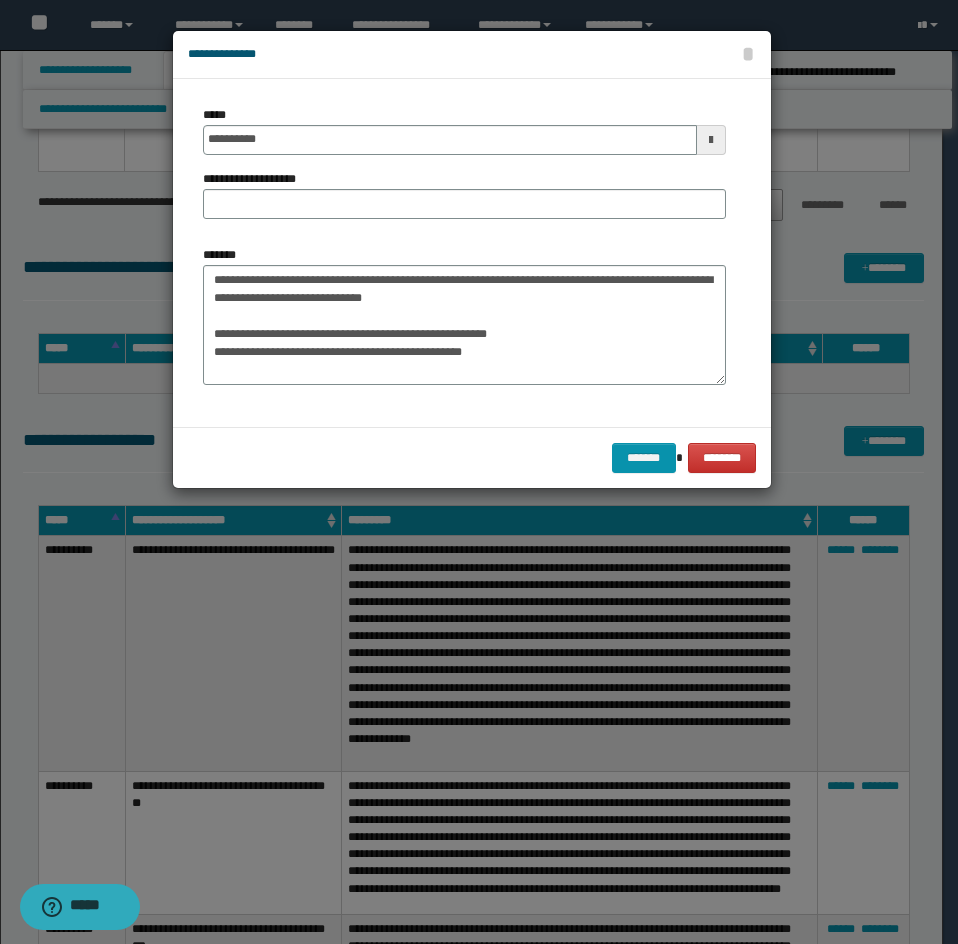 drag, startPoint x: 463, startPoint y: 221, endPoint x: 380, endPoint y: 193, distance: 87.595665 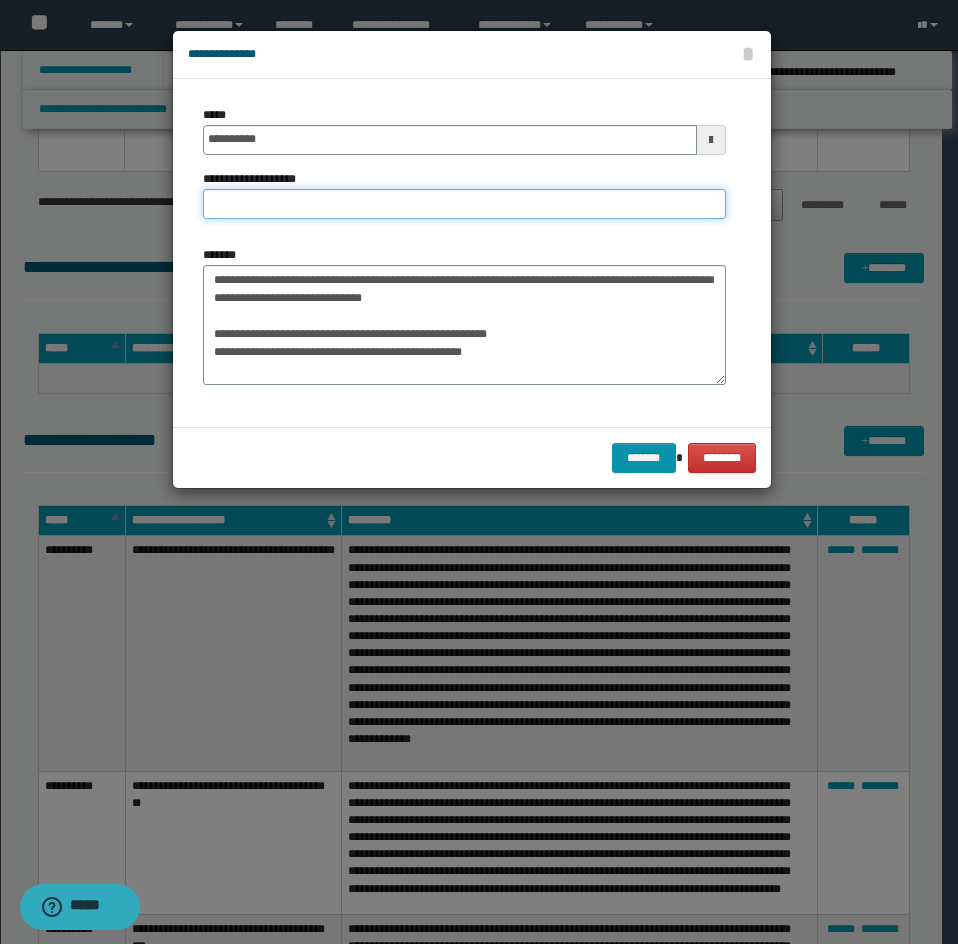 click on "**********" at bounding box center [464, 204] 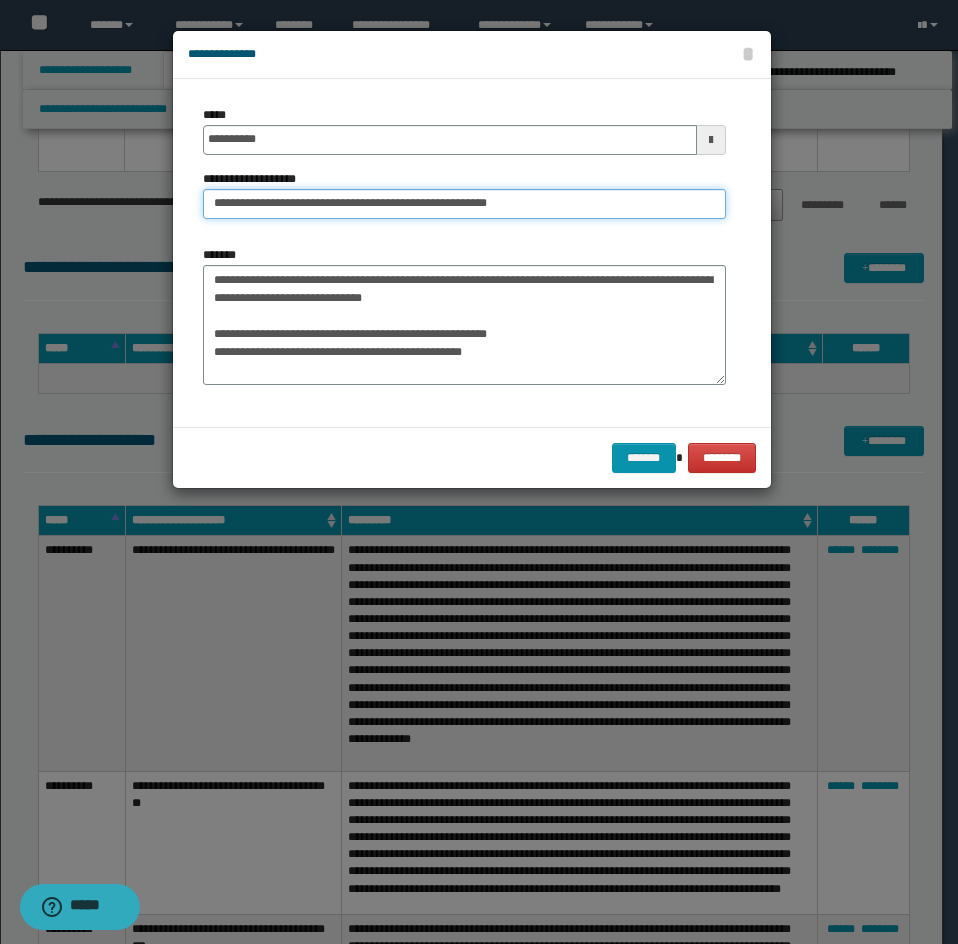 drag, startPoint x: 273, startPoint y: 213, endPoint x: 158, endPoint y: 215, distance: 115.01739 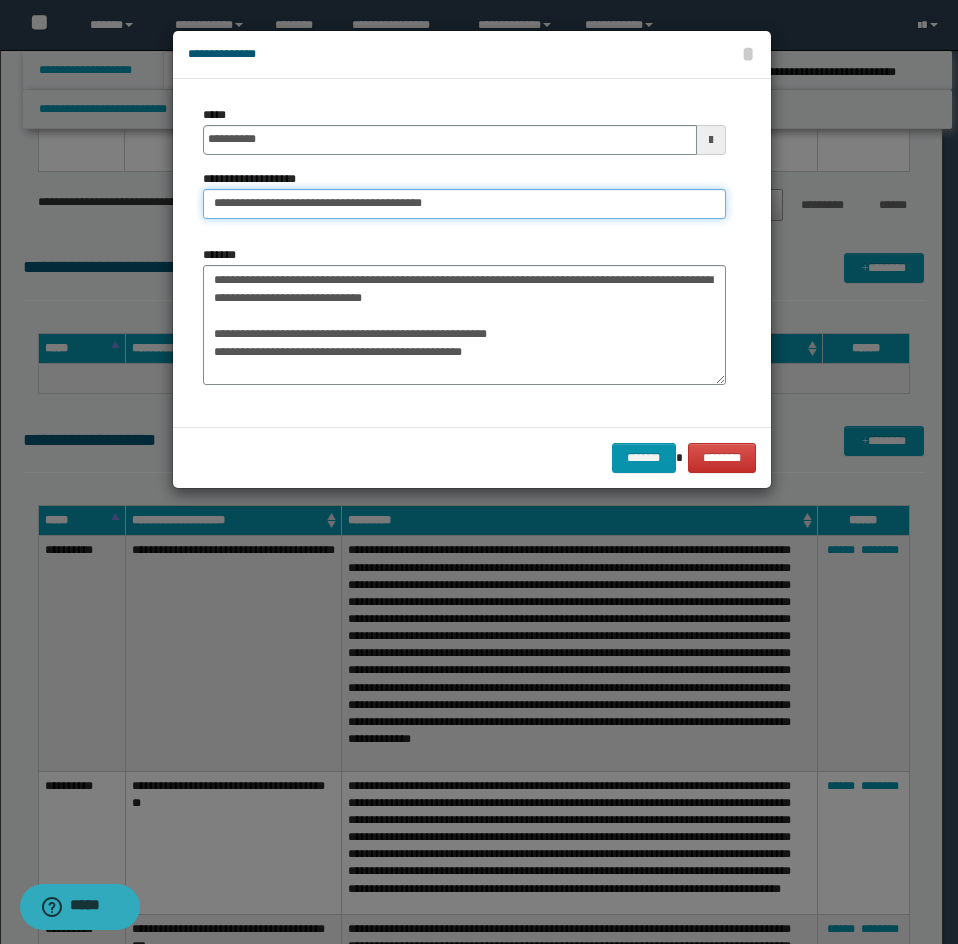 type on "**********" 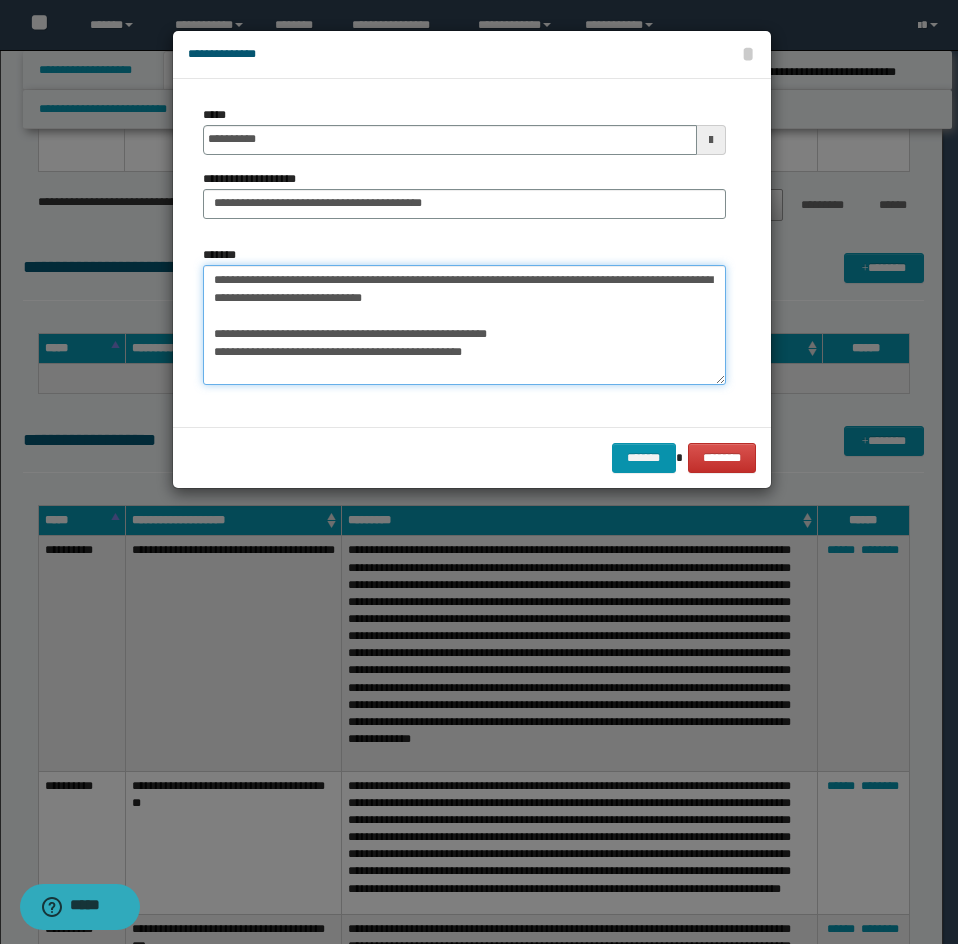 drag, startPoint x: 203, startPoint y: 323, endPoint x: 218, endPoint y: 331, distance: 17 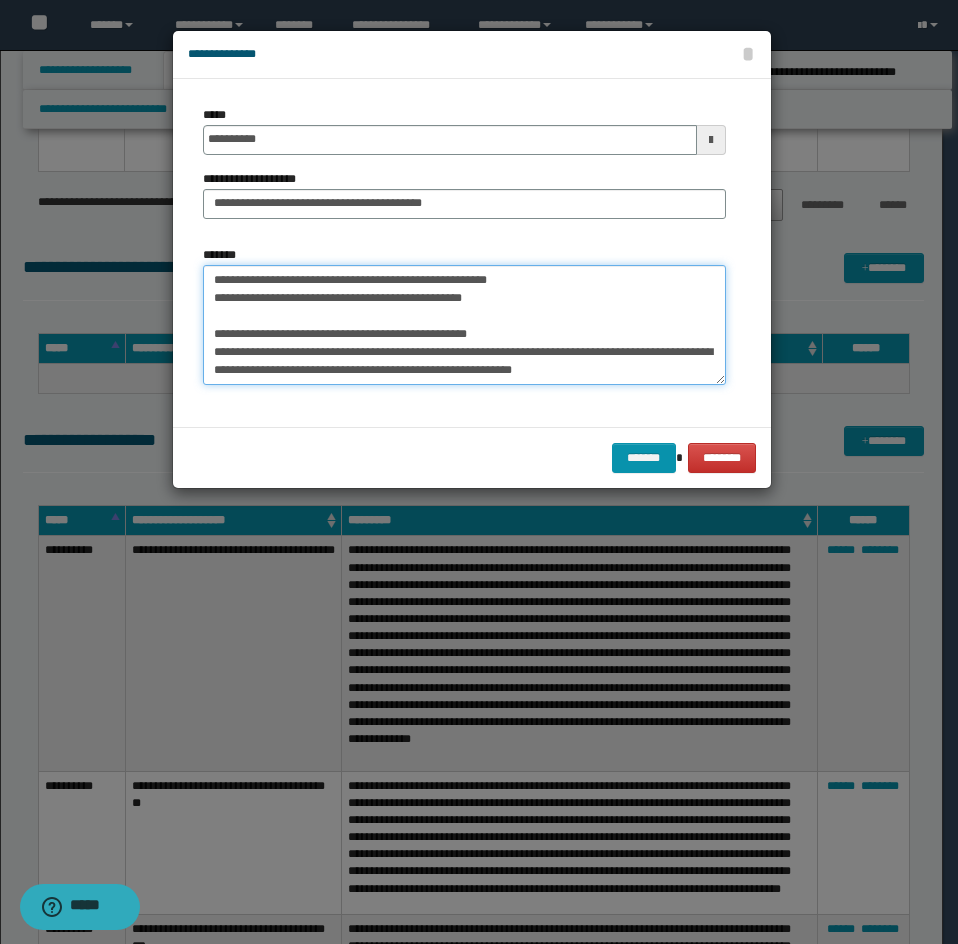 scroll, scrollTop: 0, scrollLeft: 0, axis: both 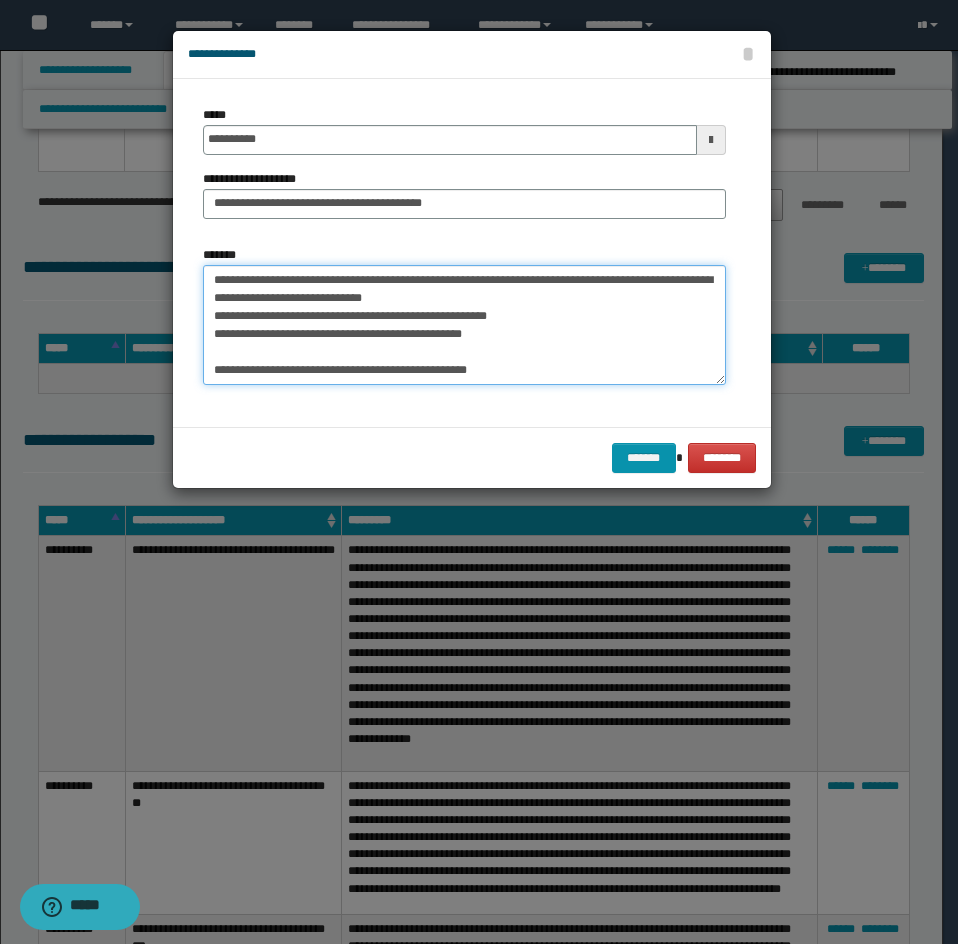 type on "**********" 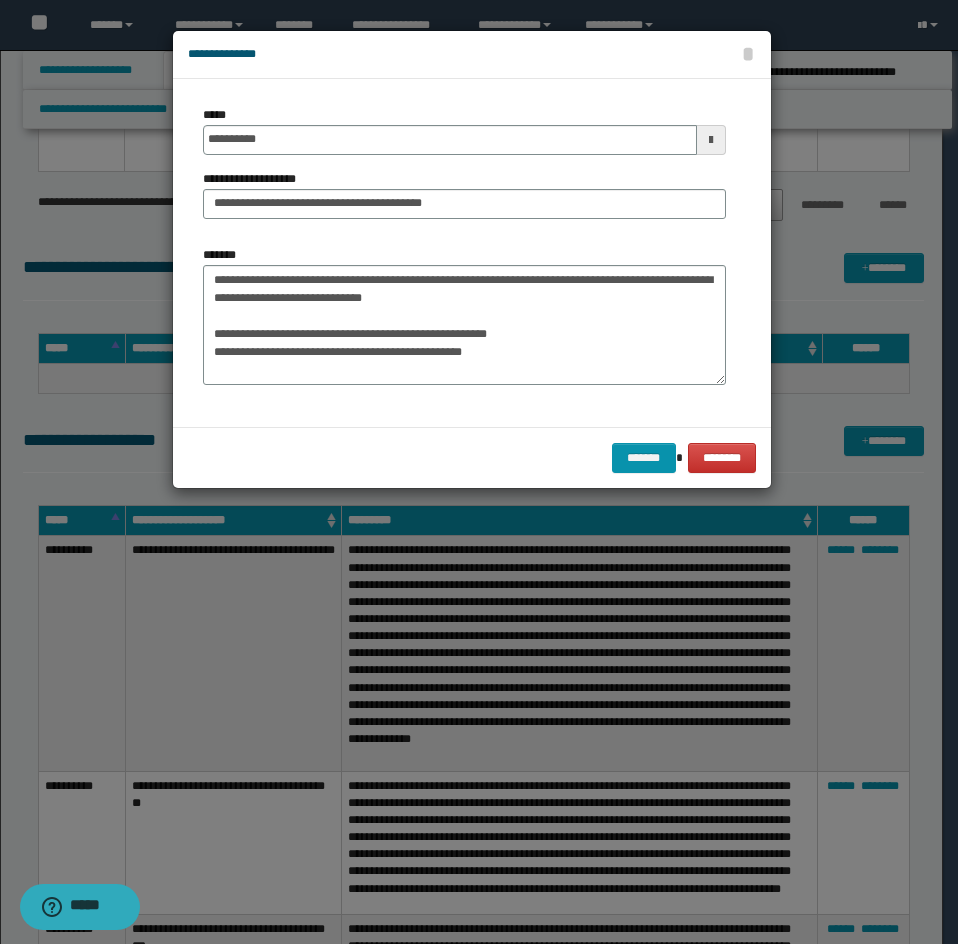 drag, startPoint x: 286, startPoint y: 406, endPoint x: 226, endPoint y: 362, distance: 74.404305 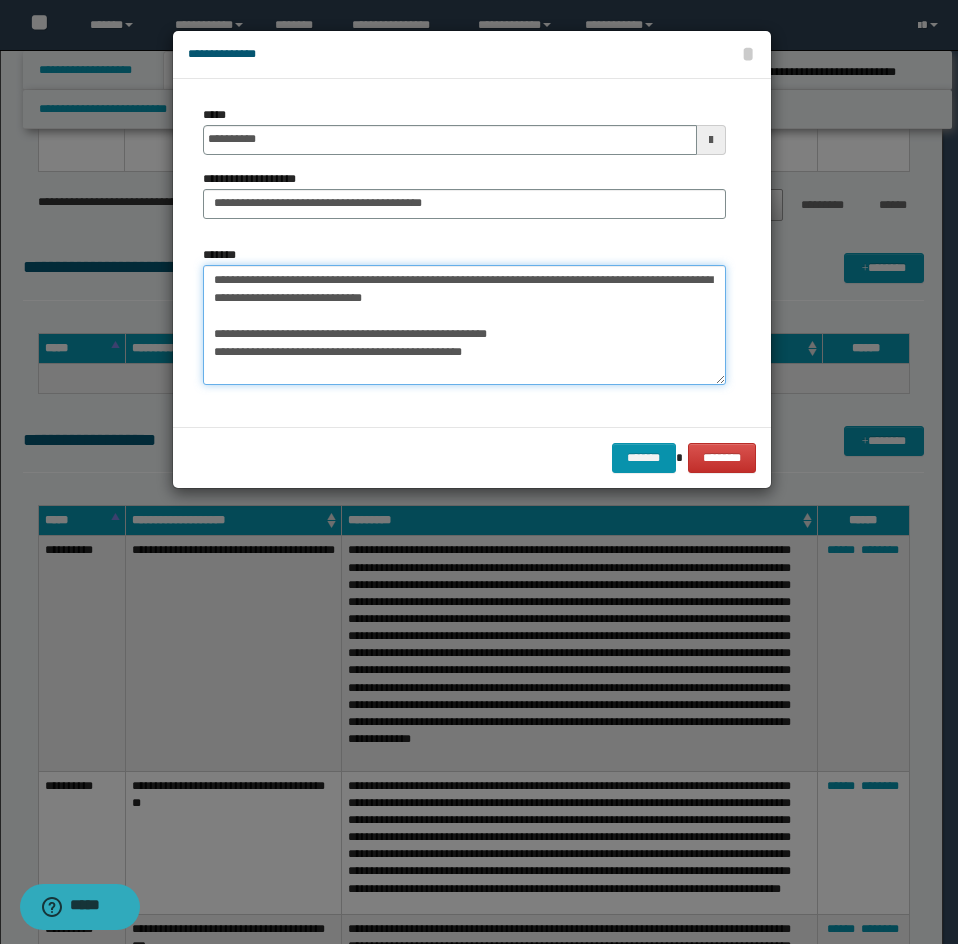 scroll, scrollTop: 72, scrollLeft: 0, axis: vertical 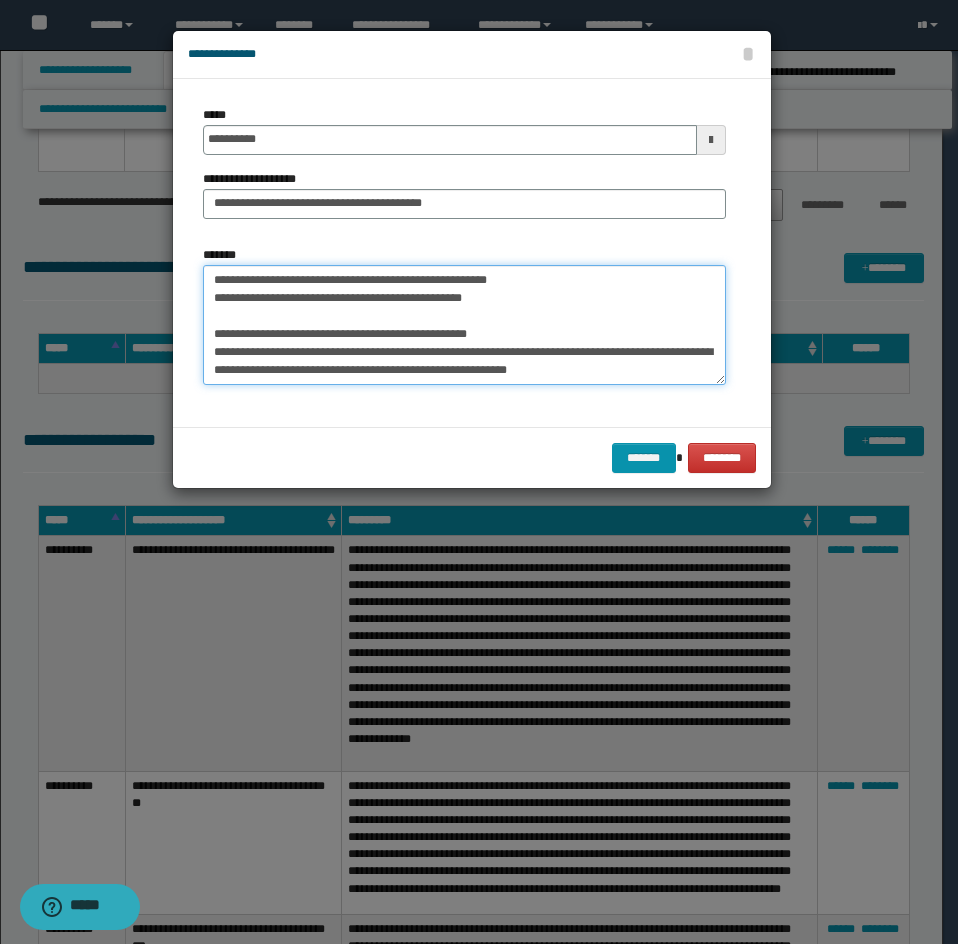 drag, startPoint x: 213, startPoint y: 335, endPoint x: 282, endPoint y: 396, distance: 92.09777 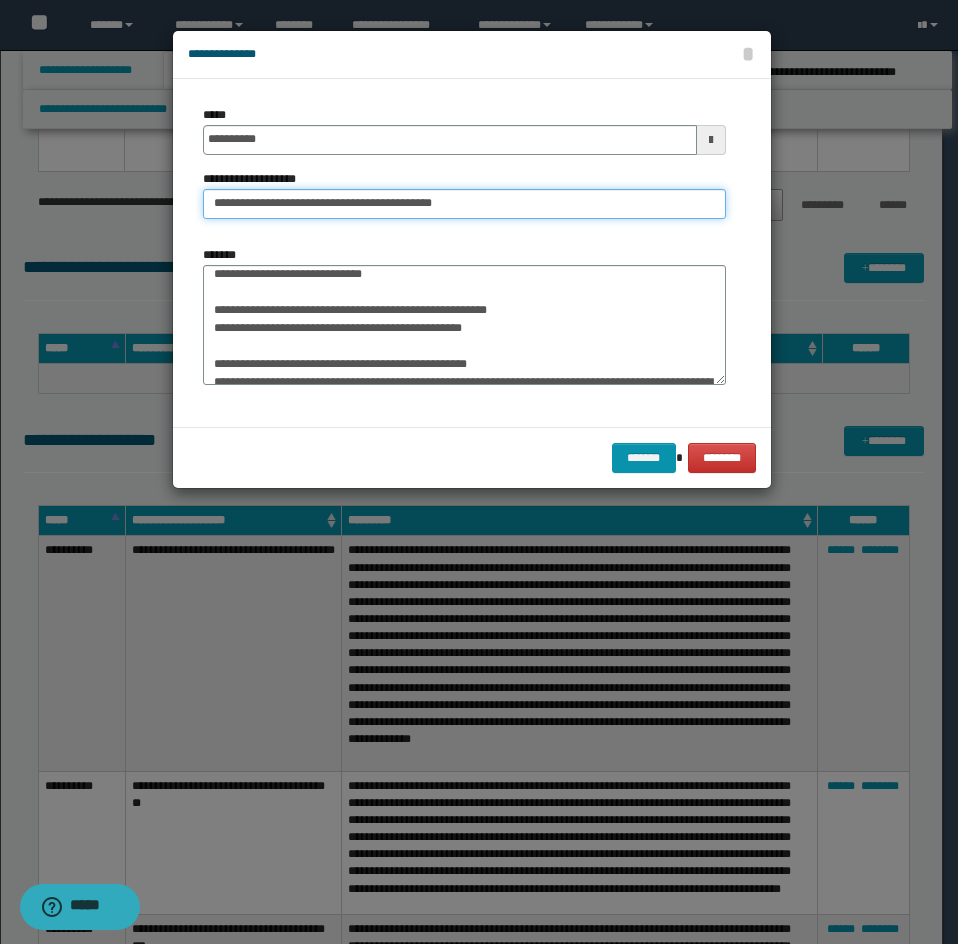 scroll, scrollTop: 0, scrollLeft: 0, axis: both 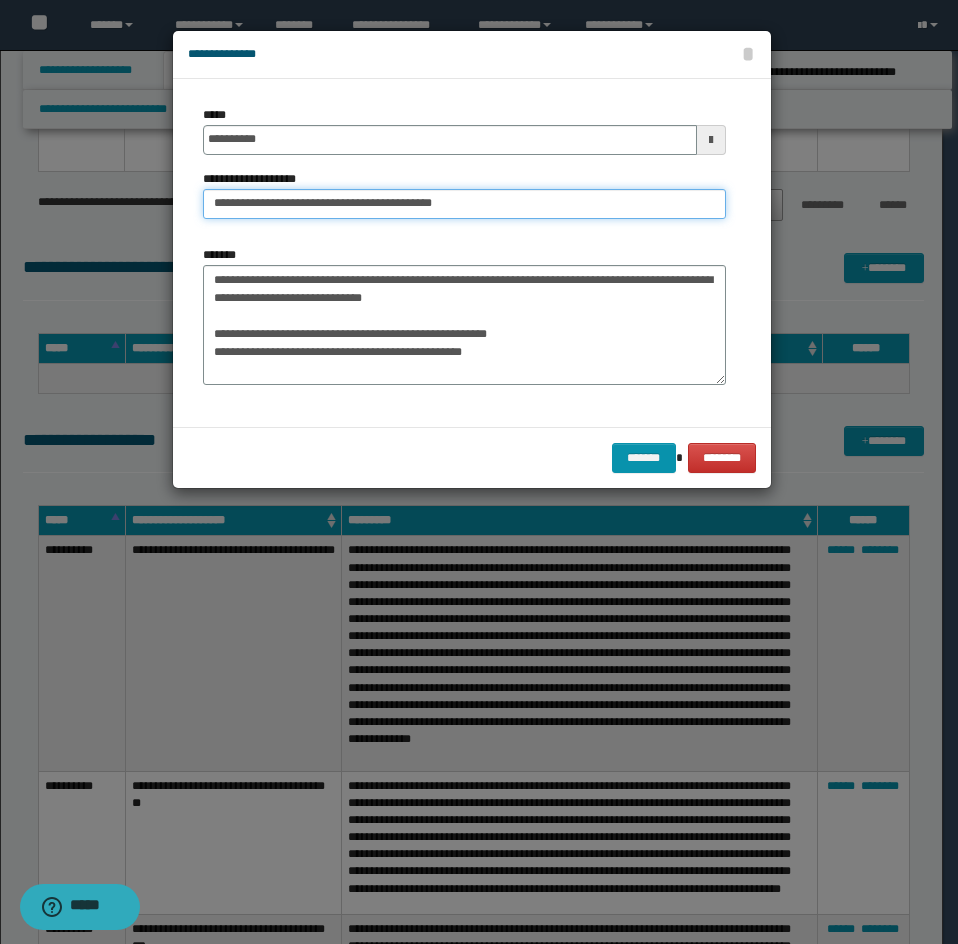 type on "**********" 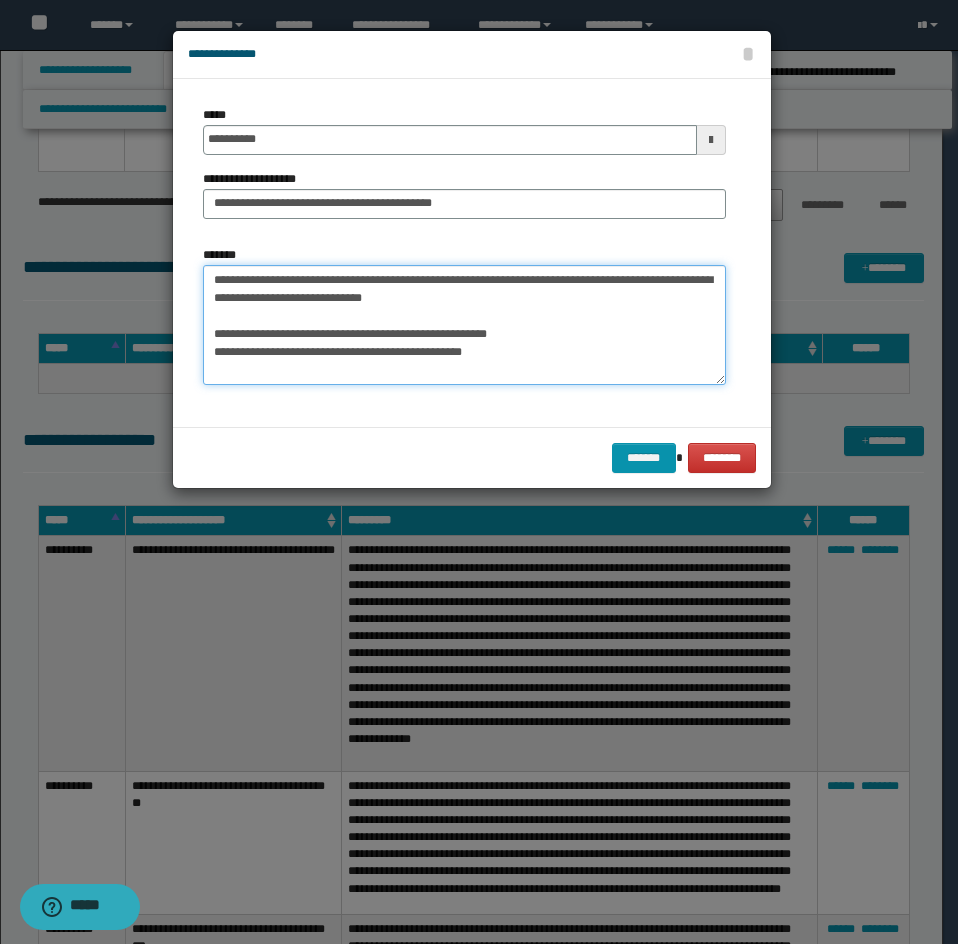scroll, scrollTop: 72, scrollLeft: 0, axis: vertical 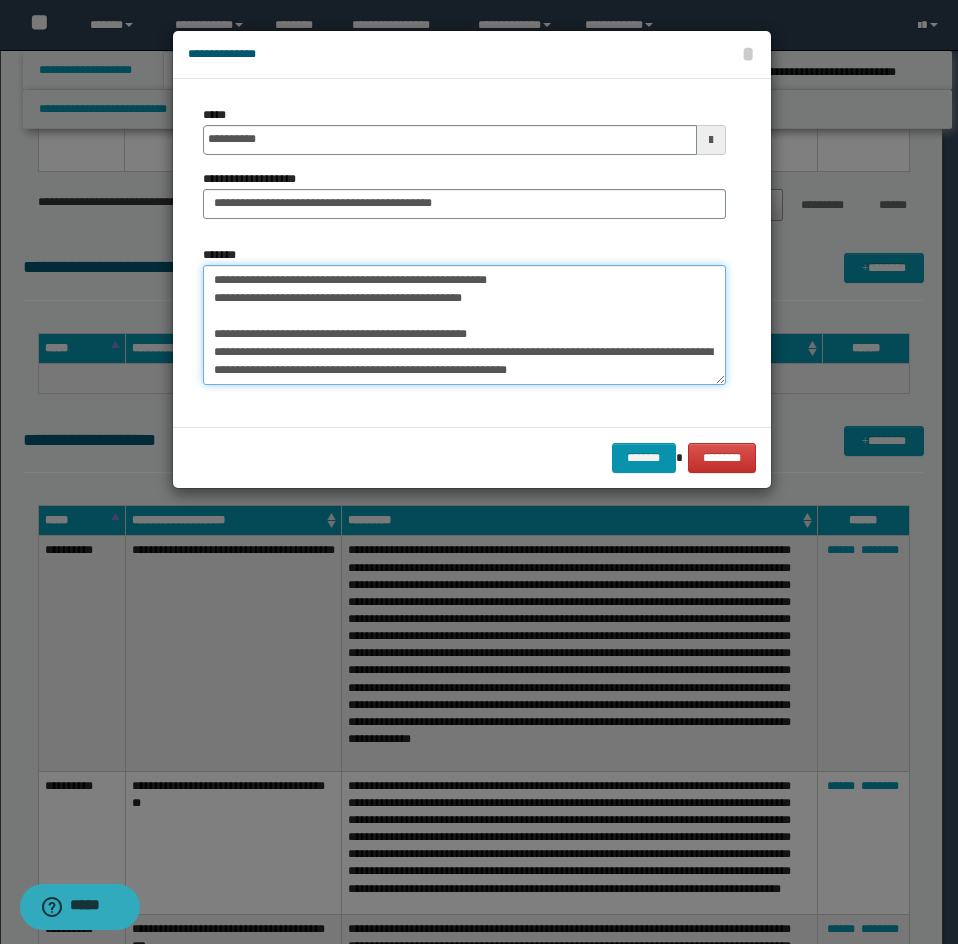drag, startPoint x: 210, startPoint y: 333, endPoint x: 309, endPoint y: 390, distance: 114.236595 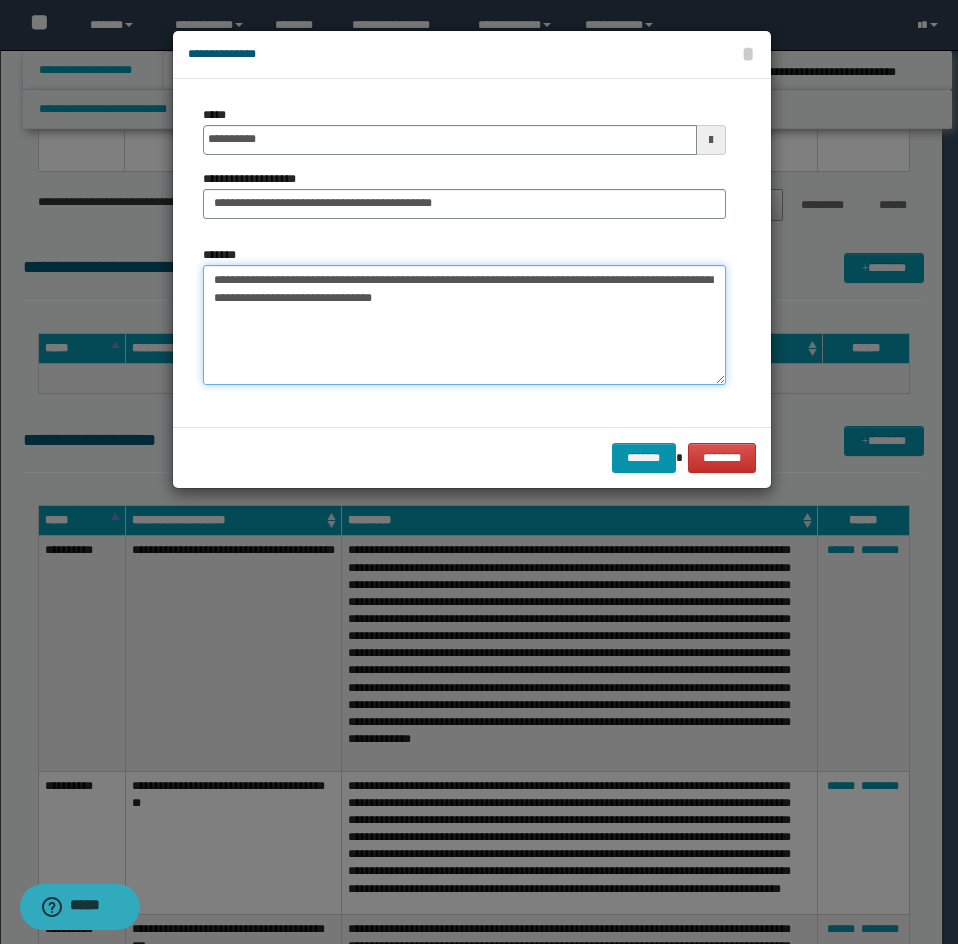 scroll, scrollTop: 0, scrollLeft: 0, axis: both 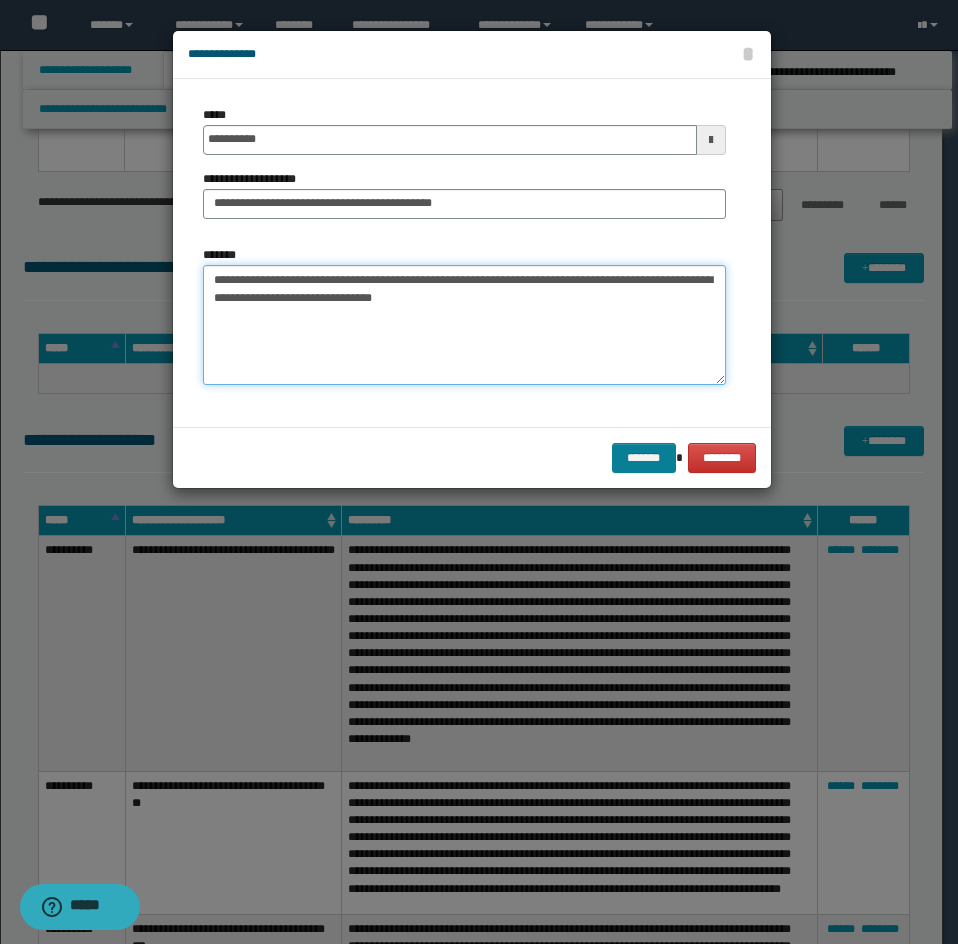 type on "**********" 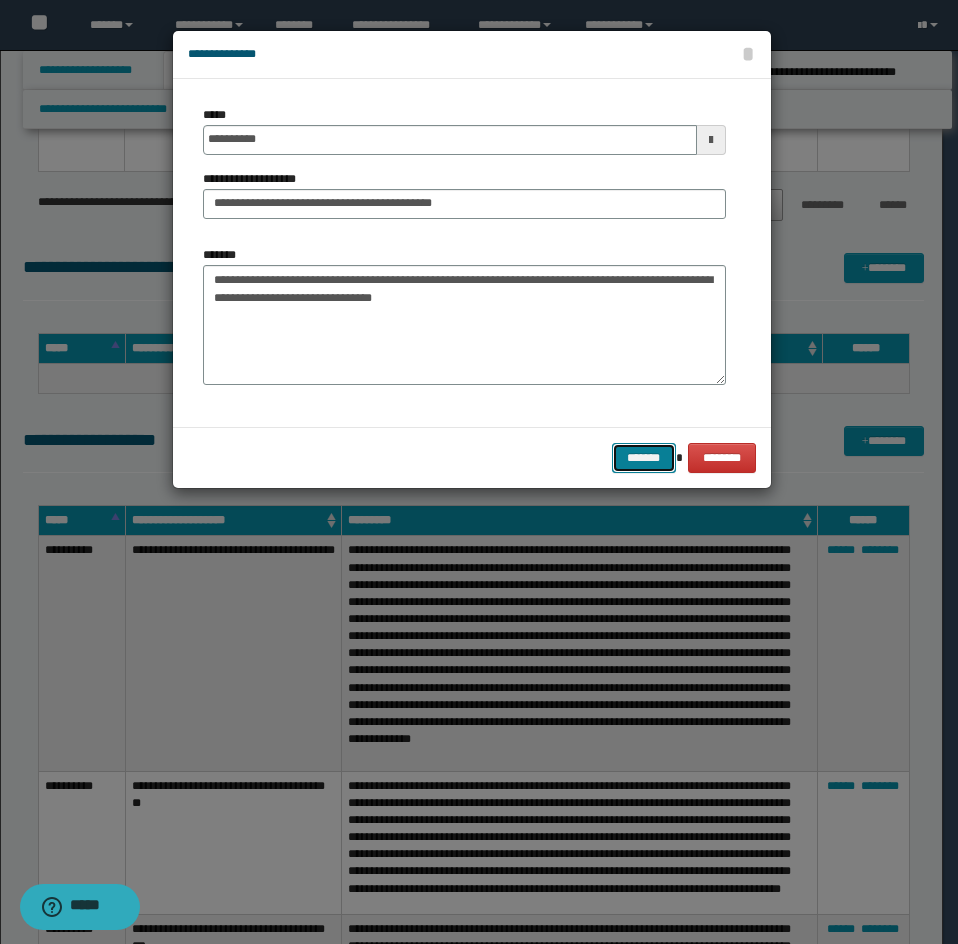 click on "*******" at bounding box center [644, 458] 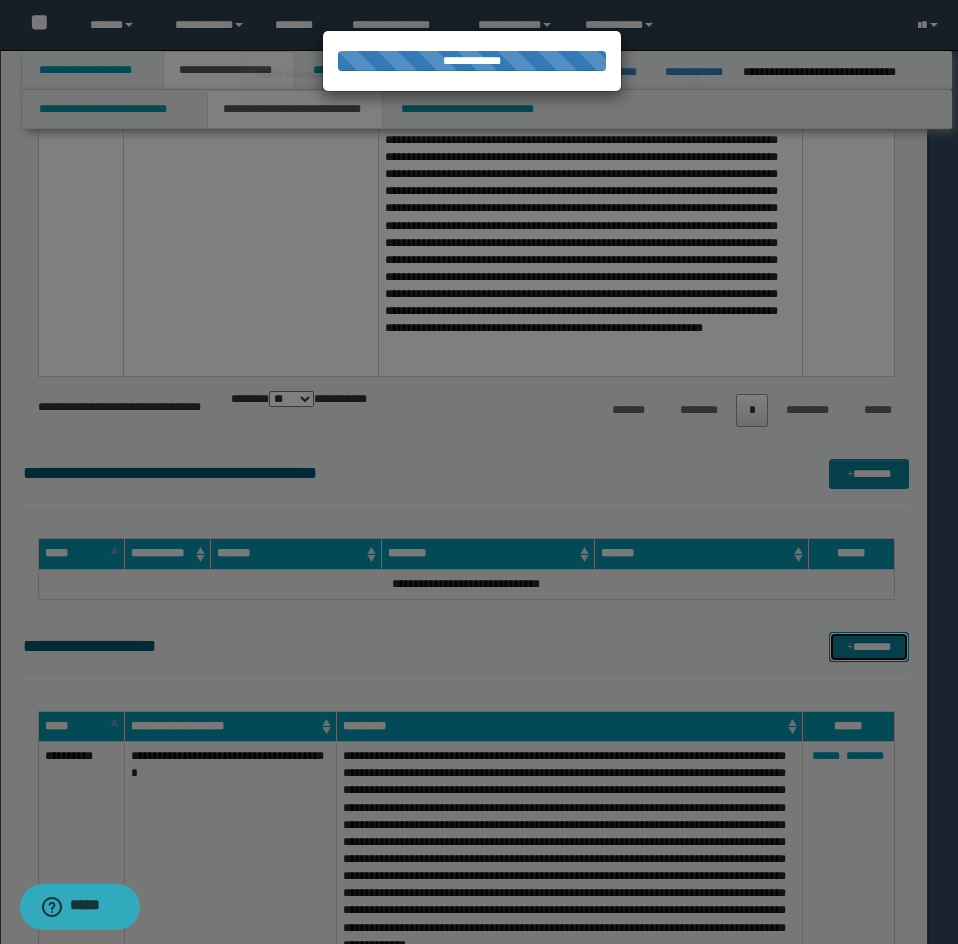type 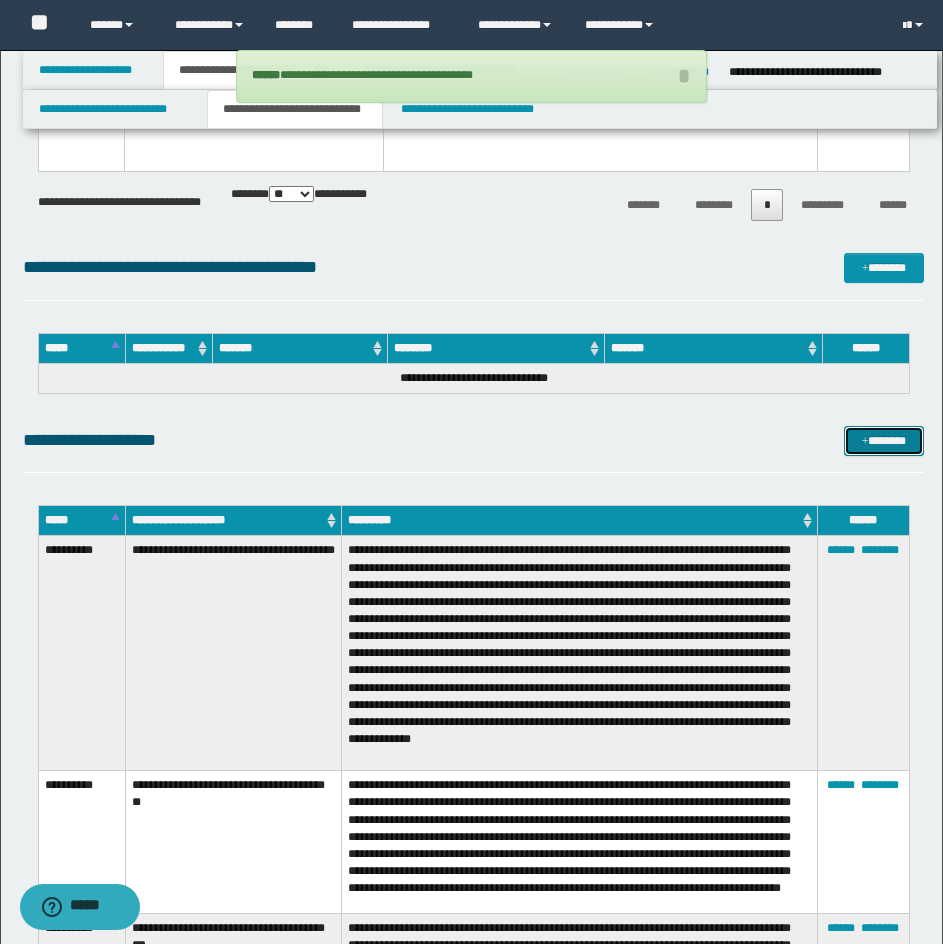 click at bounding box center [865, 442] 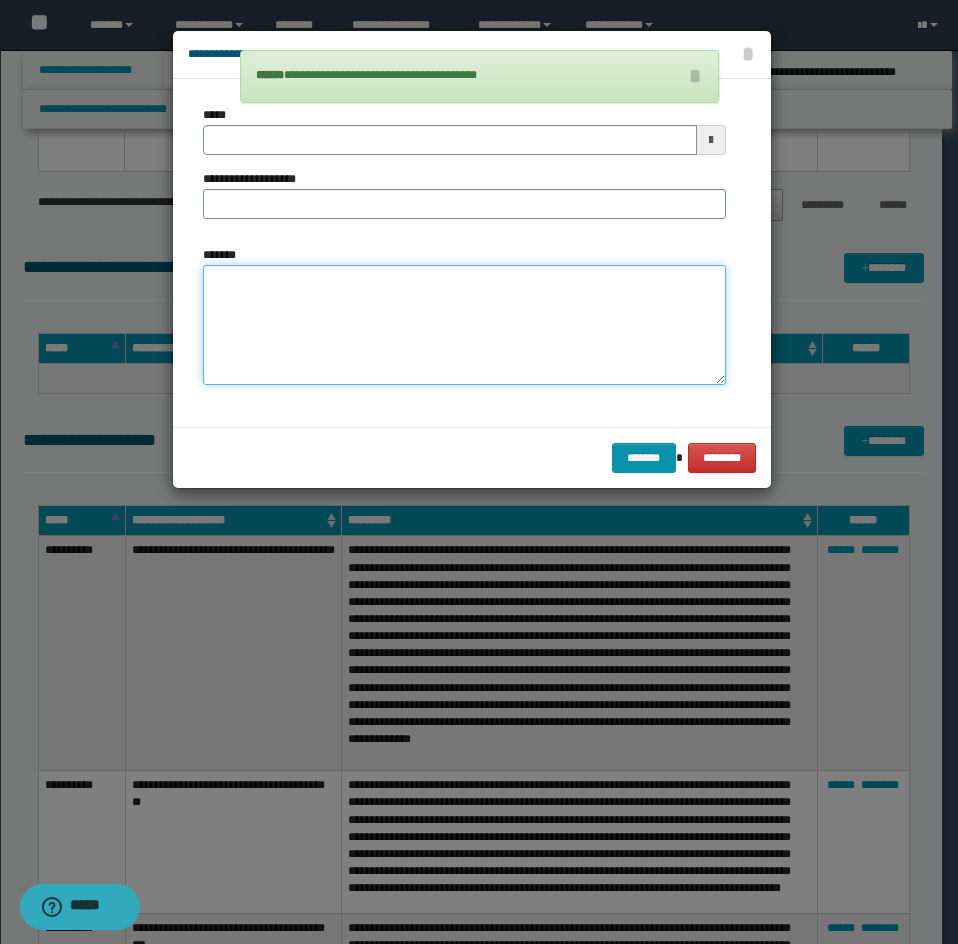 click on "*******" at bounding box center (464, 325) 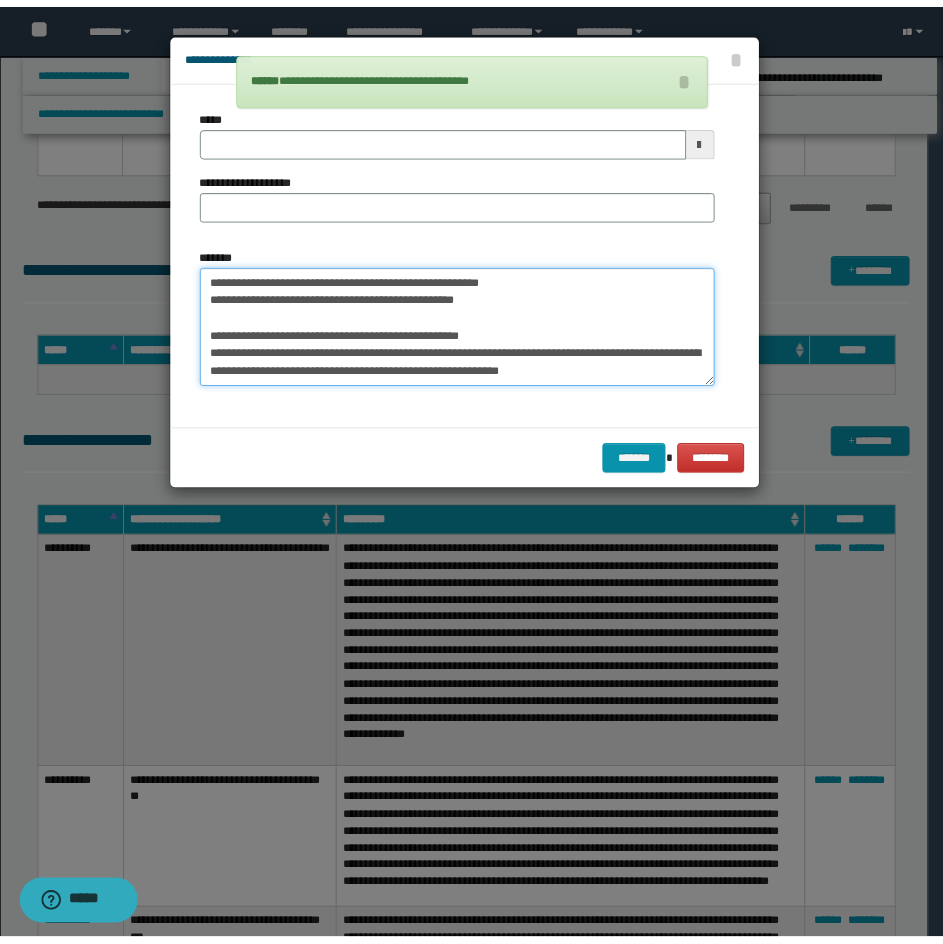 scroll, scrollTop: 0, scrollLeft: 0, axis: both 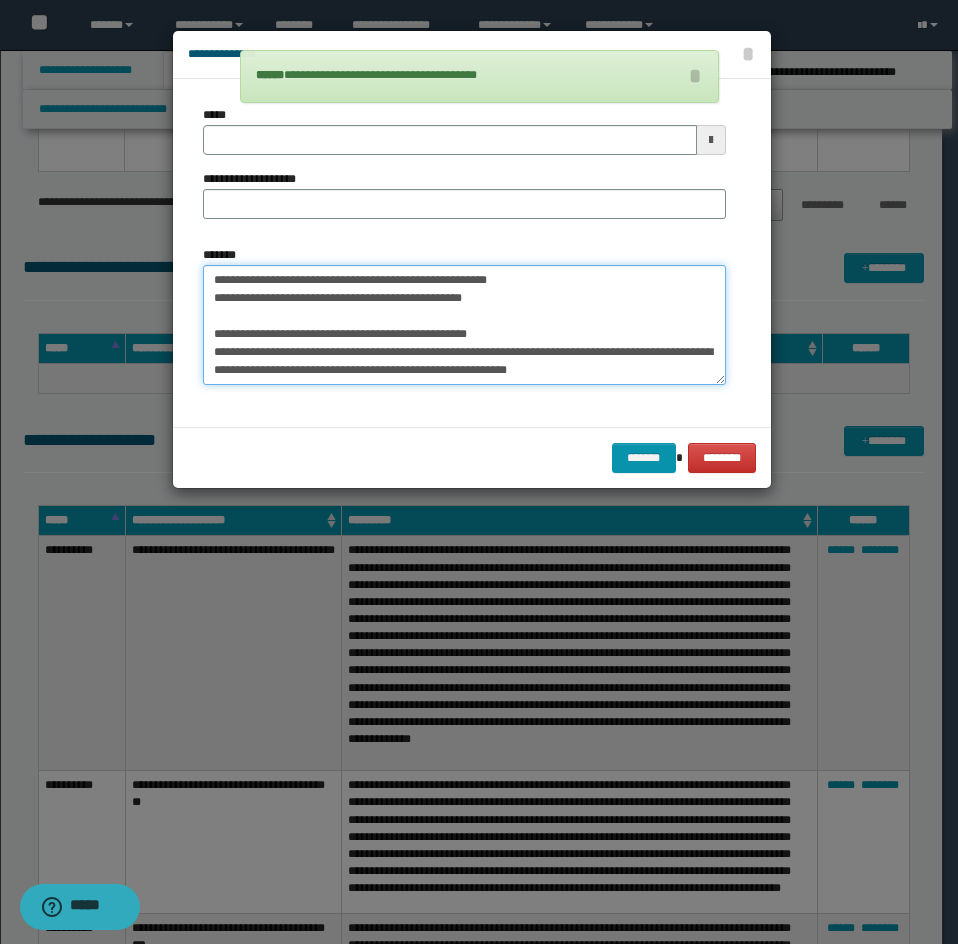 click on "**********" at bounding box center (464, 325) 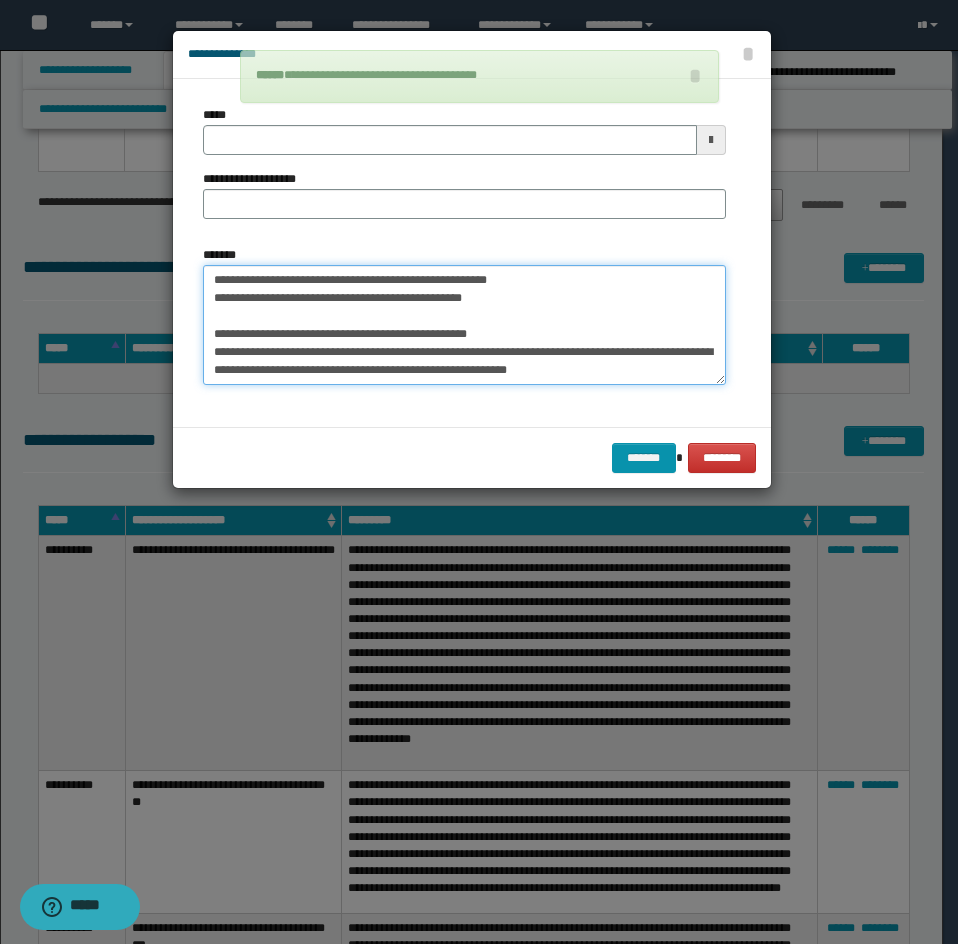 type on "**********" 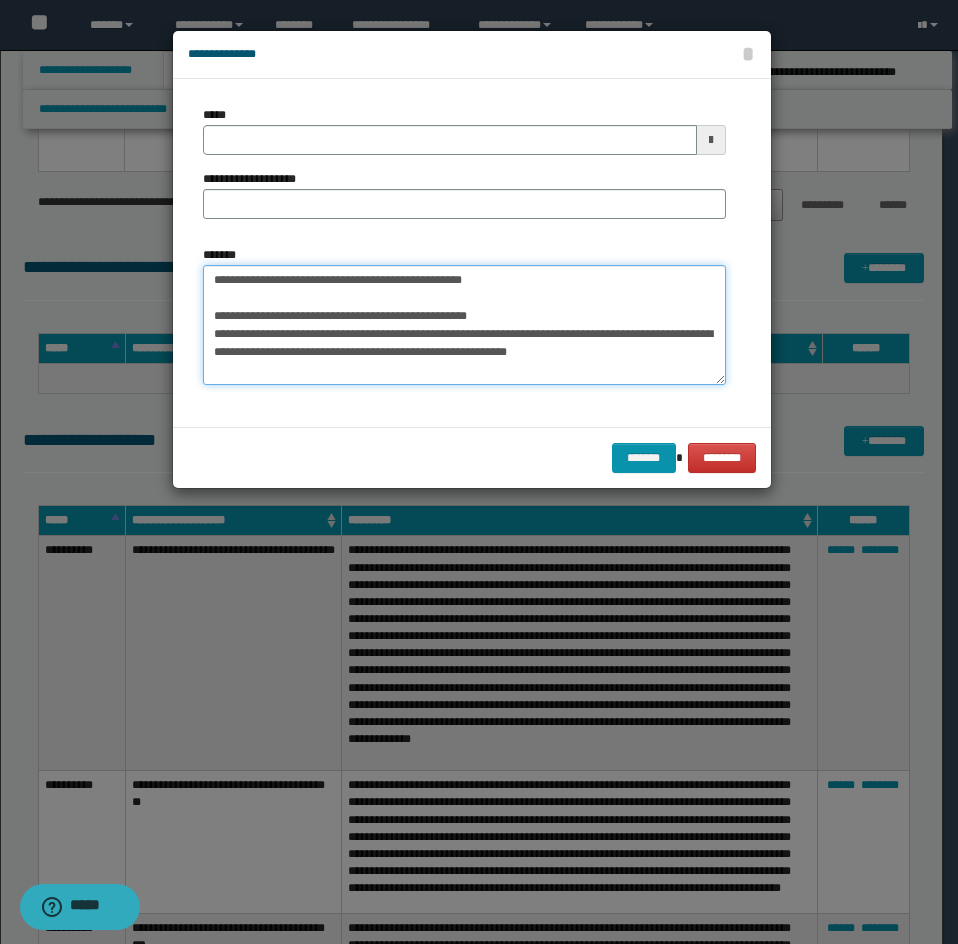 type 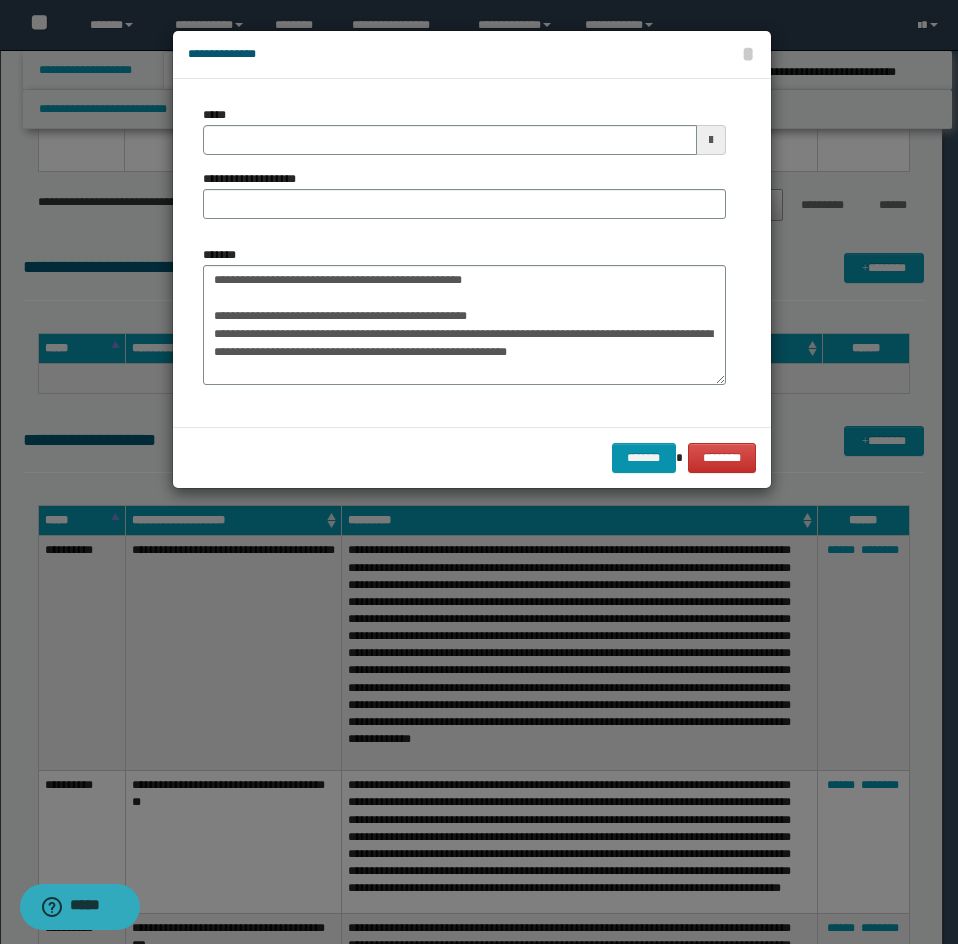 click on "*****" at bounding box center (464, 130) 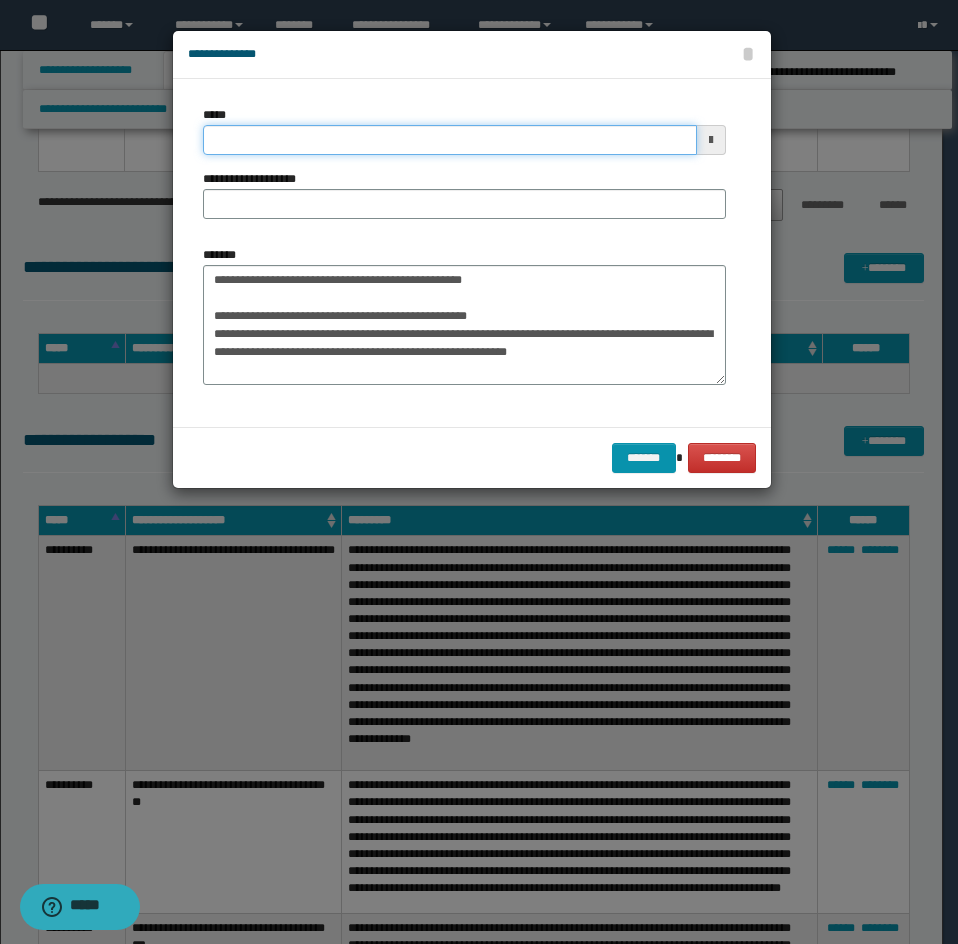 click on "*****" at bounding box center (450, 140) 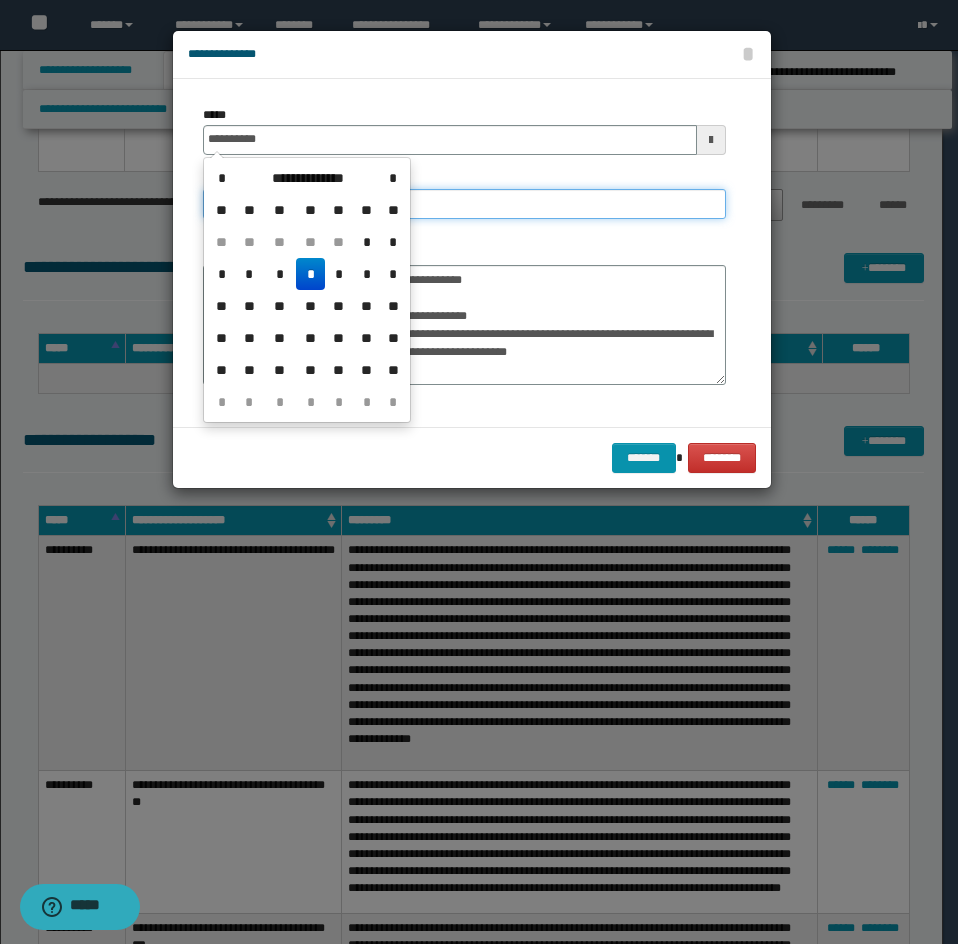 type on "**********" 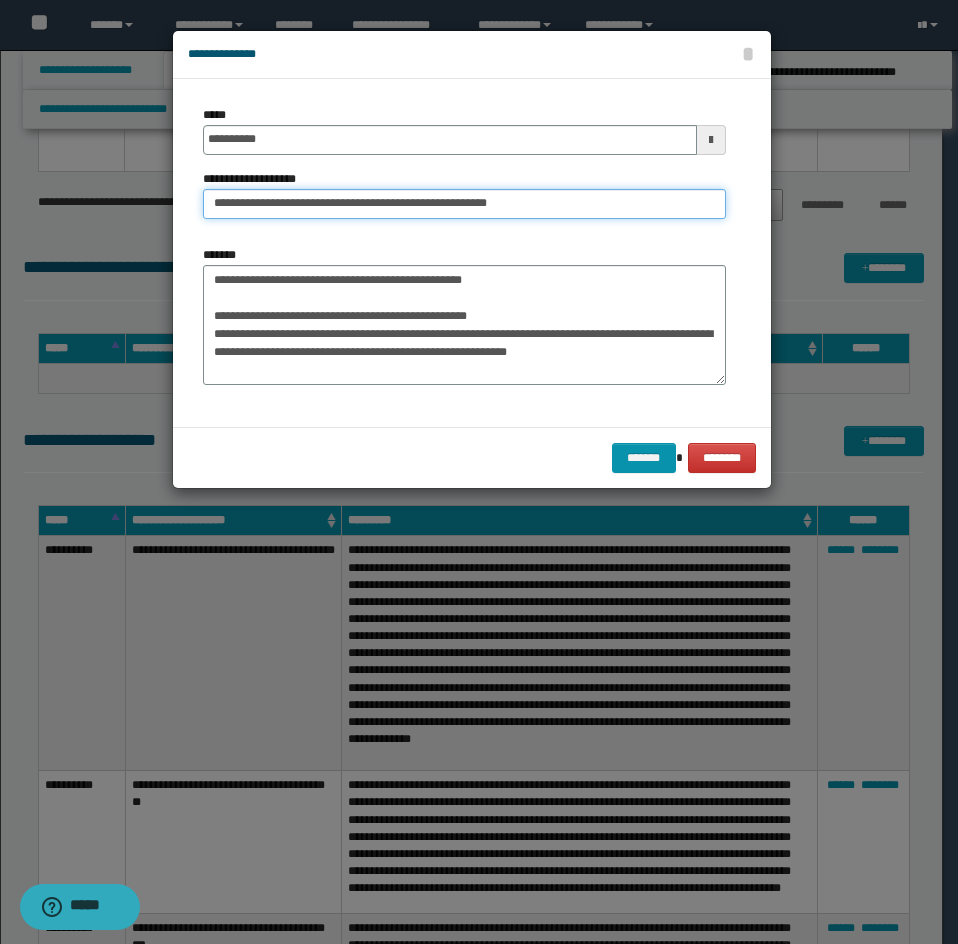 click on "**********" at bounding box center (464, 204) 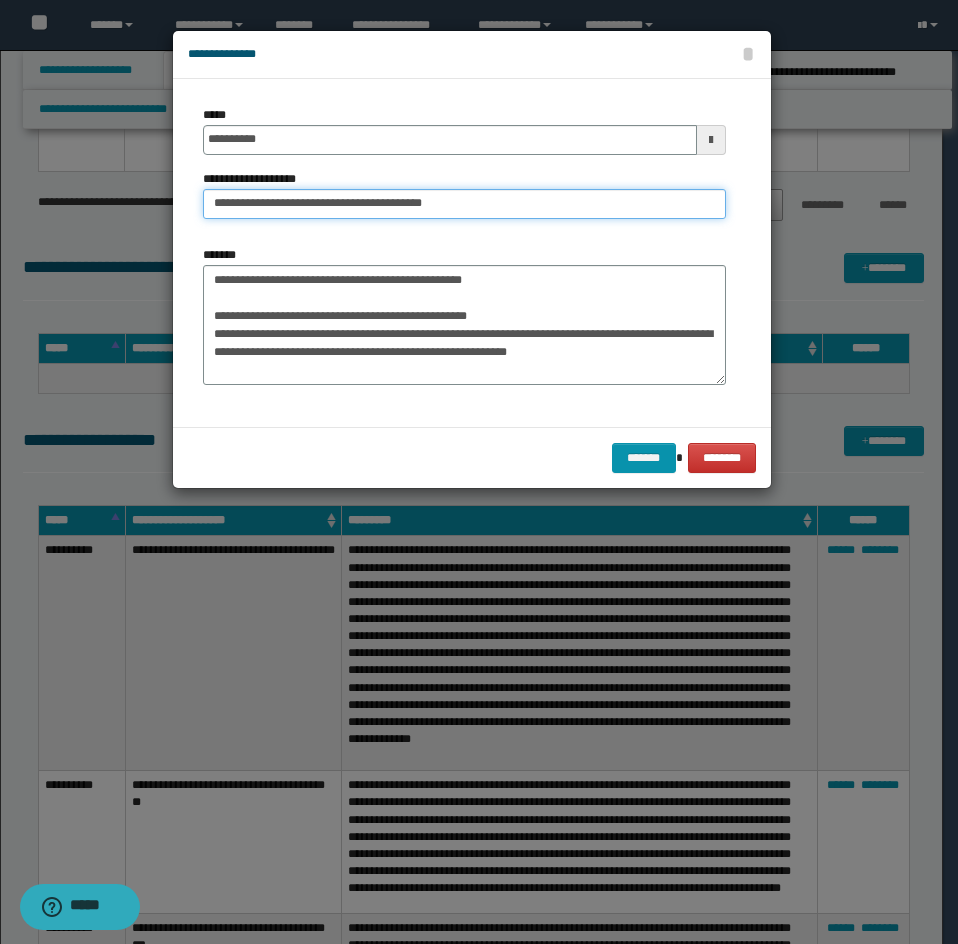 type on "**********" 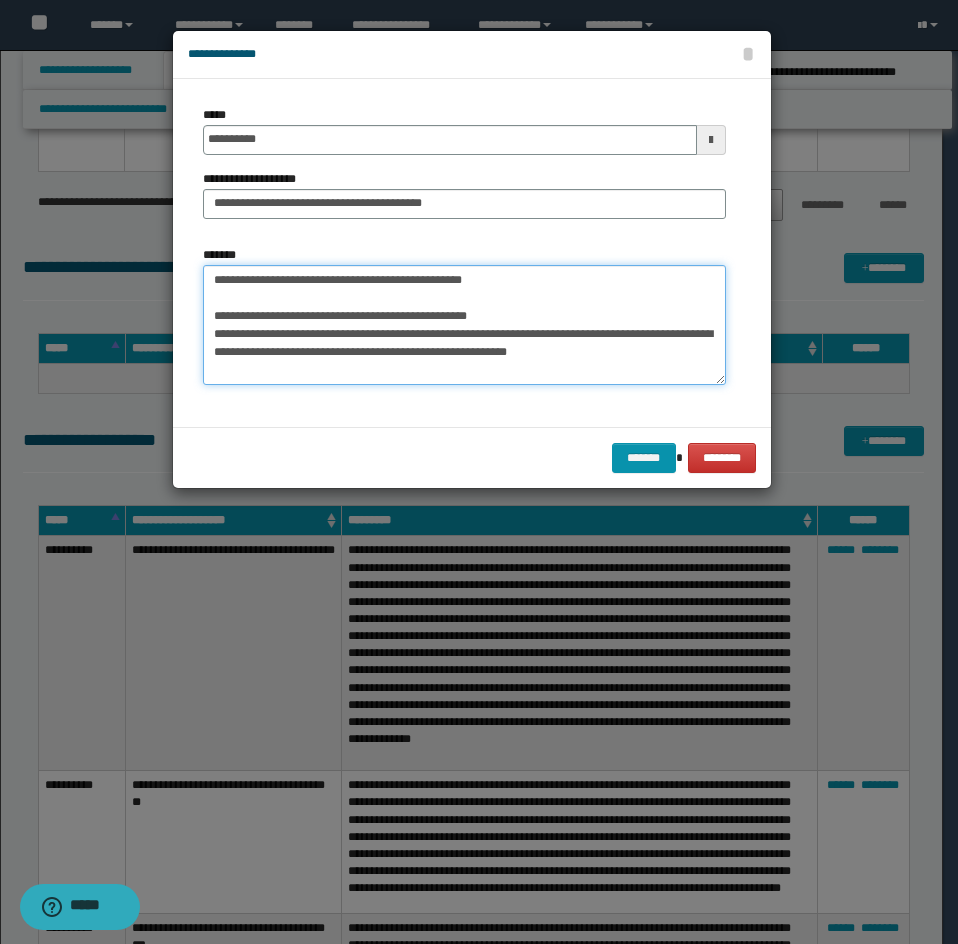 drag, startPoint x: 210, startPoint y: 313, endPoint x: 618, endPoint y: 353, distance: 409.9561 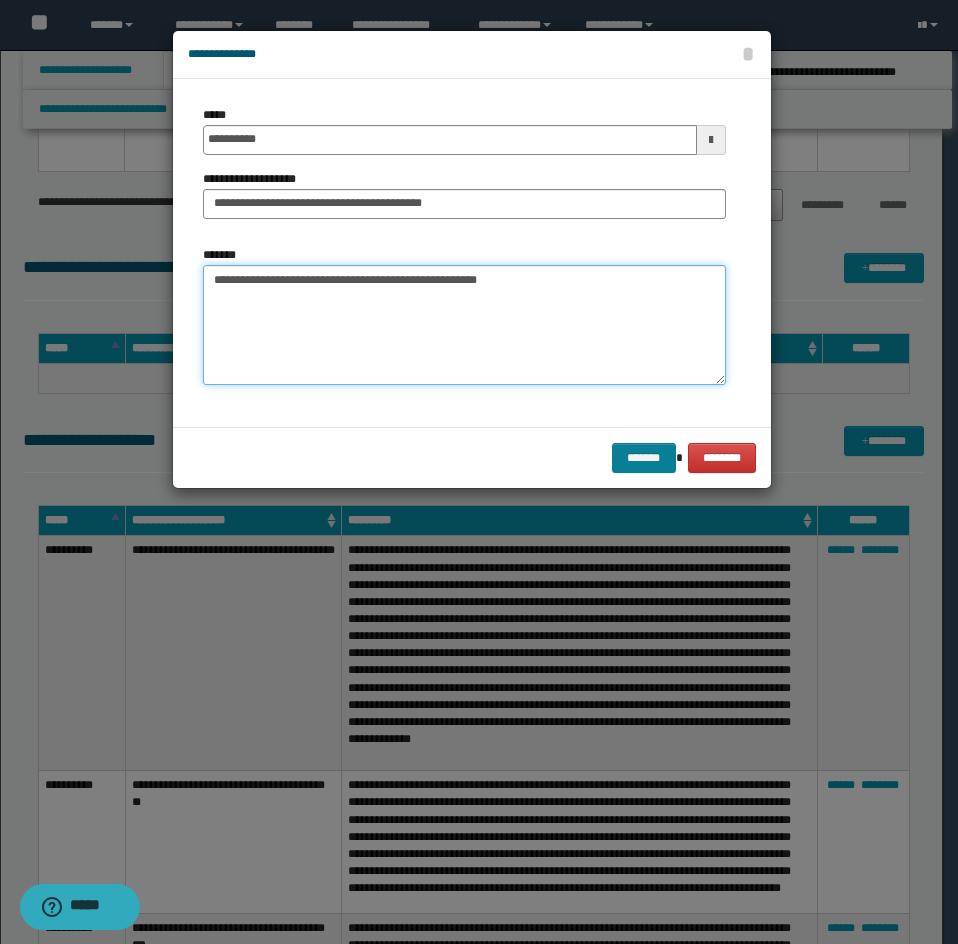 type on "**********" 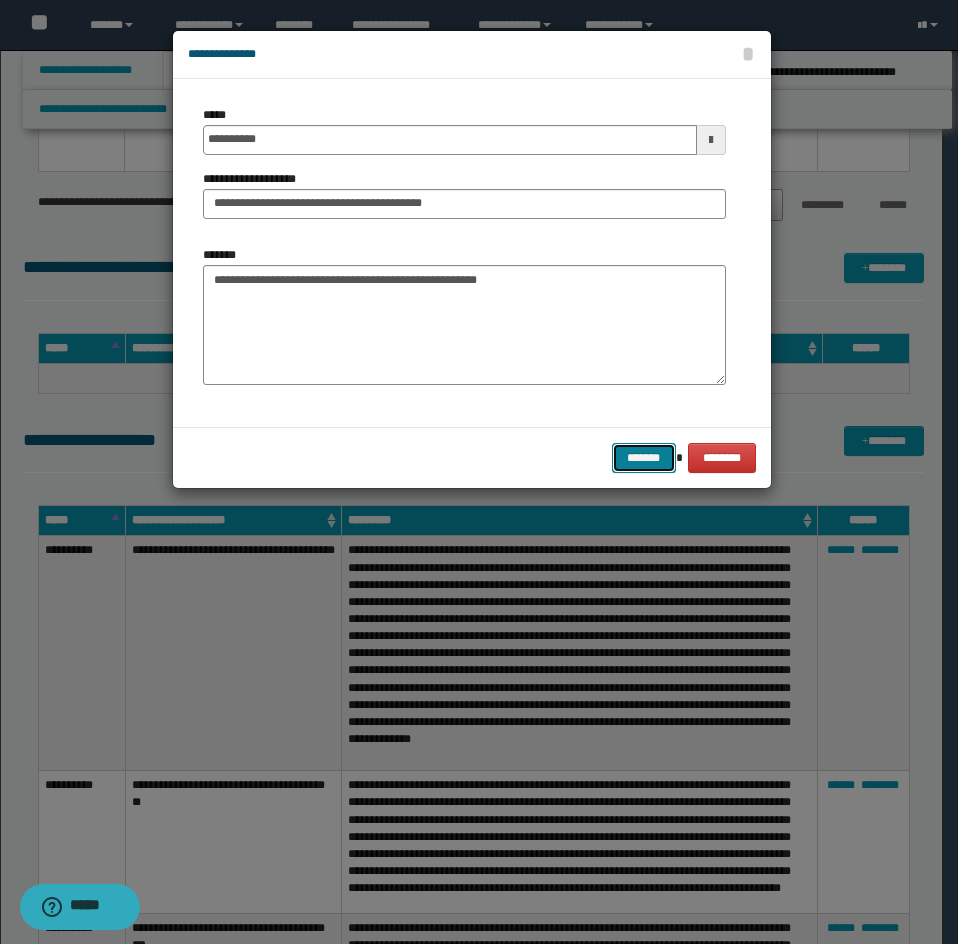 click on "*******" at bounding box center [644, 458] 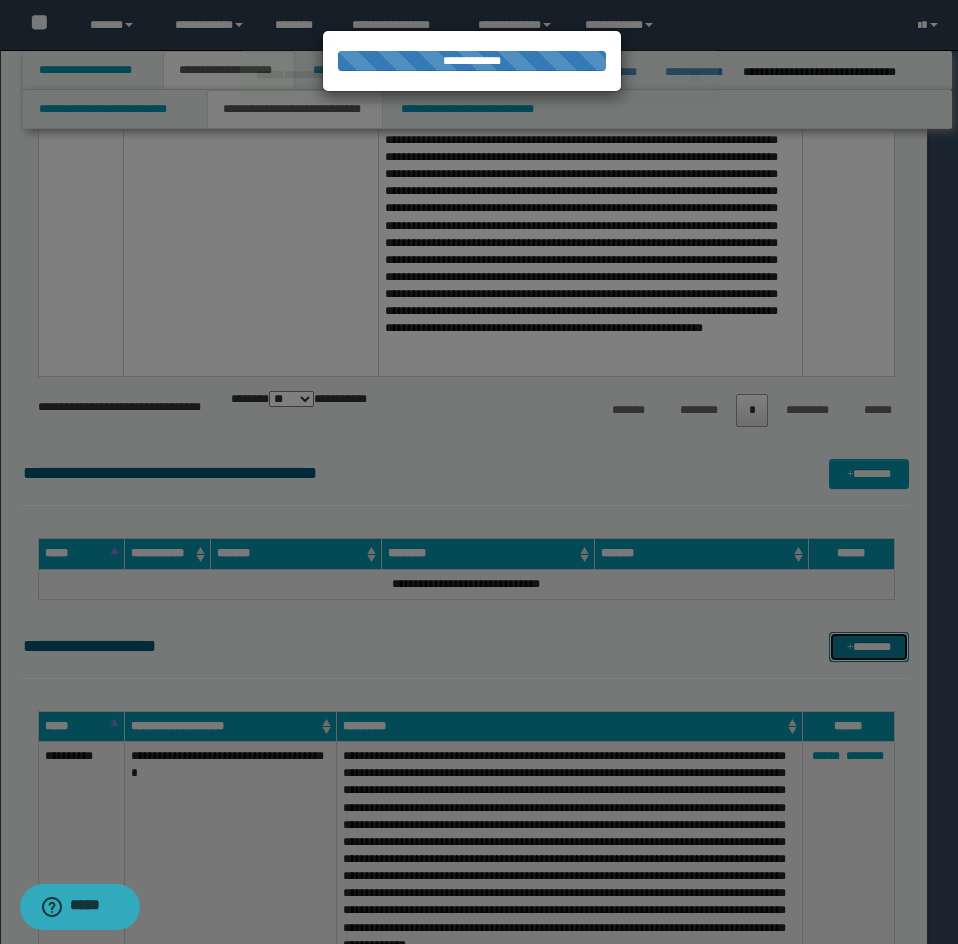 type 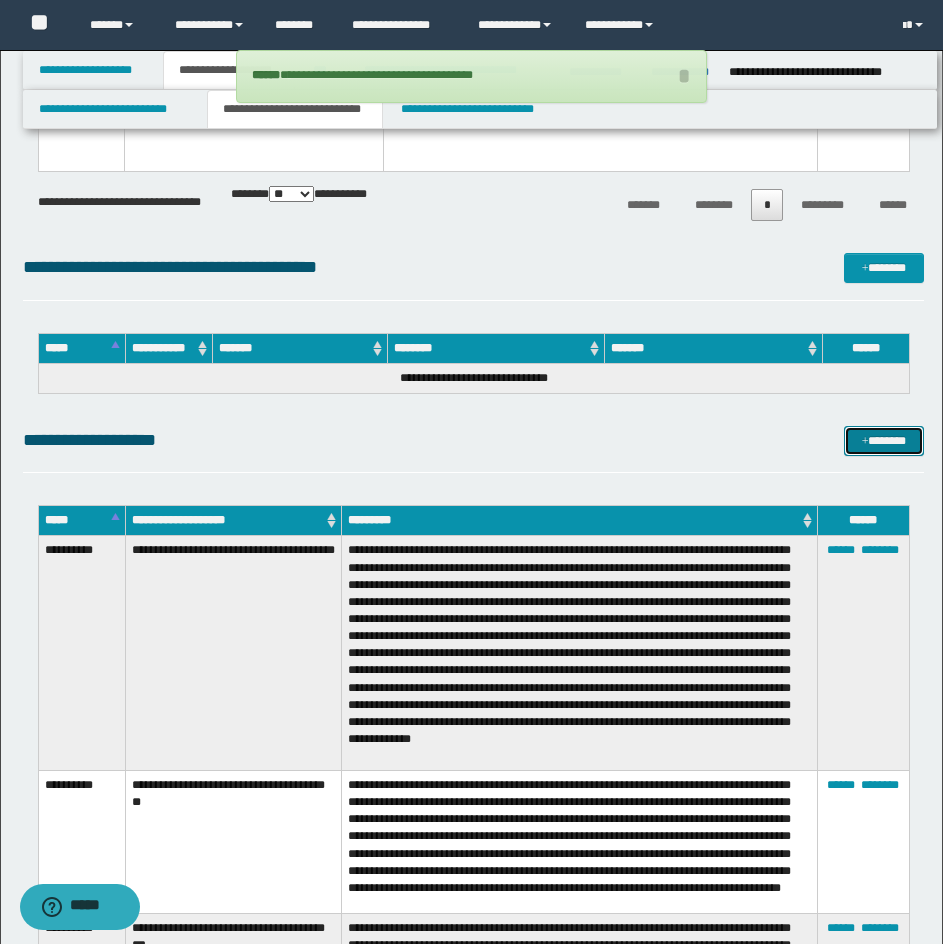click at bounding box center (865, 442) 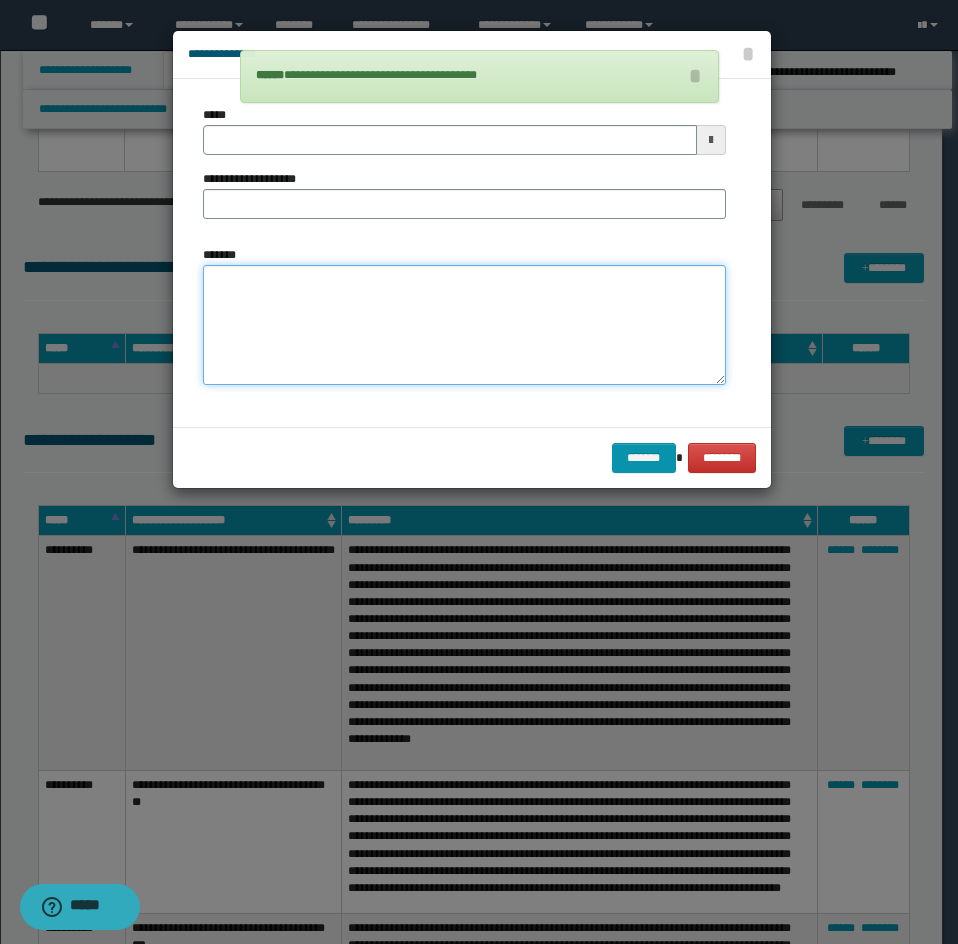 click on "*******" at bounding box center (464, 325) 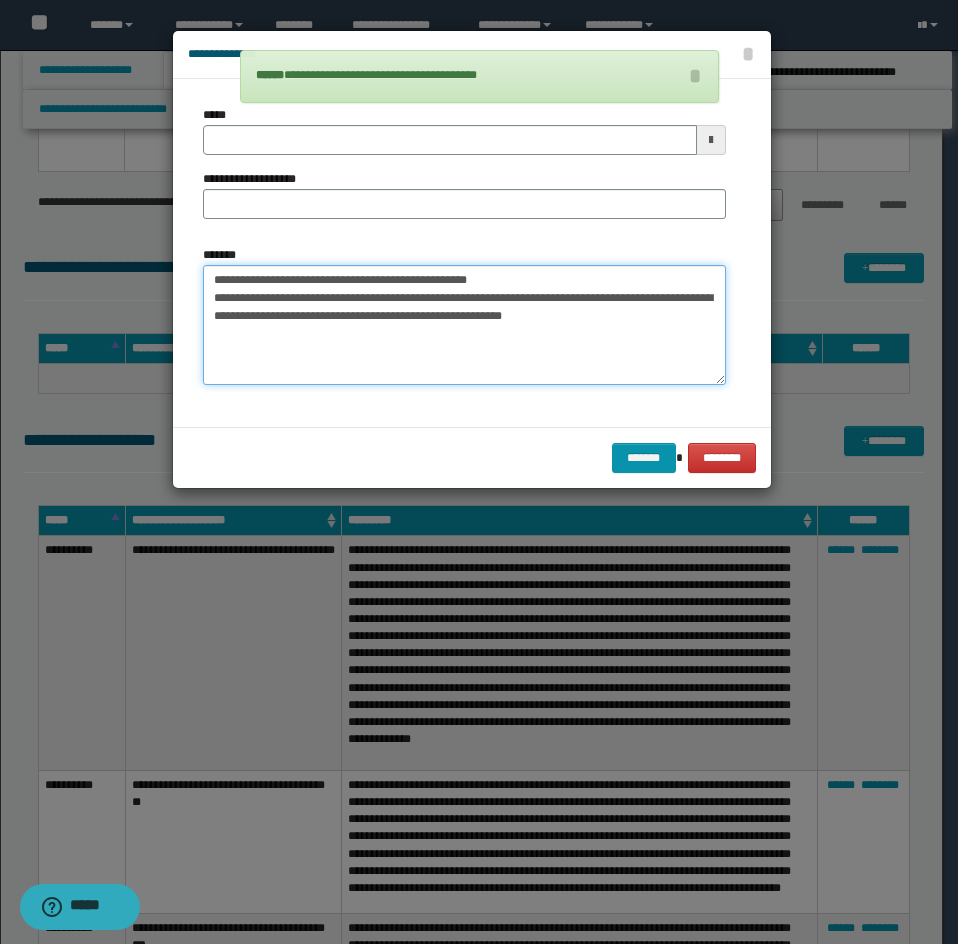 click on "**********" at bounding box center [464, 325] 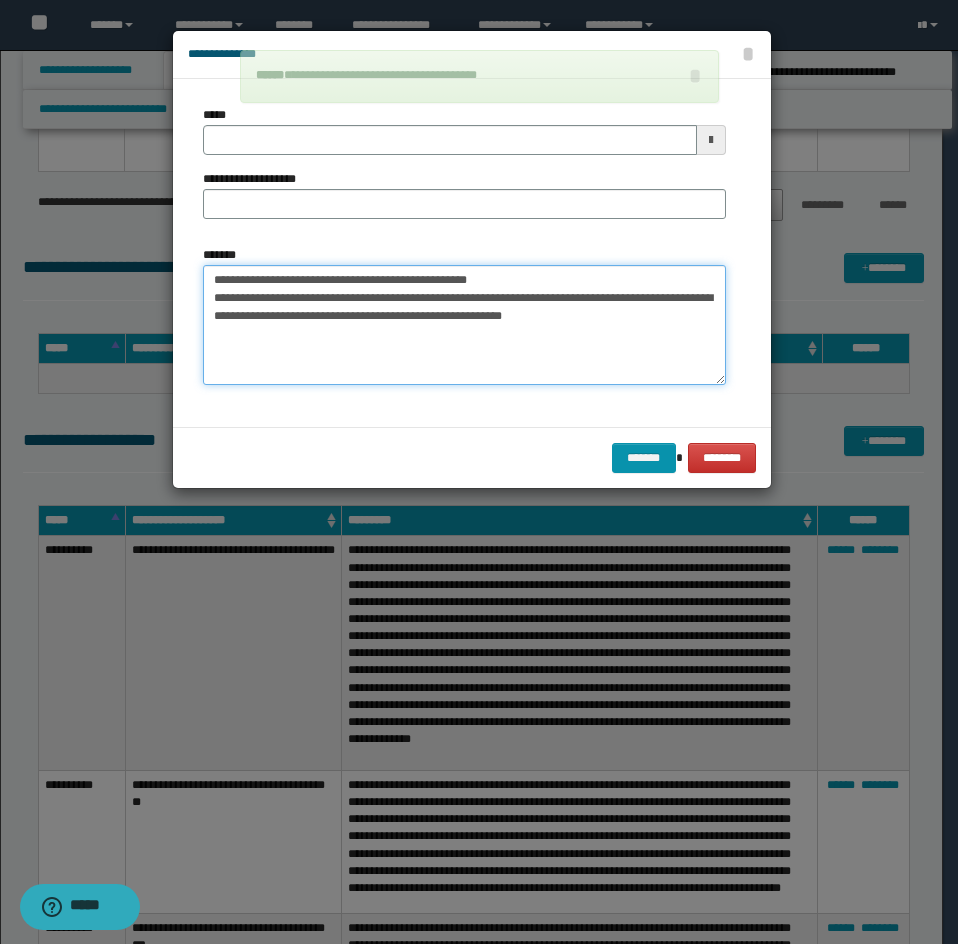type on "**********" 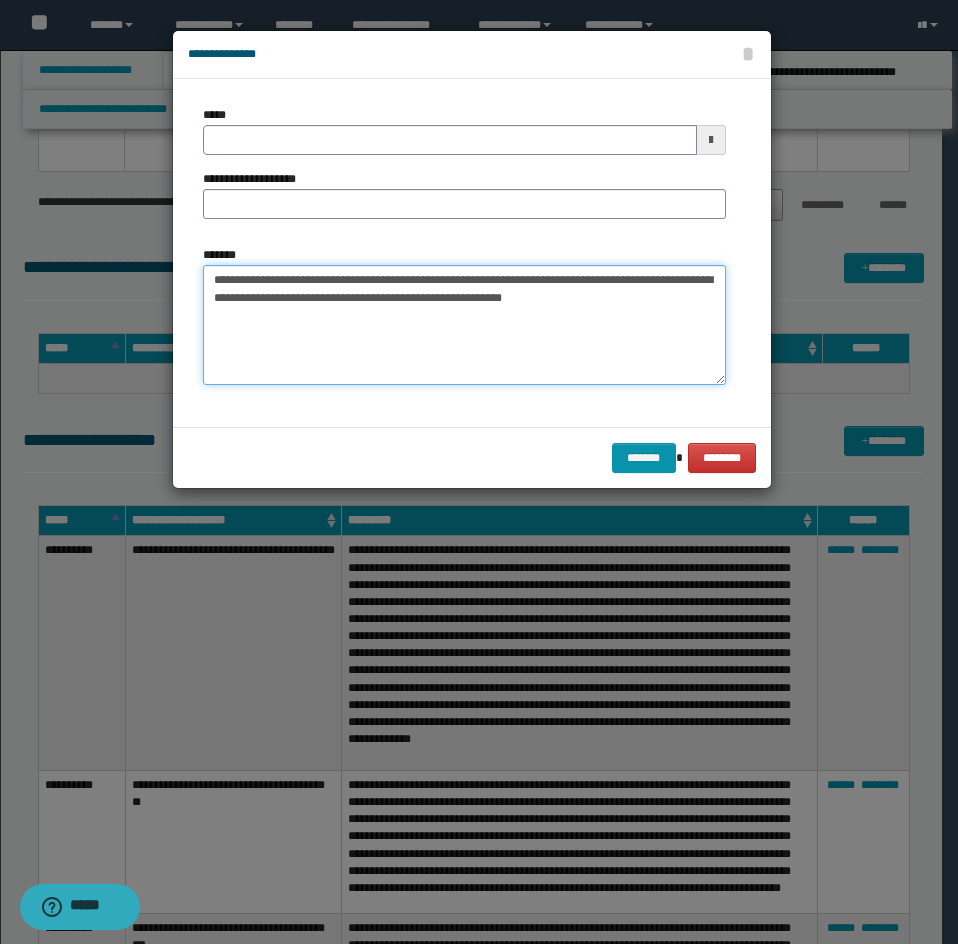 type 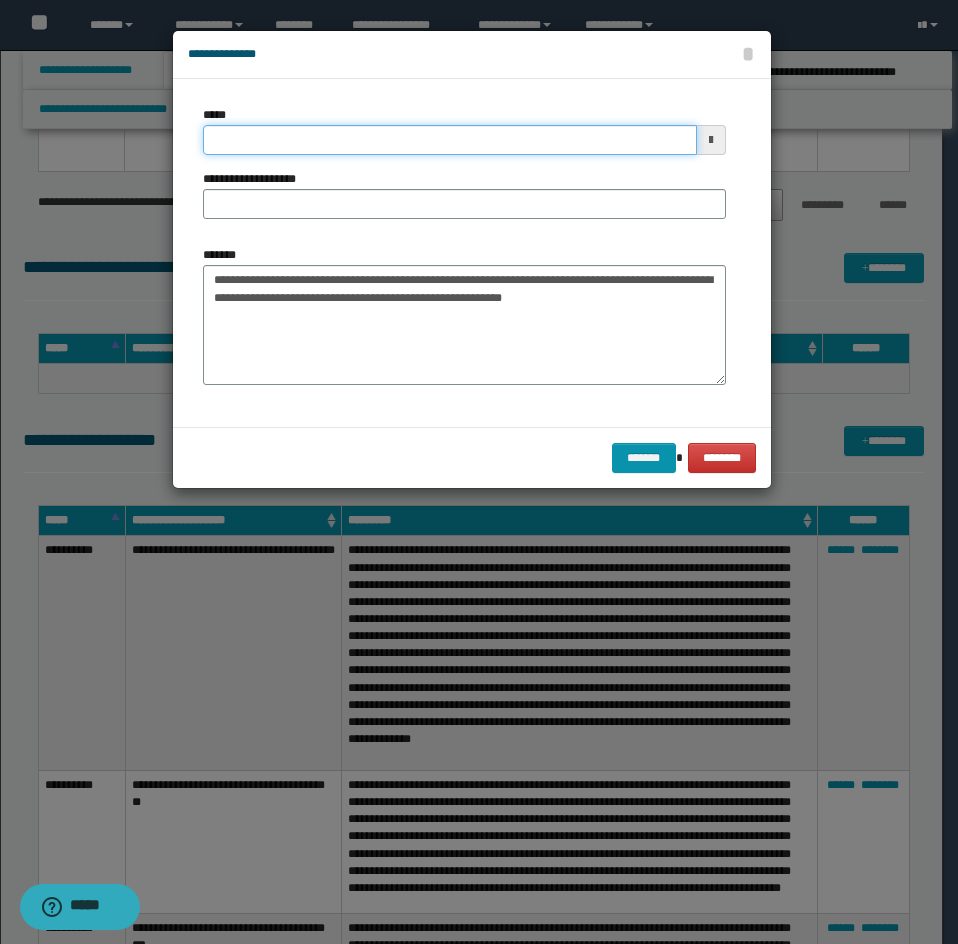 click on "*****" at bounding box center [450, 140] 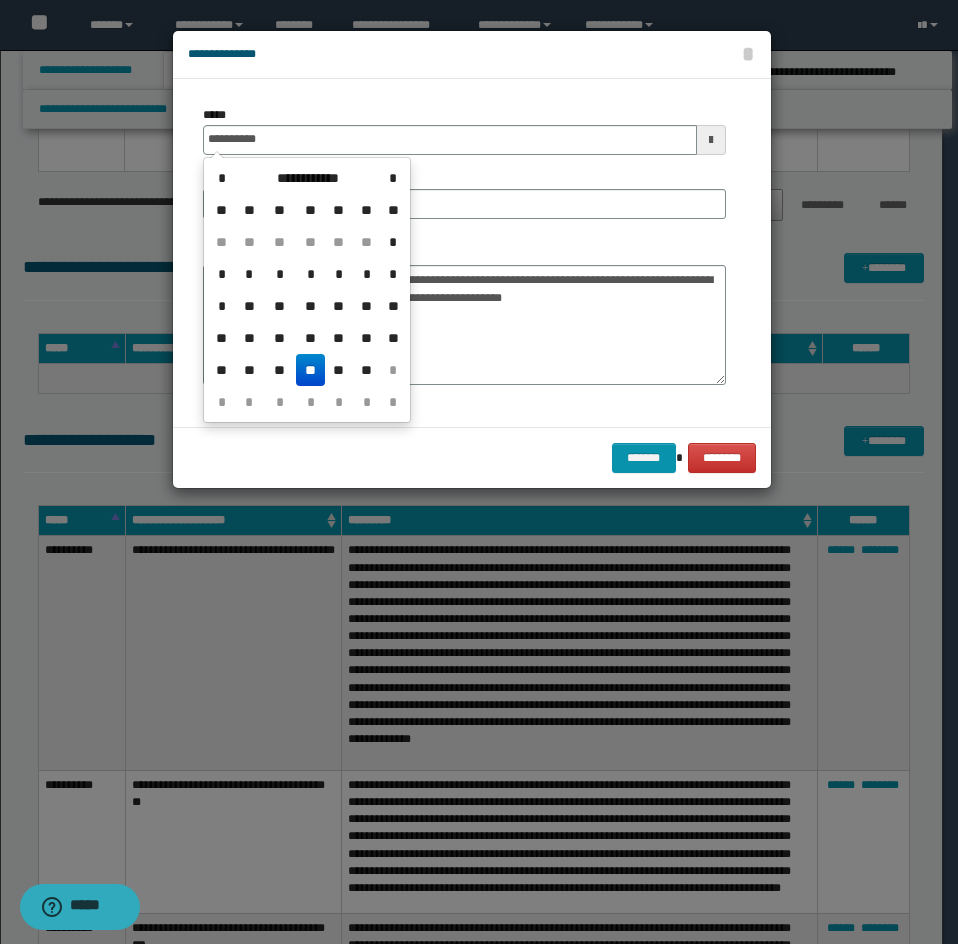 click on "**********" at bounding box center [307, 290] 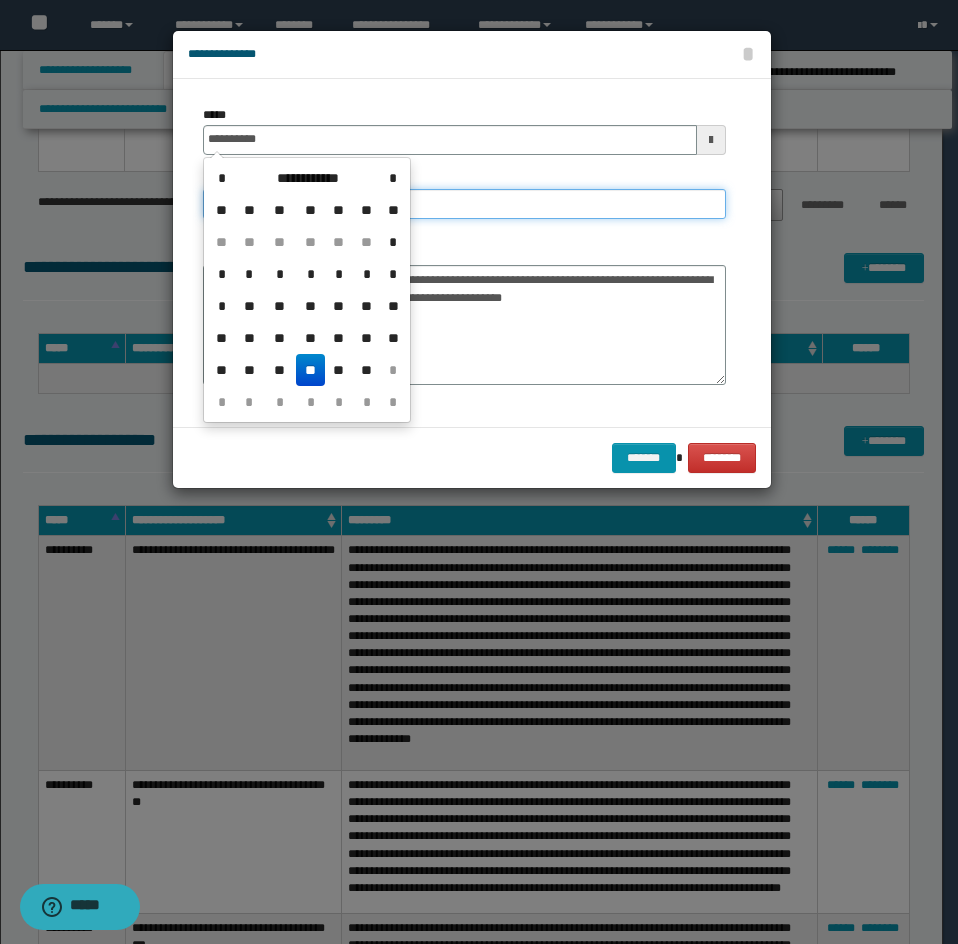 type on "**********" 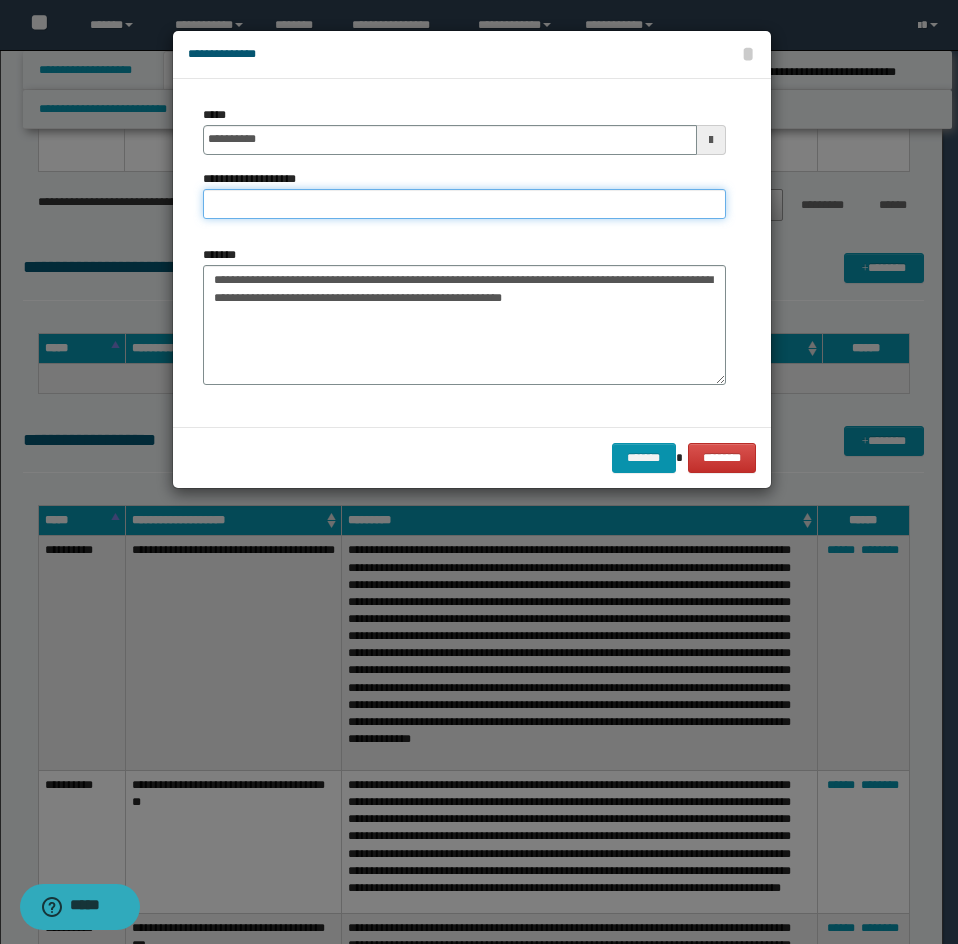 drag, startPoint x: 469, startPoint y: 209, endPoint x: 419, endPoint y: 218, distance: 50.803543 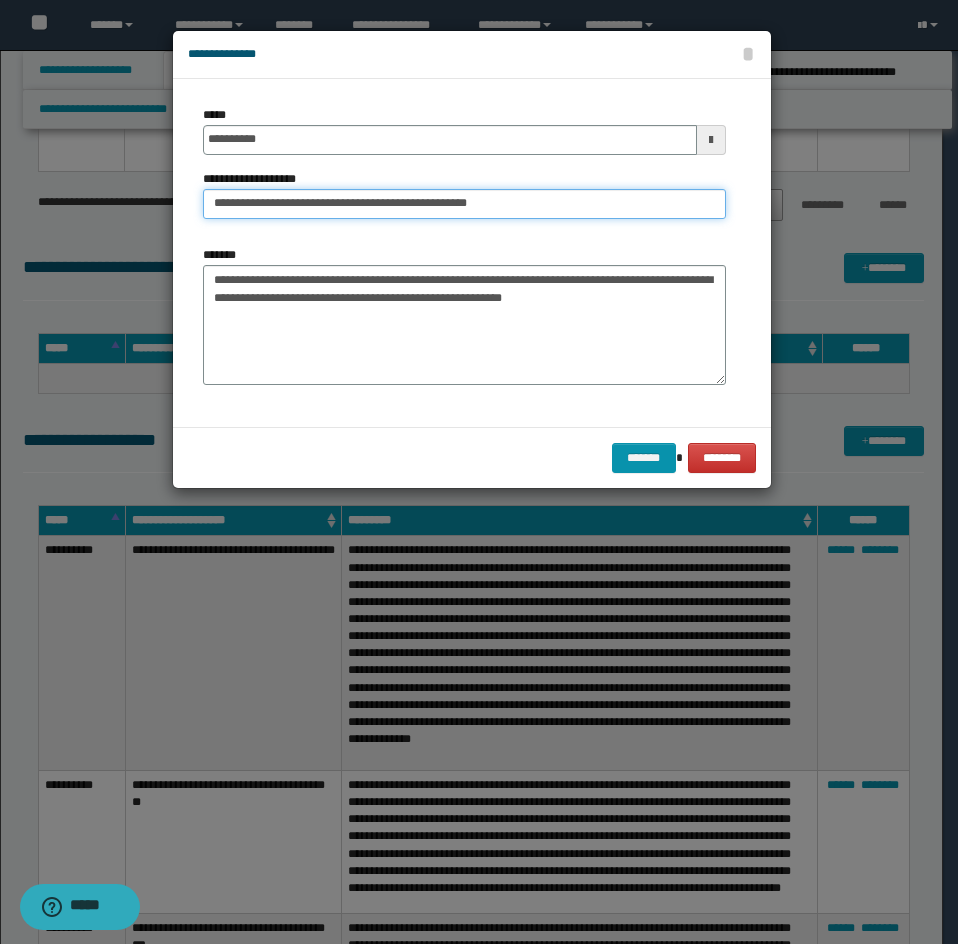 drag, startPoint x: 278, startPoint y: 208, endPoint x: 130, endPoint y: 228, distance: 149.34523 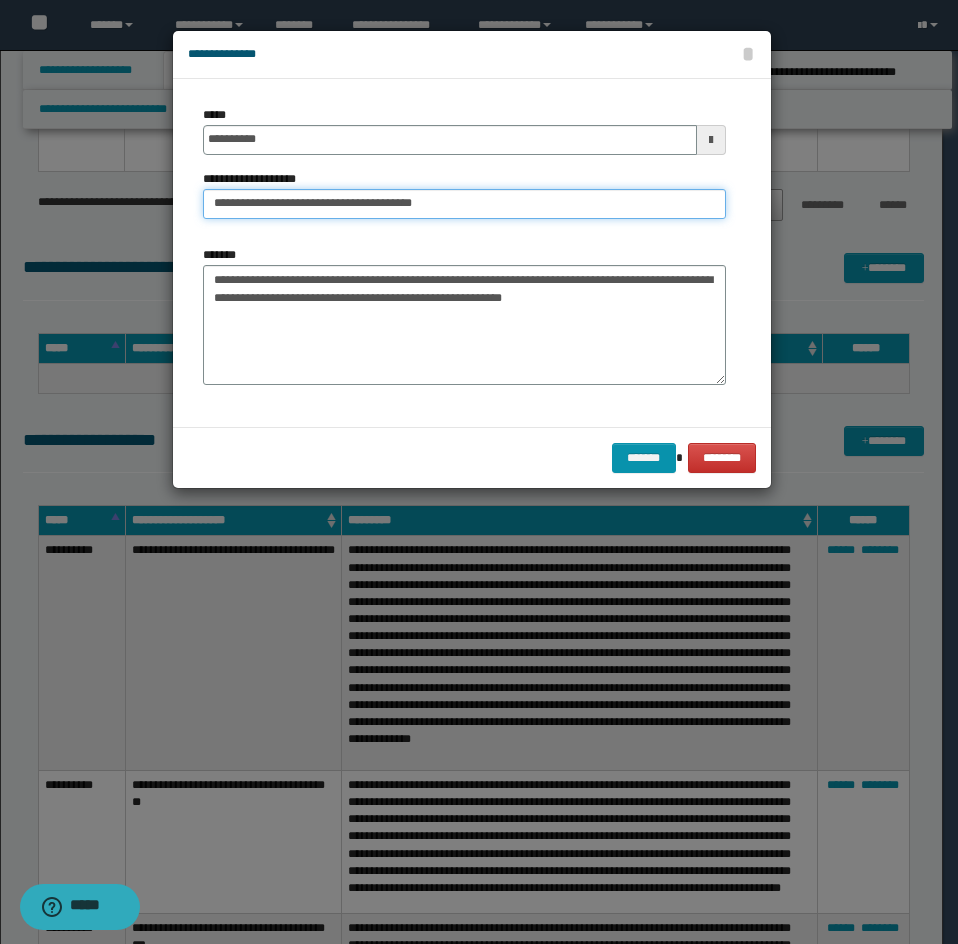 type on "**********" 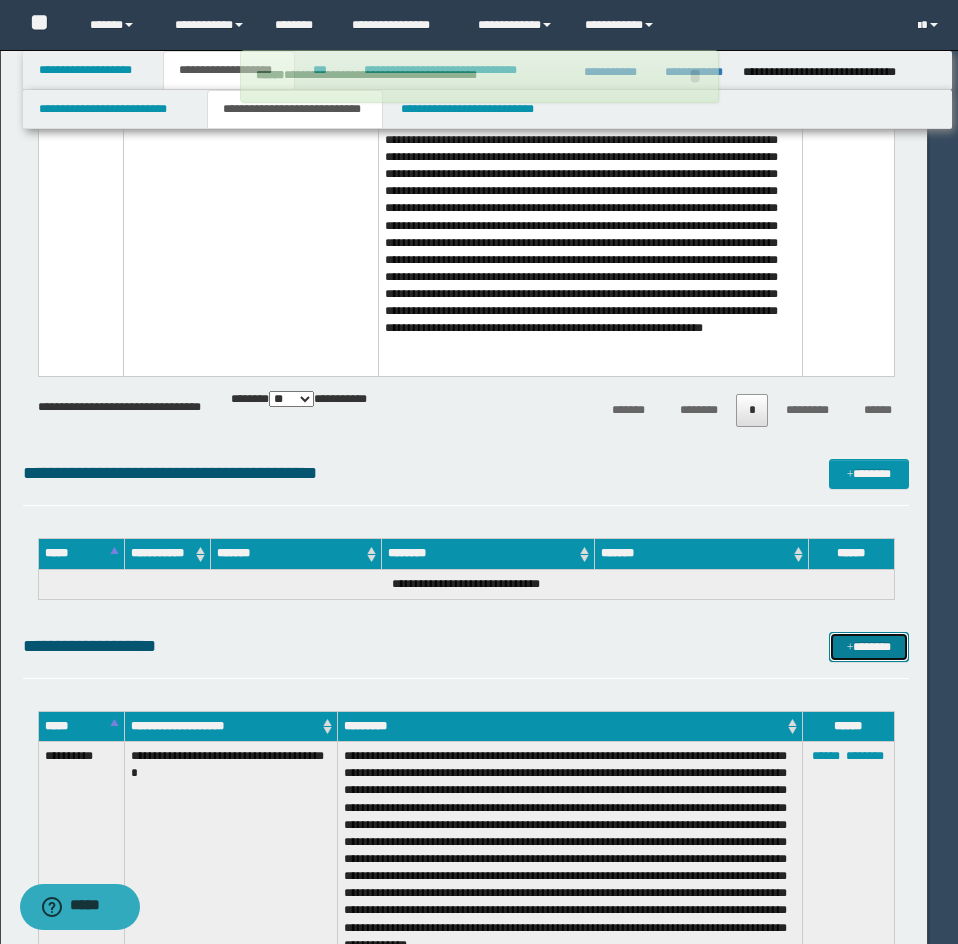 type 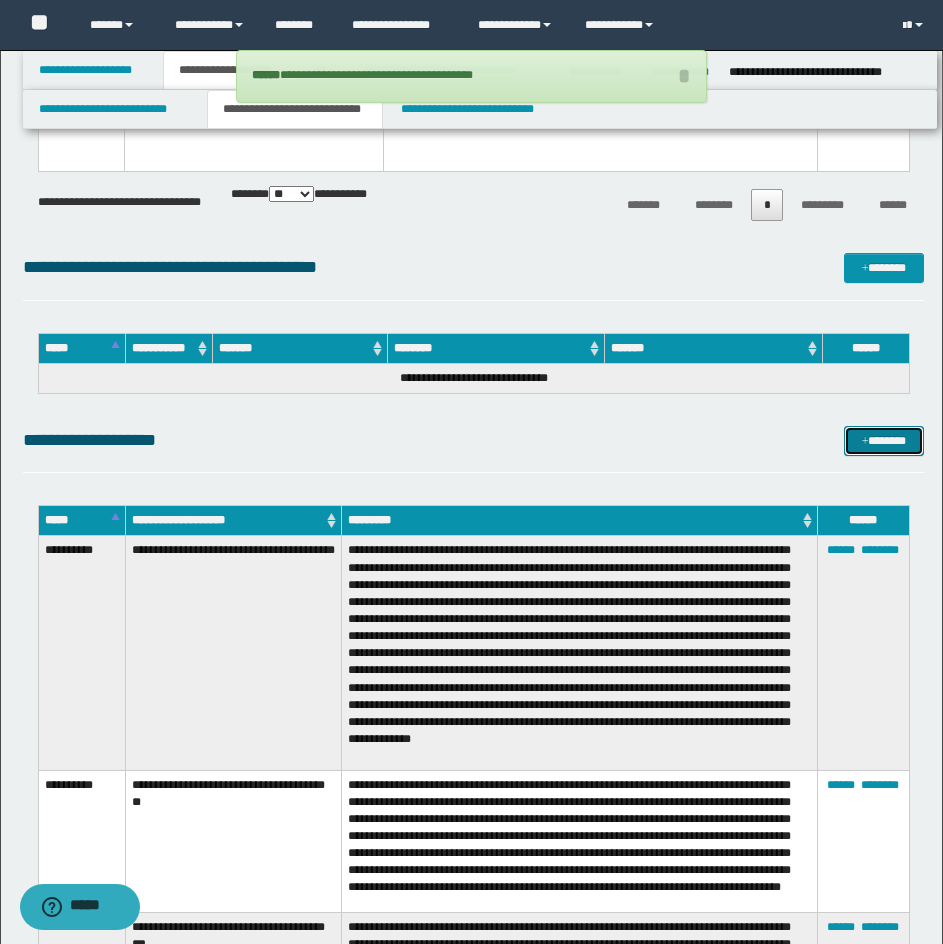 click on "*******" at bounding box center (884, 441) 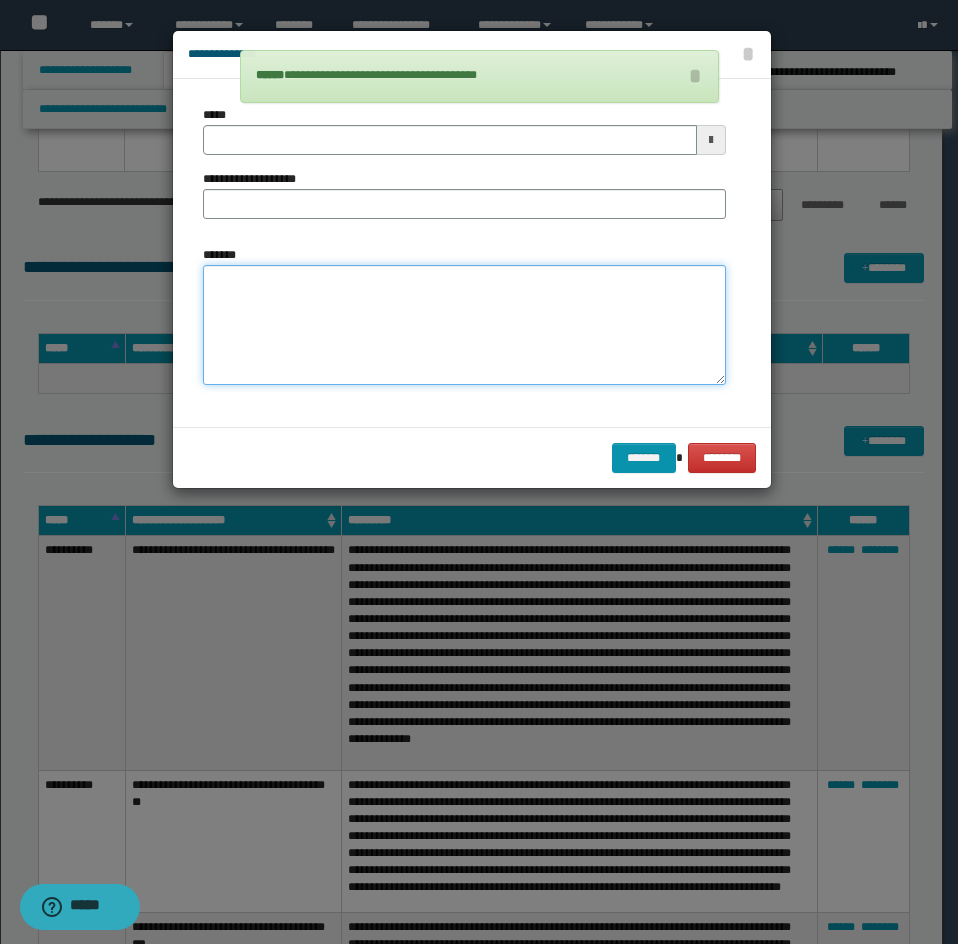 click on "*******" at bounding box center (464, 325) 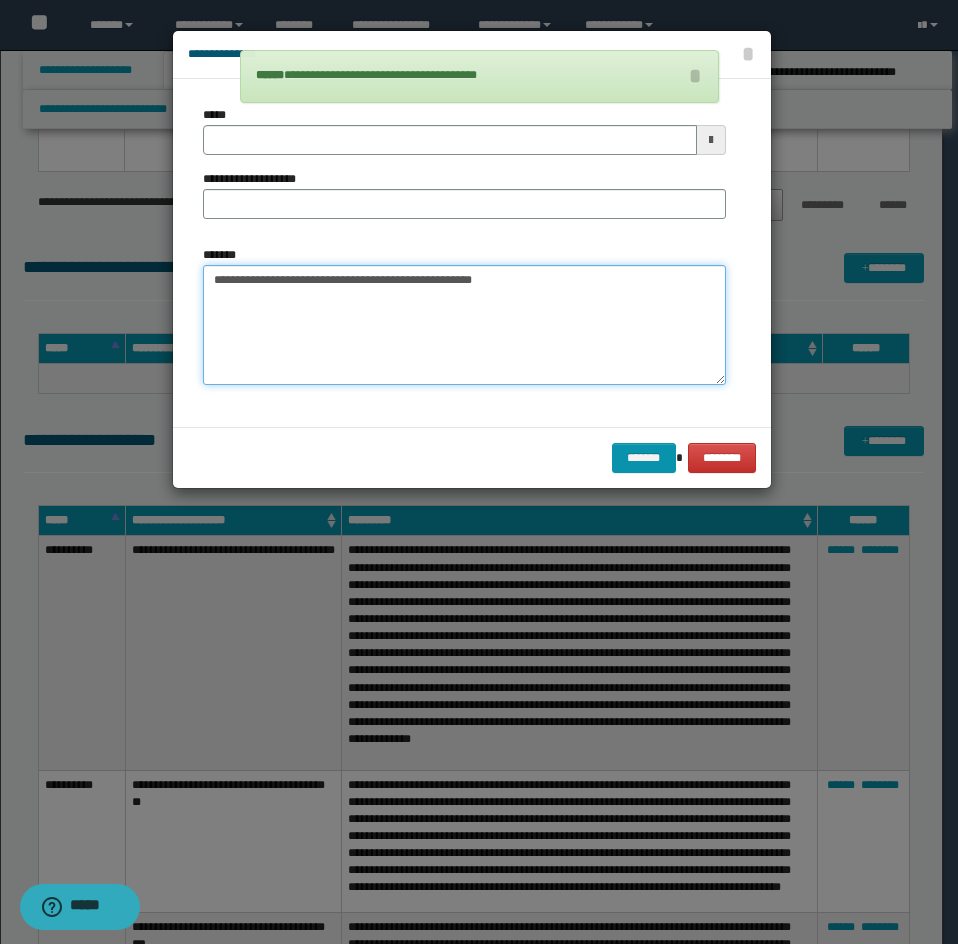 type on "**********" 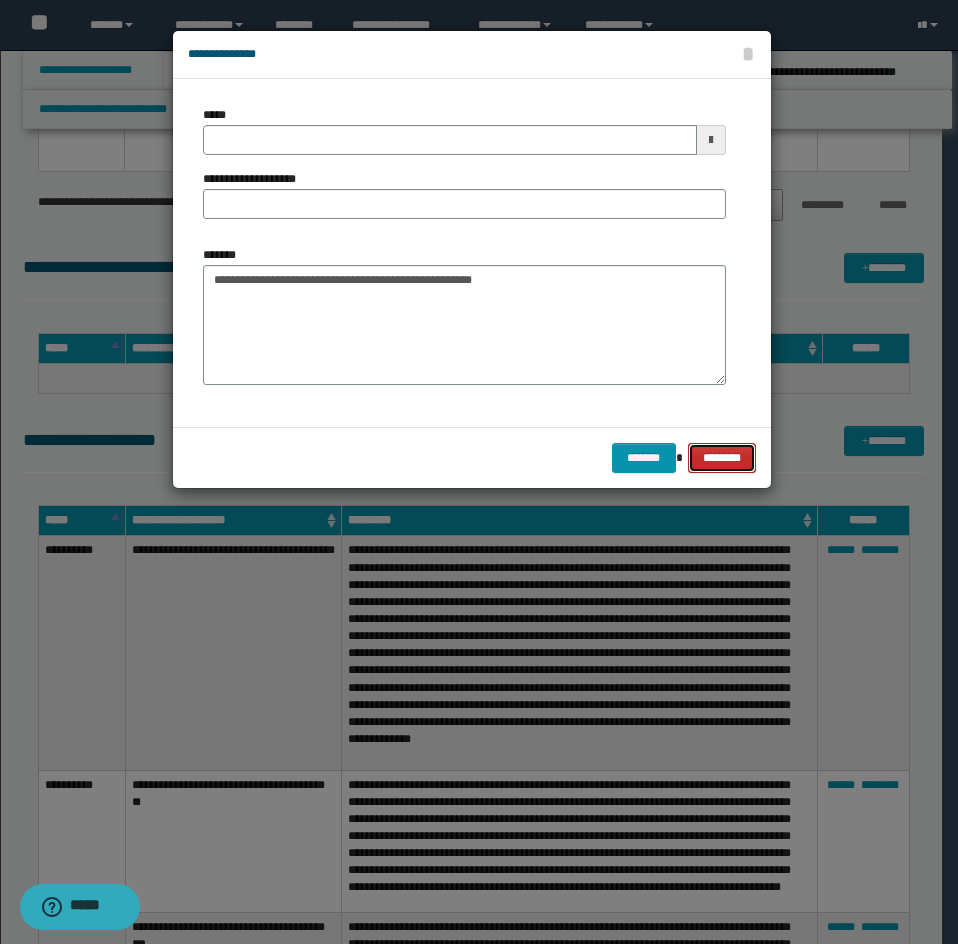 drag, startPoint x: 708, startPoint y: 458, endPoint x: 656, endPoint y: 417, distance: 66.21933 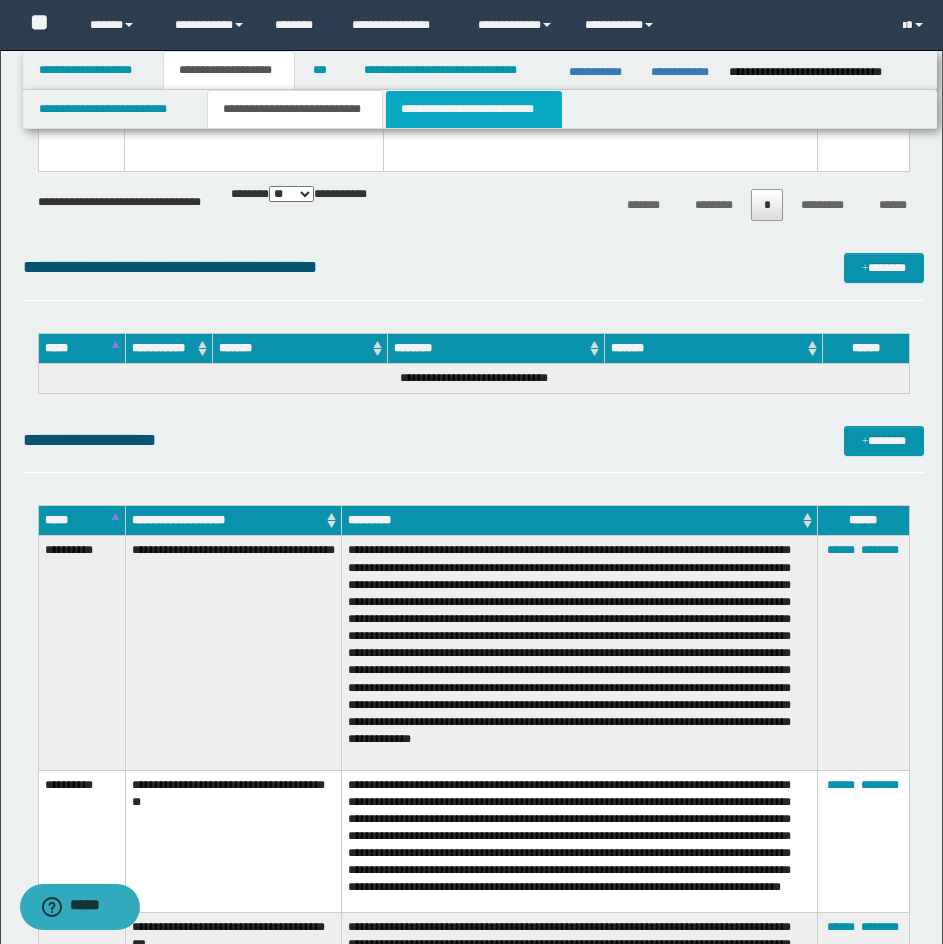 click on "**********" at bounding box center (474, 109) 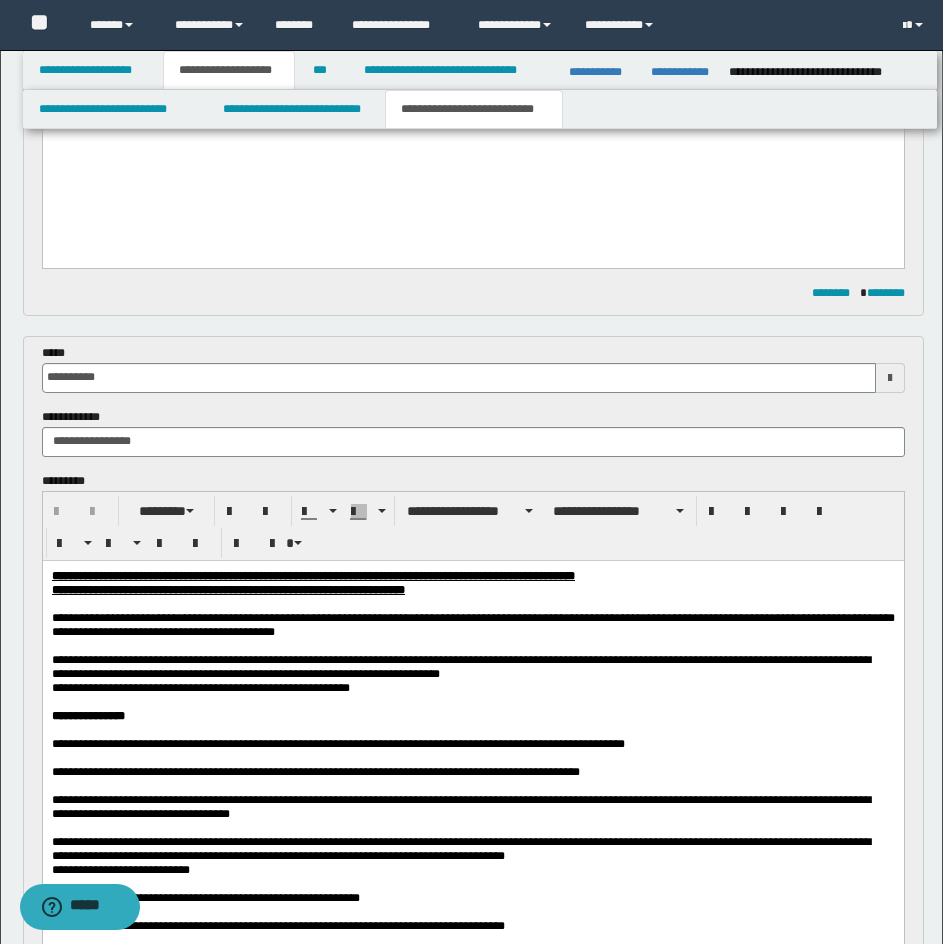 scroll, scrollTop: 1000, scrollLeft: 0, axis: vertical 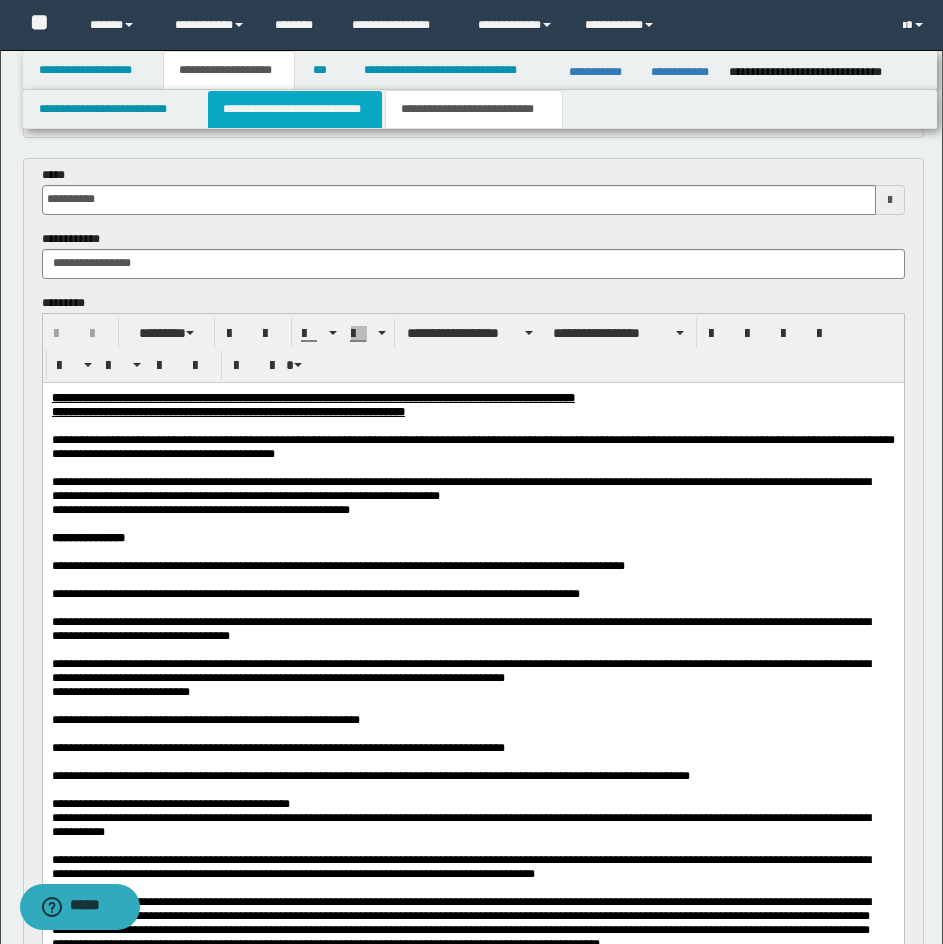 click on "**********" at bounding box center [295, 109] 